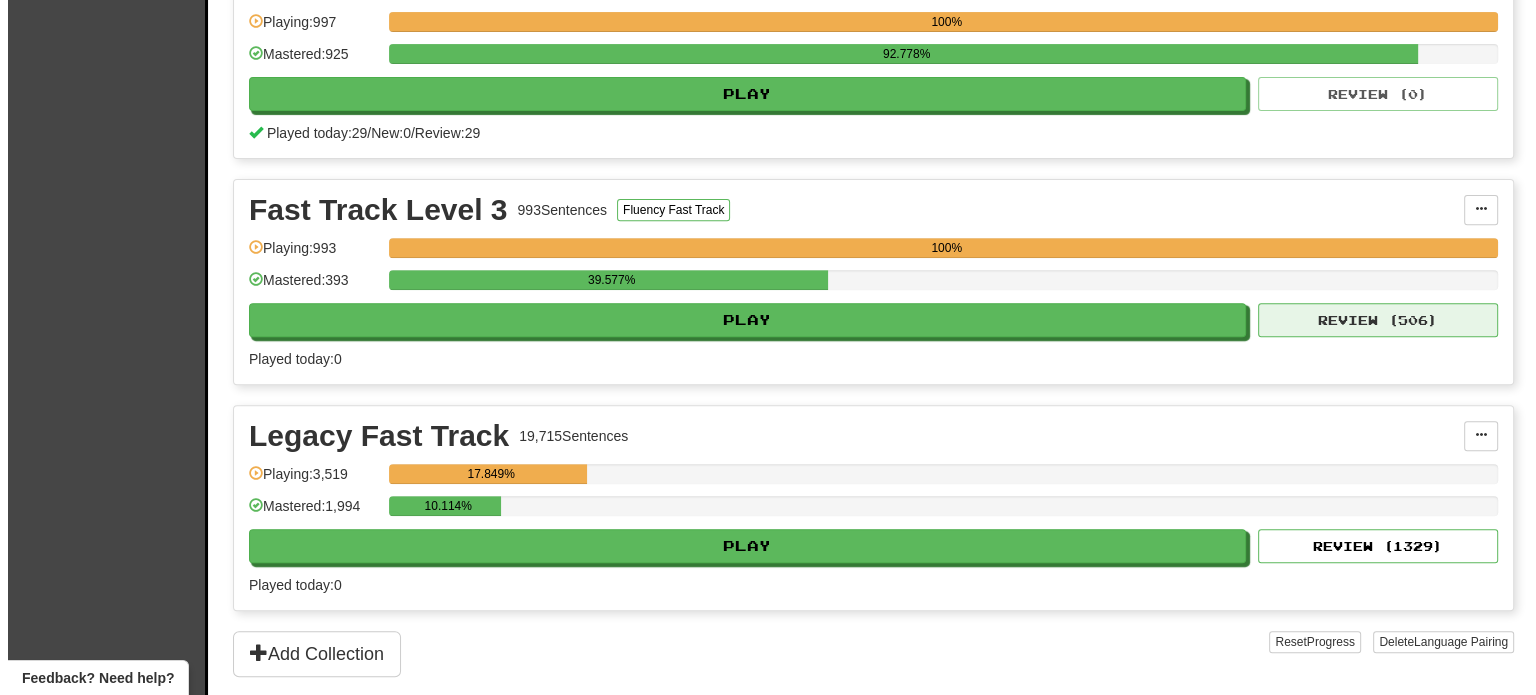 scroll, scrollTop: 700, scrollLeft: 0, axis: vertical 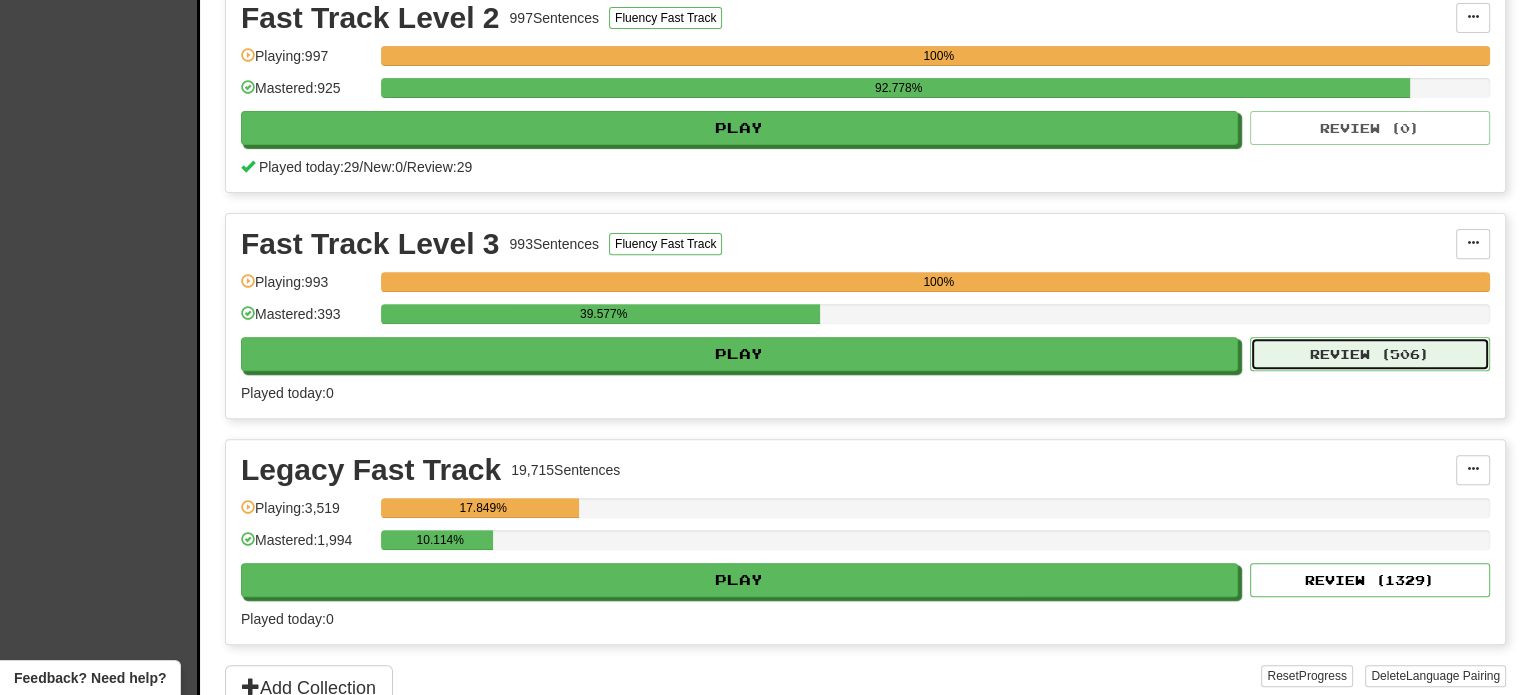 click on "Review ( 506 )" at bounding box center (1370, 354) 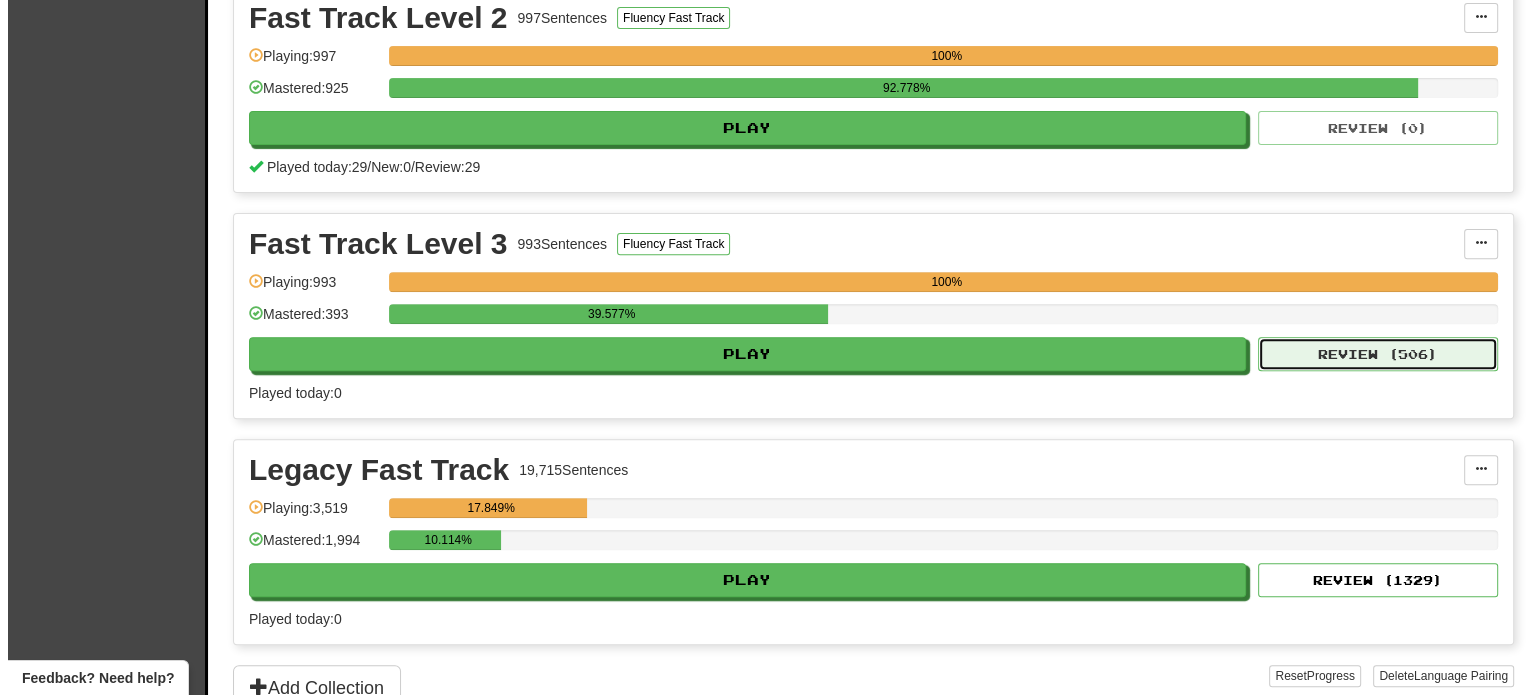 select on "**" 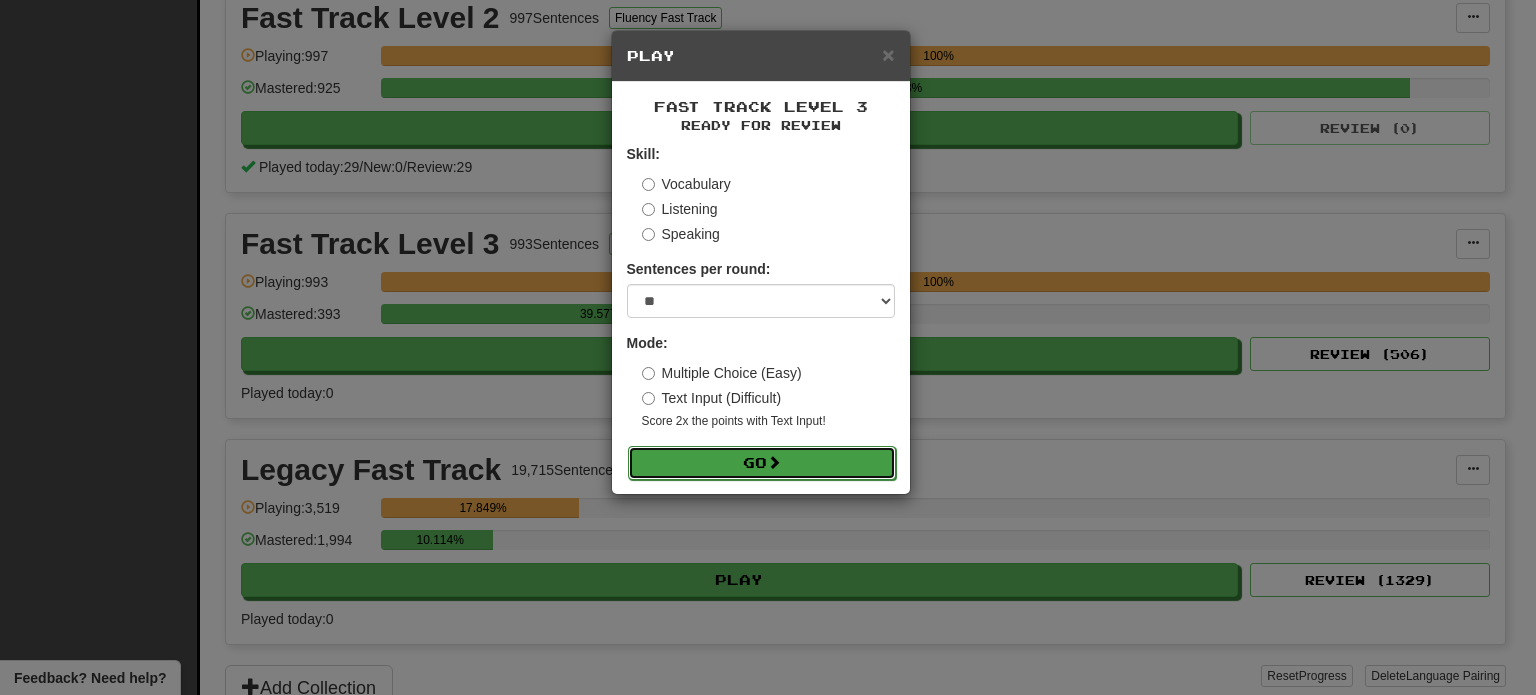click at bounding box center (774, 462) 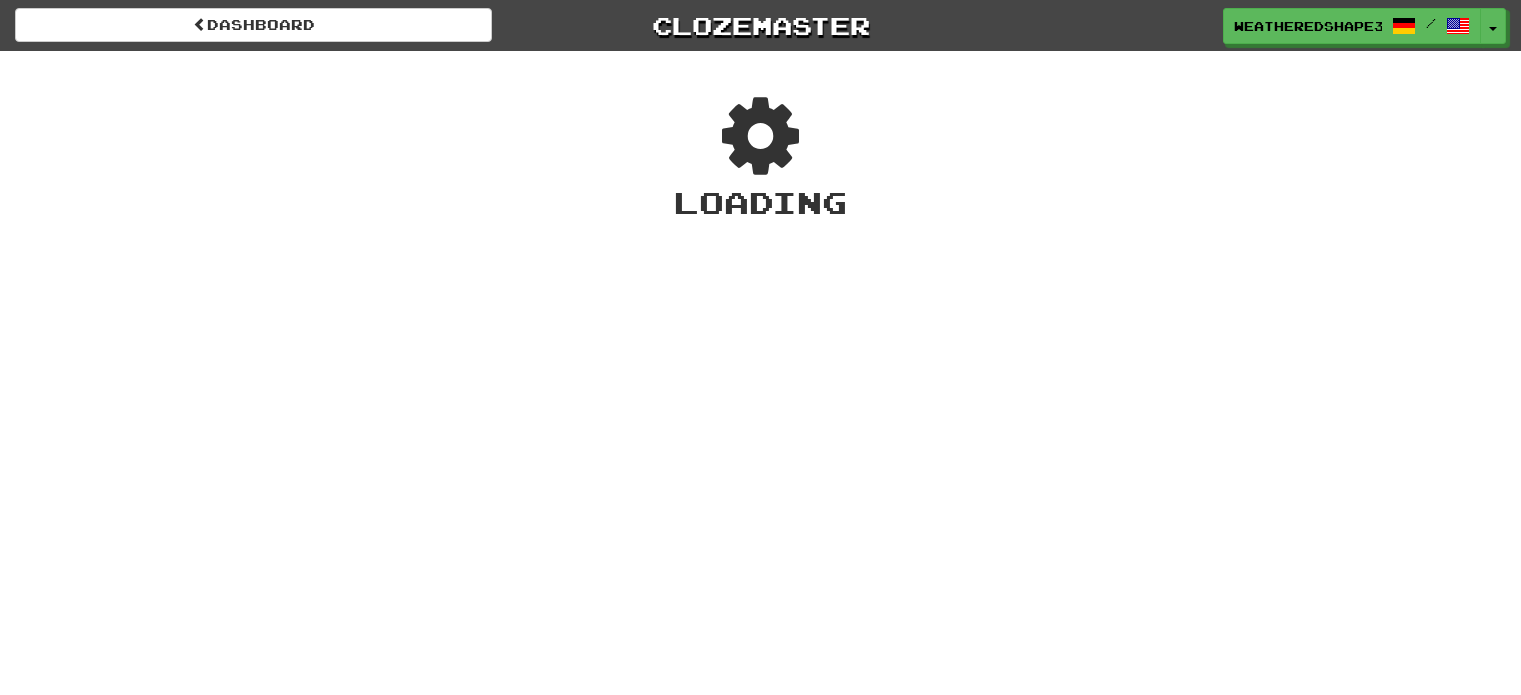 scroll, scrollTop: 0, scrollLeft: 0, axis: both 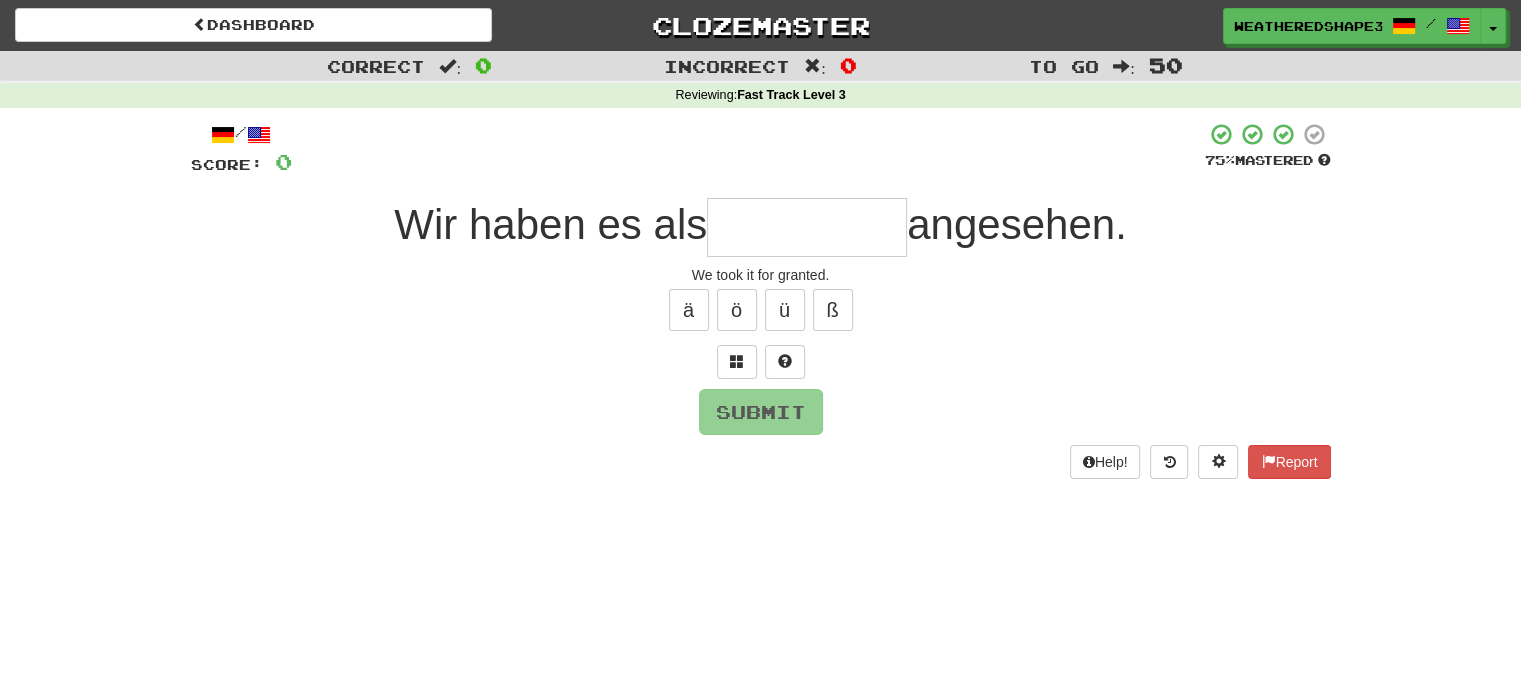 type on "*" 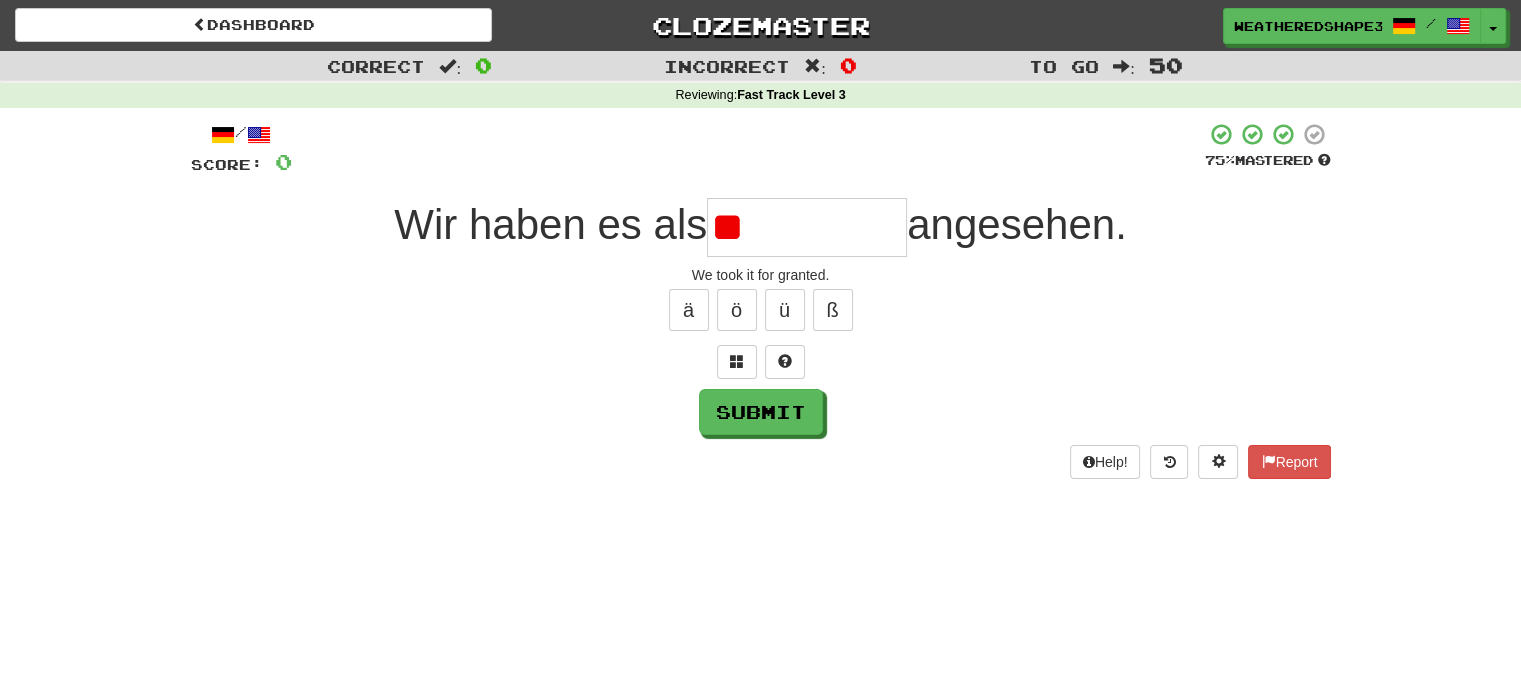 type on "*" 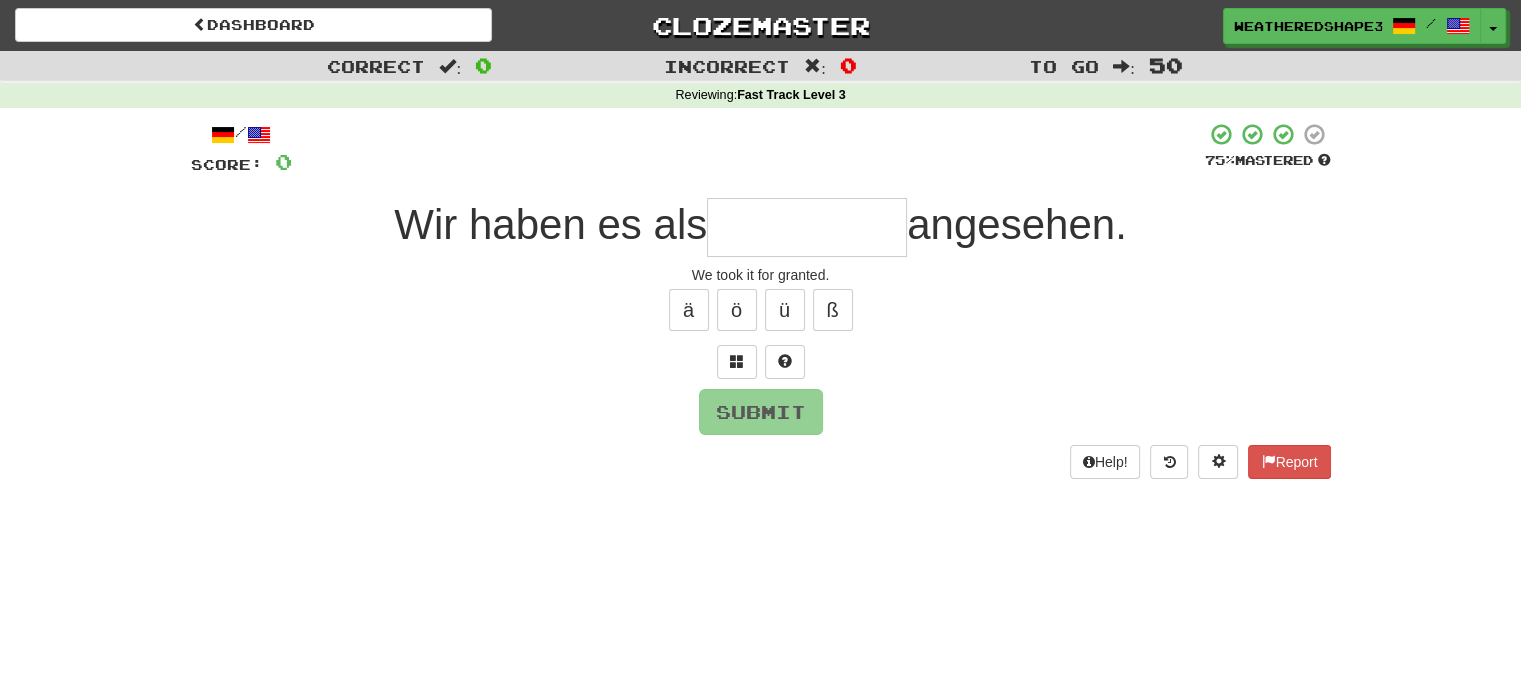 type on "*" 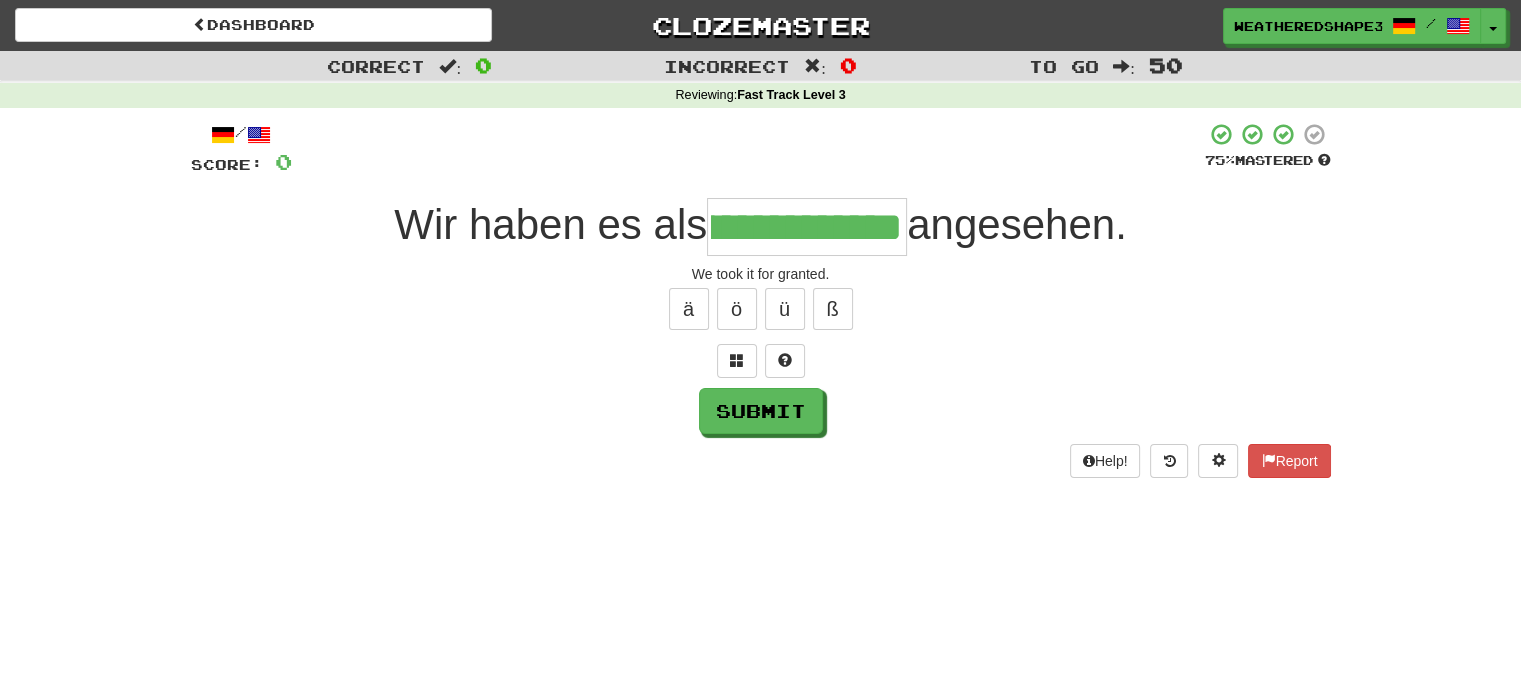 scroll, scrollTop: 0, scrollLeft: 110, axis: horizontal 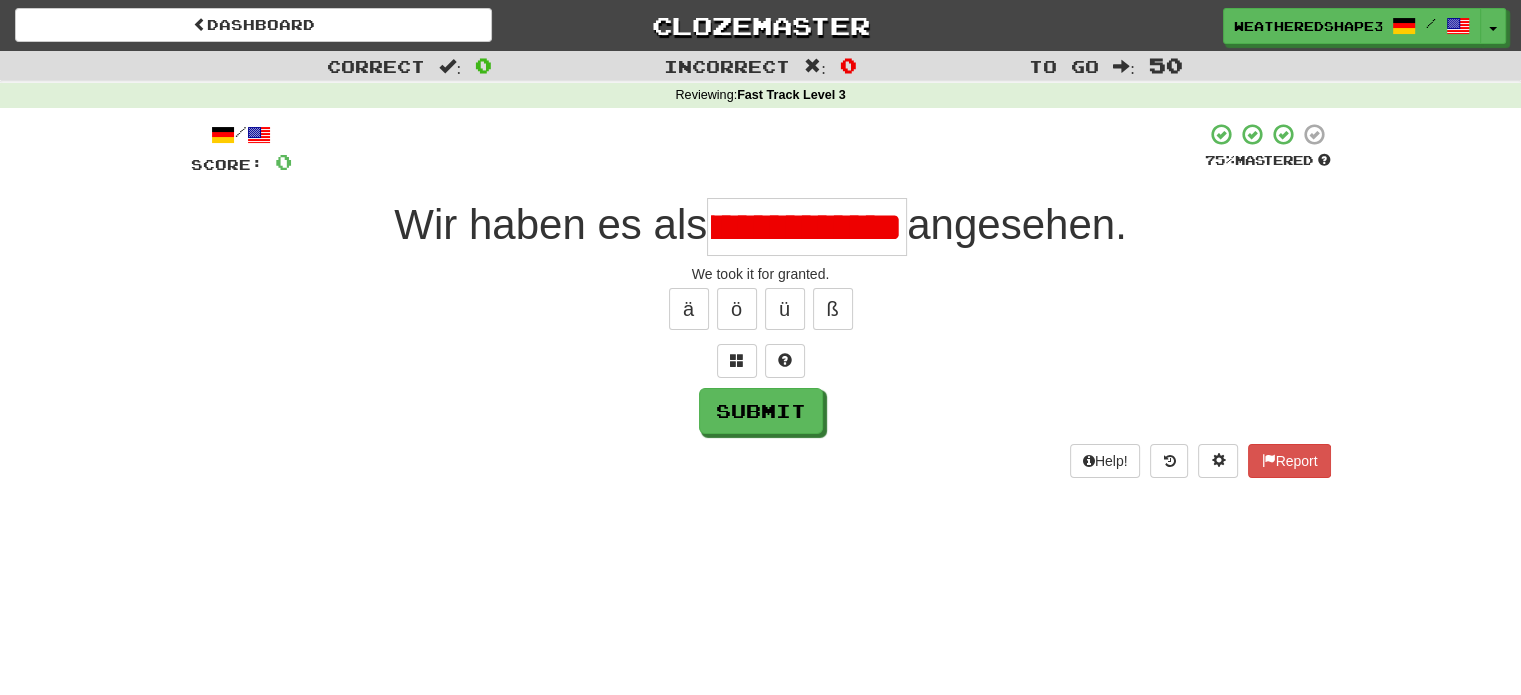 type on "**********" 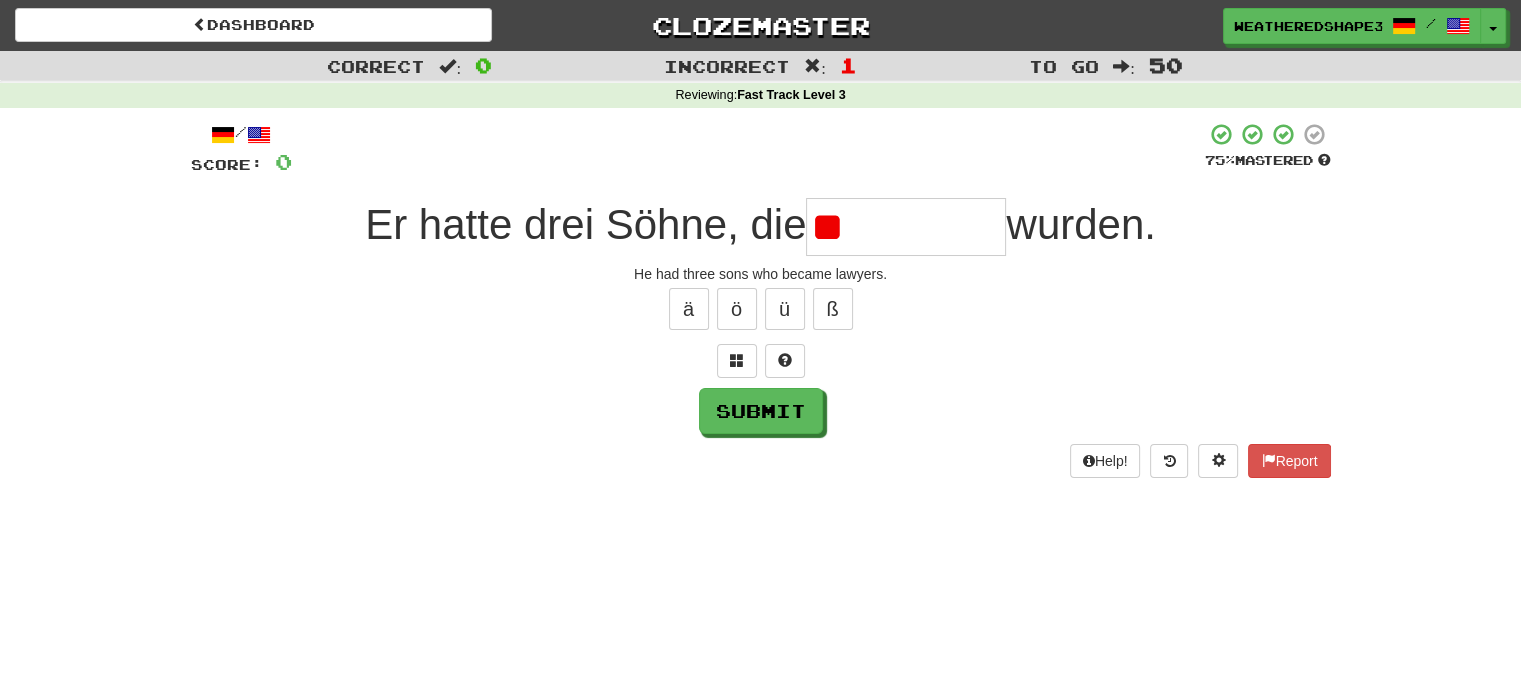 type on "*" 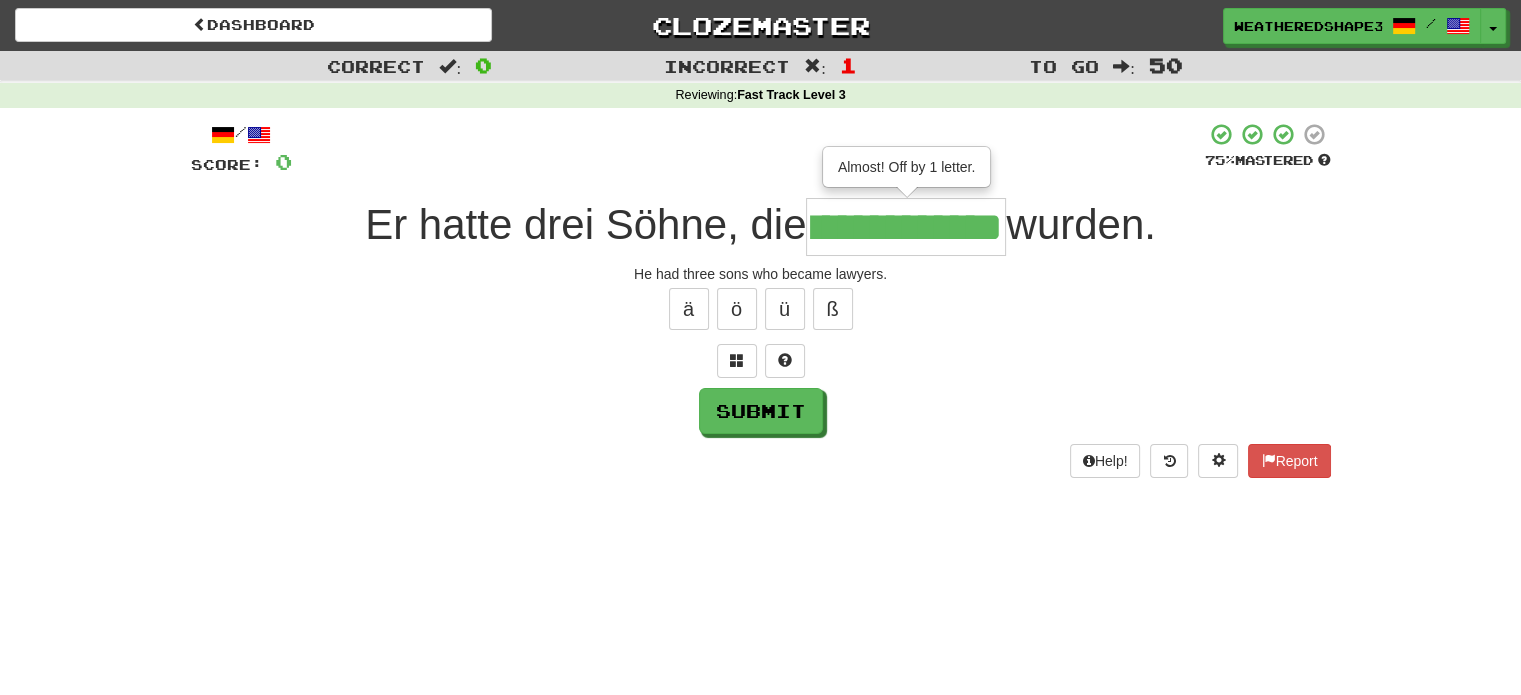 scroll, scrollTop: 0, scrollLeft: 66, axis: horizontal 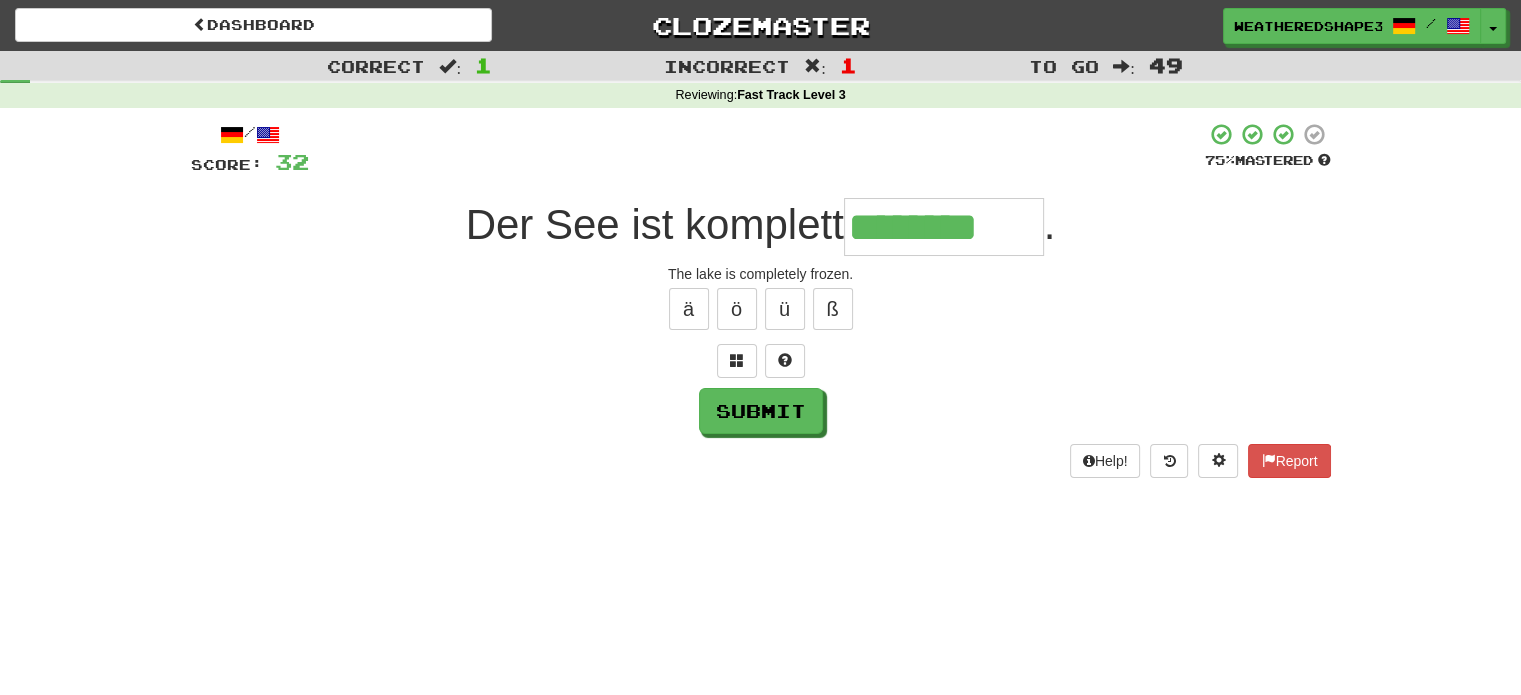 type on "********" 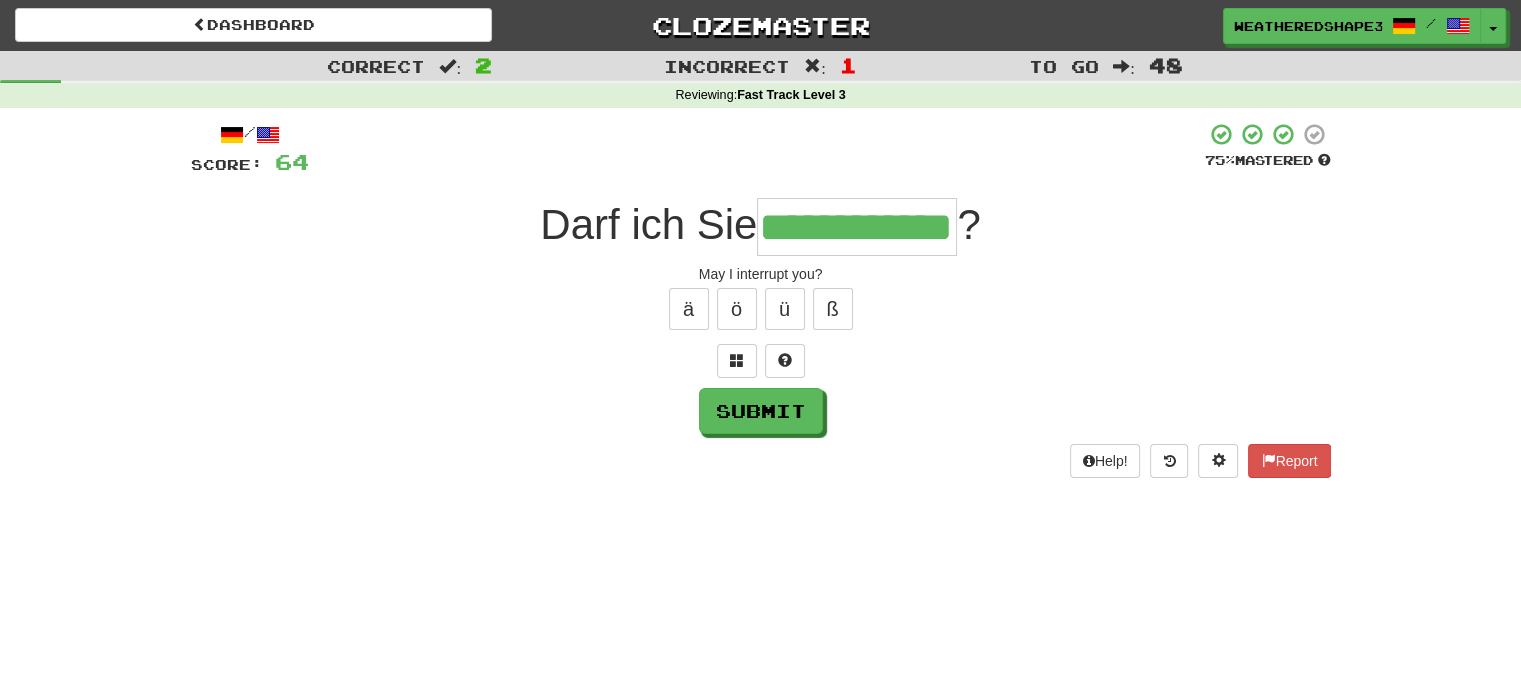 scroll, scrollTop: 0, scrollLeft: 54, axis: horizontal 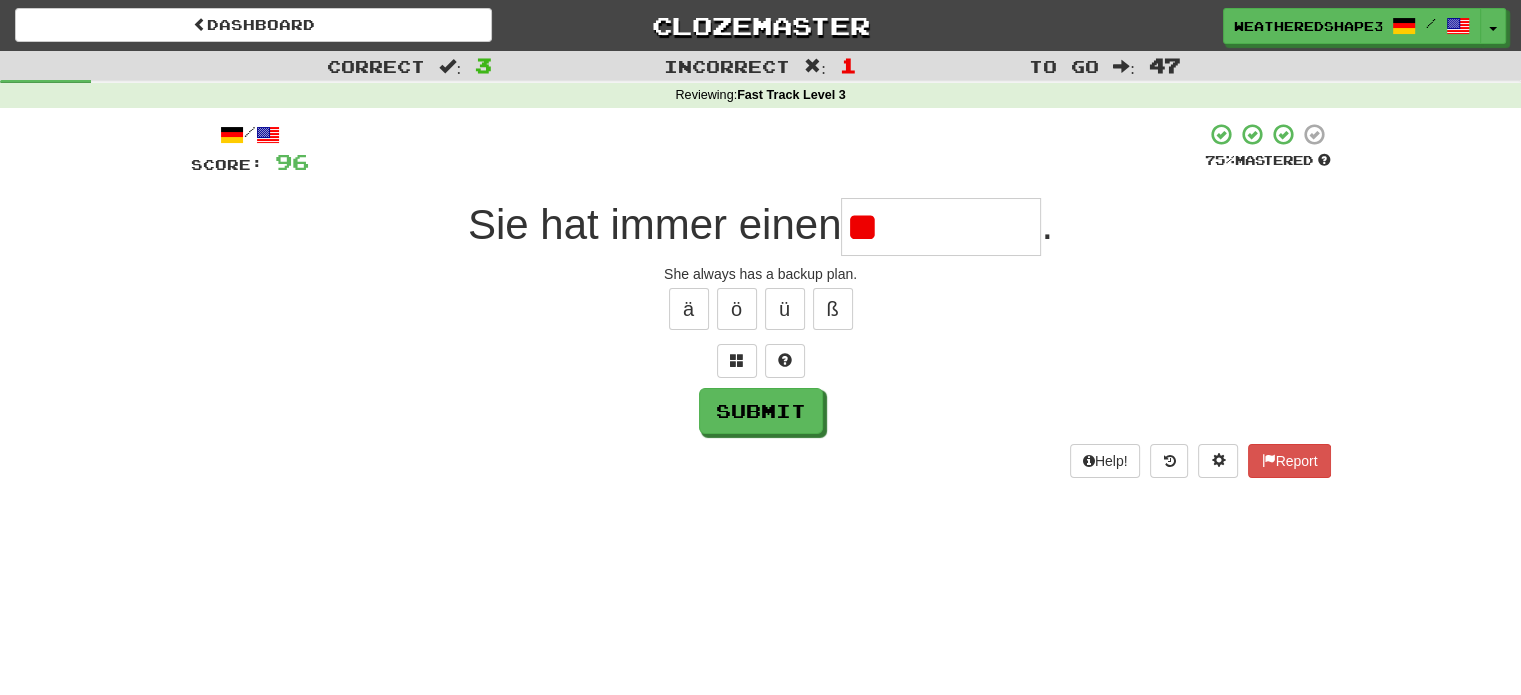 type on "*" 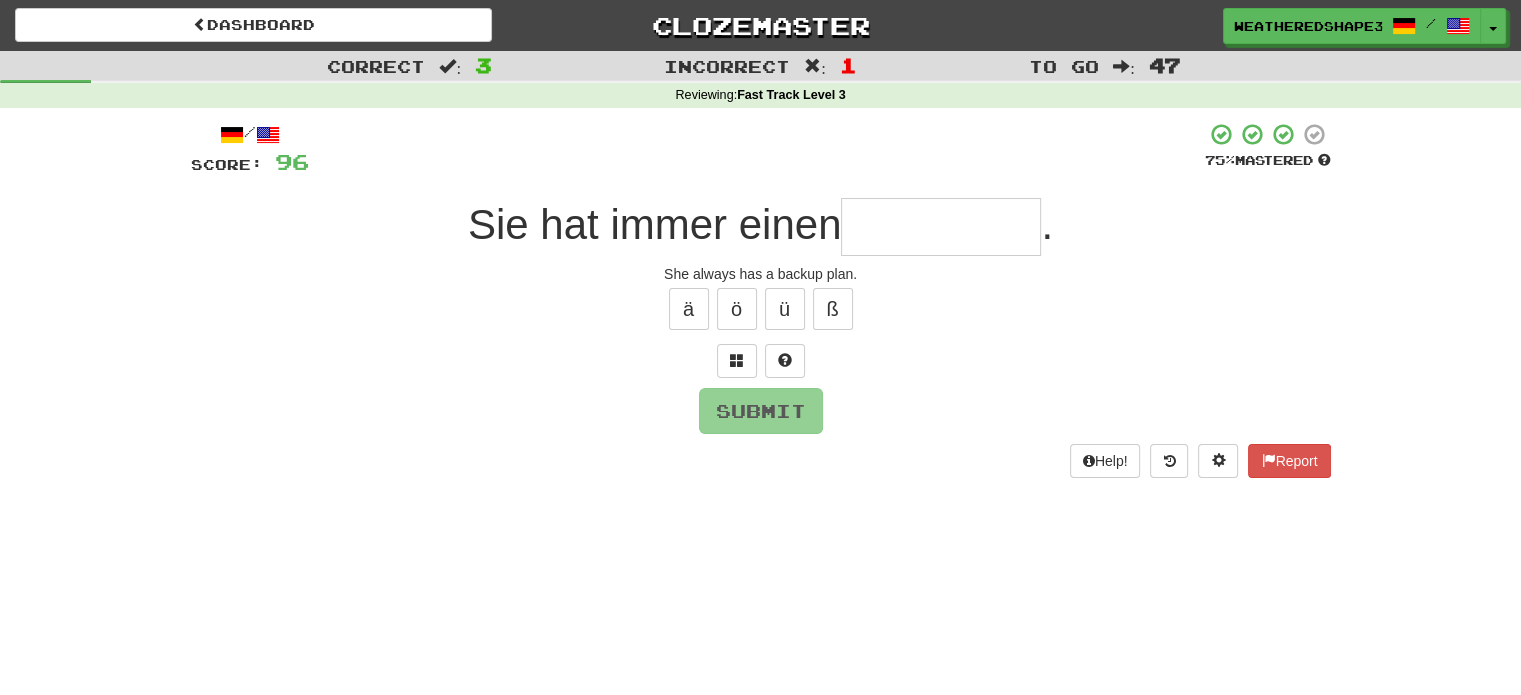 type on "*" 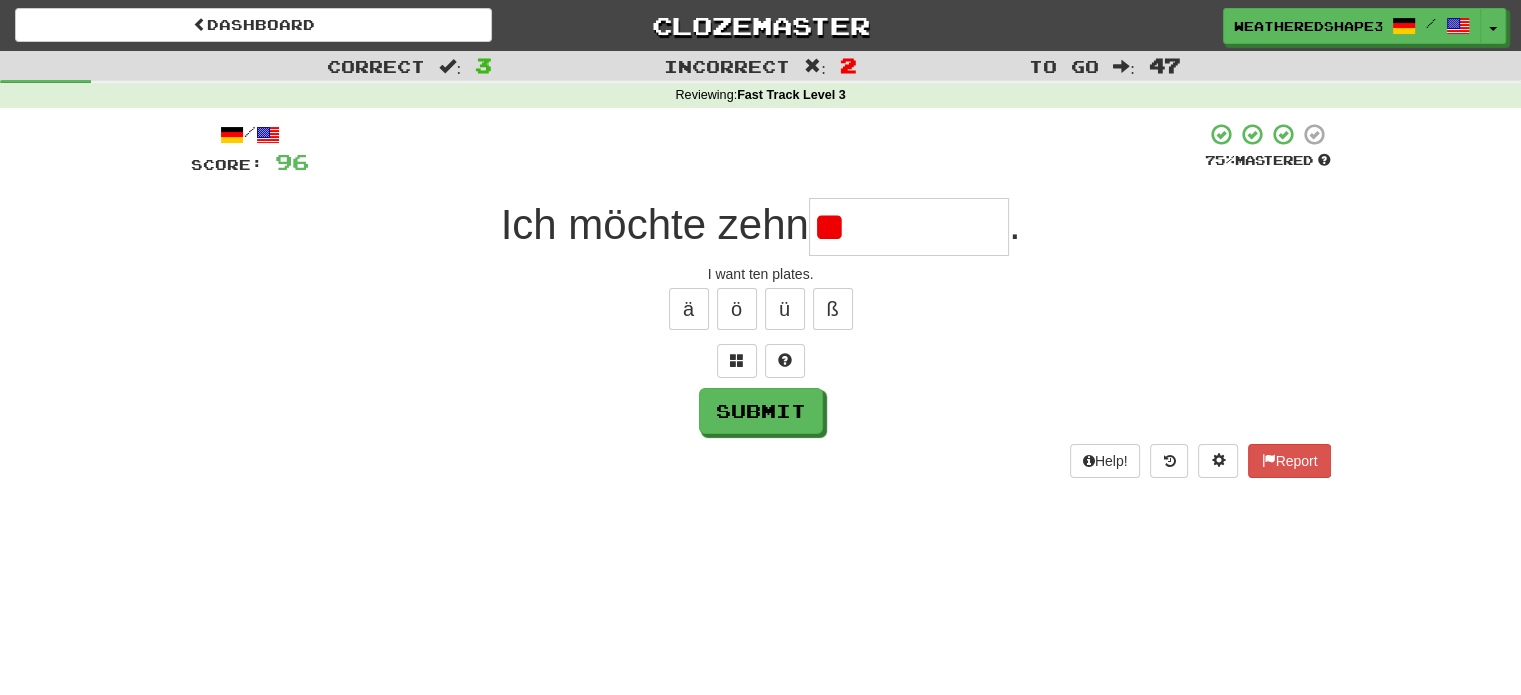 type on "*" 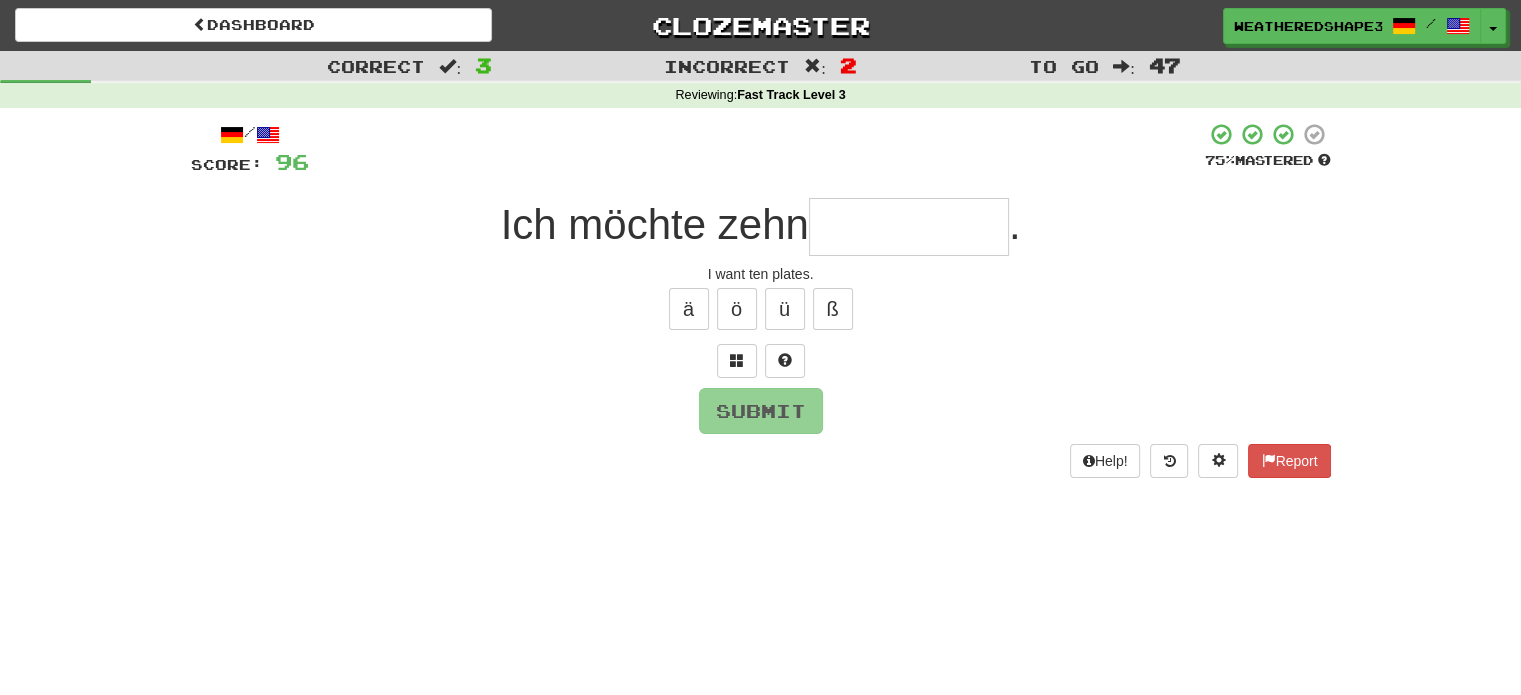 type on "*" 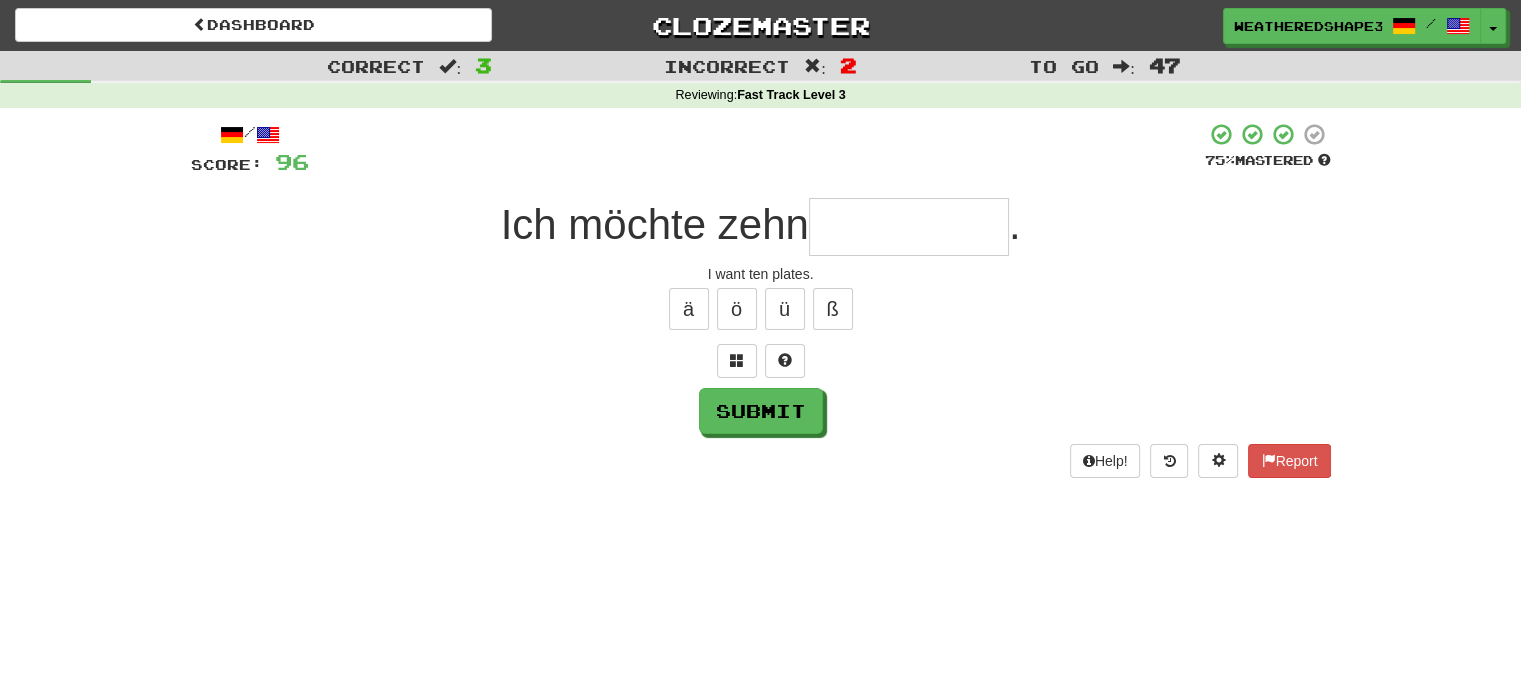 type on "*" 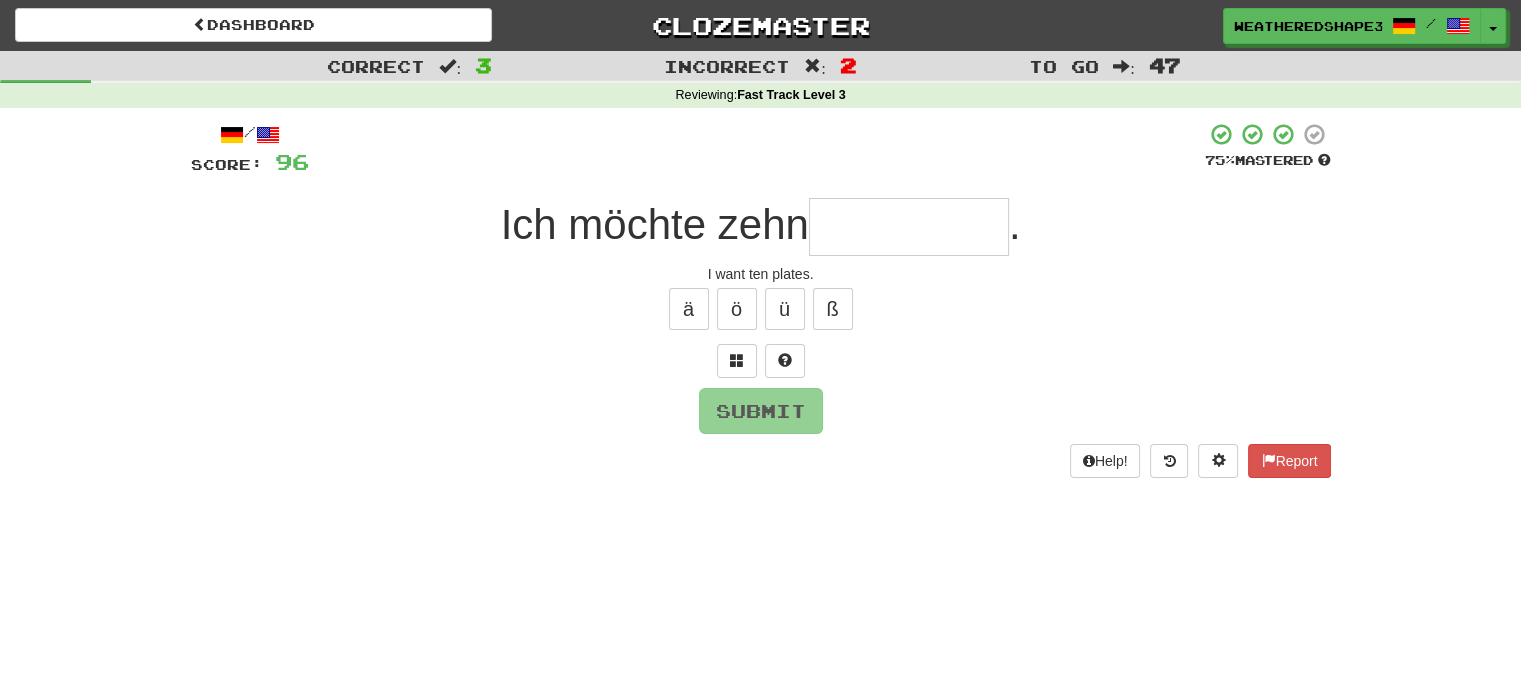 type on "*" 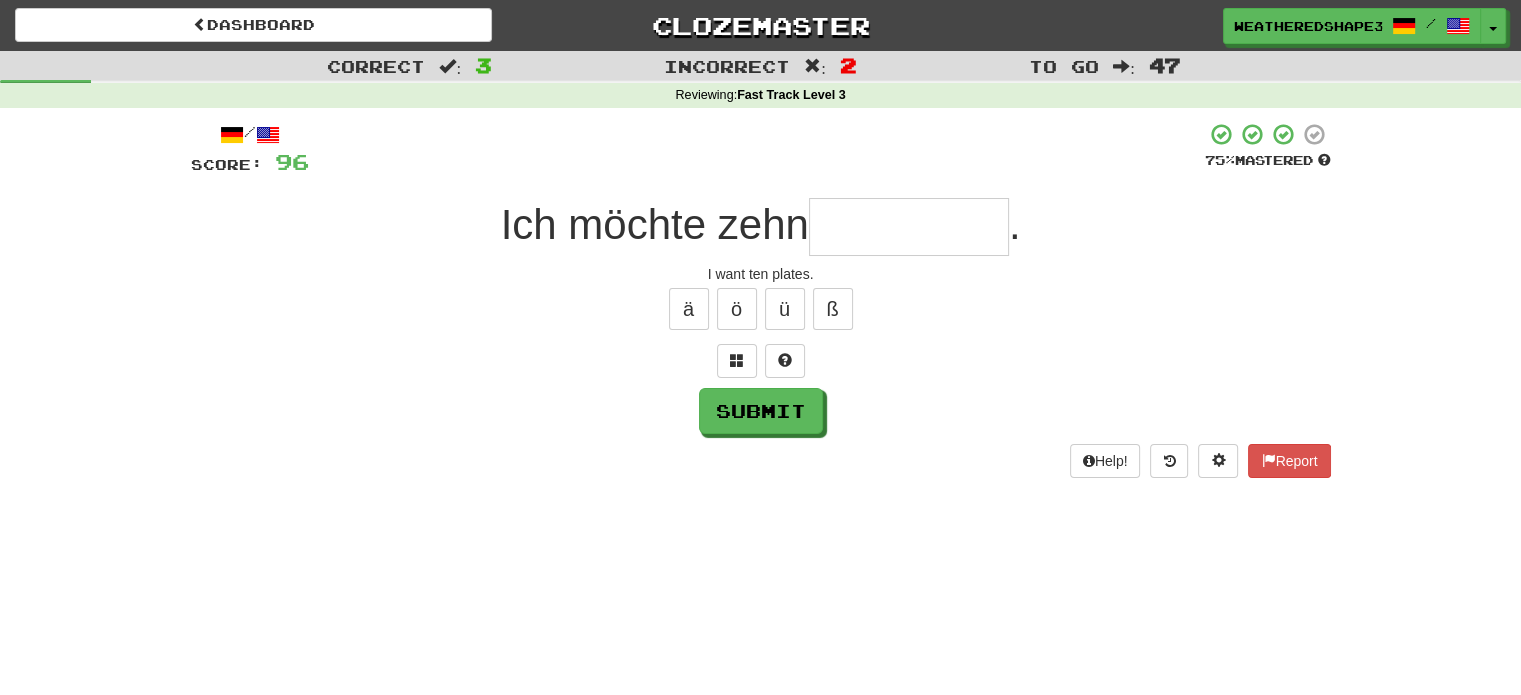 type on "*" 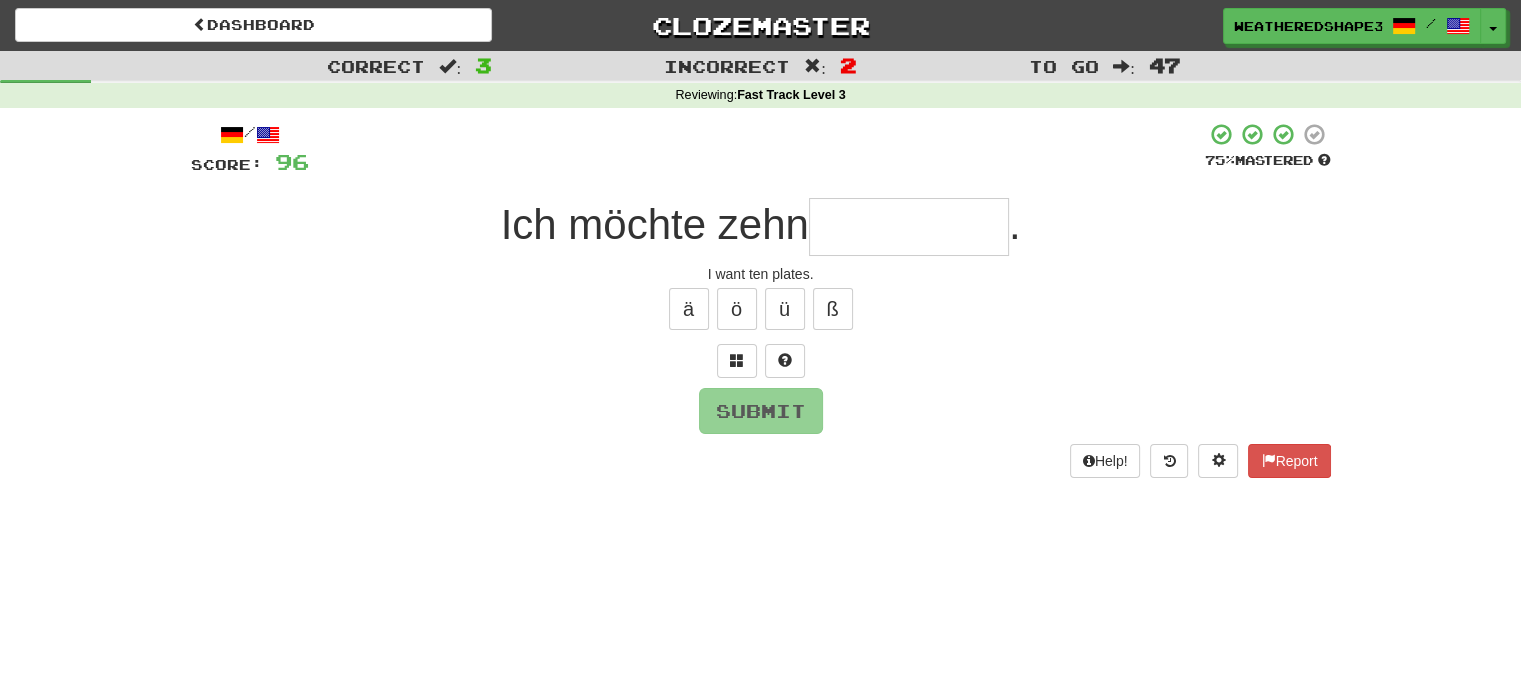 type on "*" 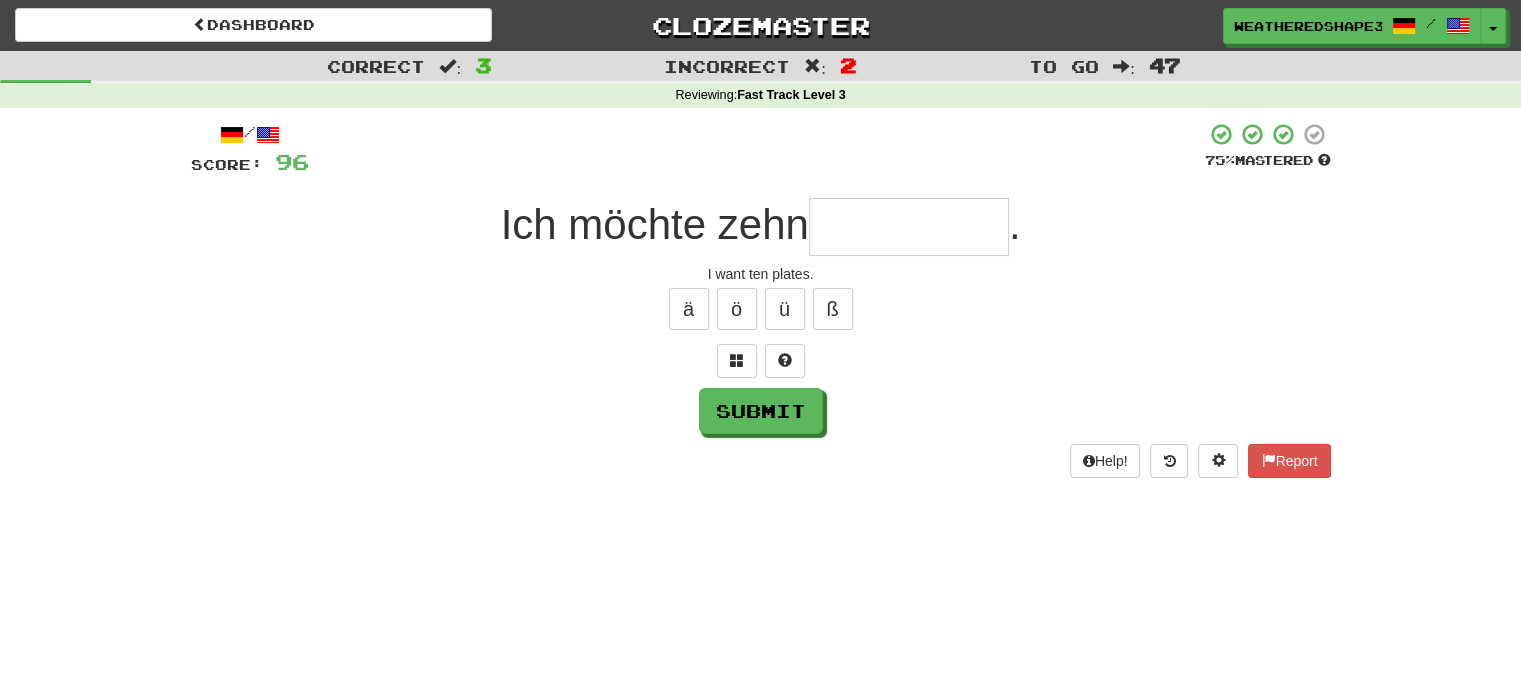 type on "*" 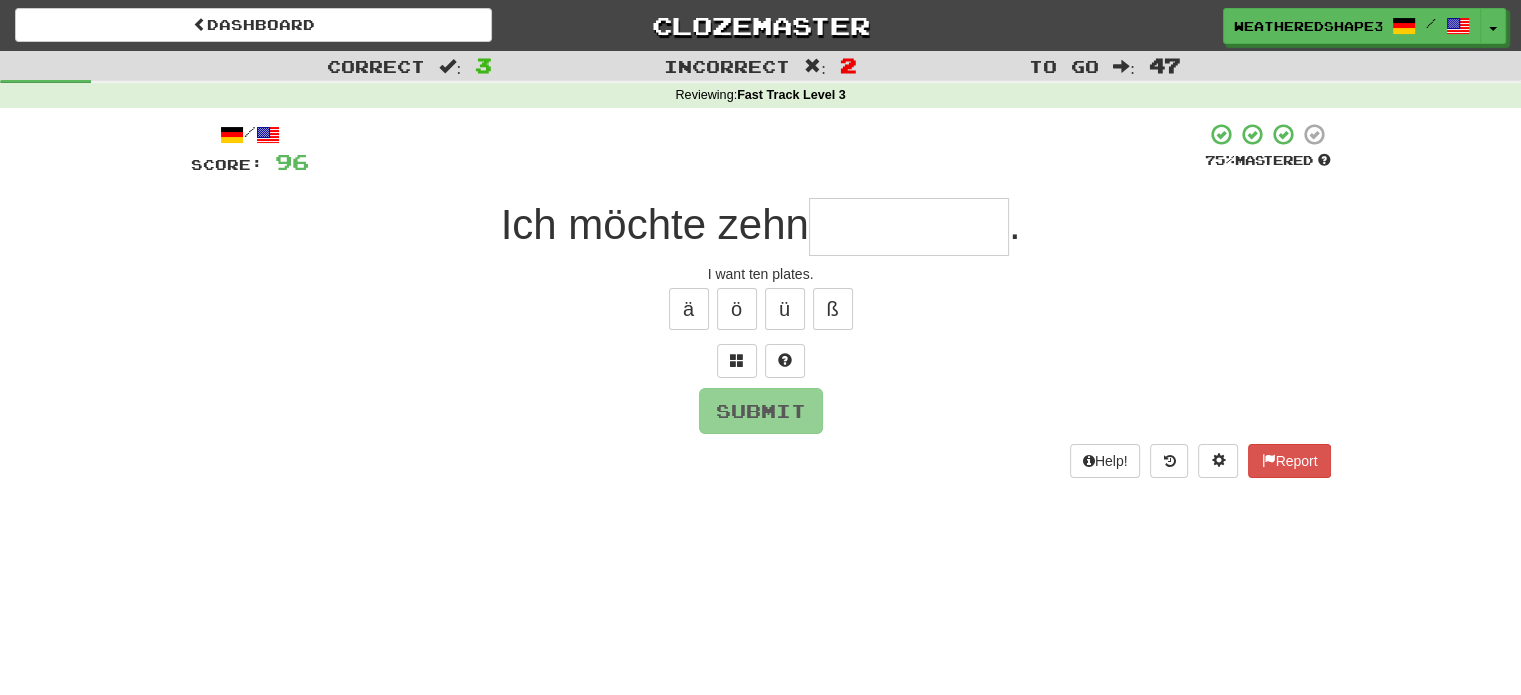type on "******" 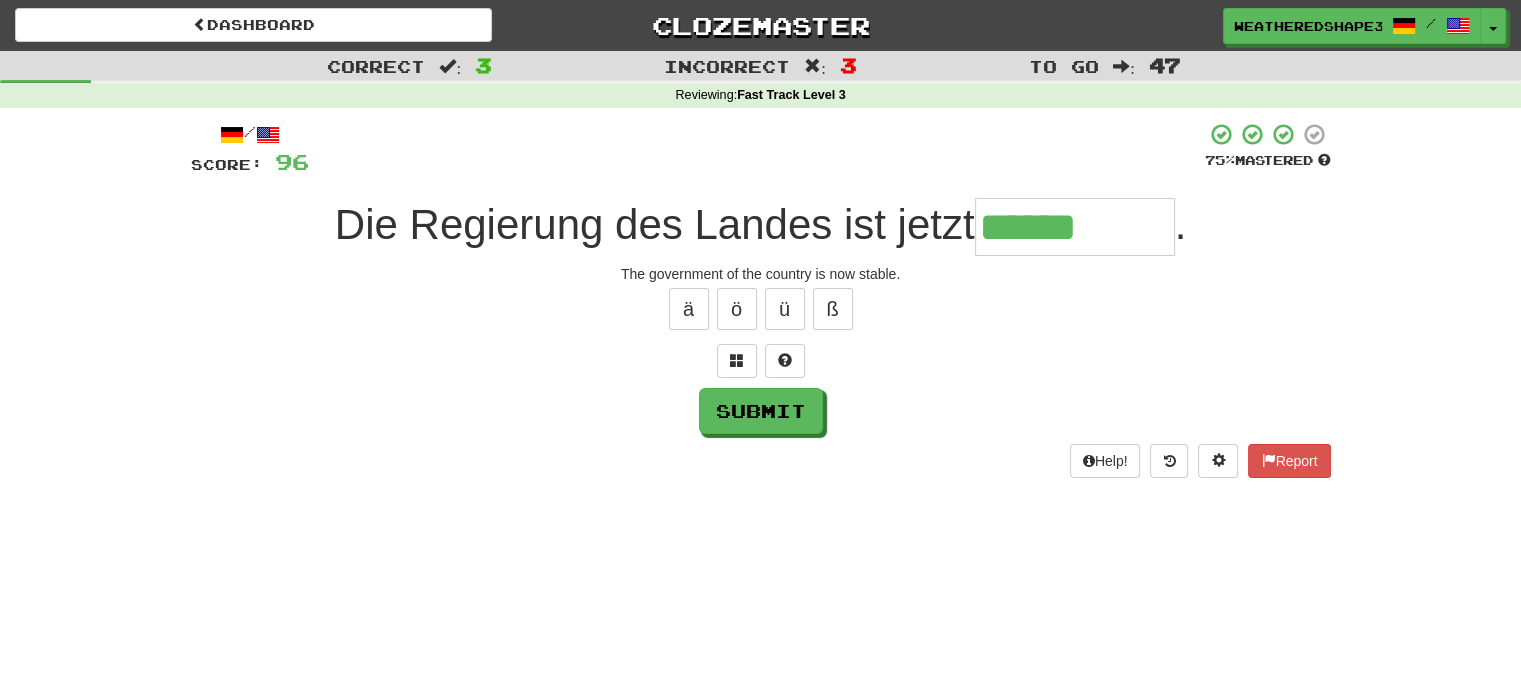 type on "******" 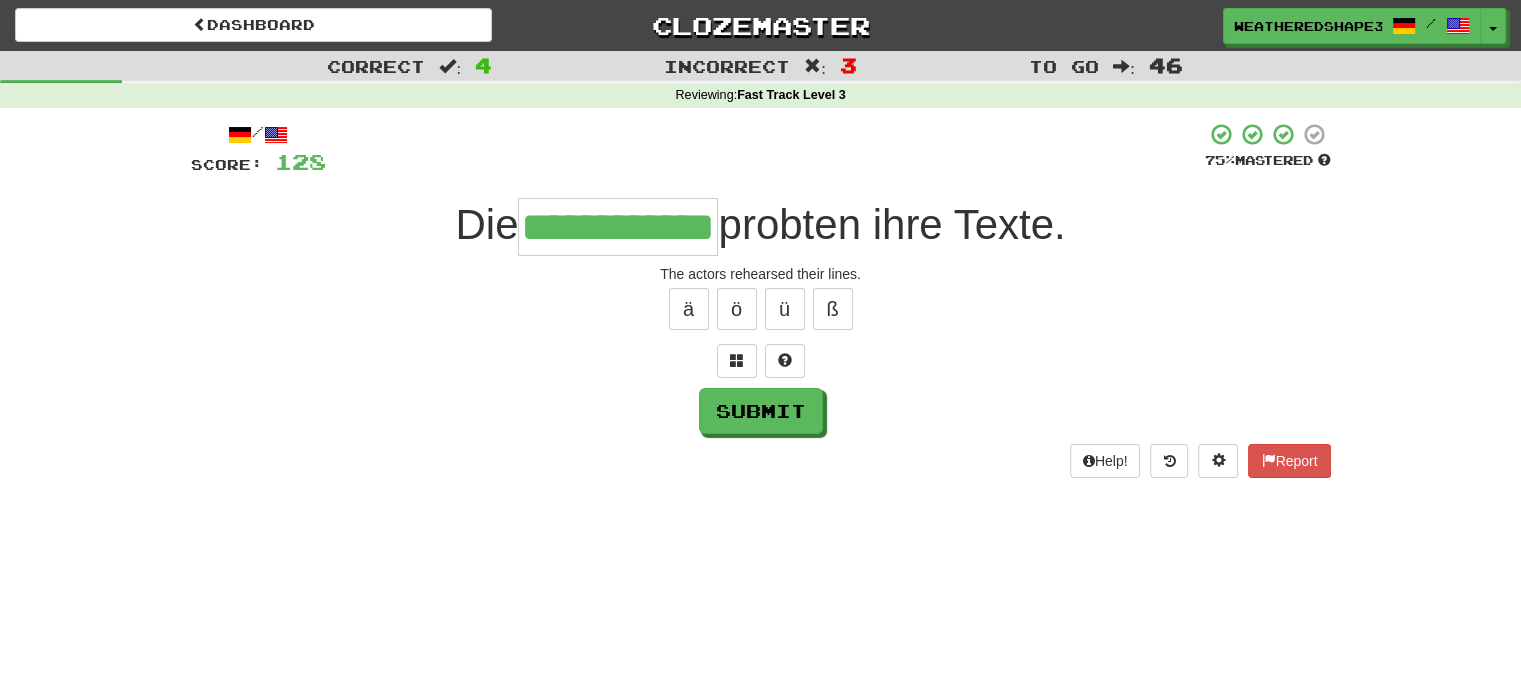 scroll, scrollTop: 0, scrollLeft: 43, axis: horizontal 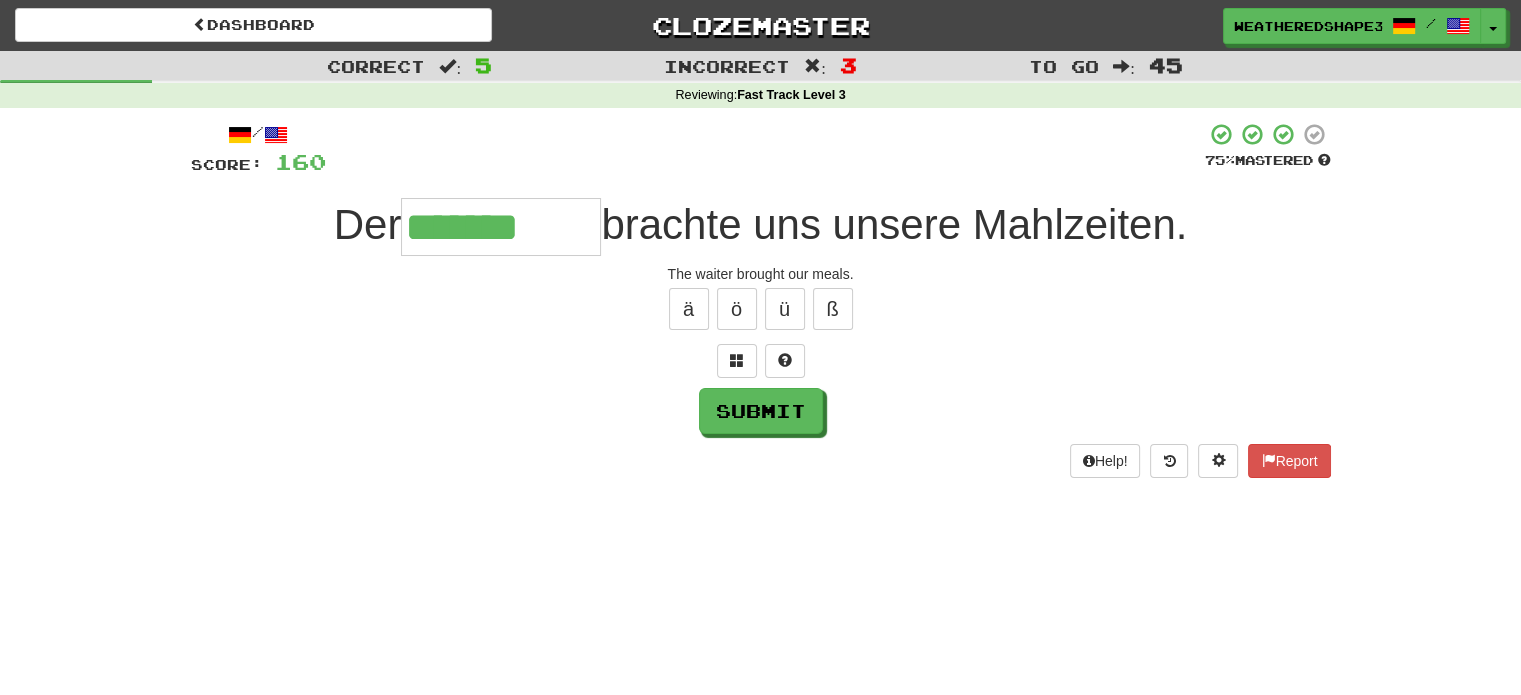 type on "*******" 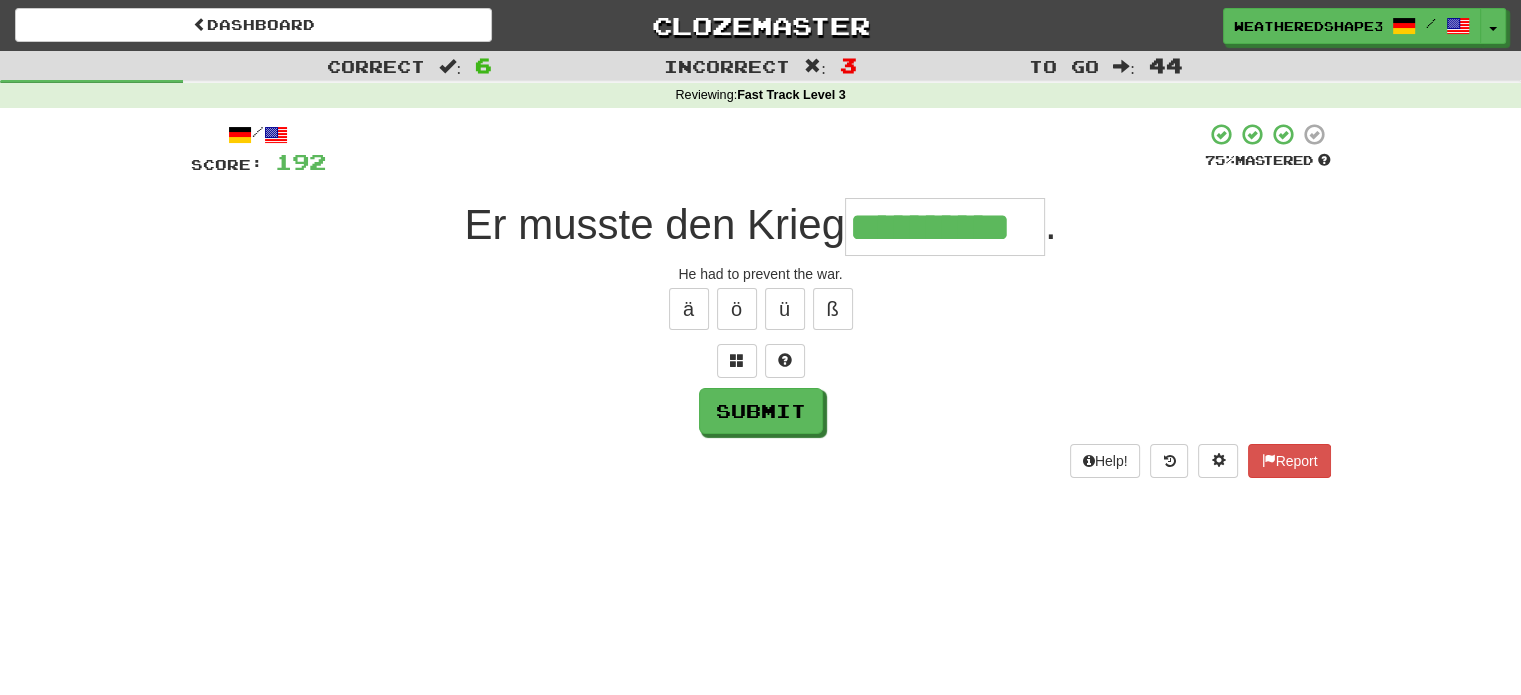 type on "**********" 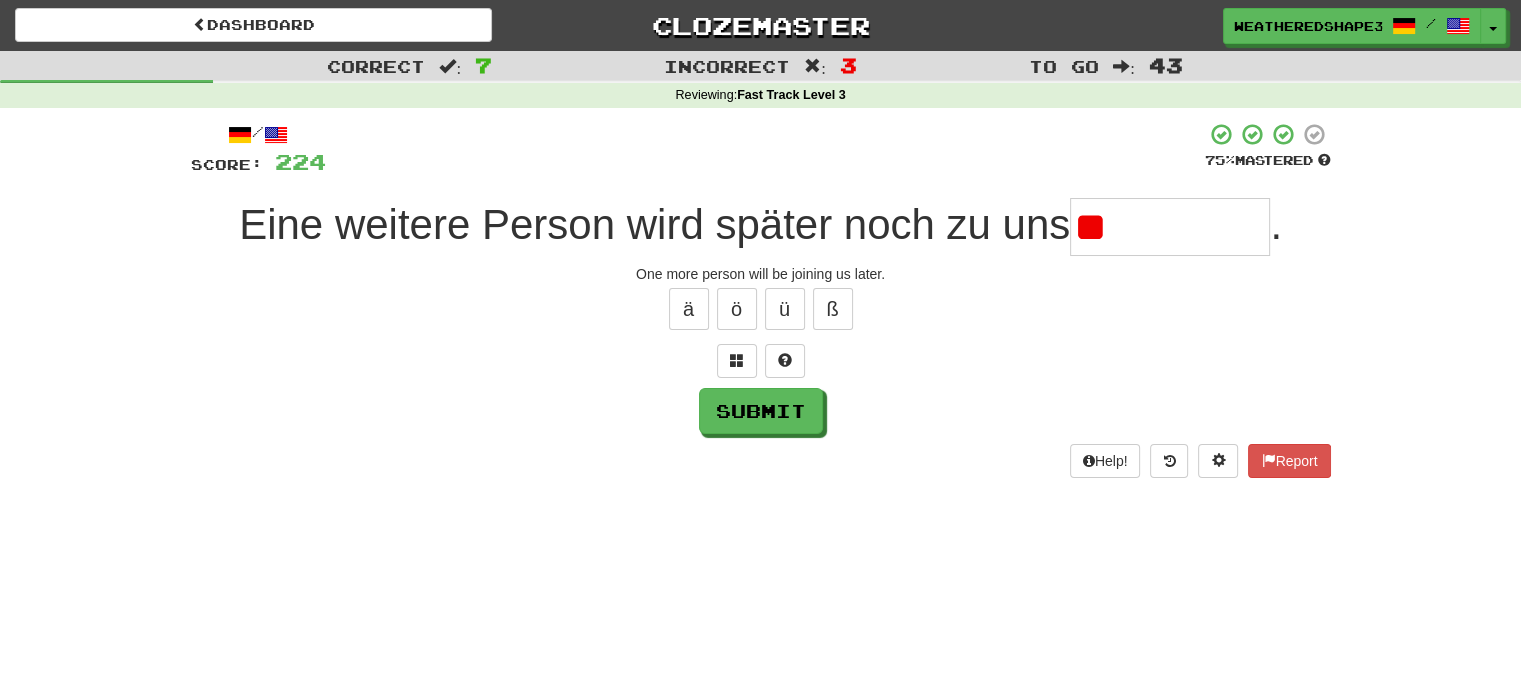 type on "*" 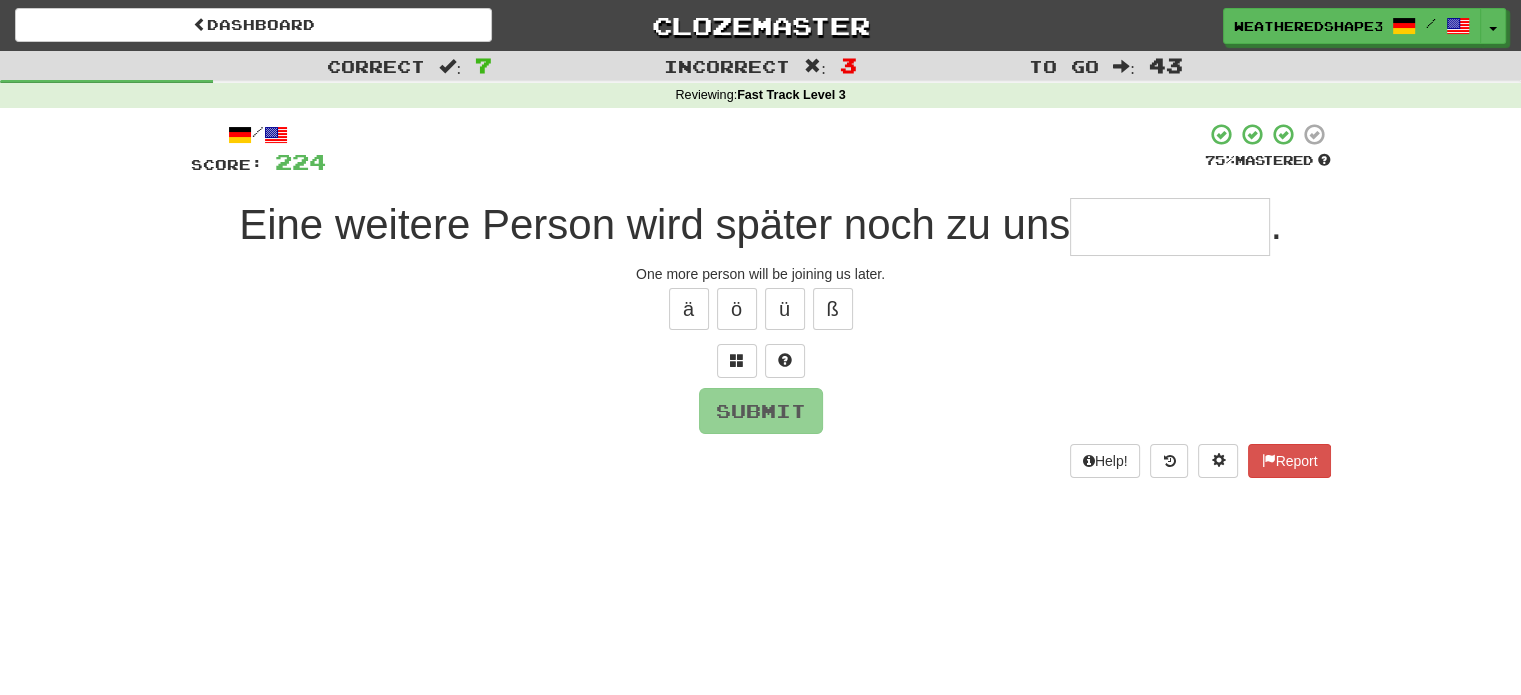 type on "*" 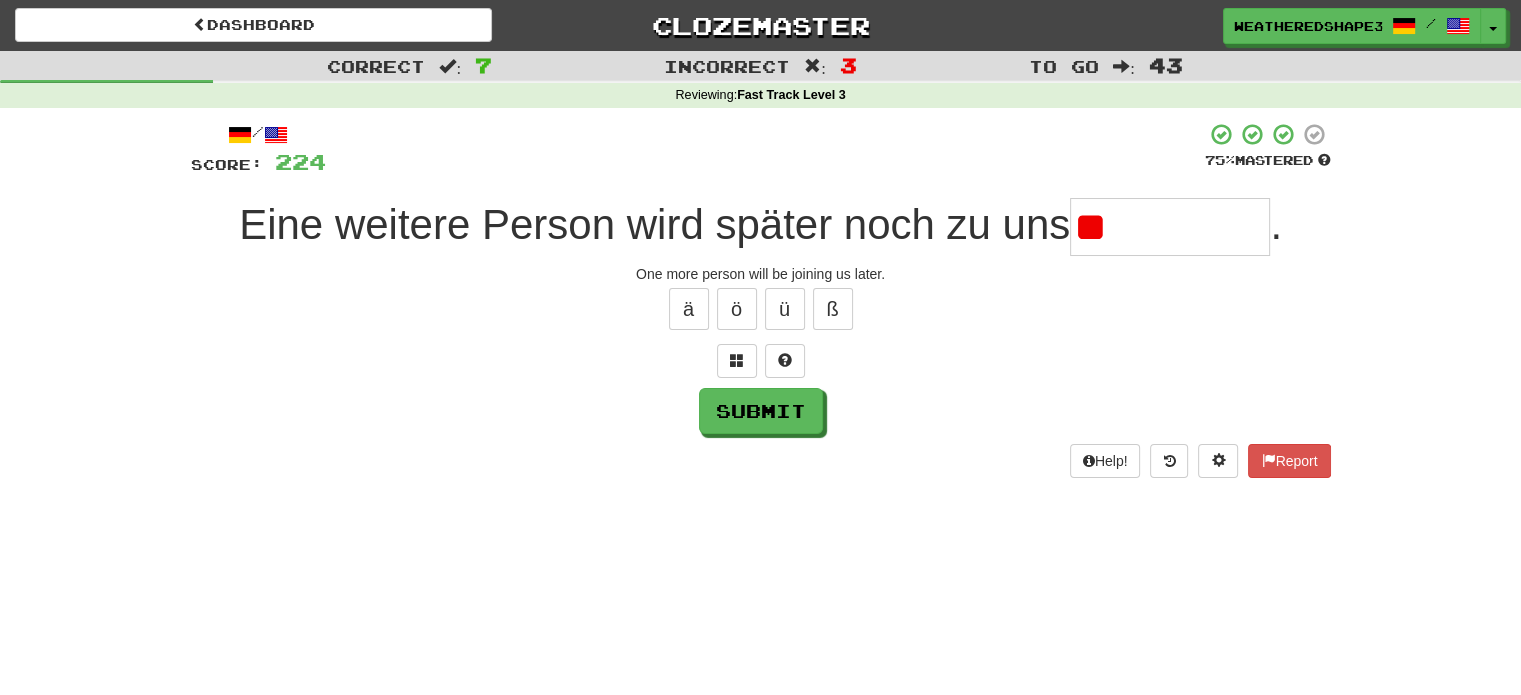 type on "*" 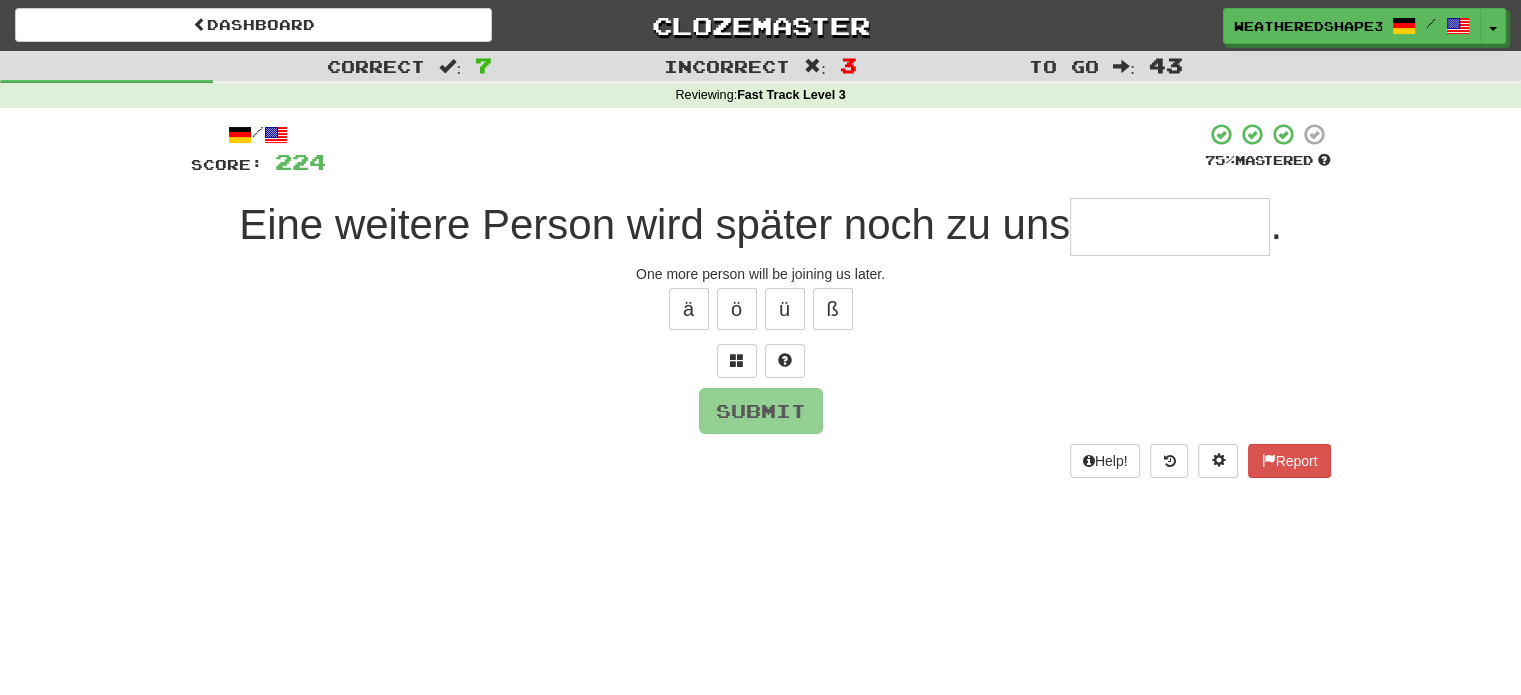 type on "*" 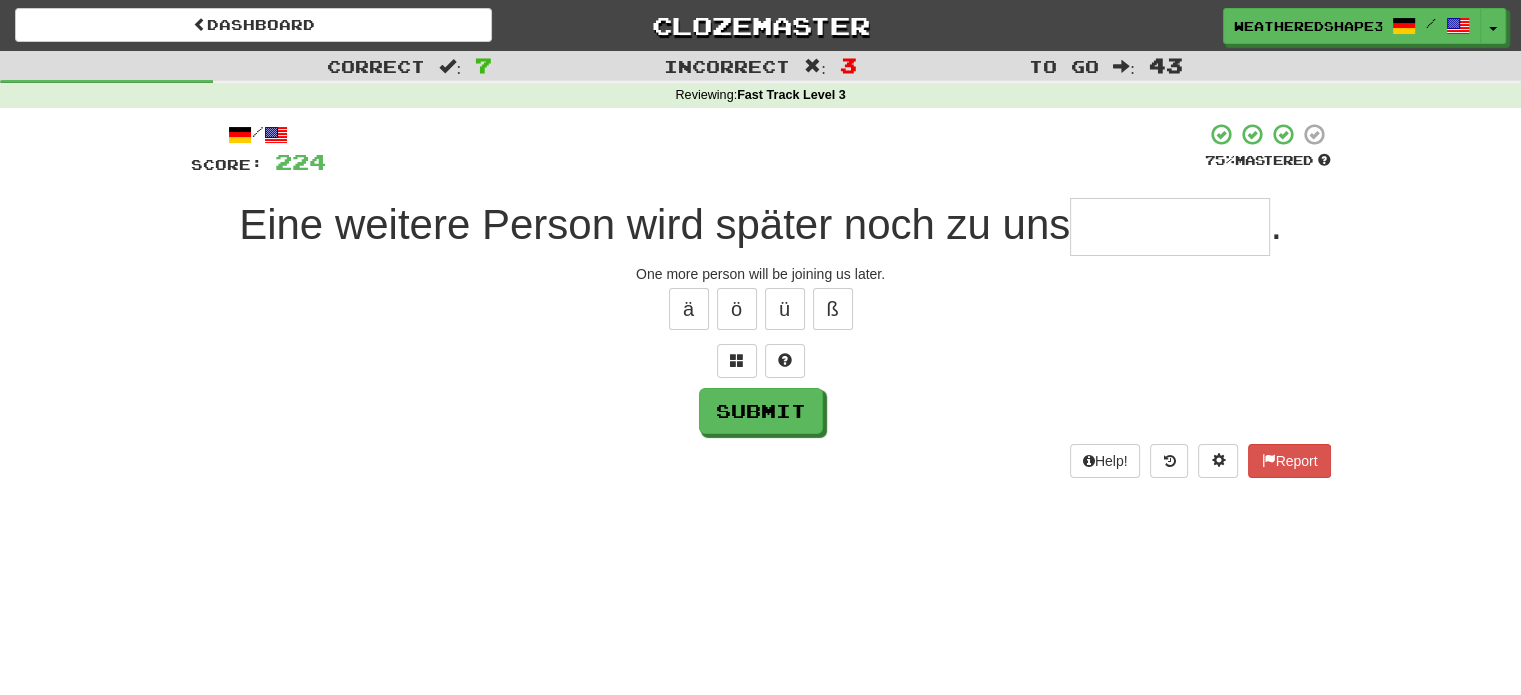 type on "******" 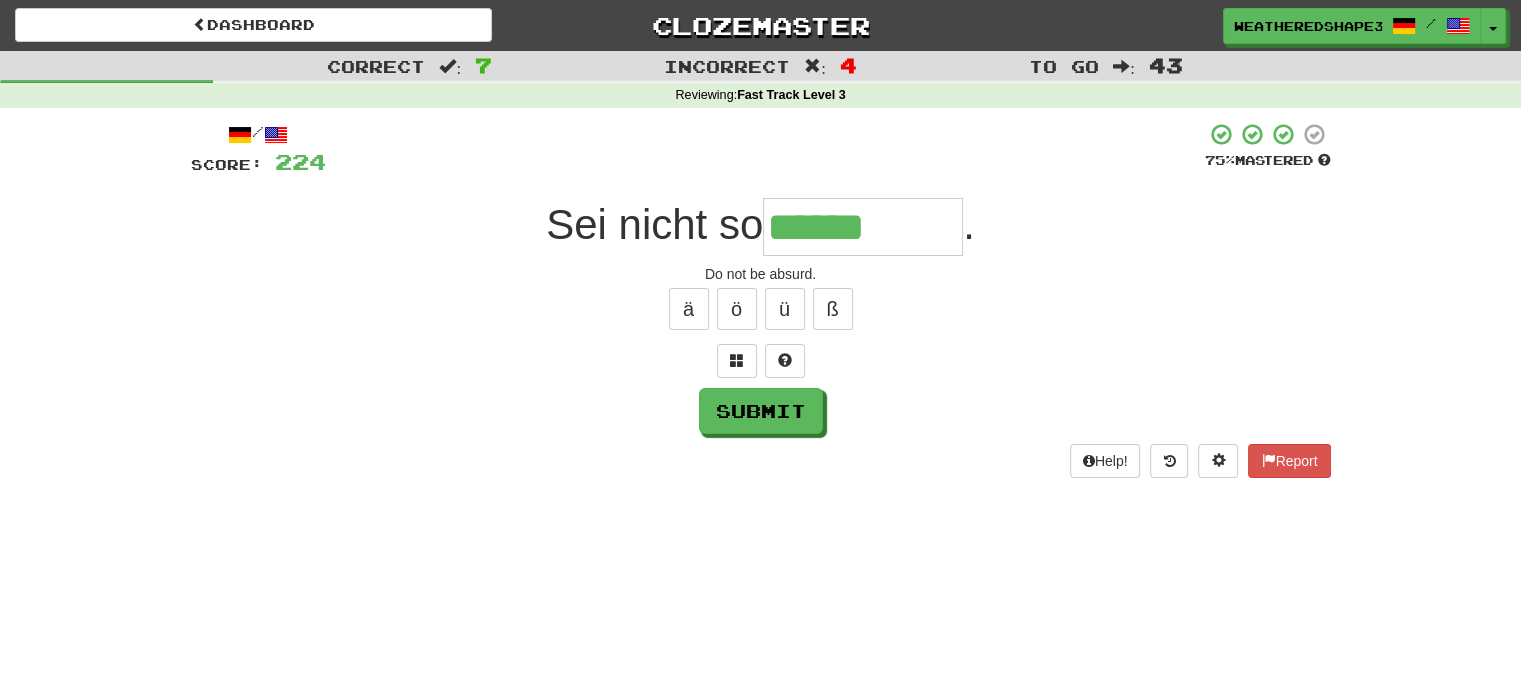 type on "******" 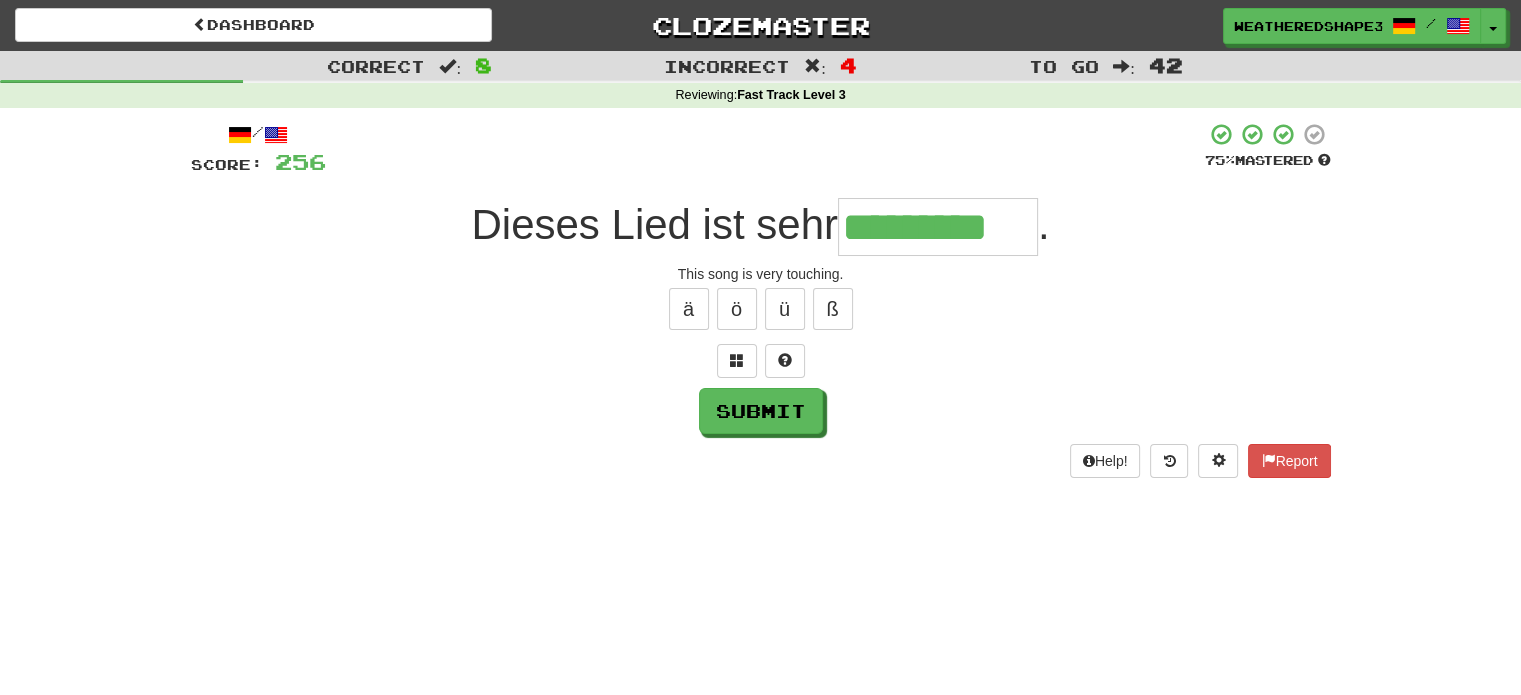 type on "*********" 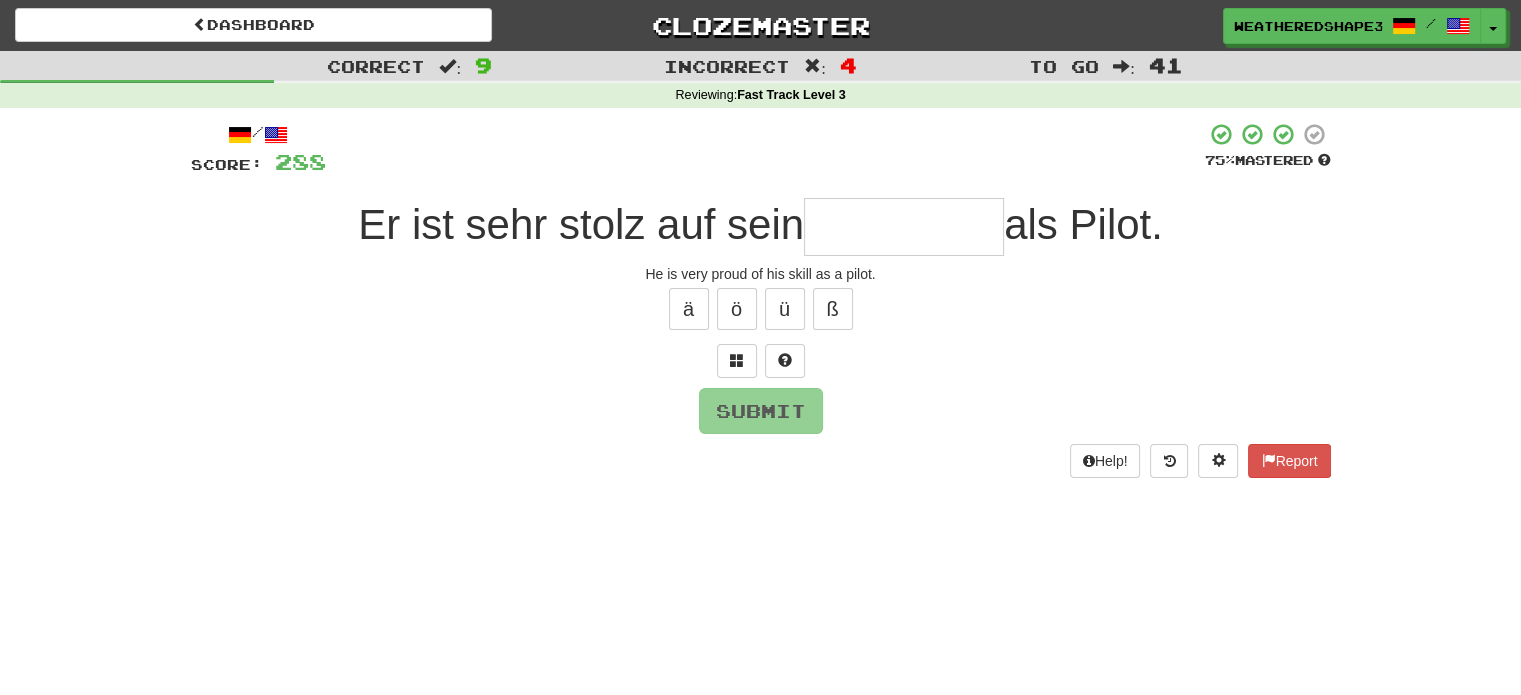 type on "*" 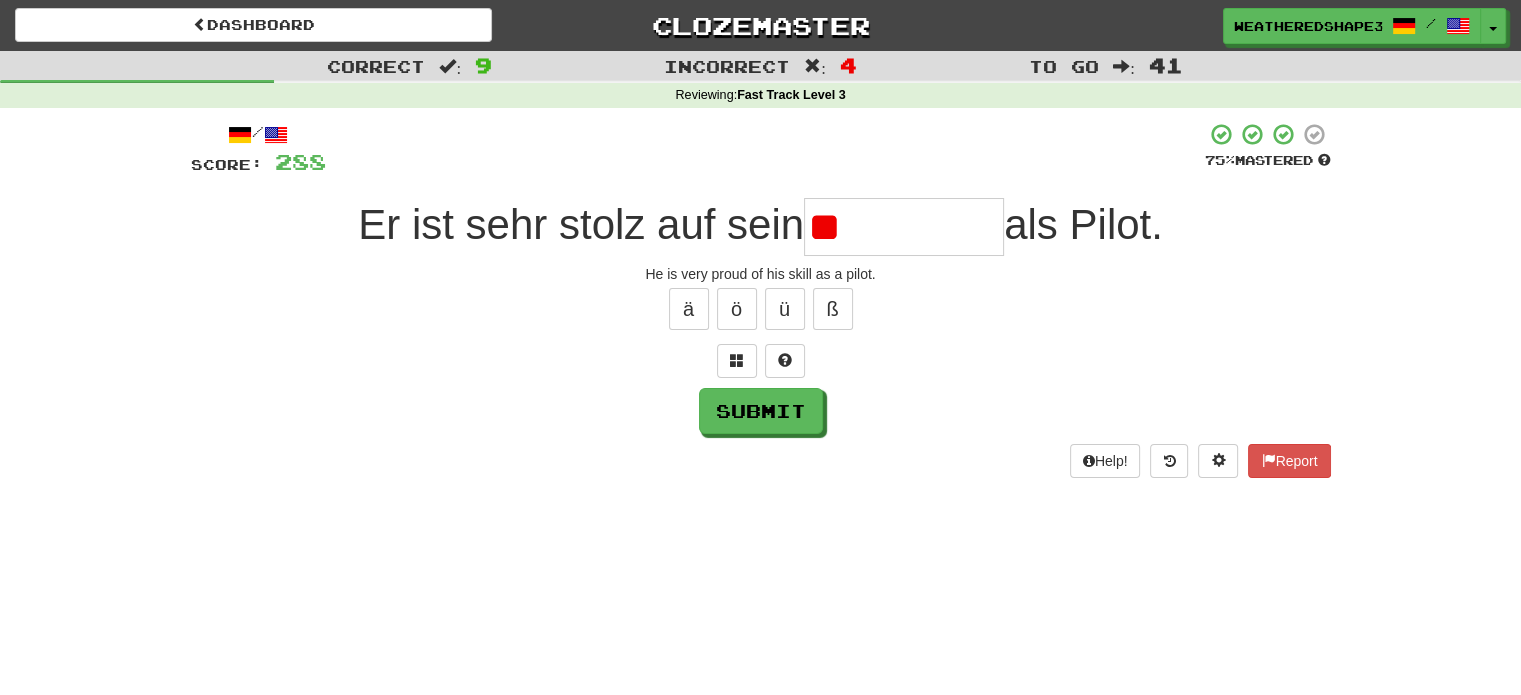 type on "******" 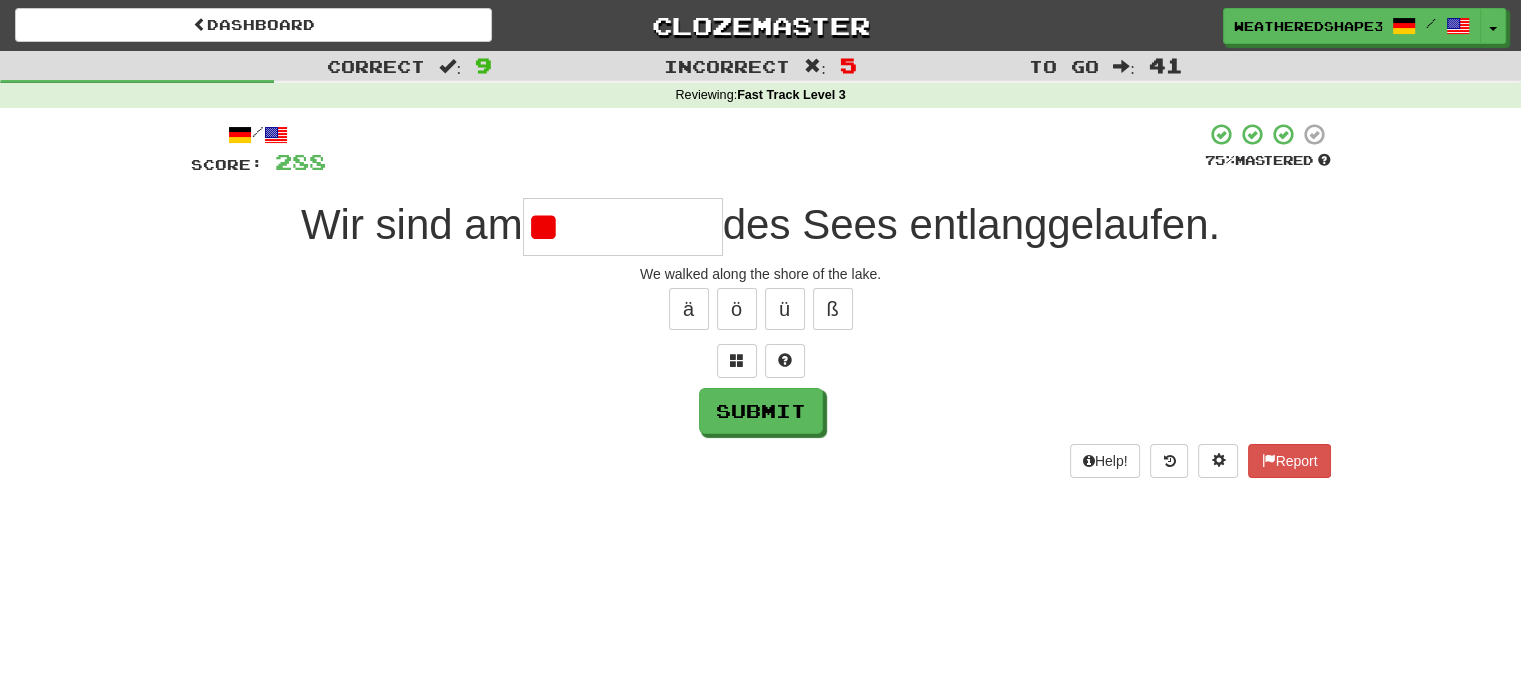 type on "*" 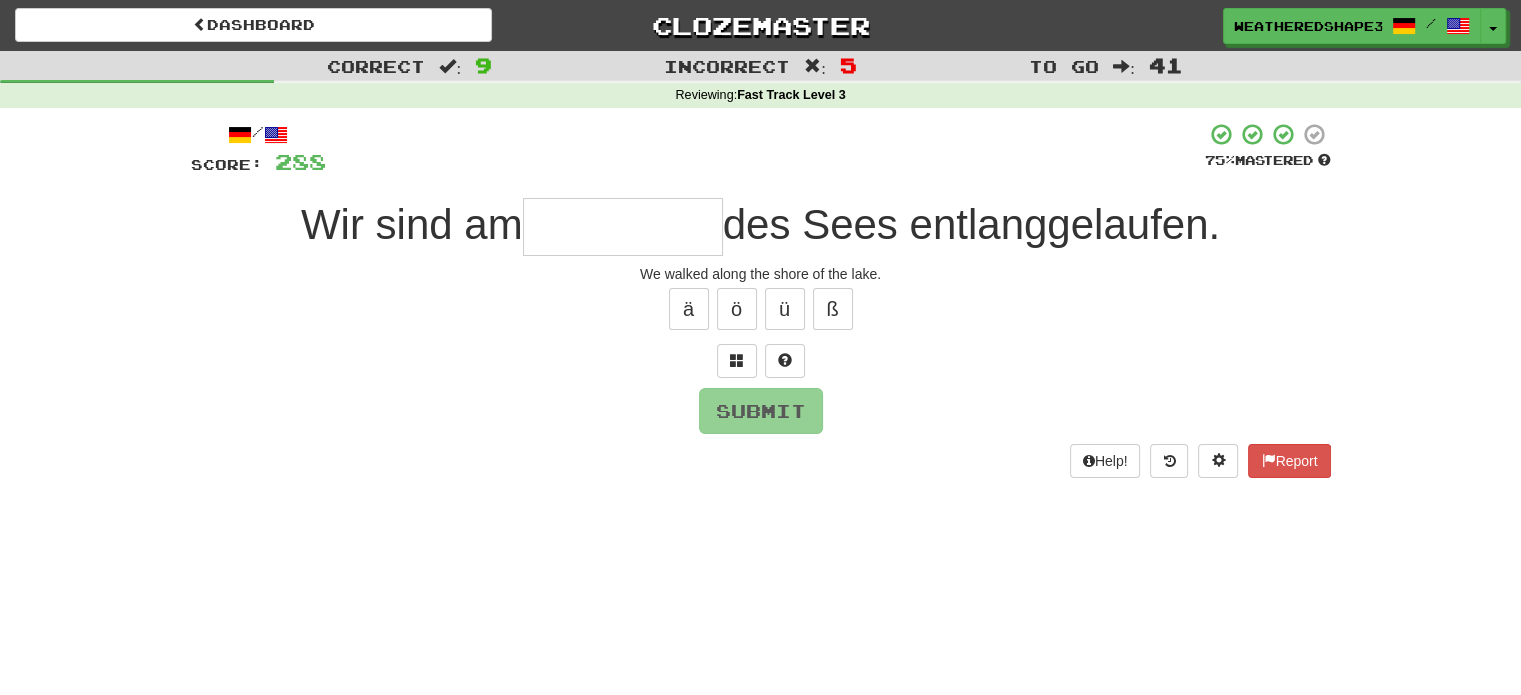 type on "****" 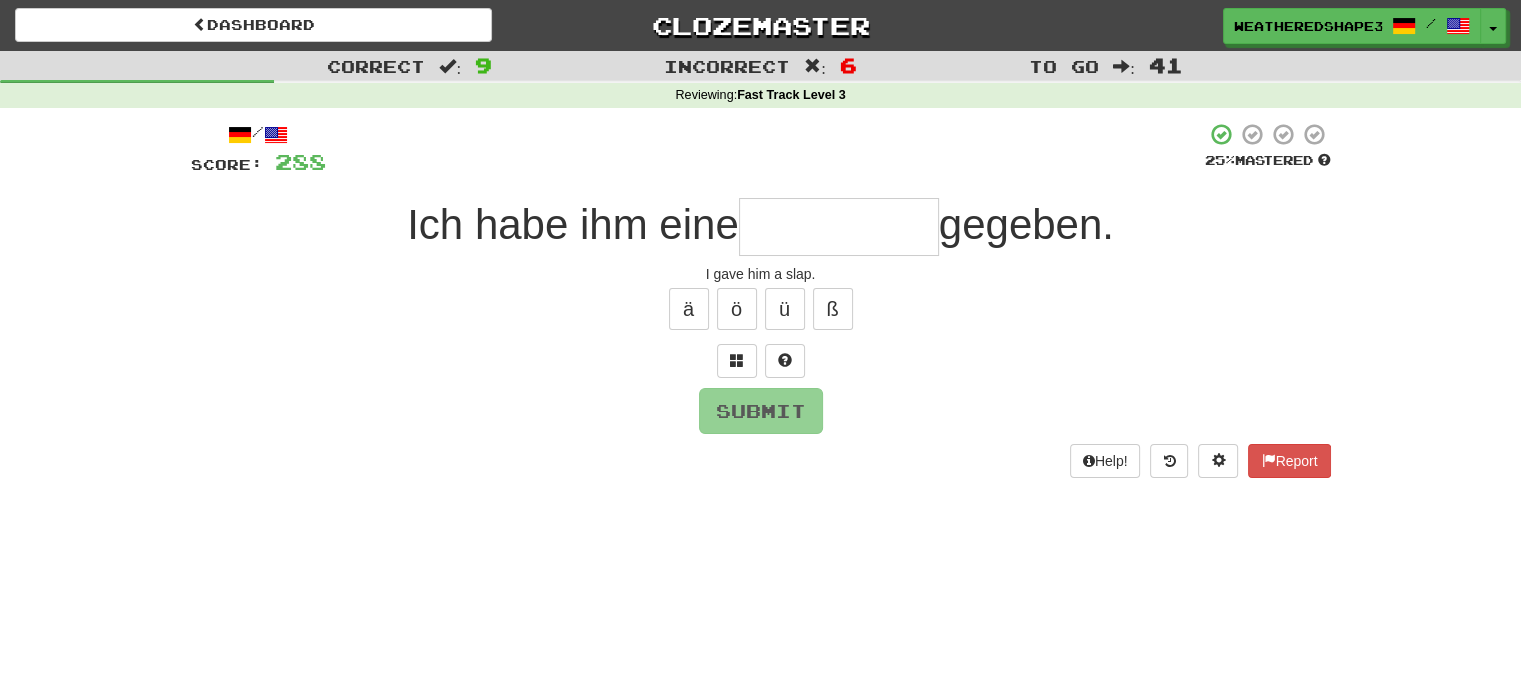 type on "*" 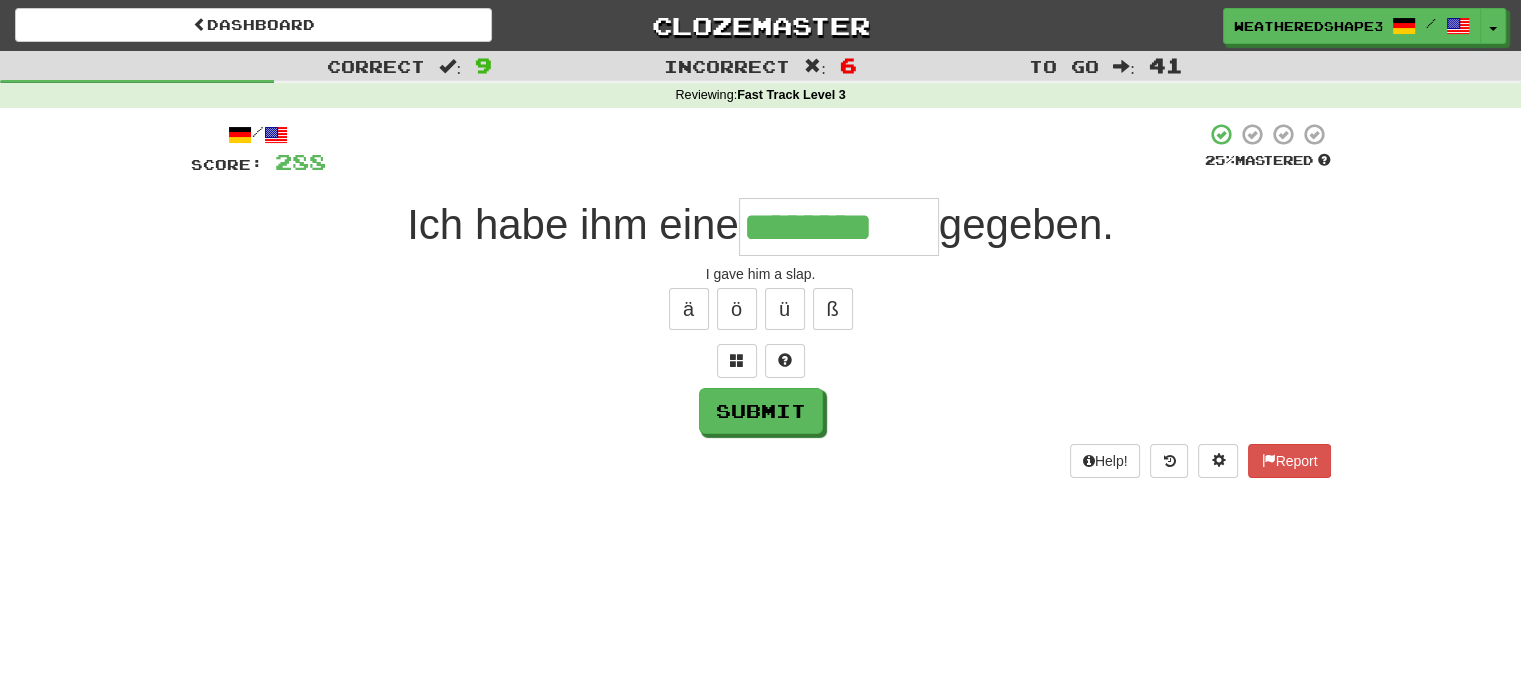 type on "********" 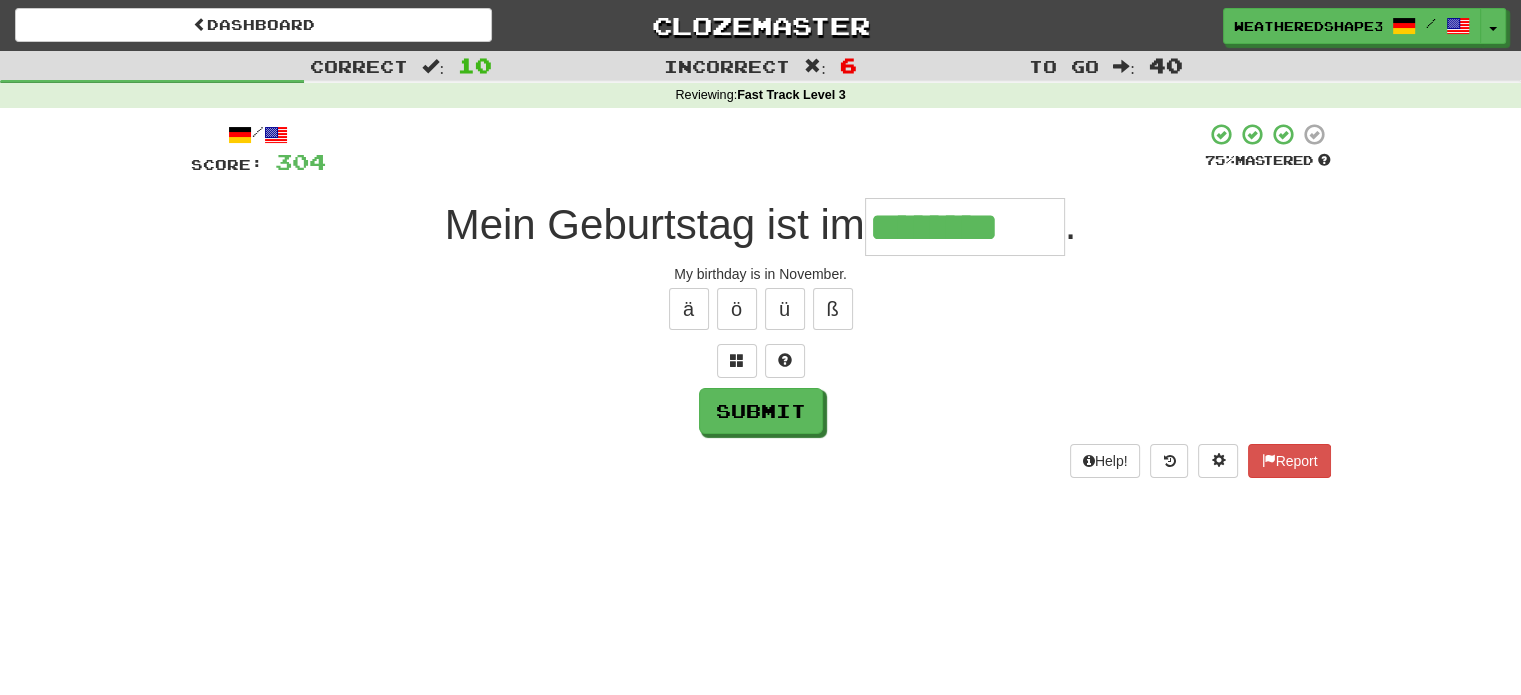 type on "********" 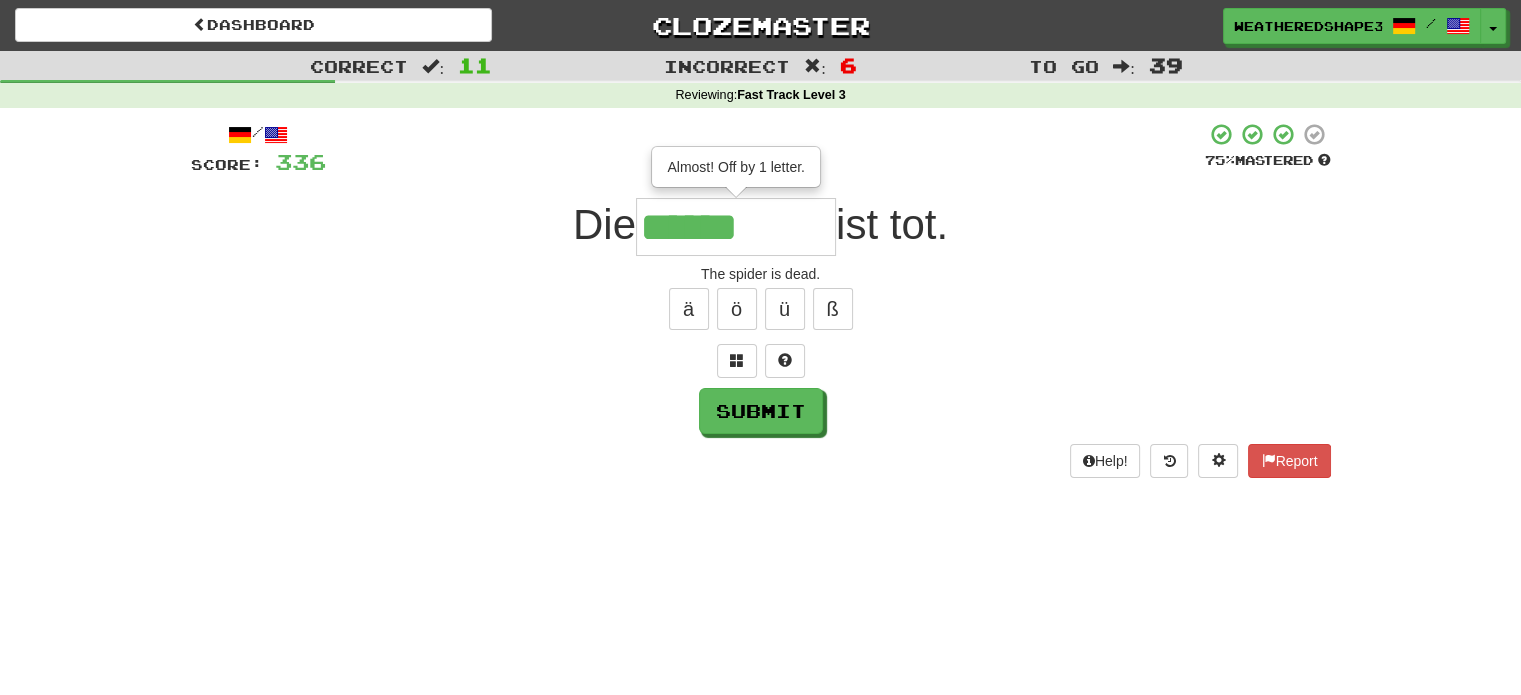 type on "******" 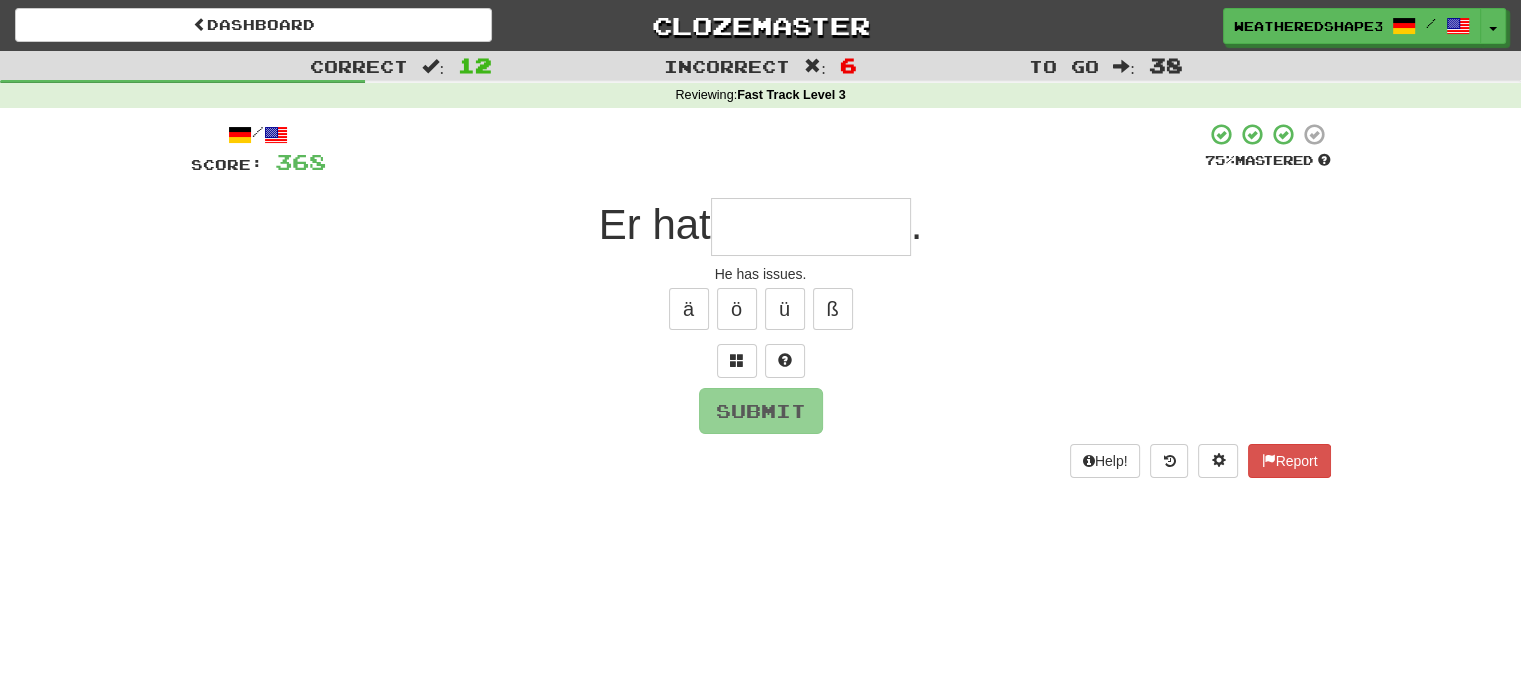 type on "*" 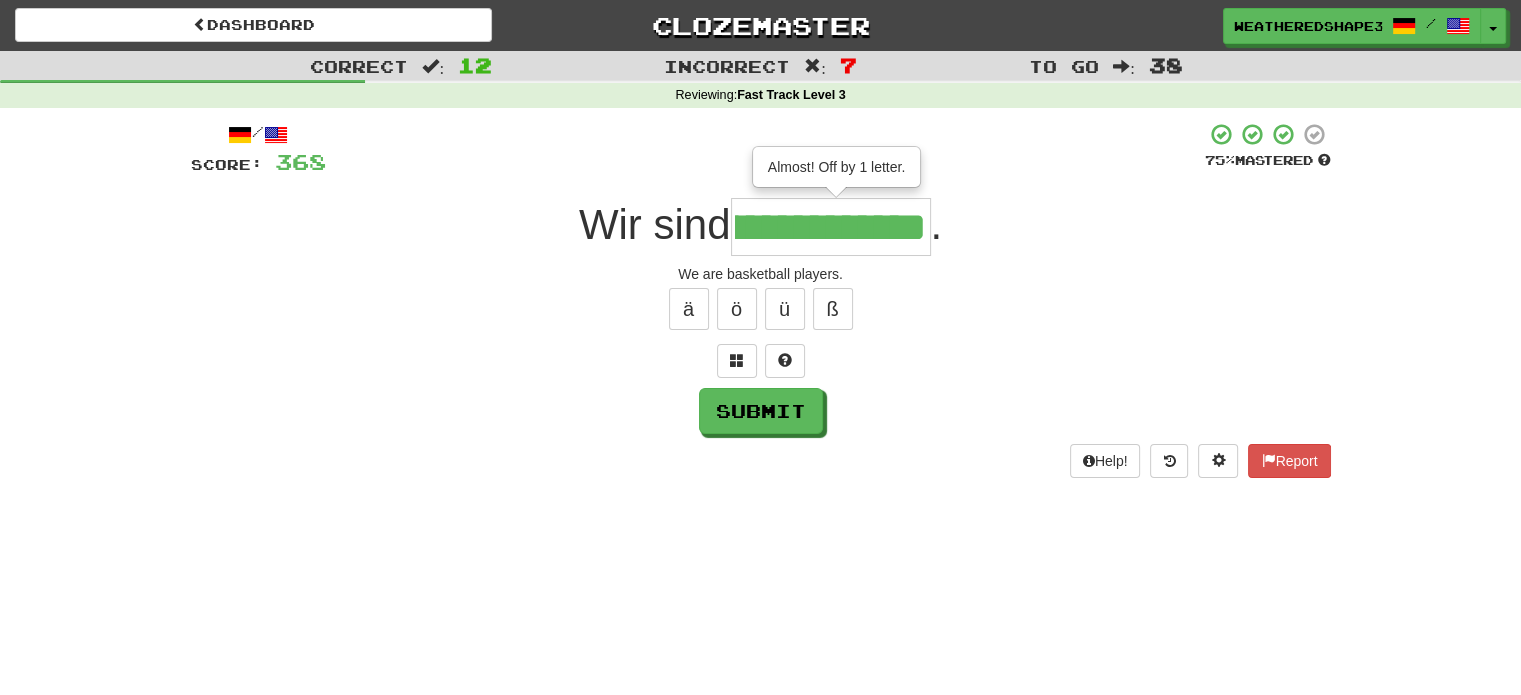 scroll, scrollTop: 0, scrollLeft: 120, axis: horizontal 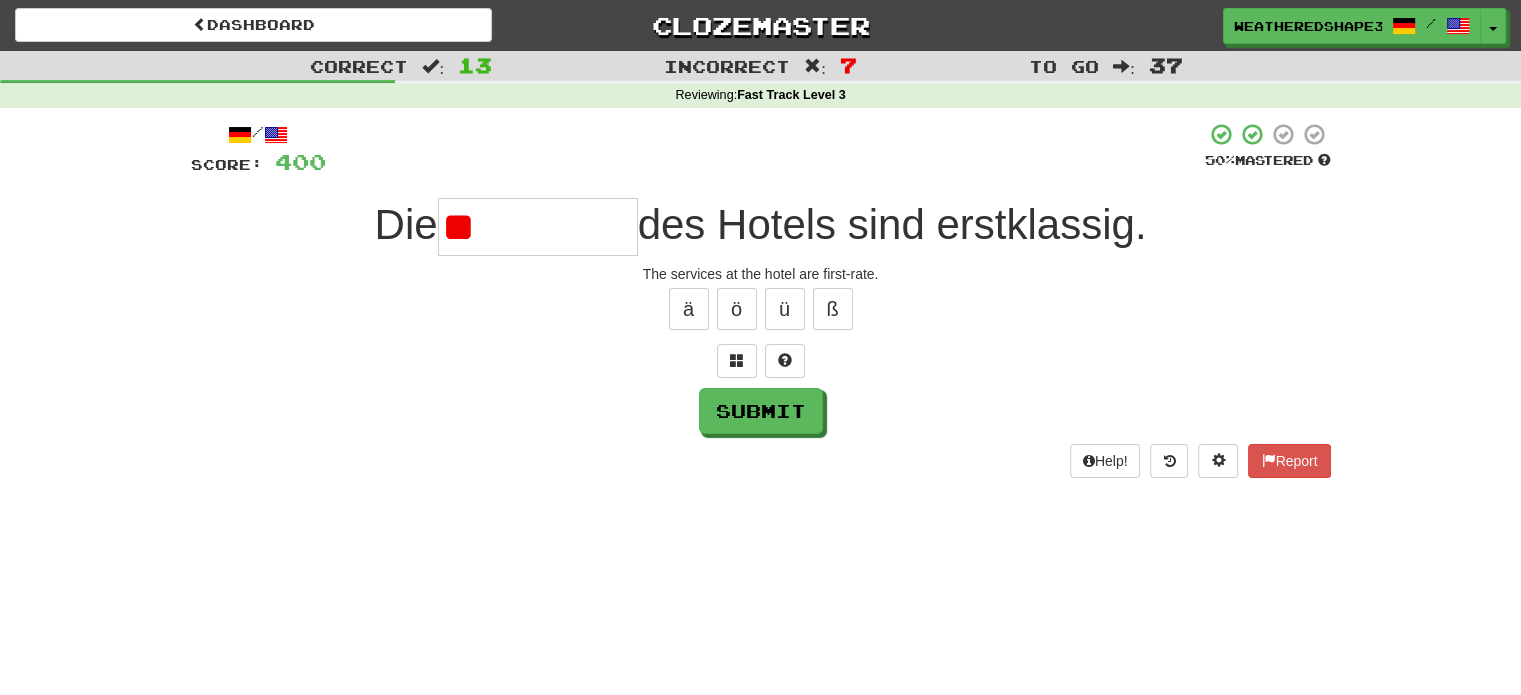 type on "*" 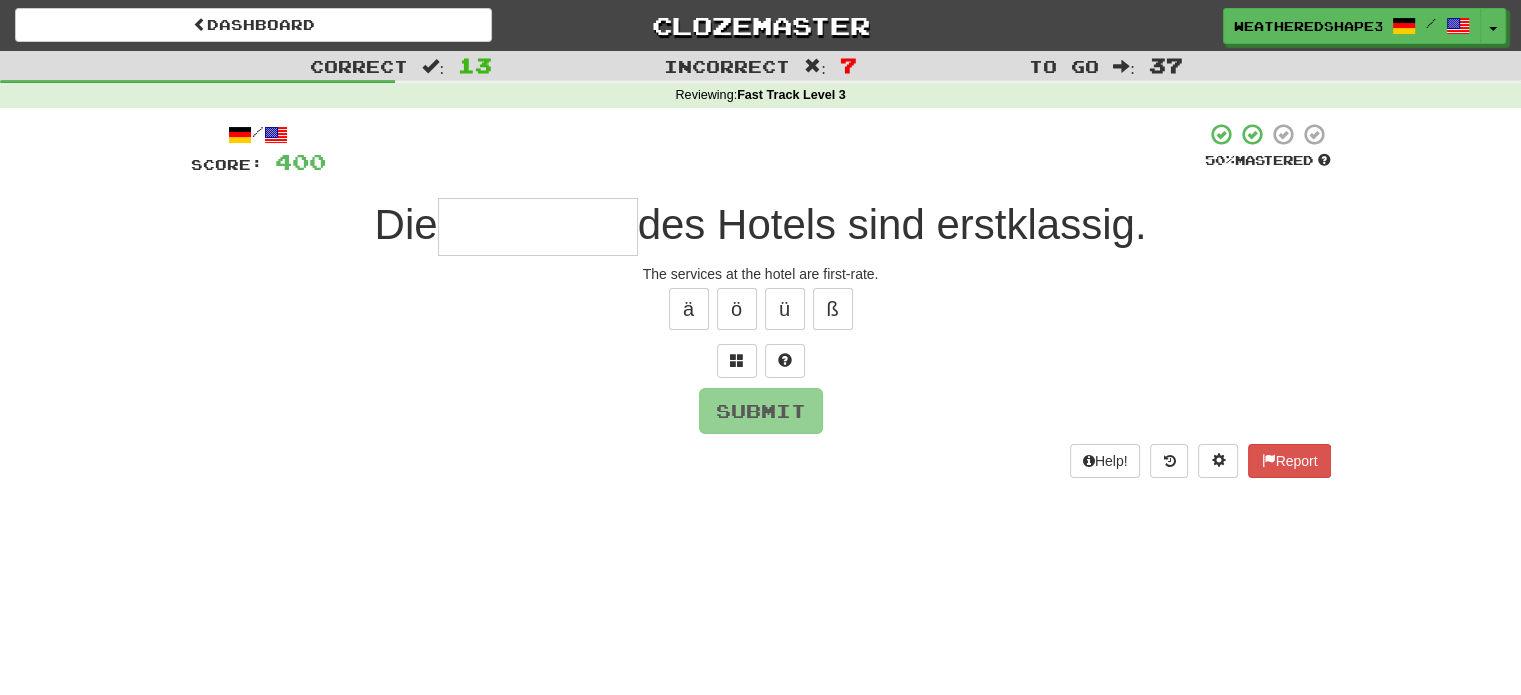 type on "*" 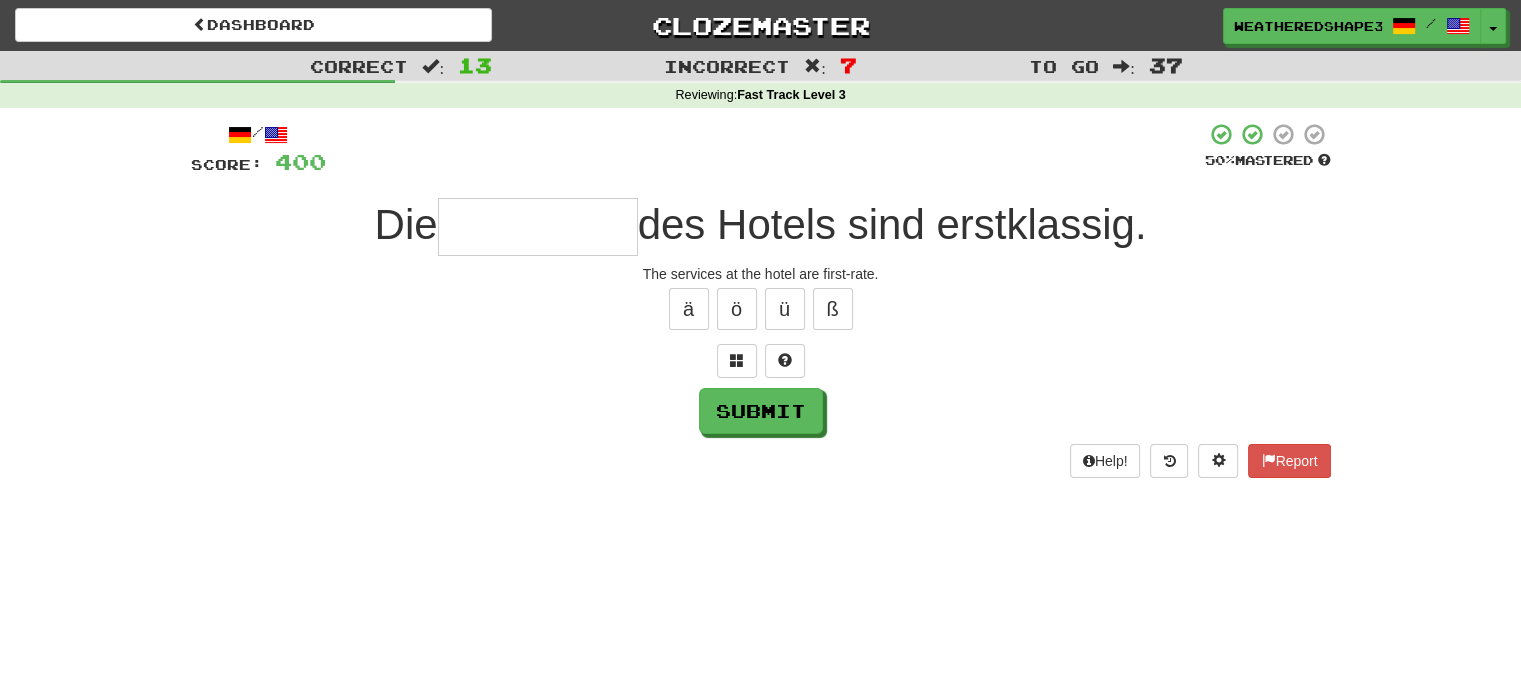 type on "*" 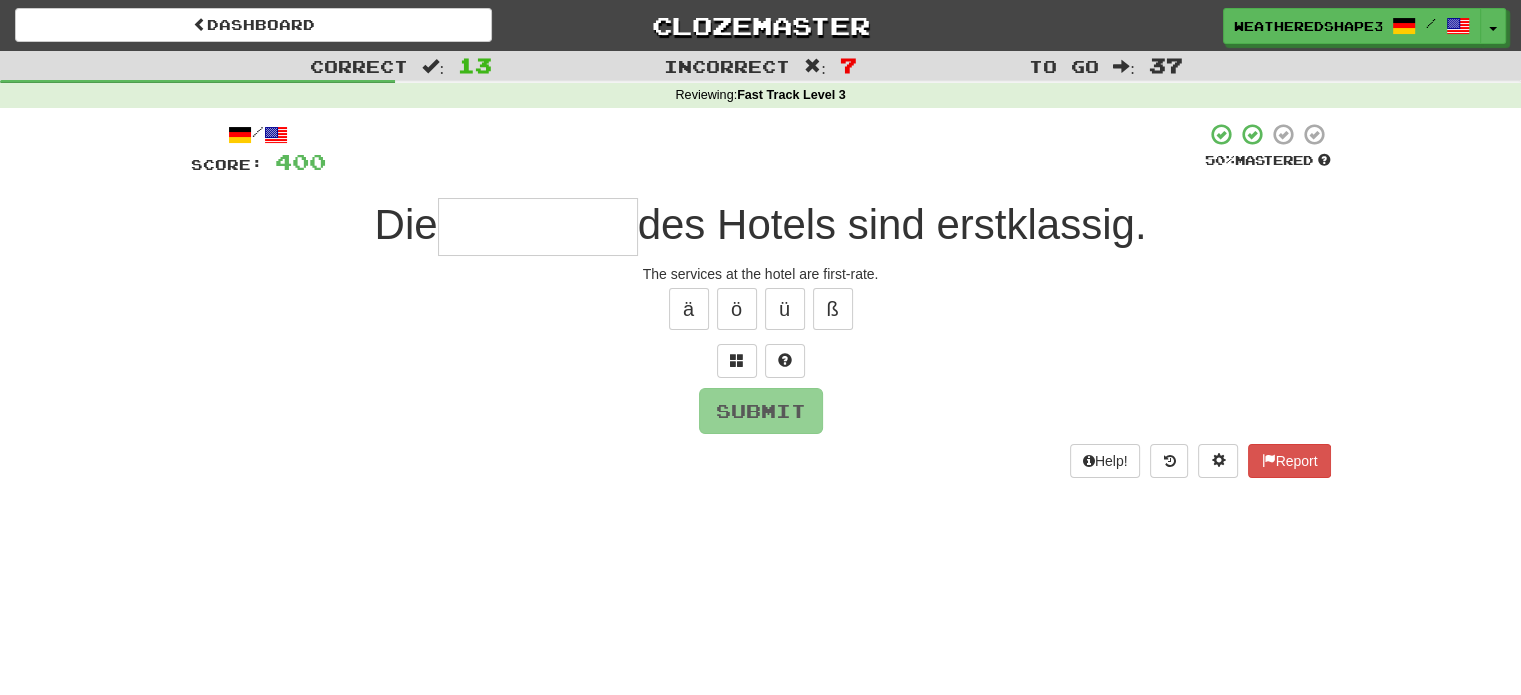 type on "*" 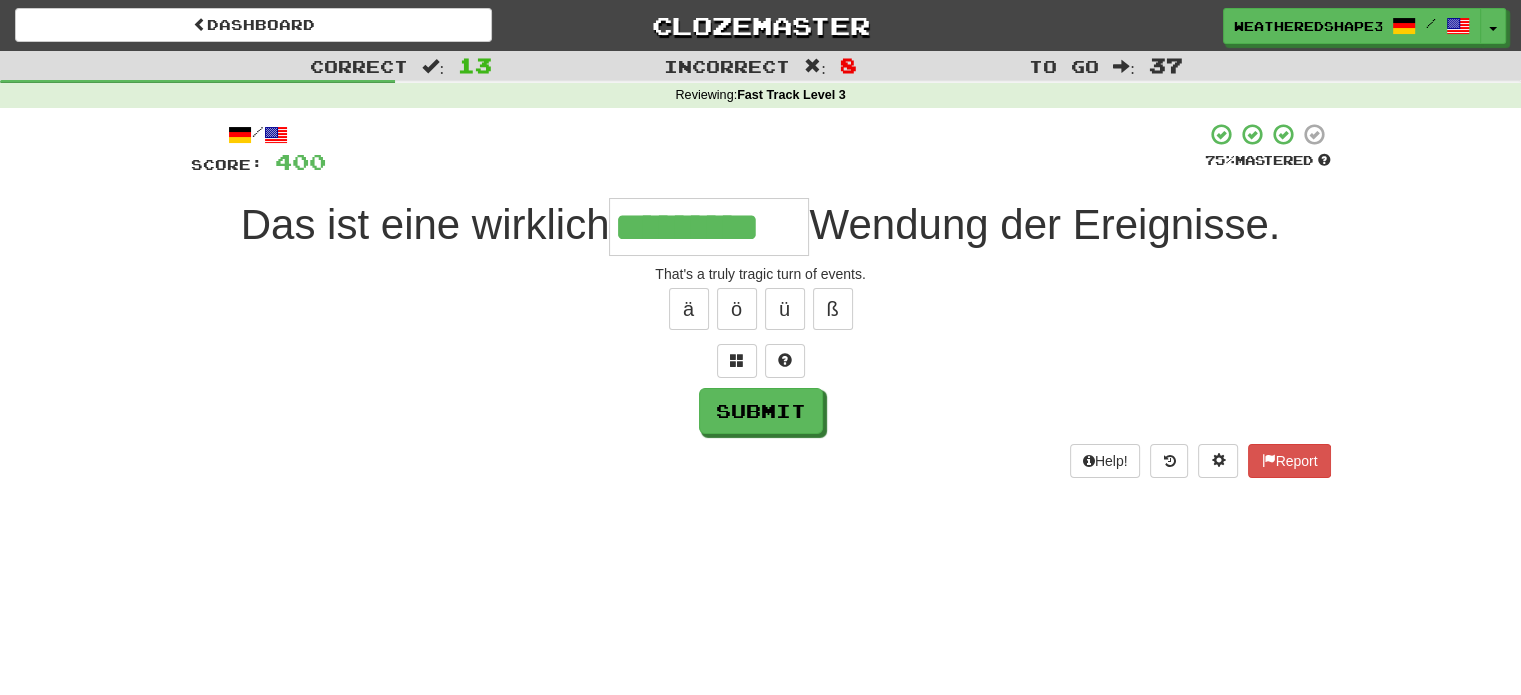 type on "*********" 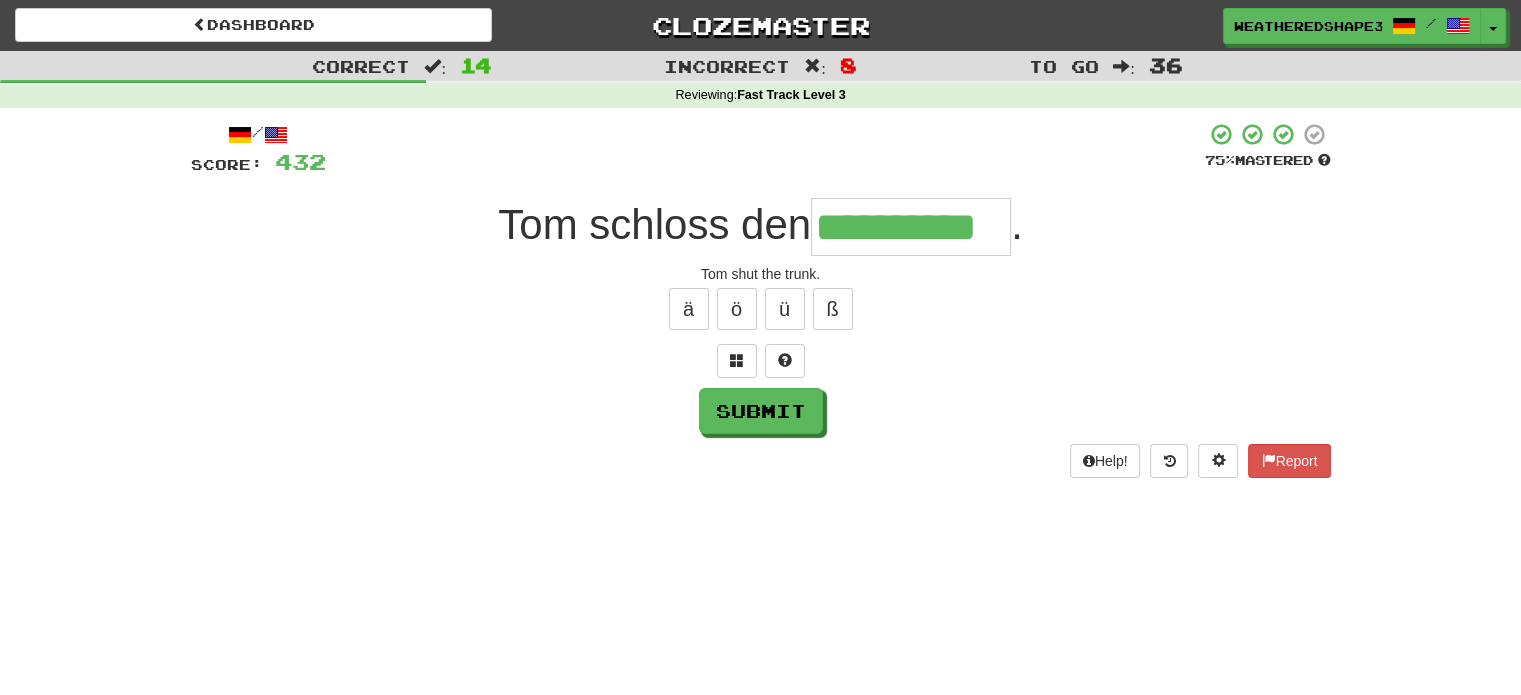 scroll, scrollTop: 0, scrollLeft: 0, axis: both 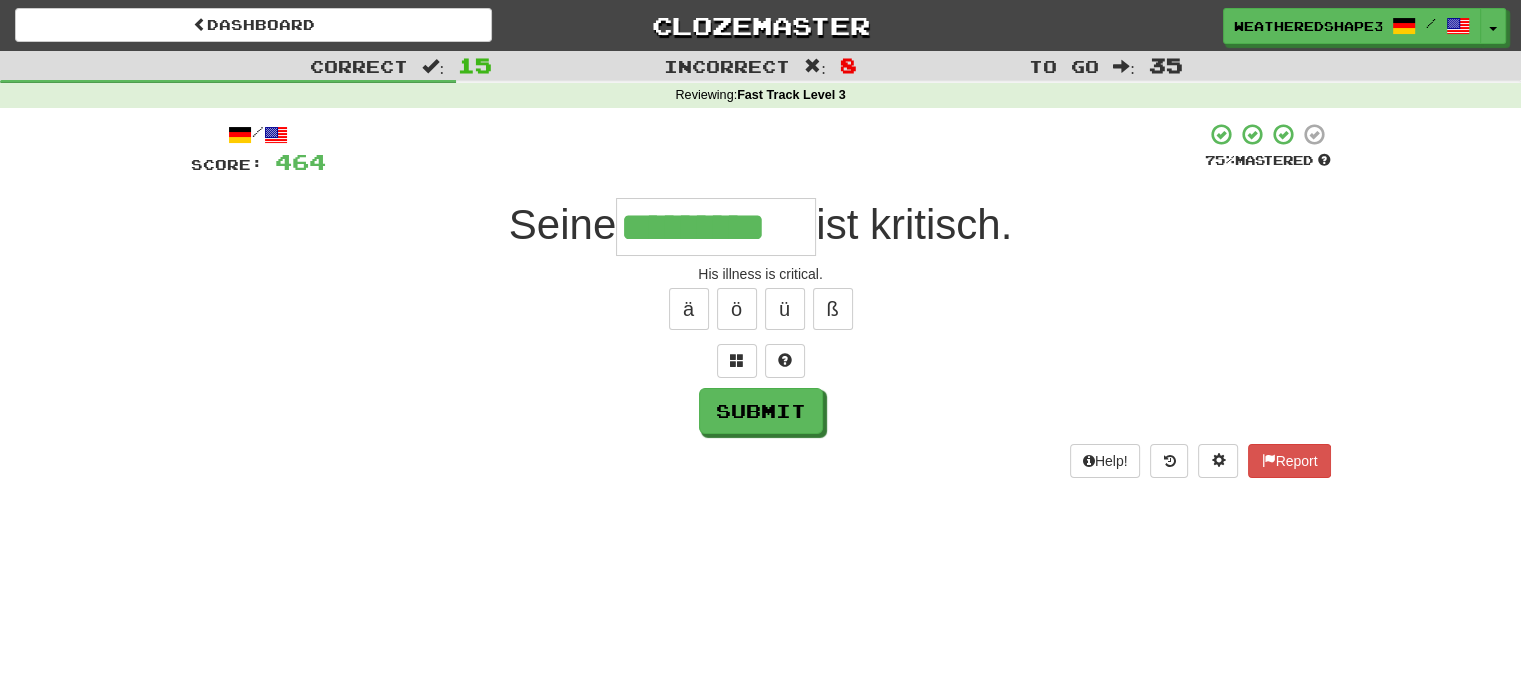type on "*********" 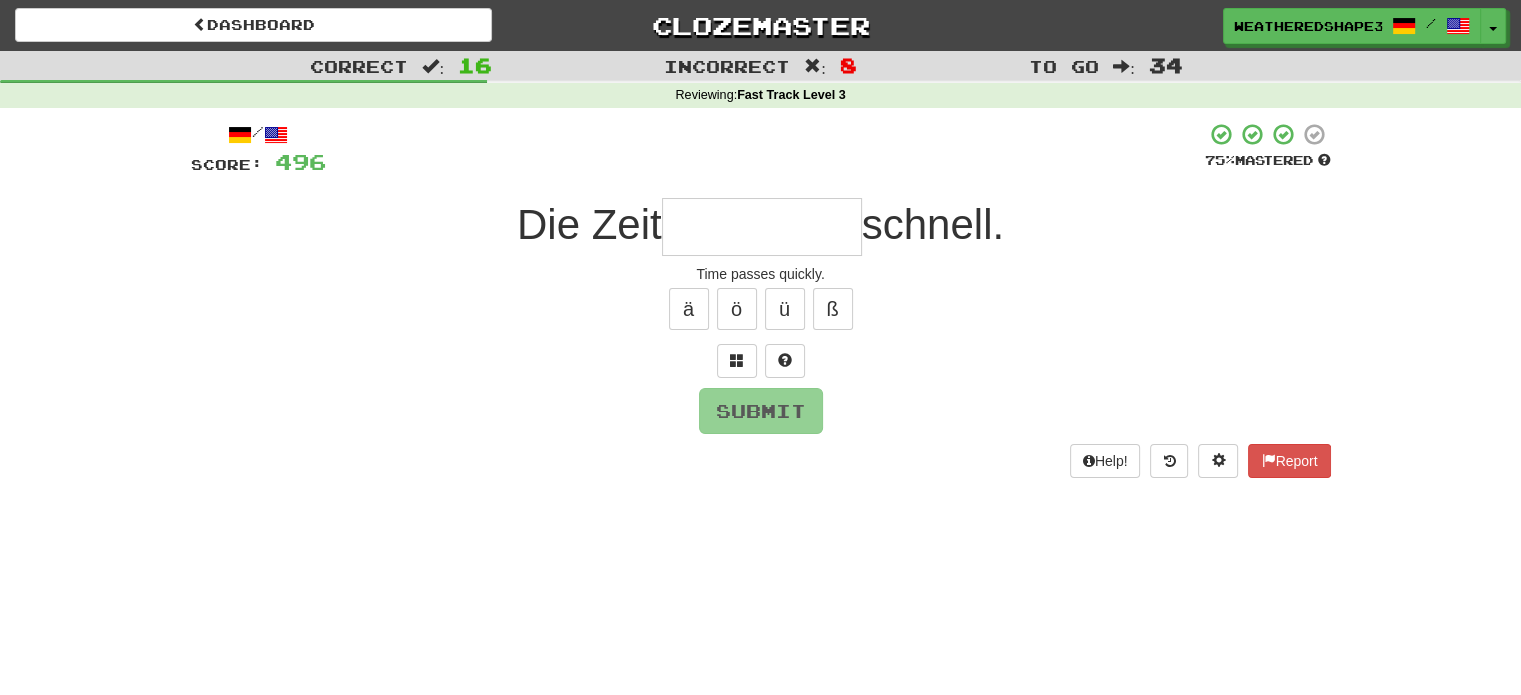 type on "*" 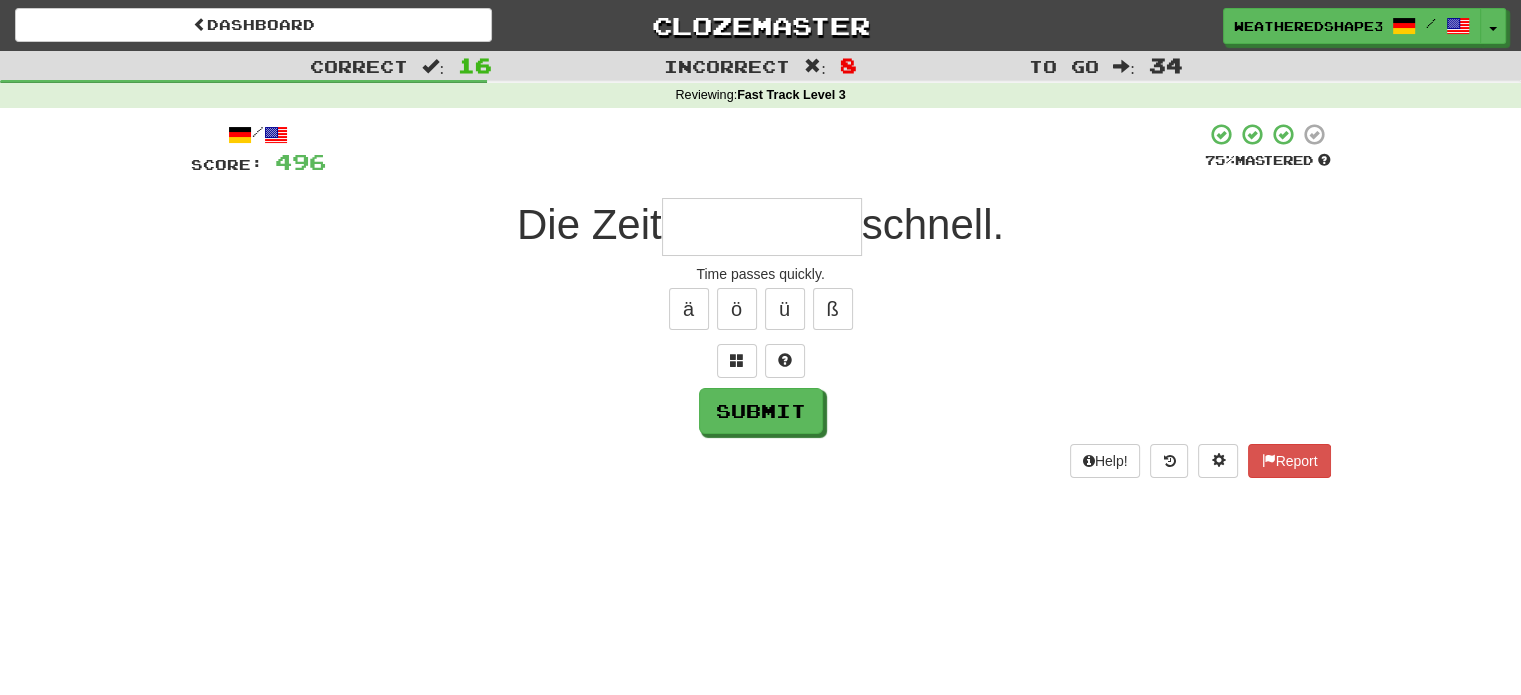 type on "*" 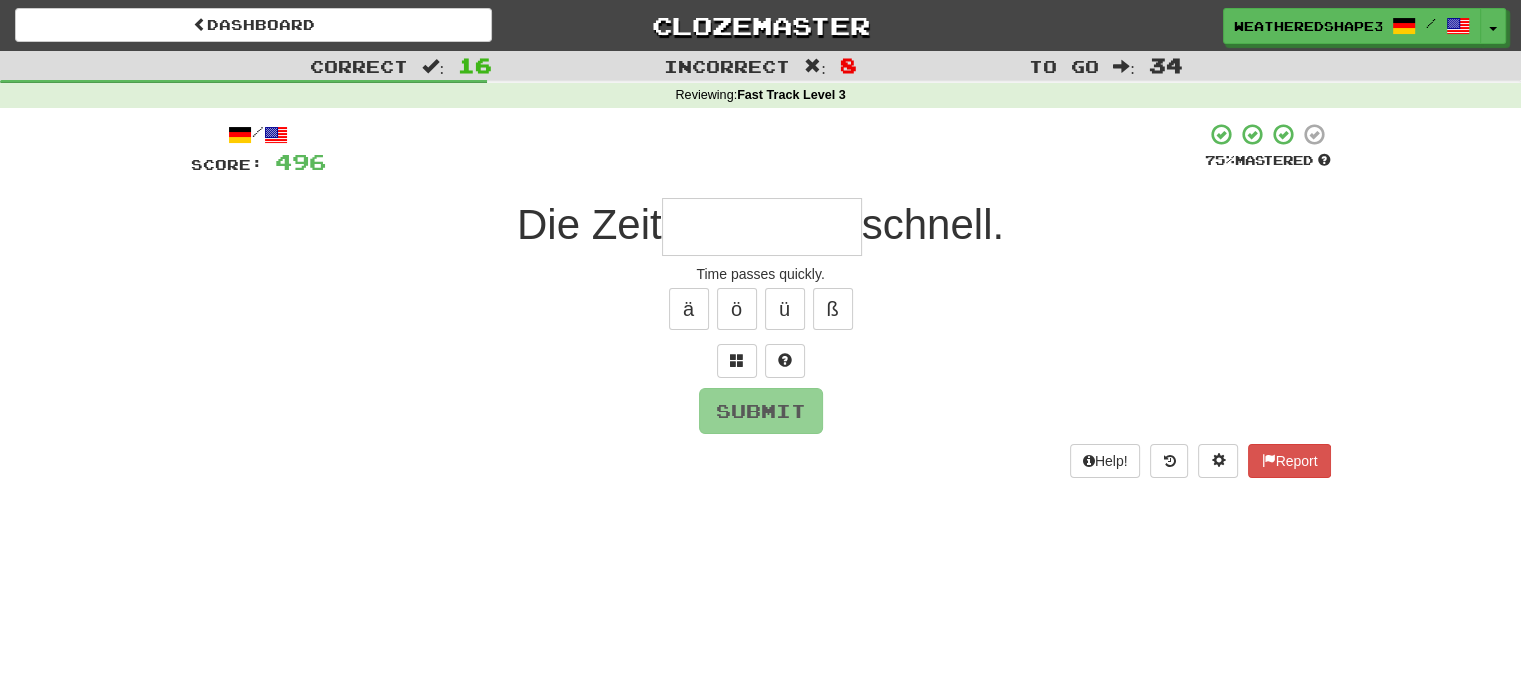 type on "*" 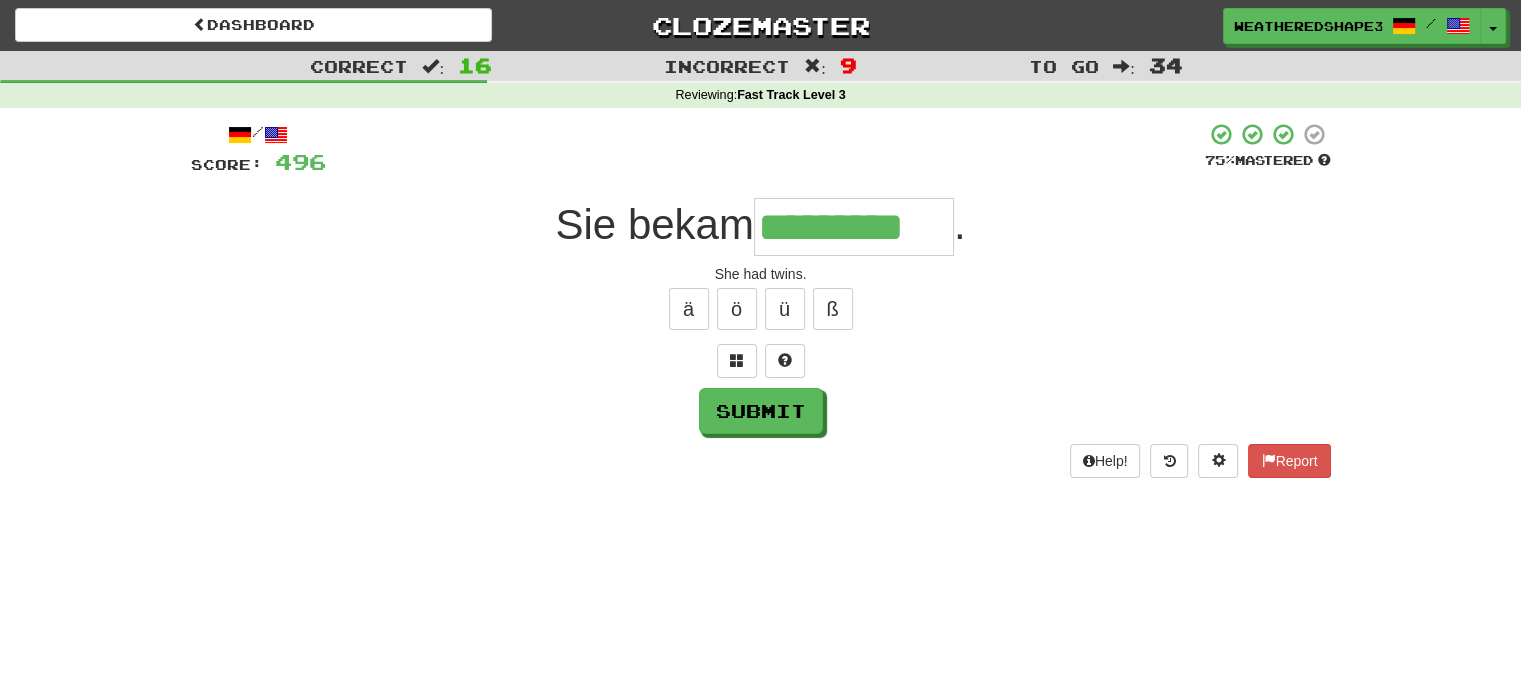 type on "*********" 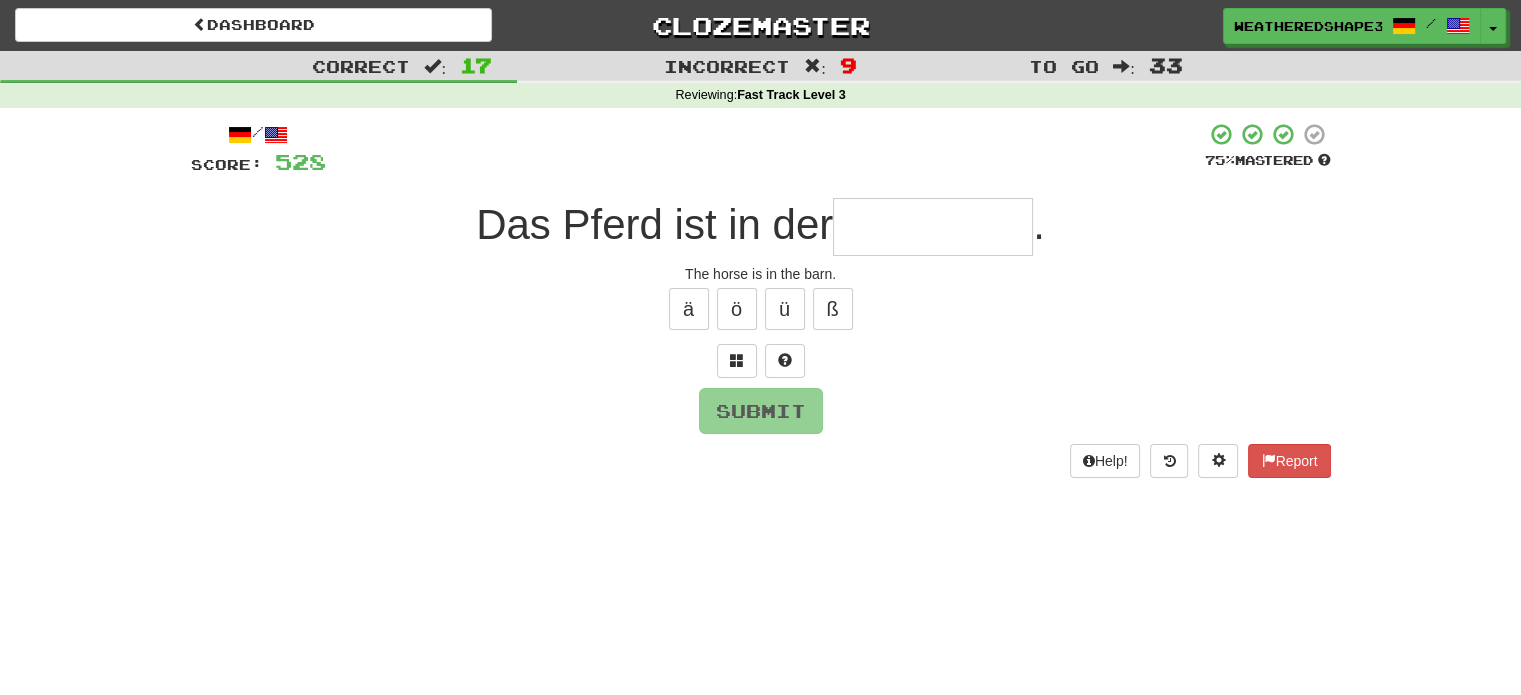 type on "*" 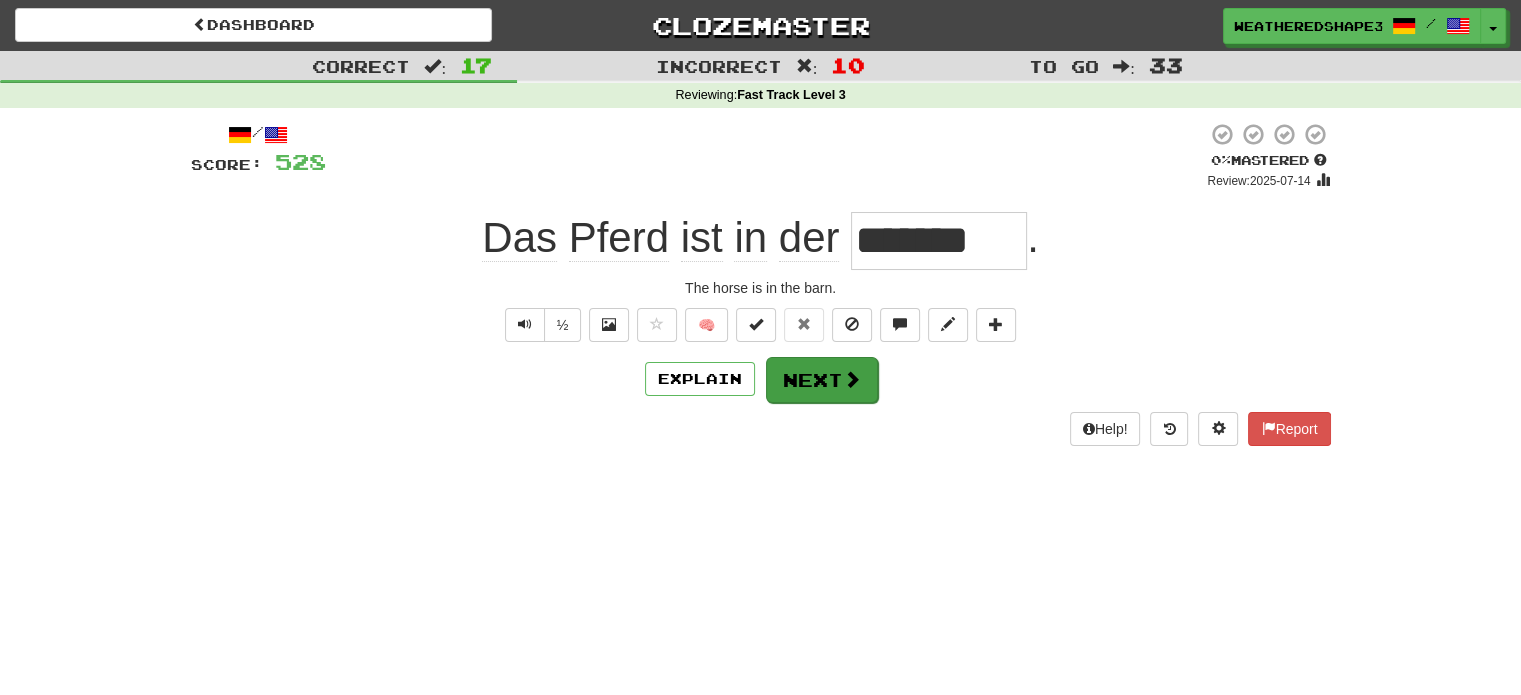 click on "/  Score:   528 0 %  Mastered Review:  2025-07-14 Das   Pferd   ist   in   der   ******* . The horse is in the barn. ½ 🧠 Explain Next  Help!  Report" at bounding box center [761, 283] 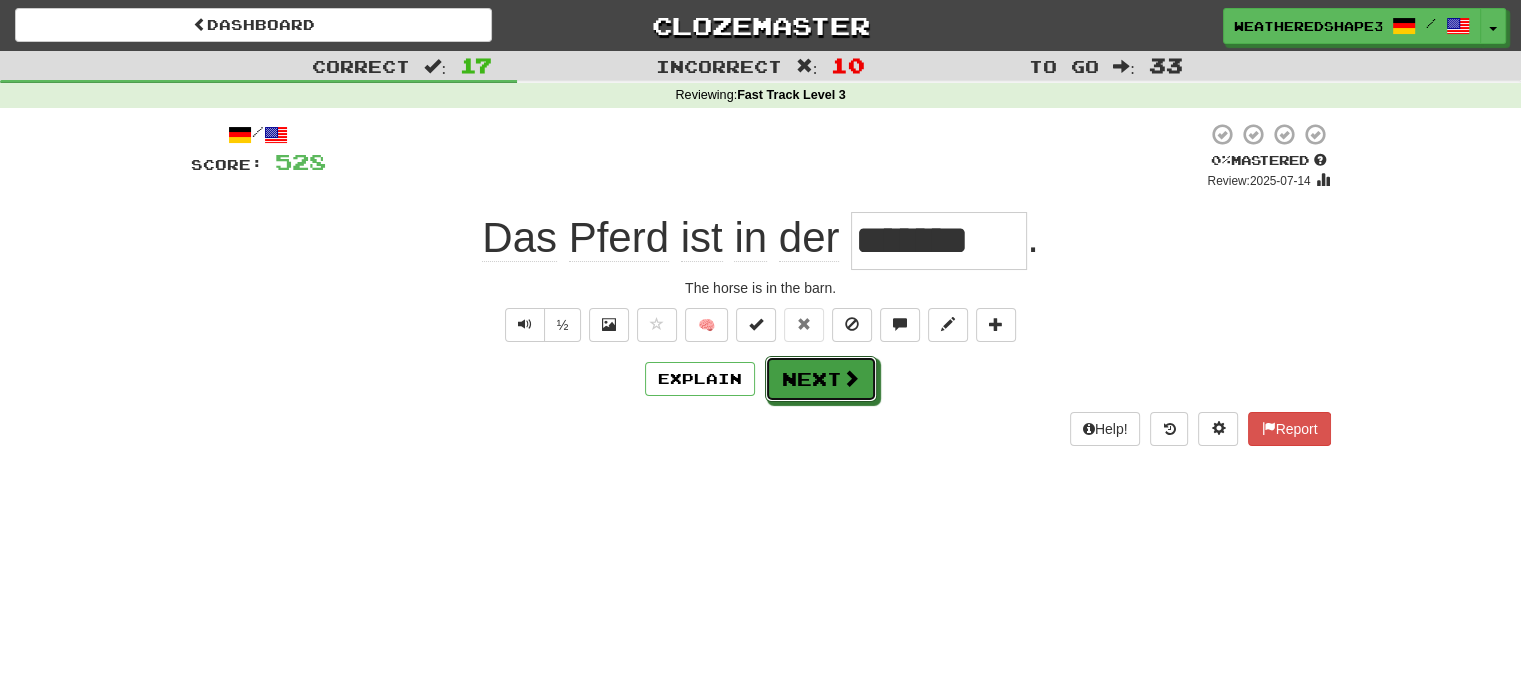 click on "Next" at bounding box center (821, 379) 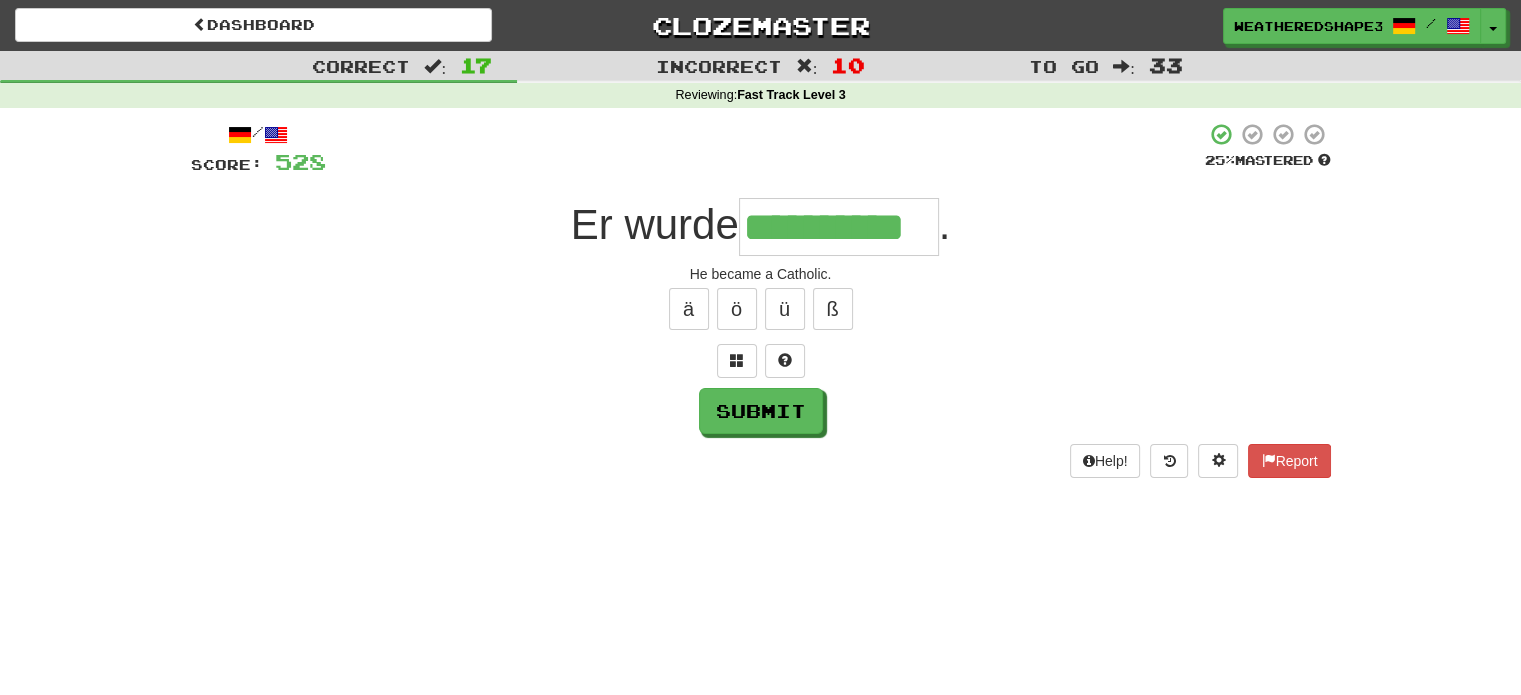 type on "**********" 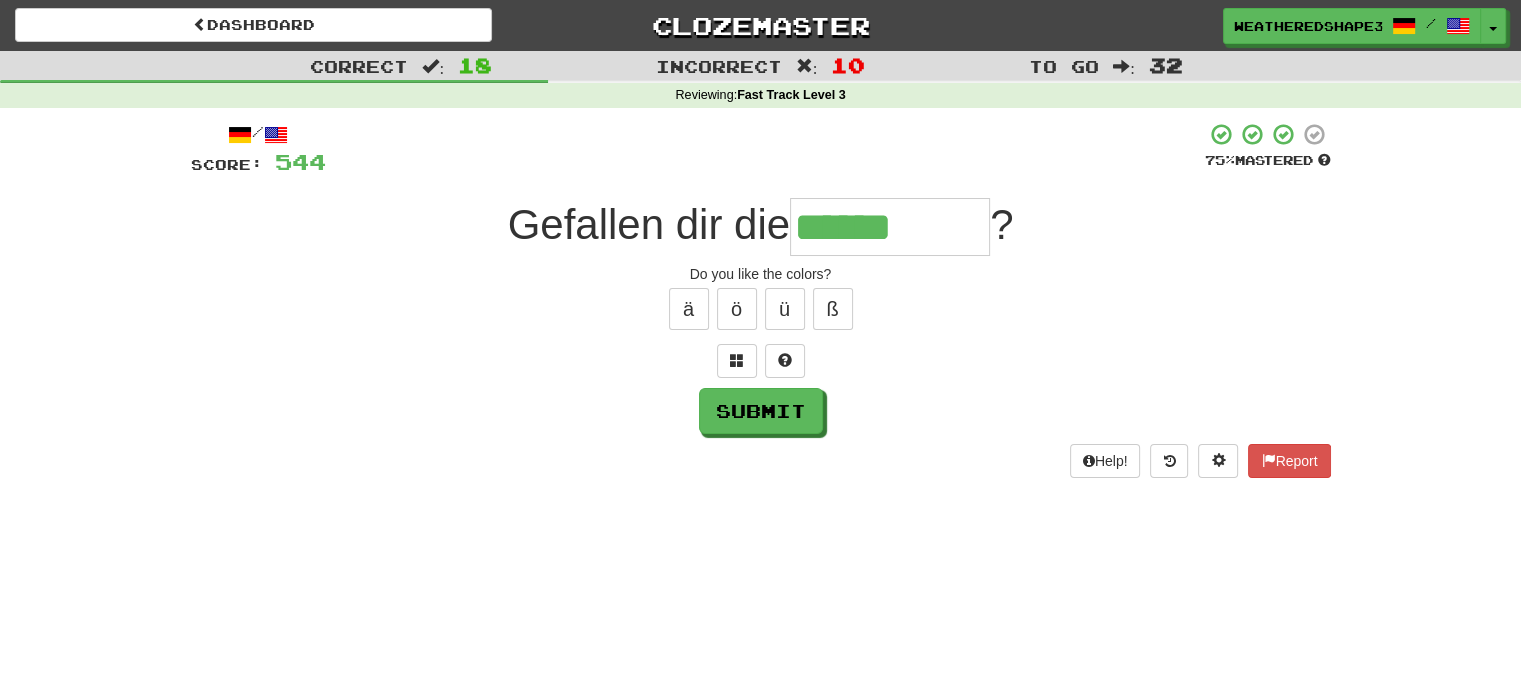 type on "******" 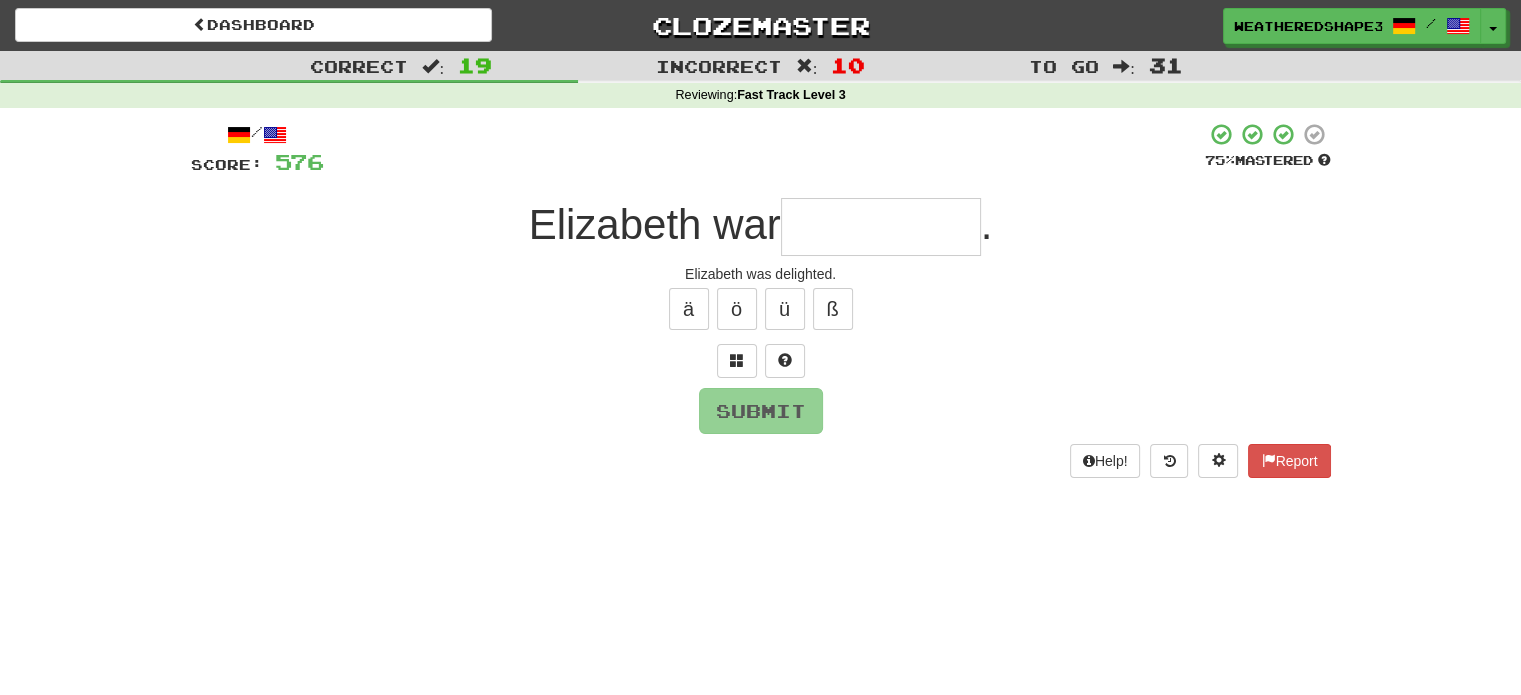 type on "*" 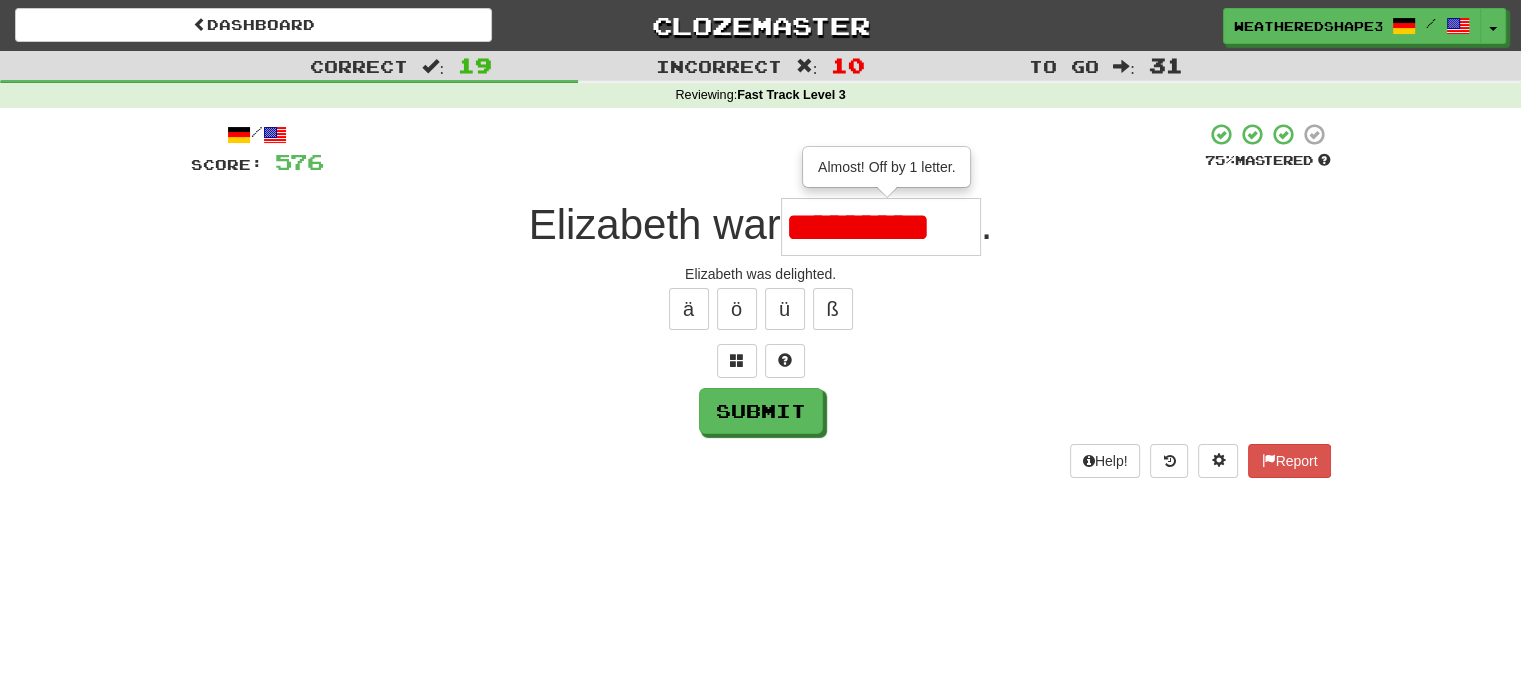 scroll, scrollTop: 0, scrollLeft: 0, axis: both 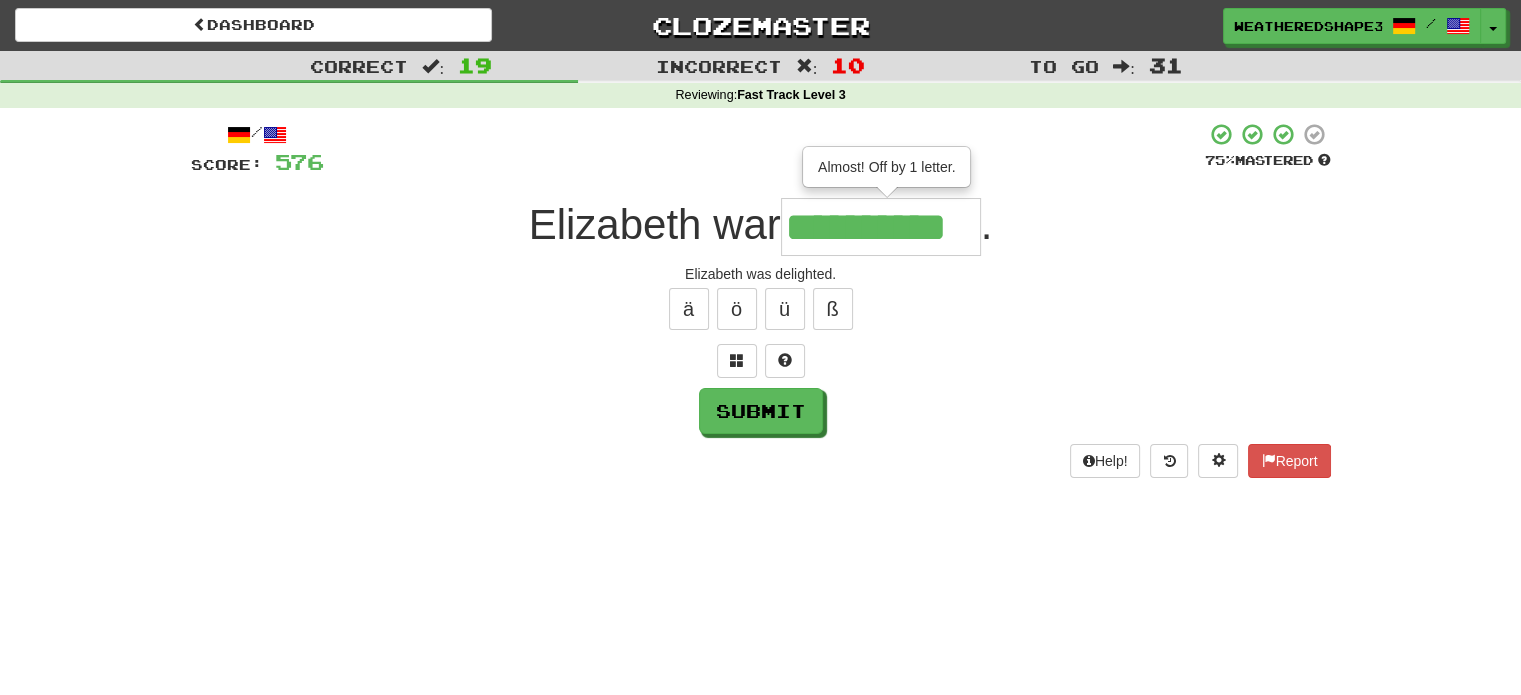type on "**********" 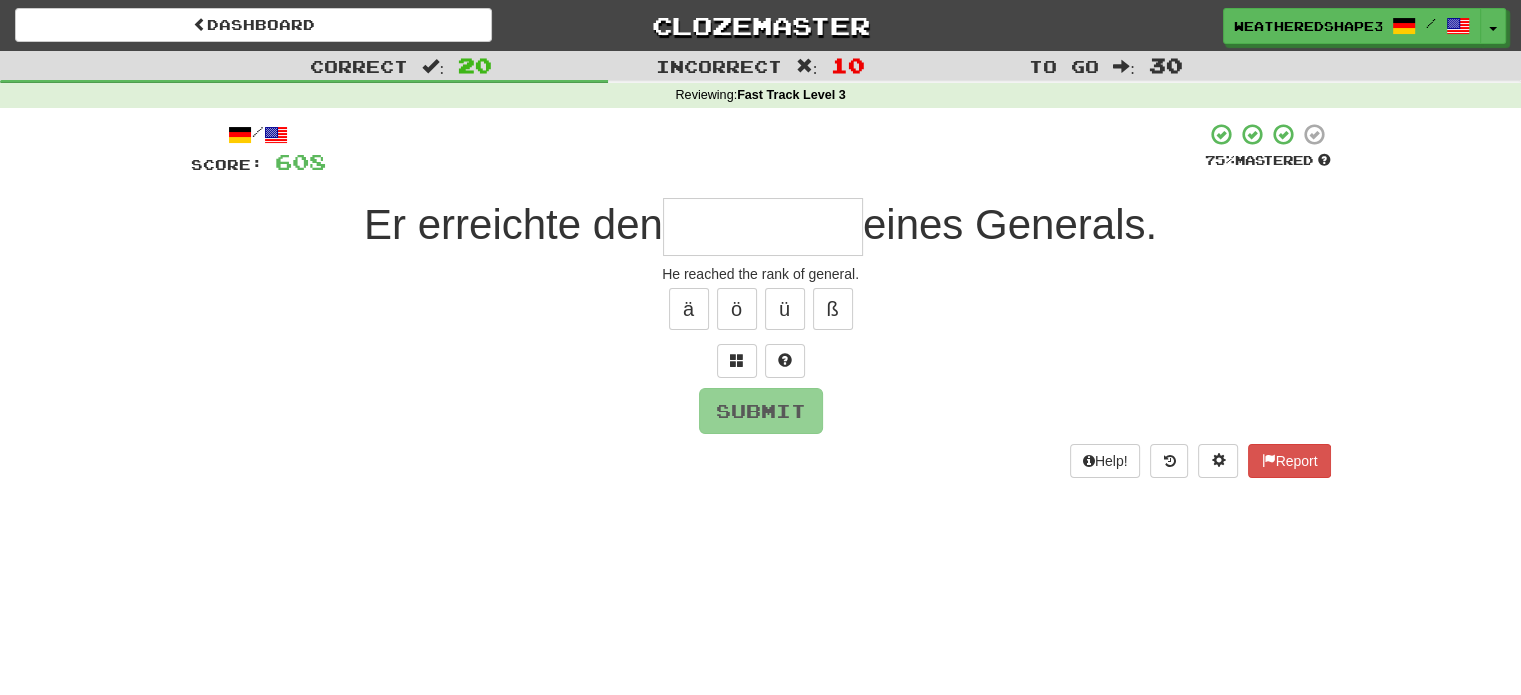 type on "*" 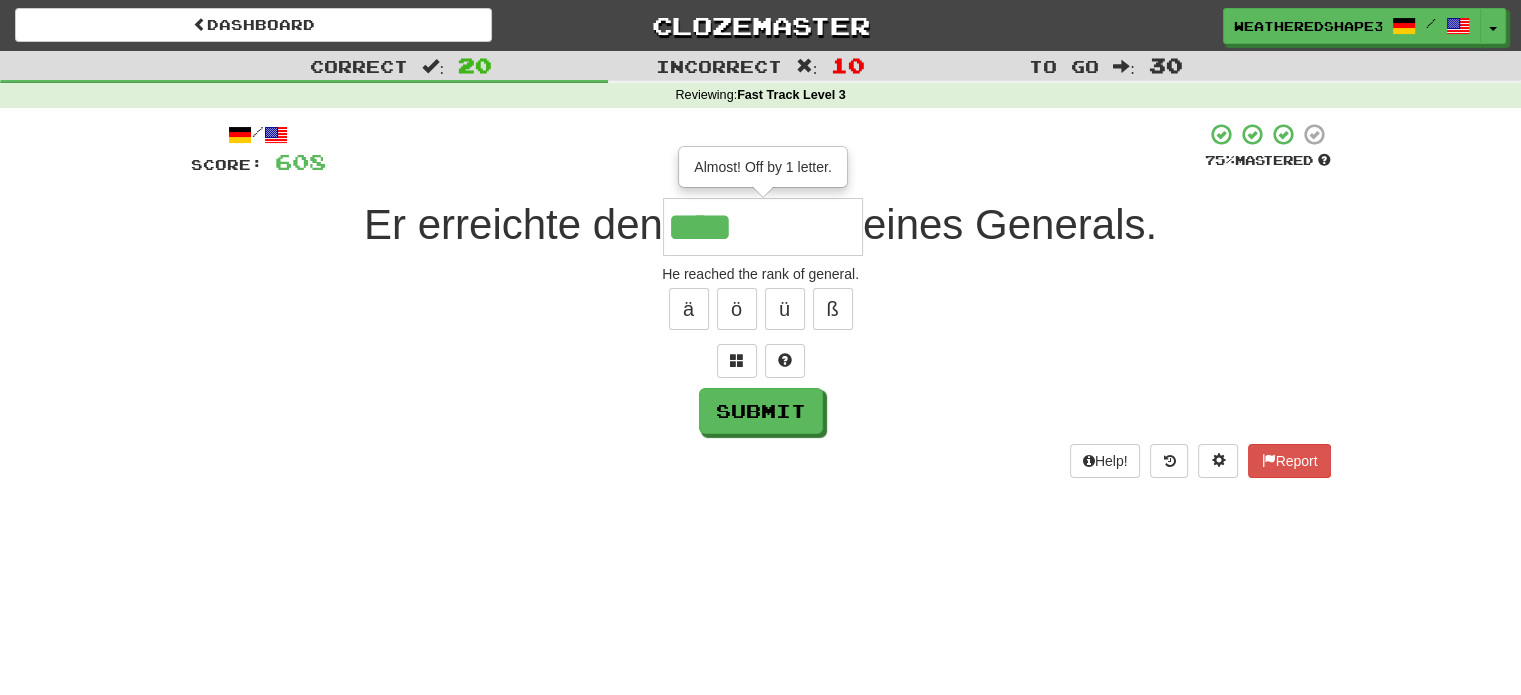 type on "****" 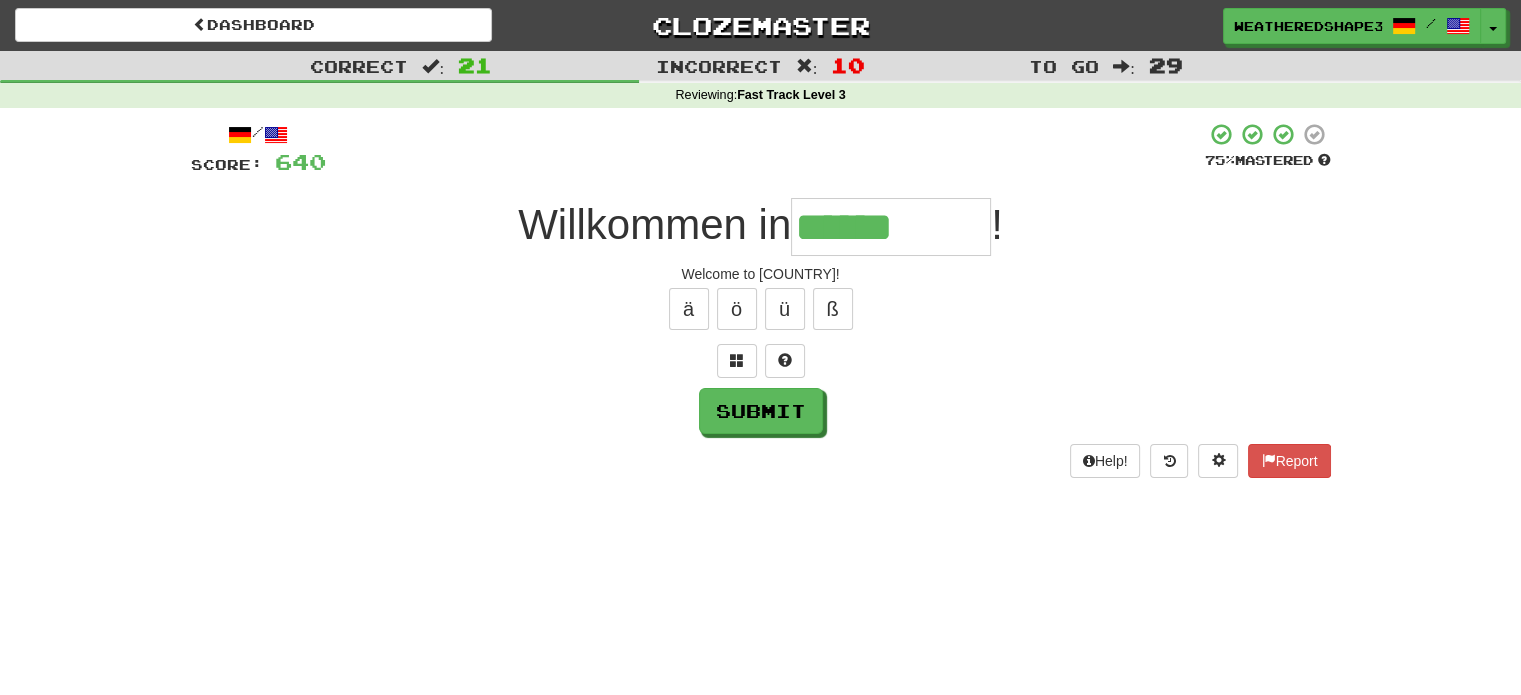 type on "******" 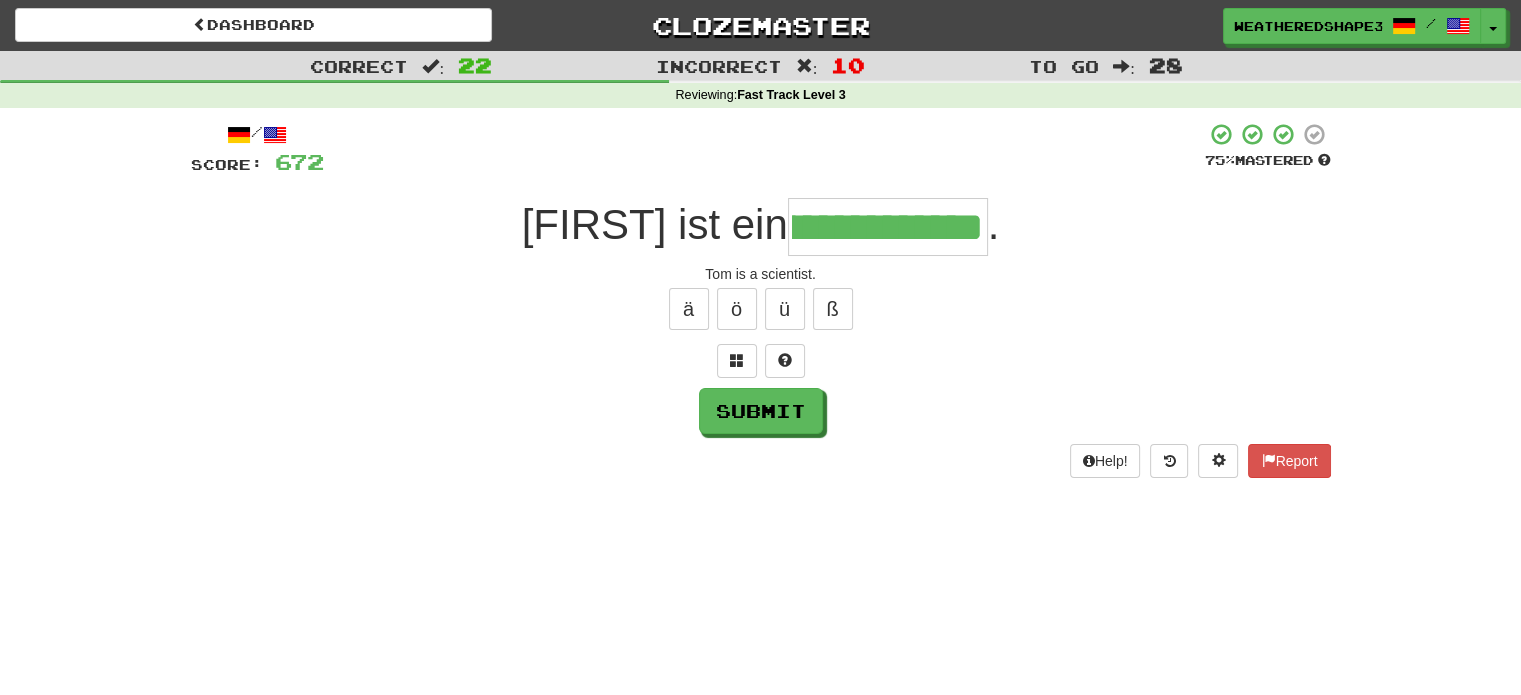scroll, scrollTop: 0, scrollLeft: 94, axis: horizontal 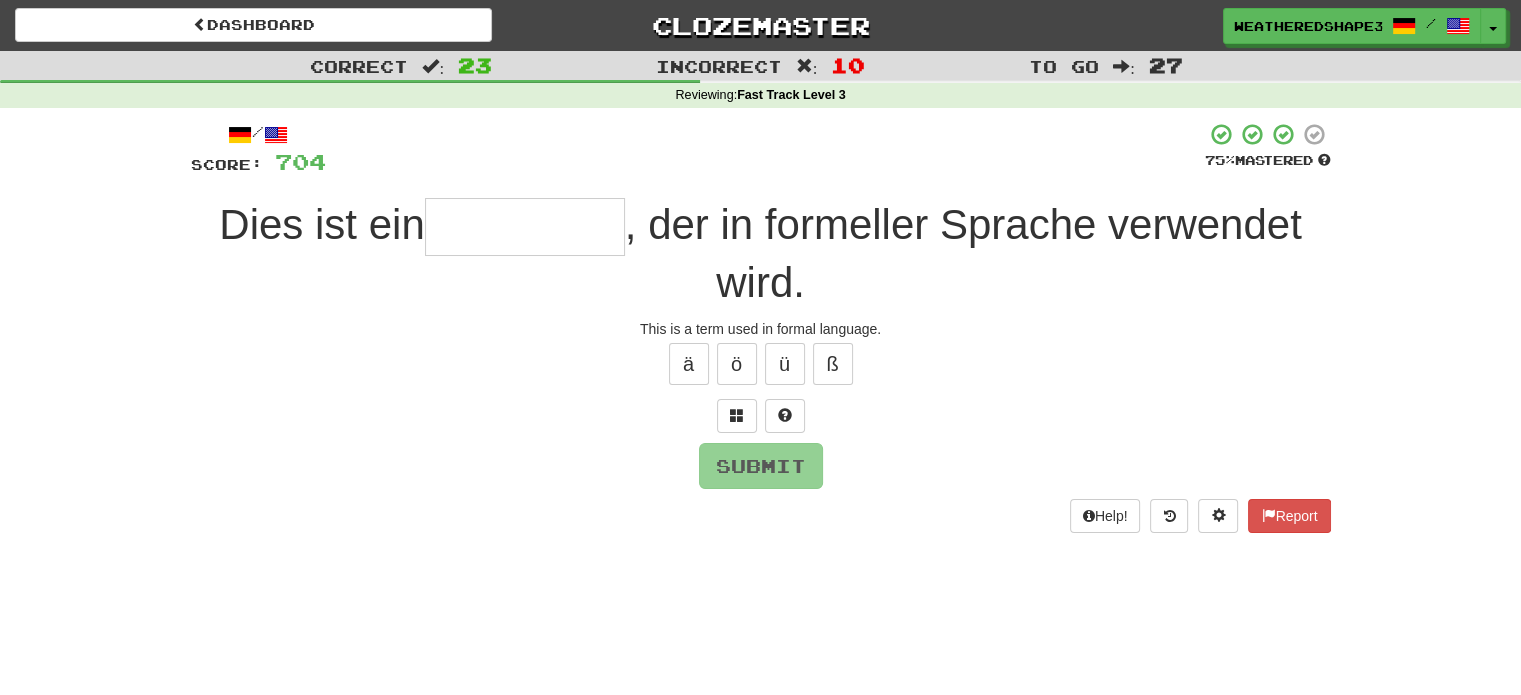 type on "*" 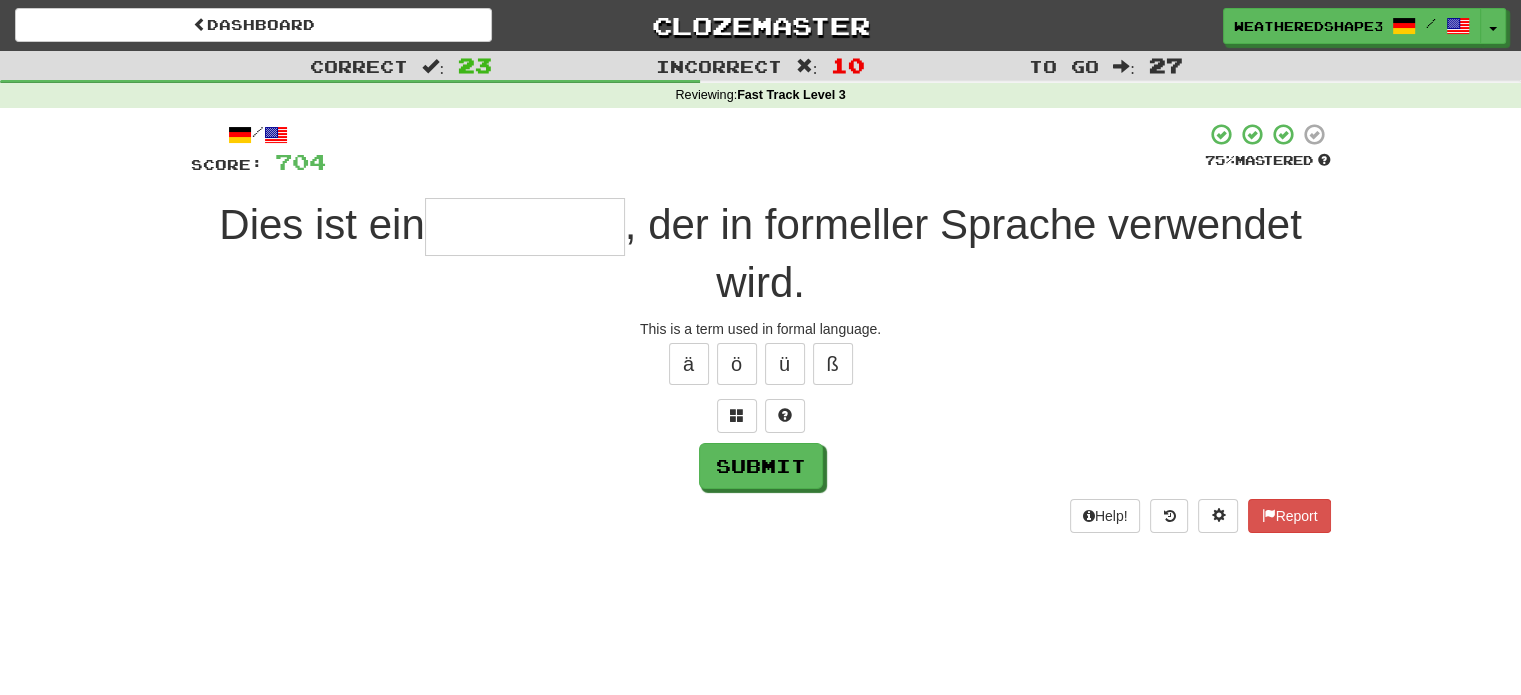 type on "*" 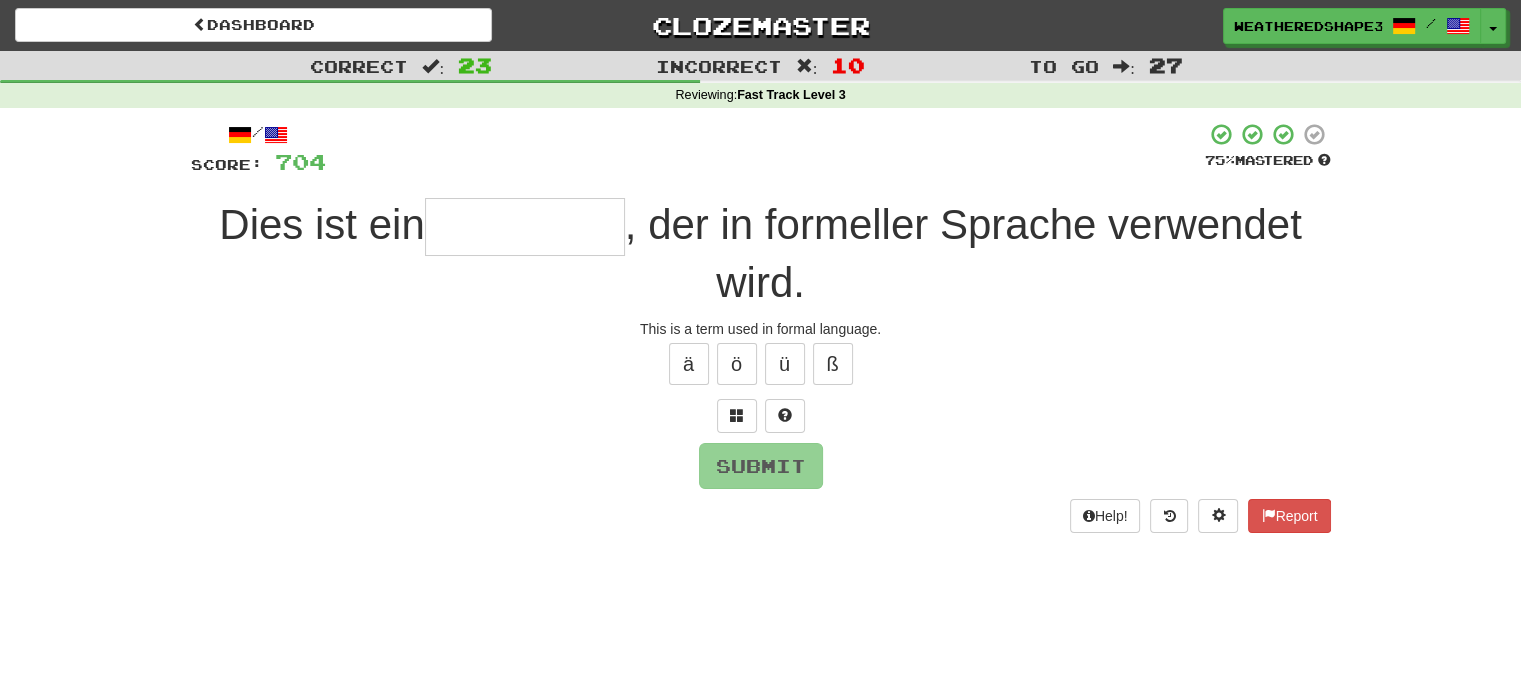 type on "*" 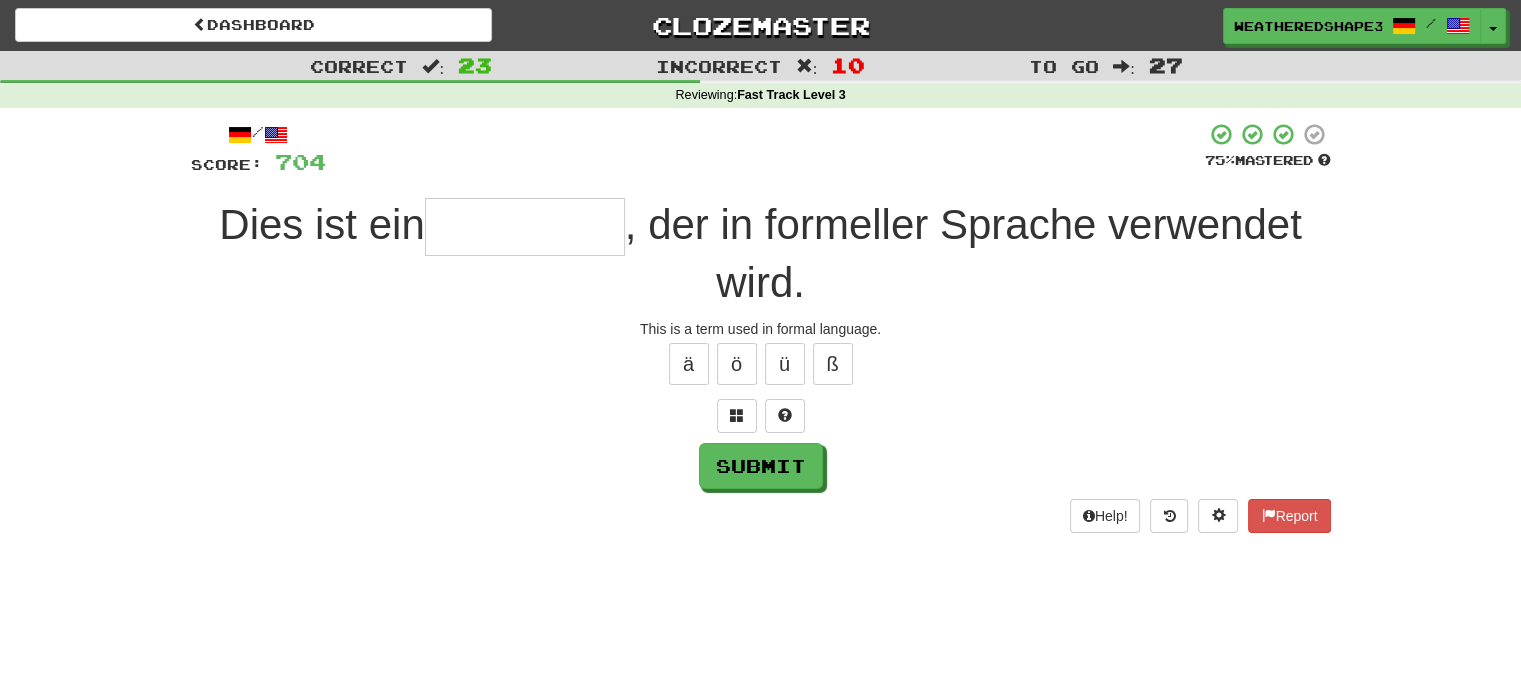 type on "*******" 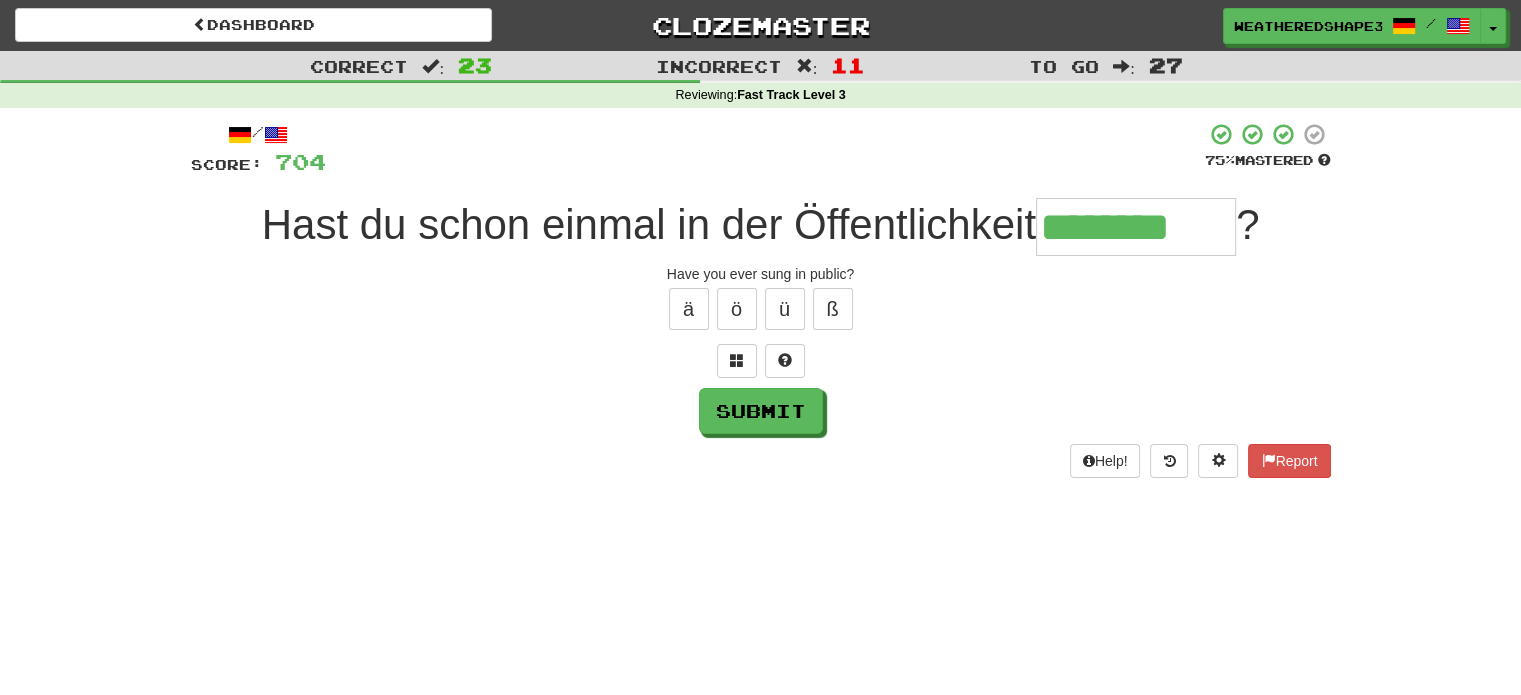 type on "********" 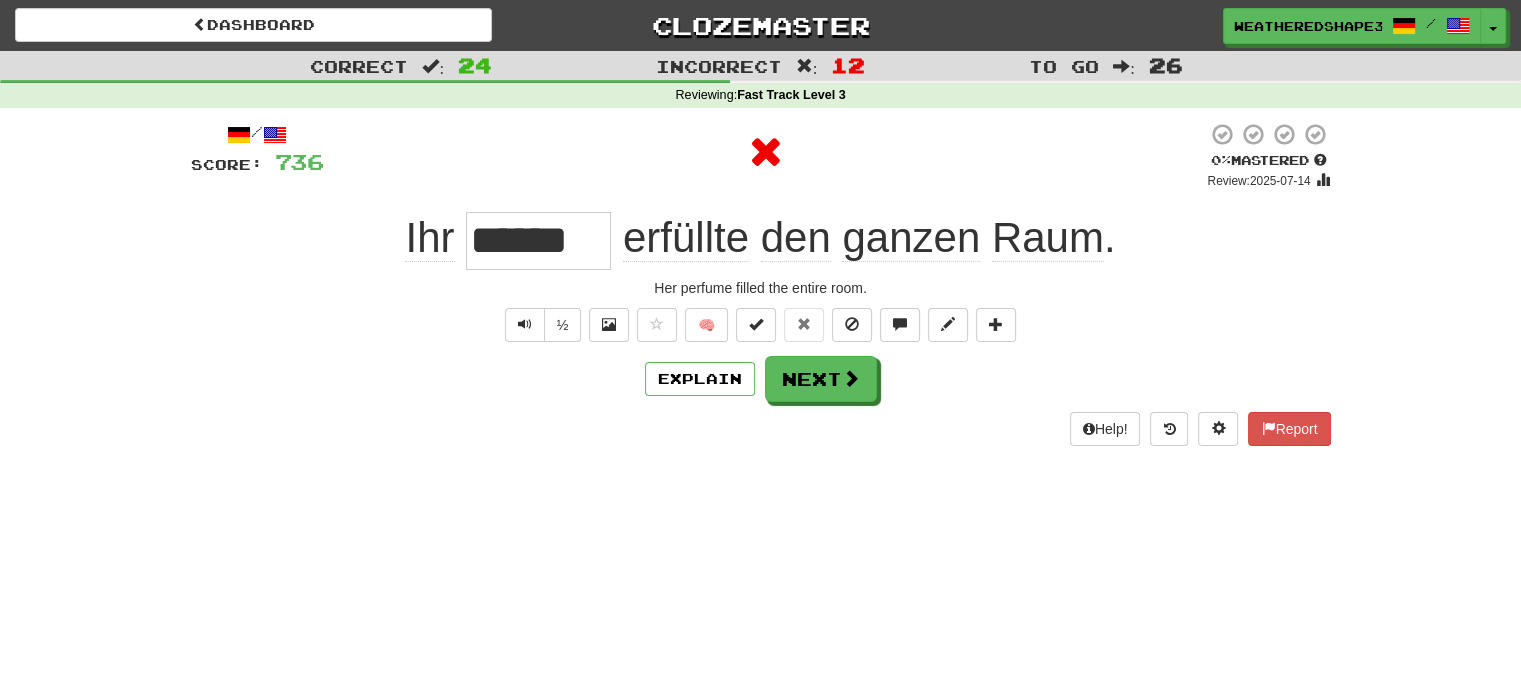 type on "*" 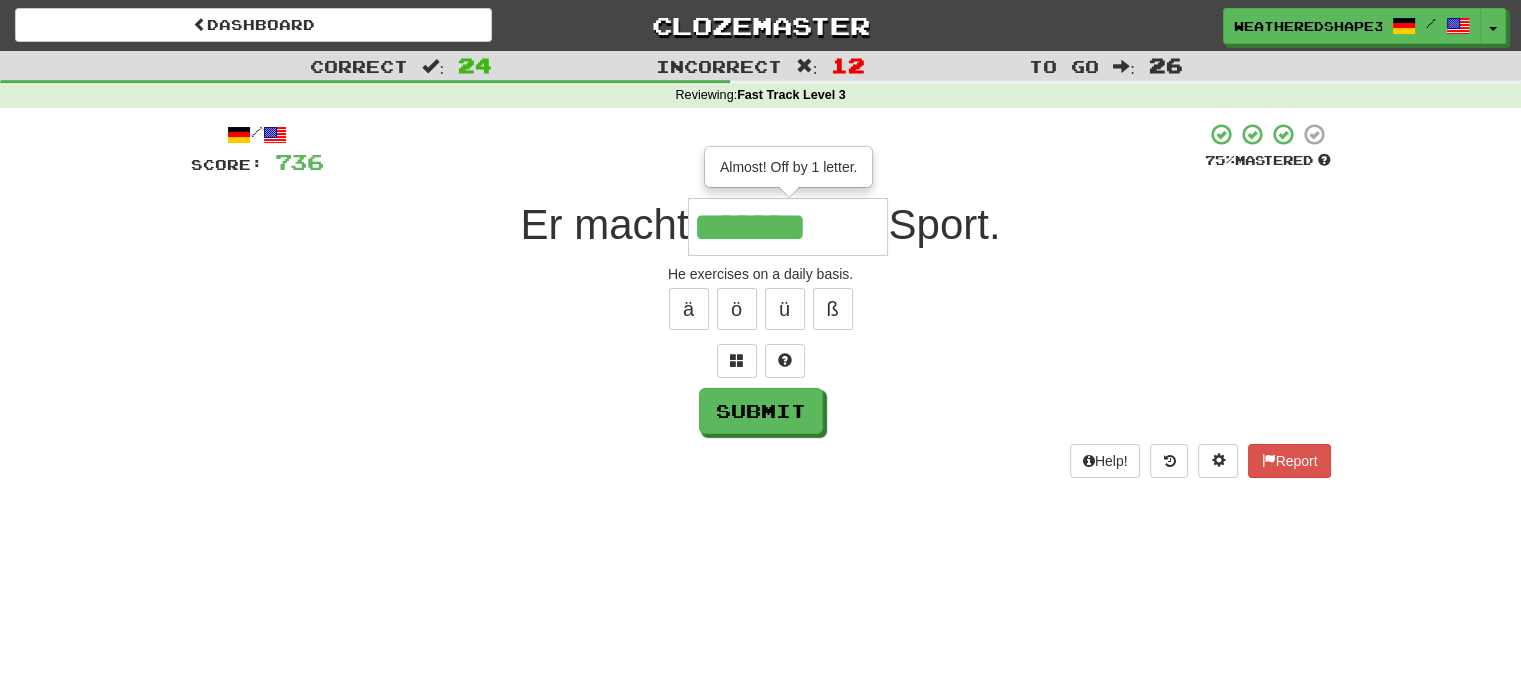 type on "*******" 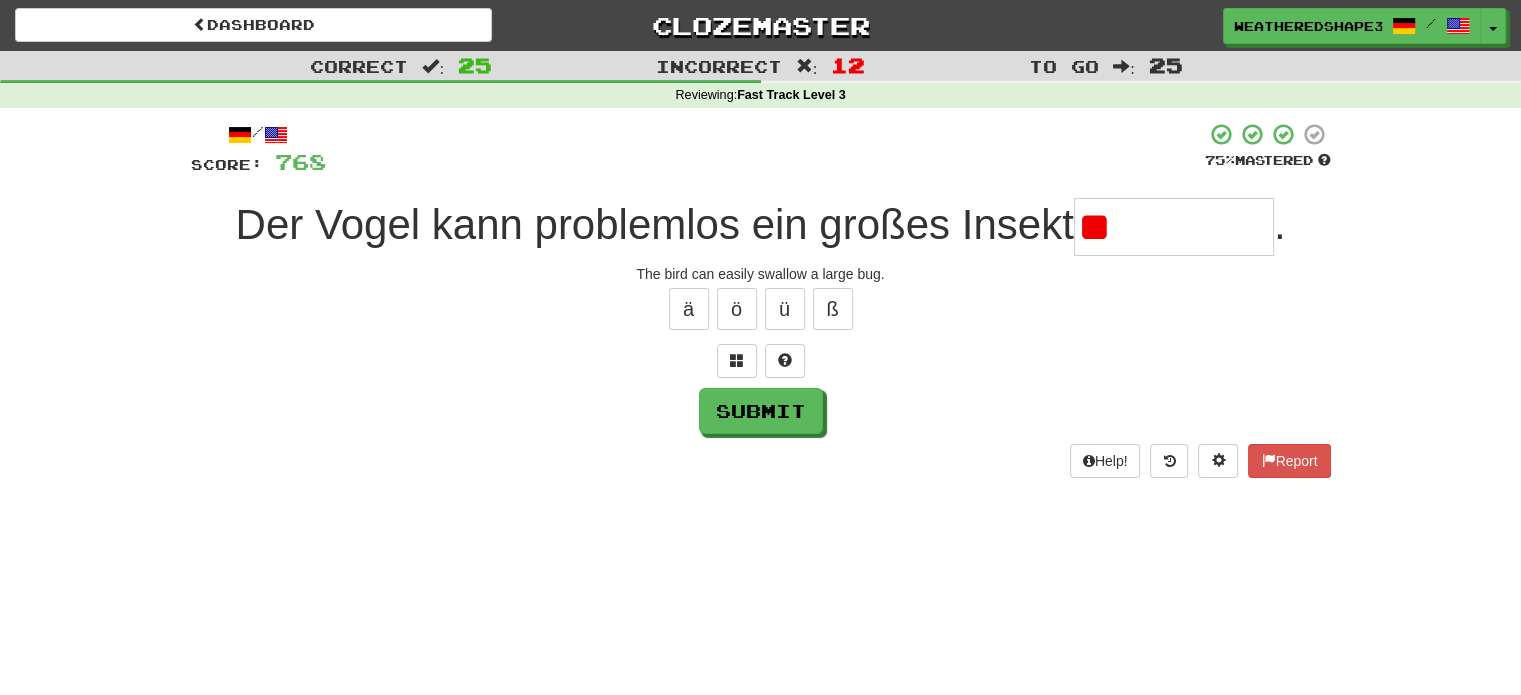 type on "*" 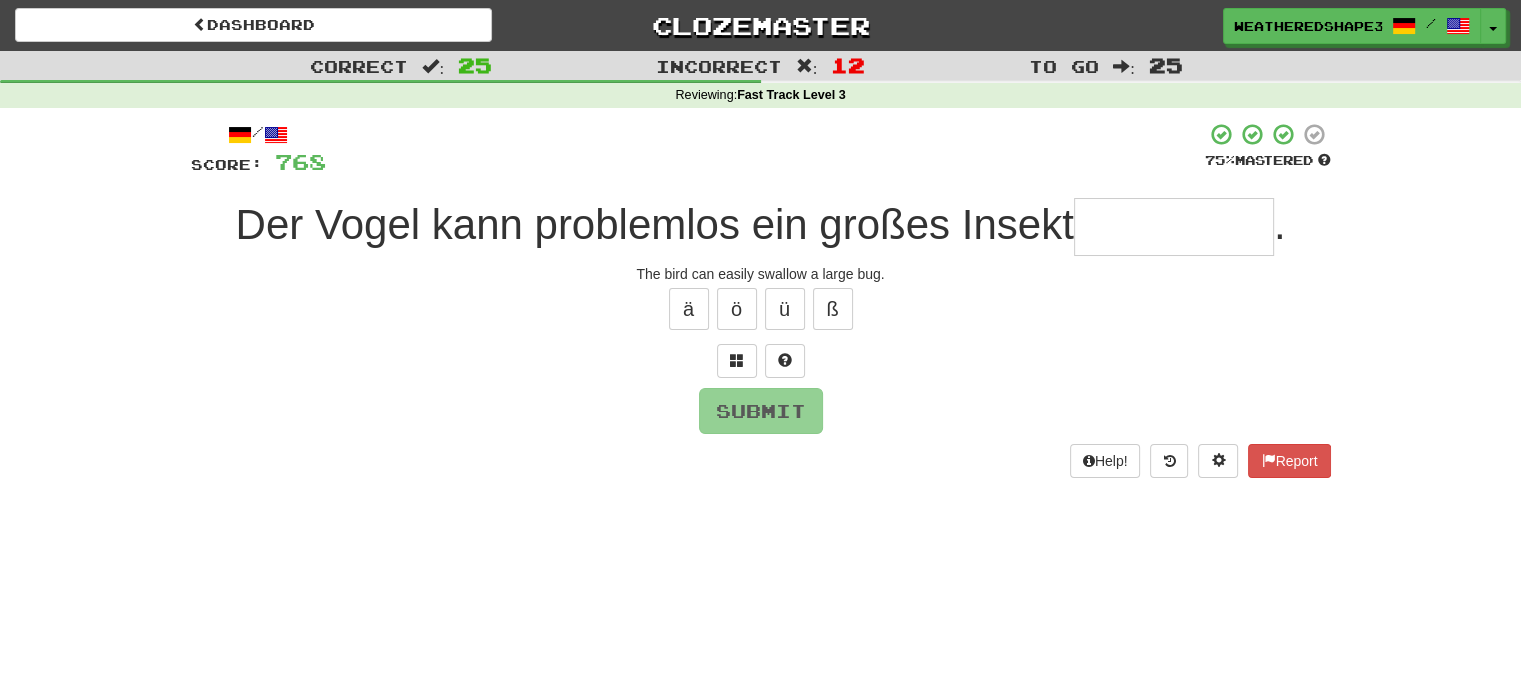 type on "*" 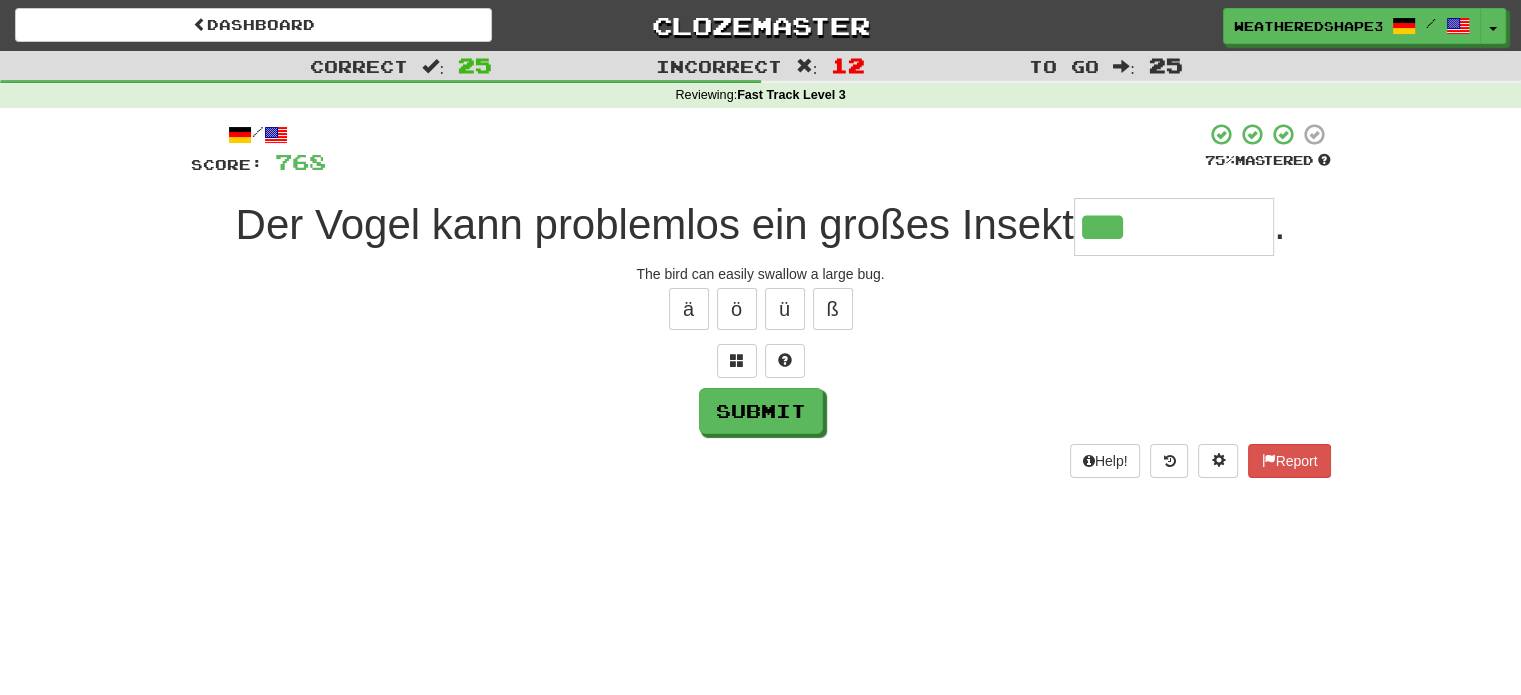type on "**********" 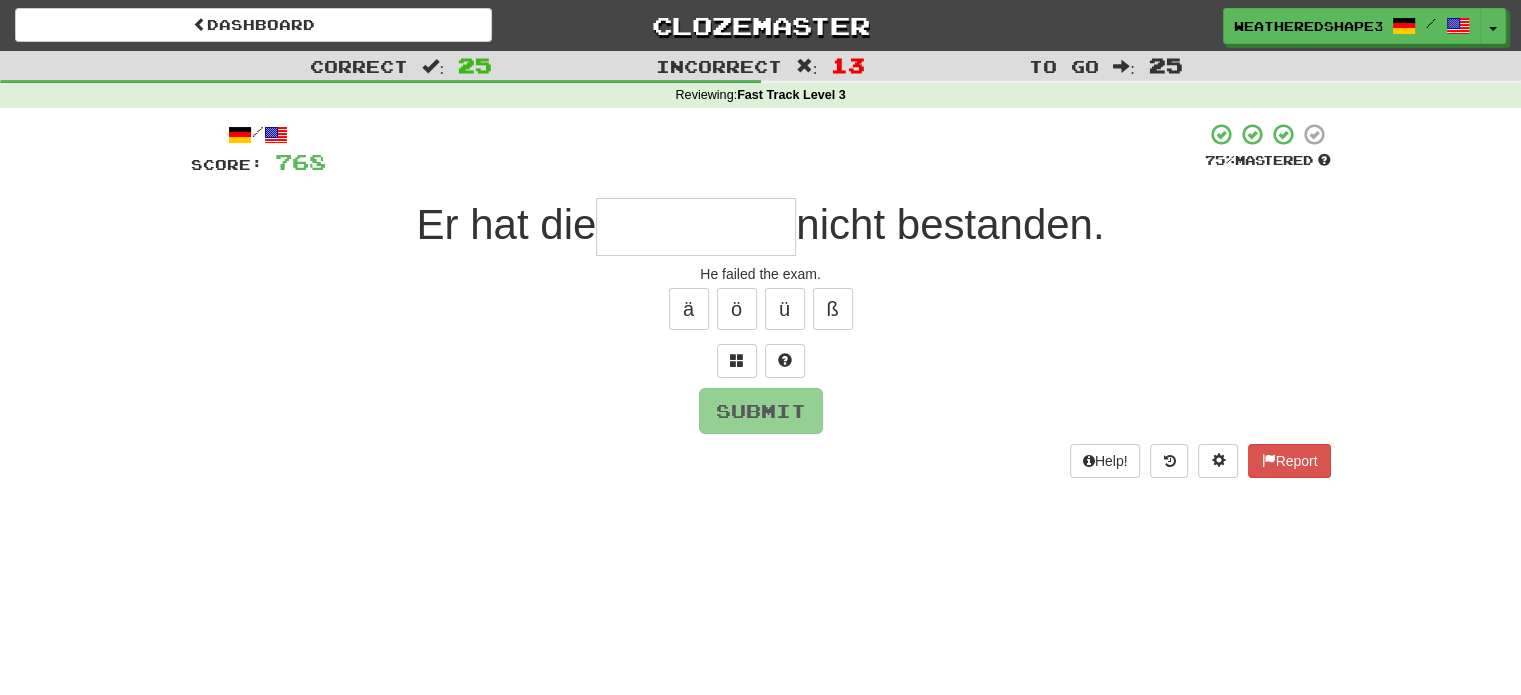 type on "*" 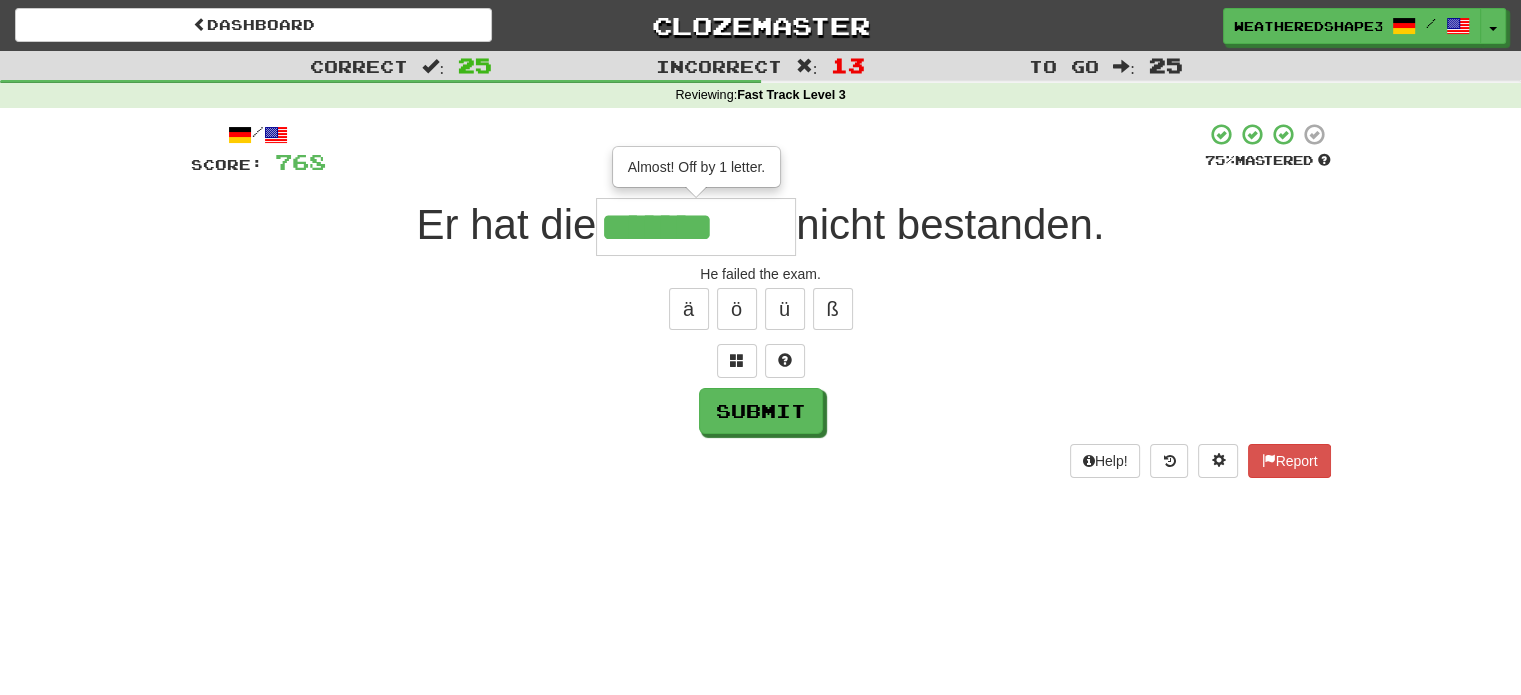 type on "*******" 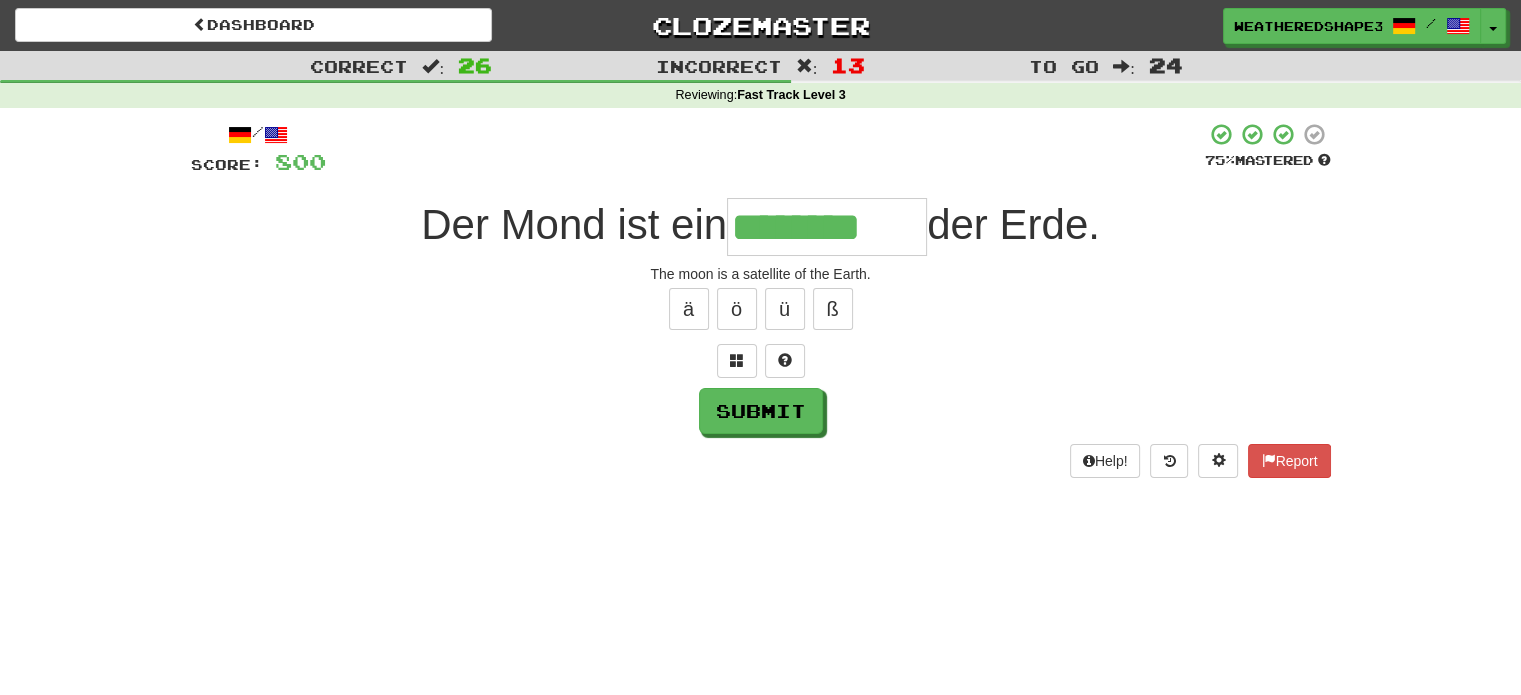 type on "********" 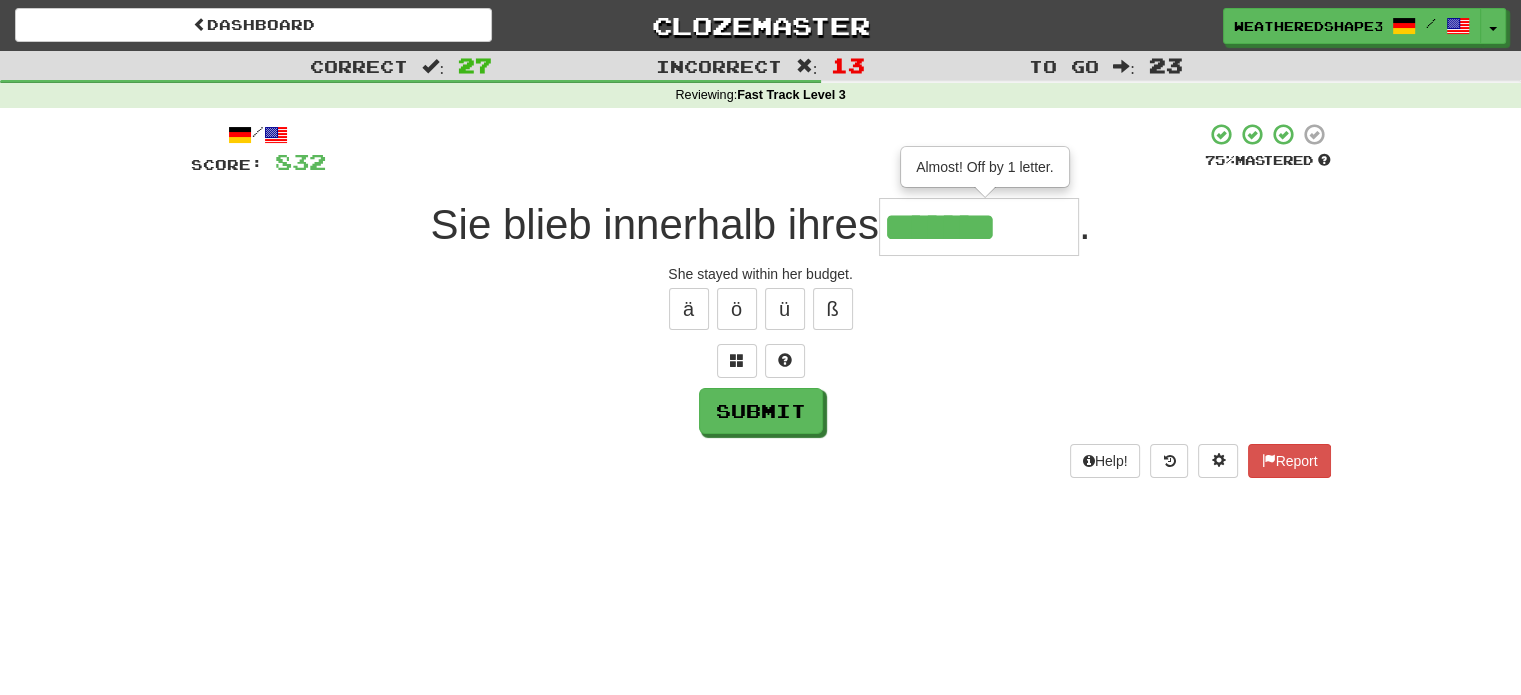 type on "*******" 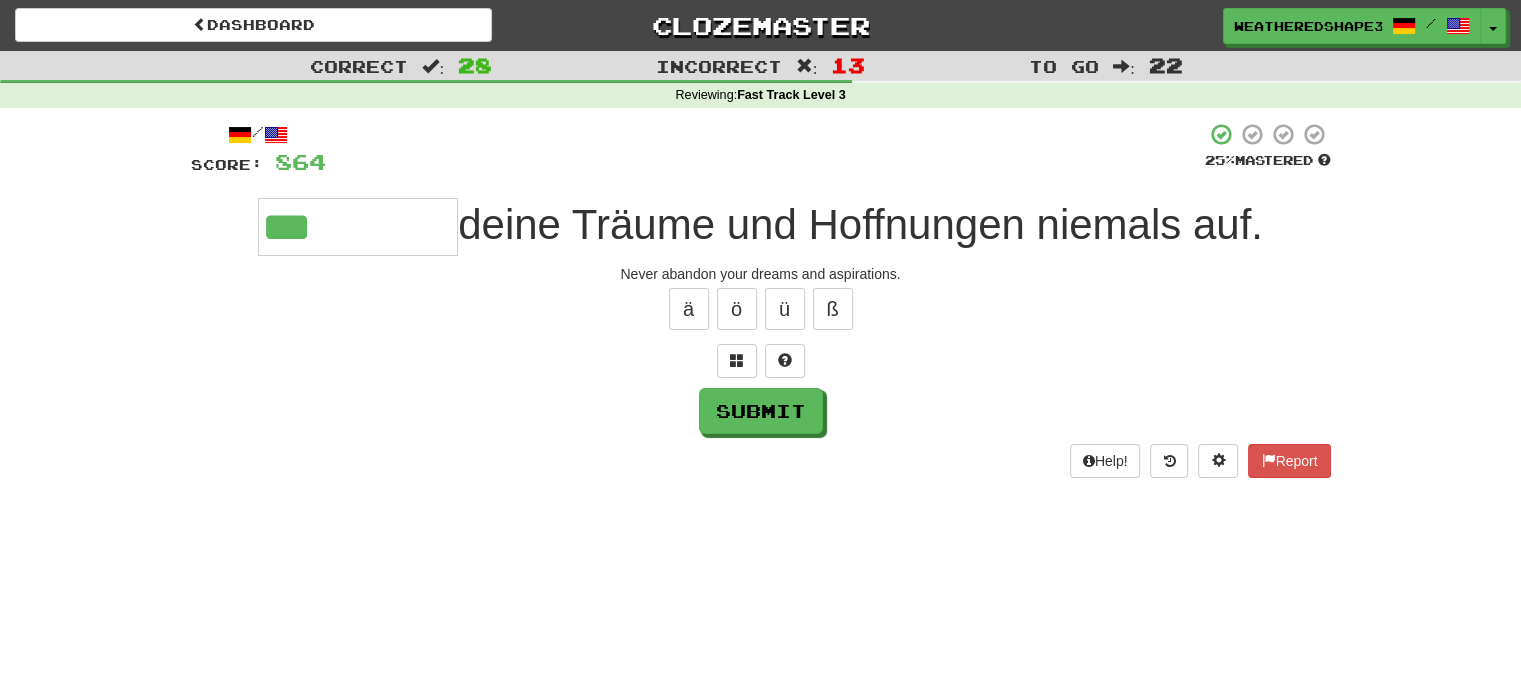type on "***" 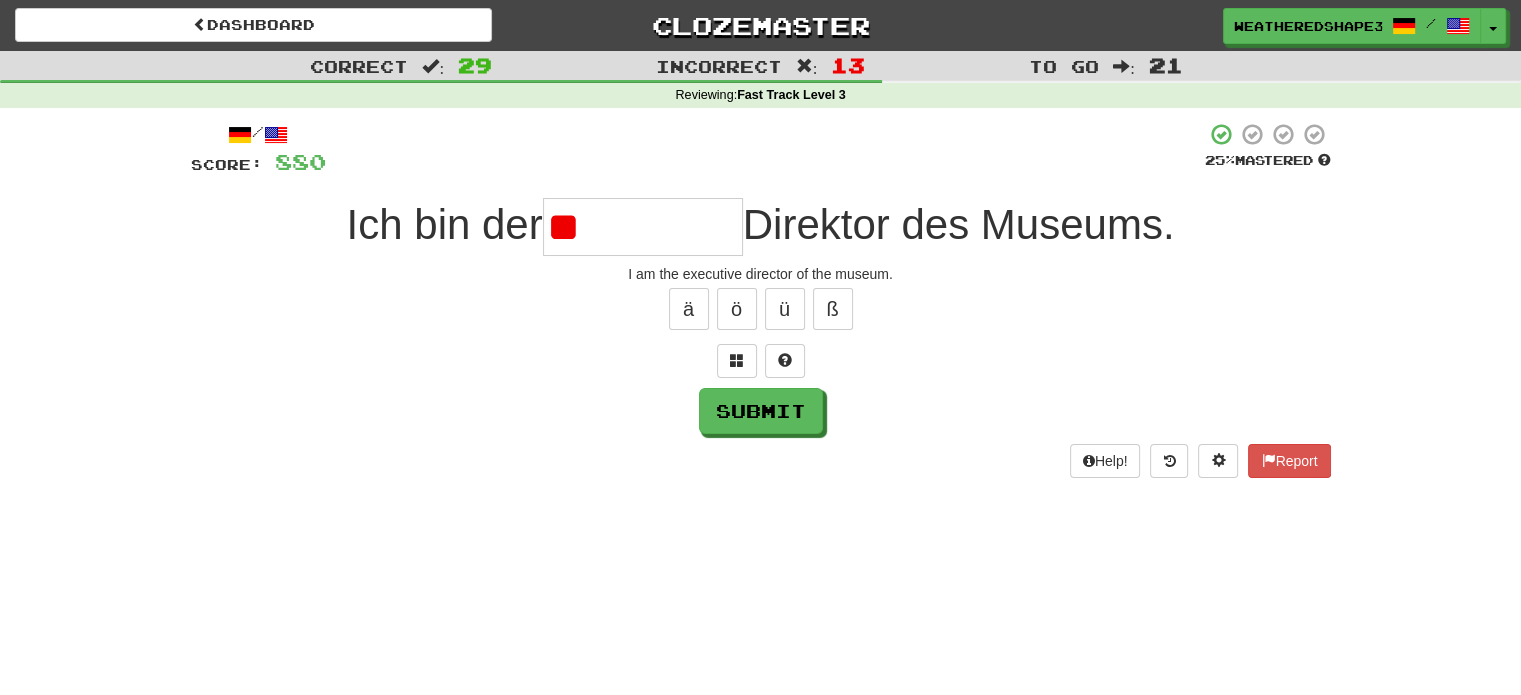 type on "*" 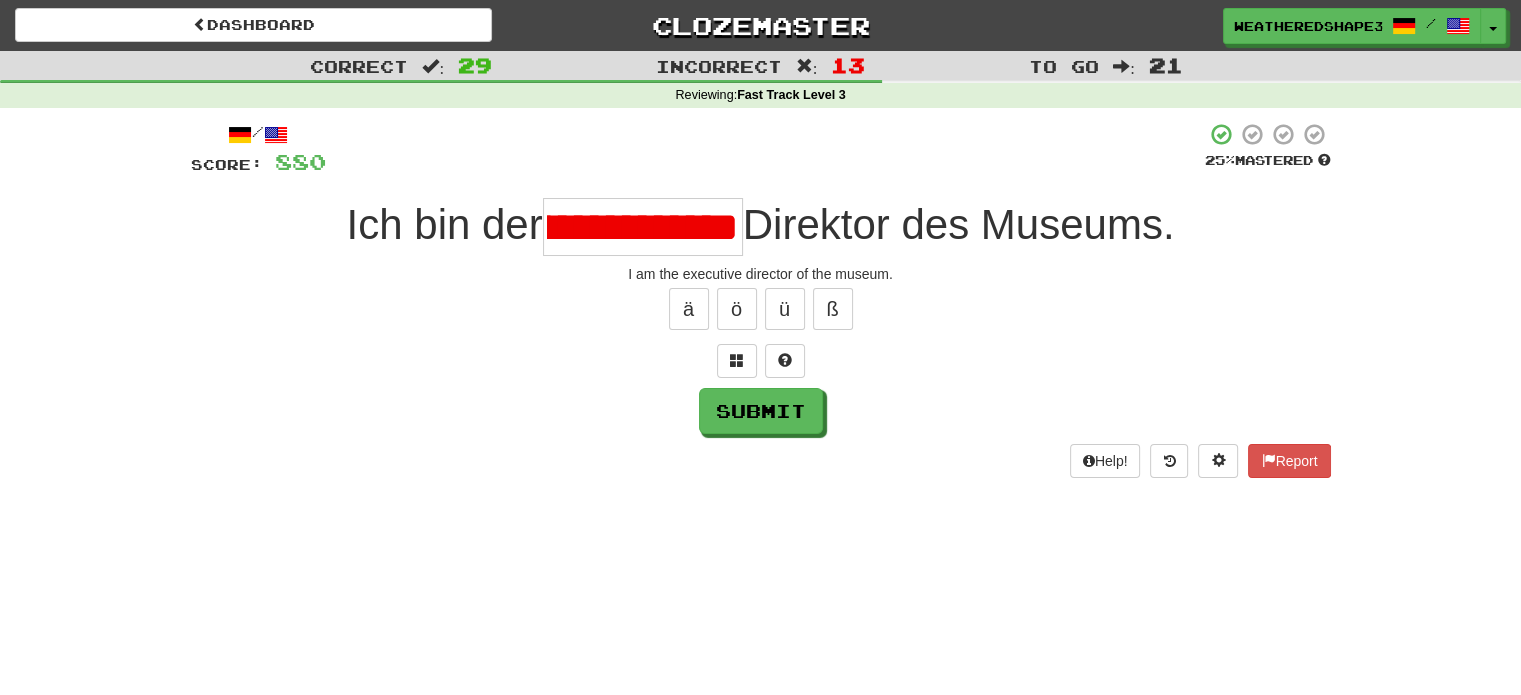 scroll, scrollTop: 0, scrollLeft: 152, axis: horizontal 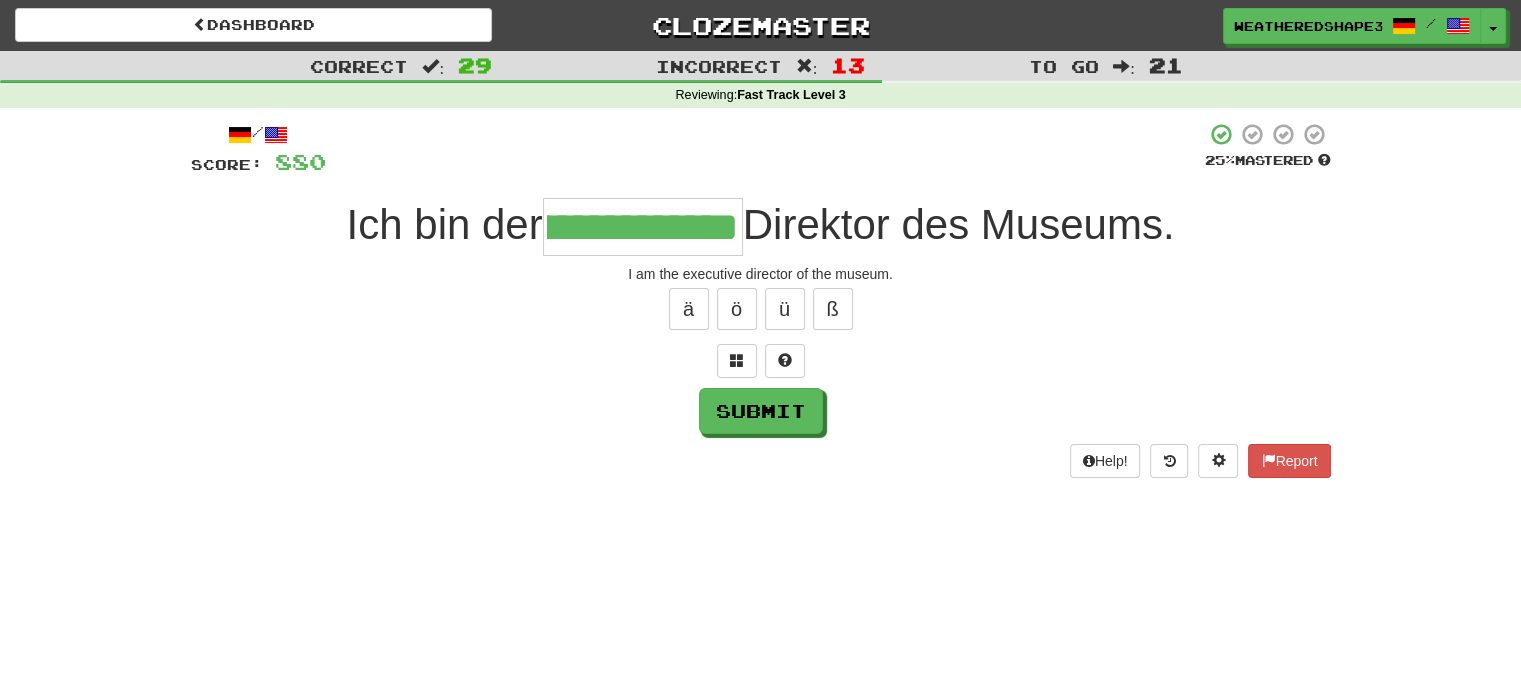 type on "**********" 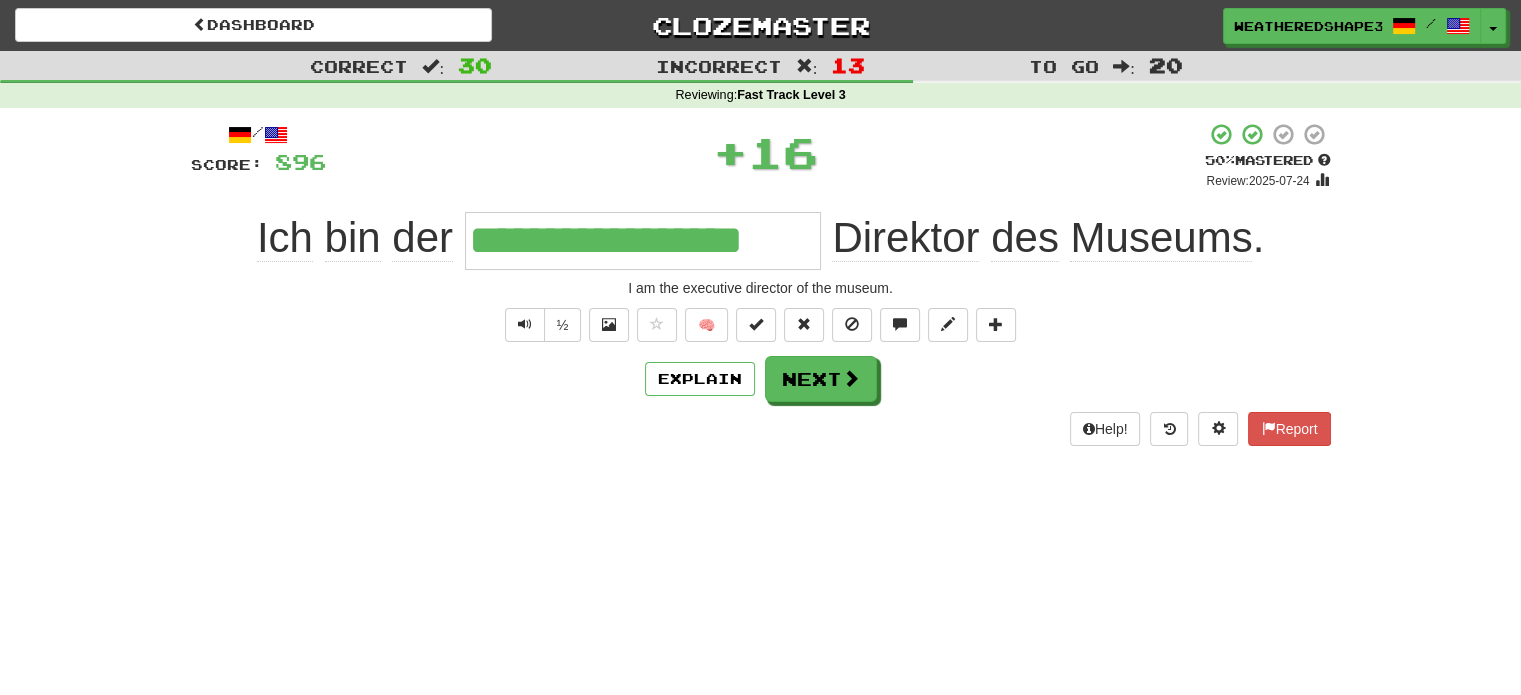 scroll, scrollTop: 0, scrollLeft: 0, axis: both 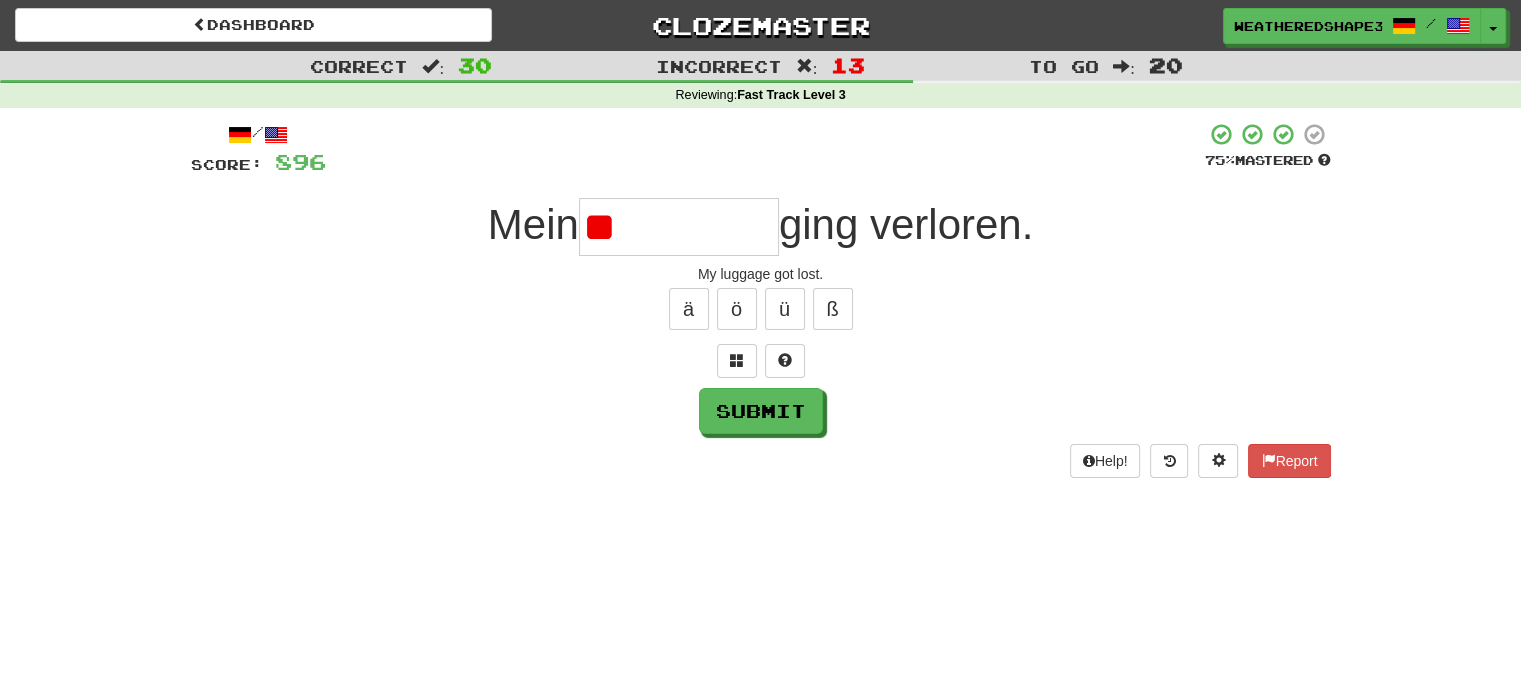 type on "*" 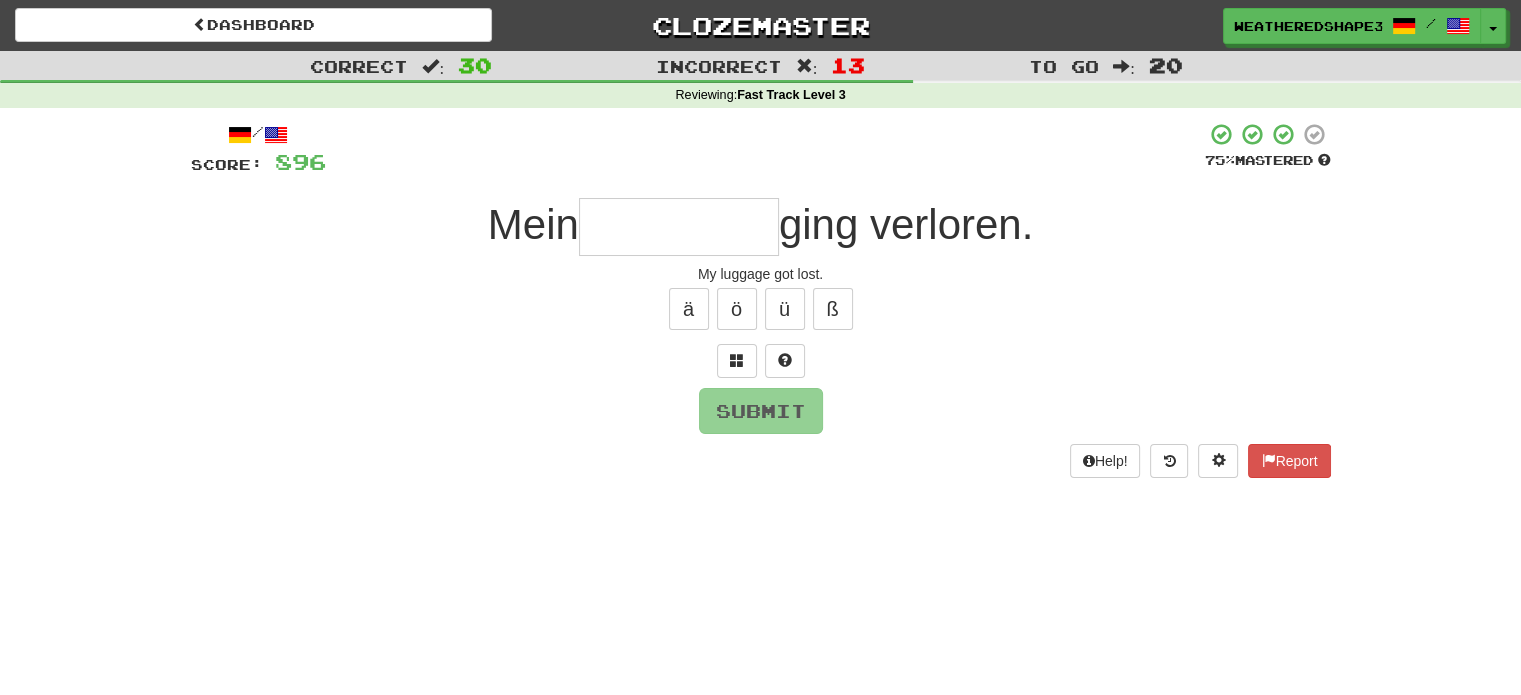 type on "*" 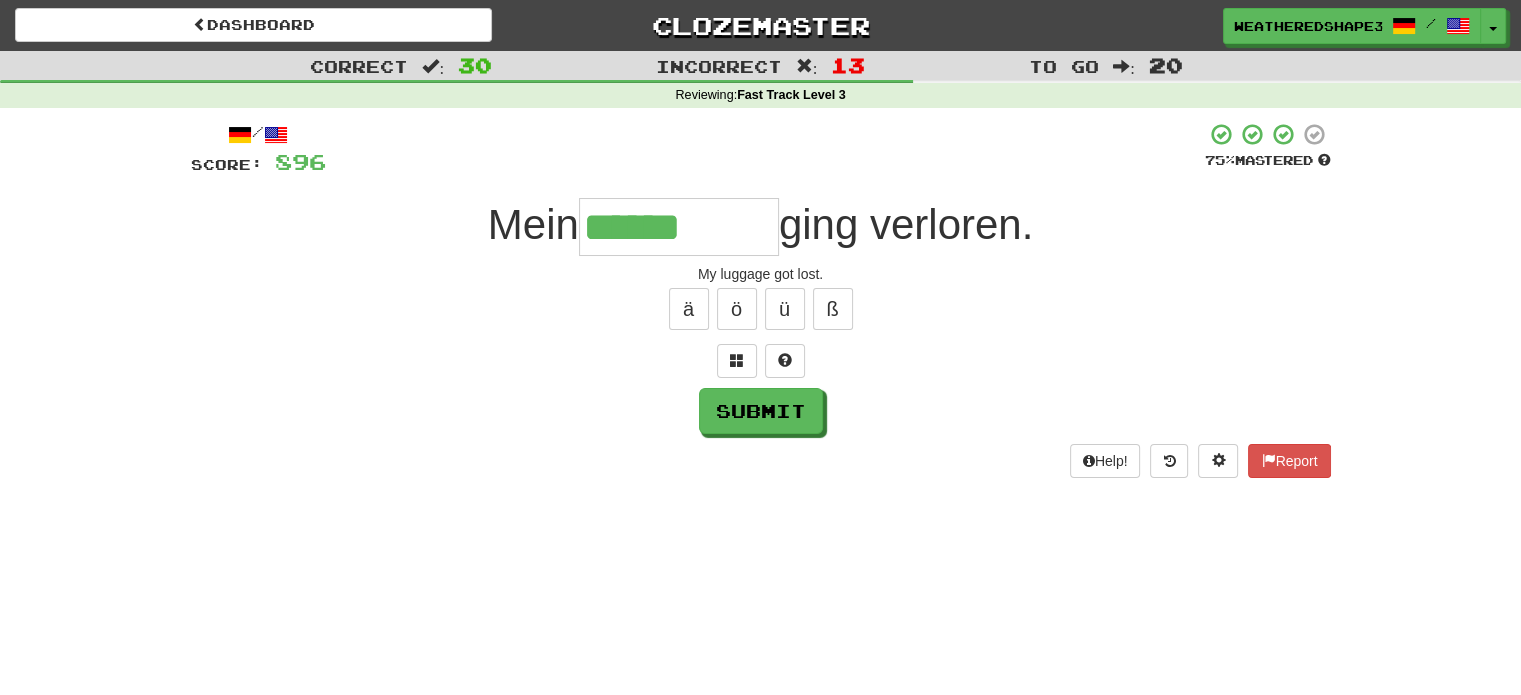 type on "******" 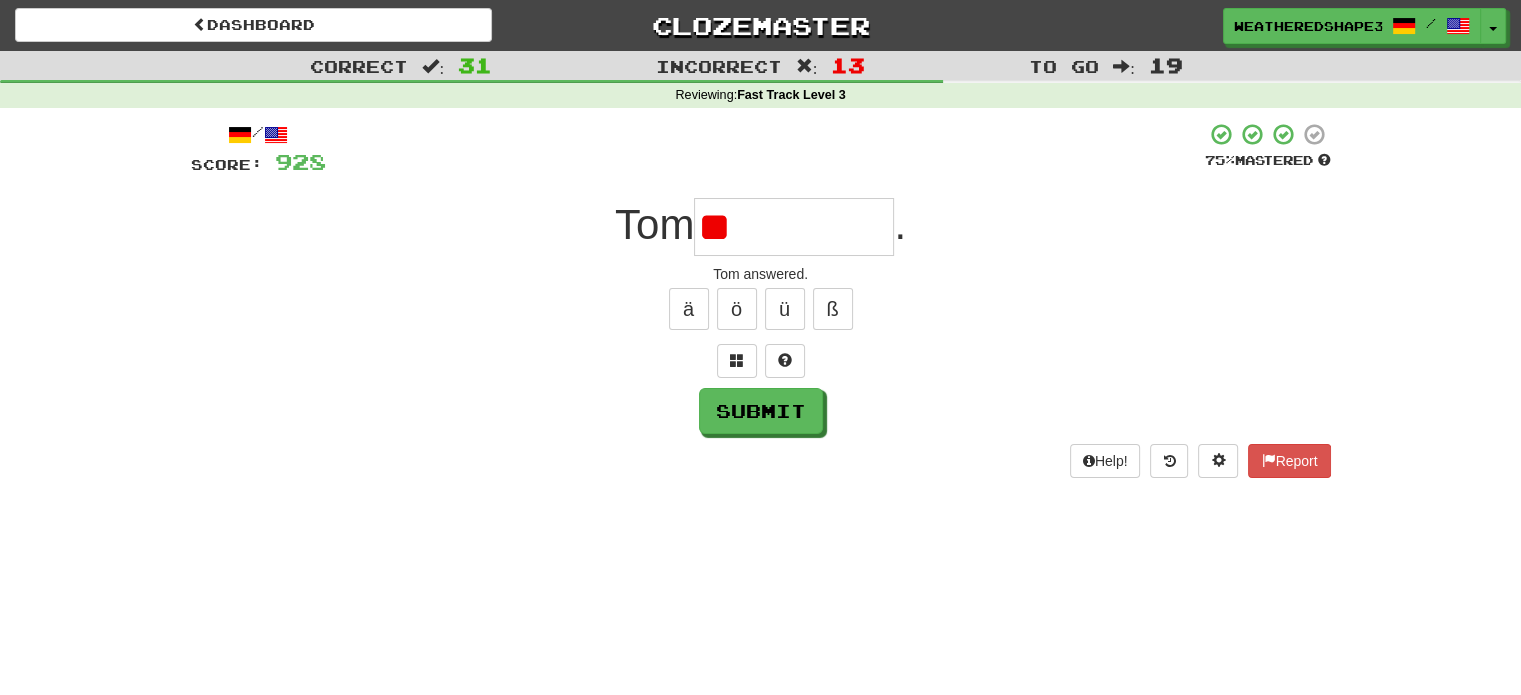 type on "*" 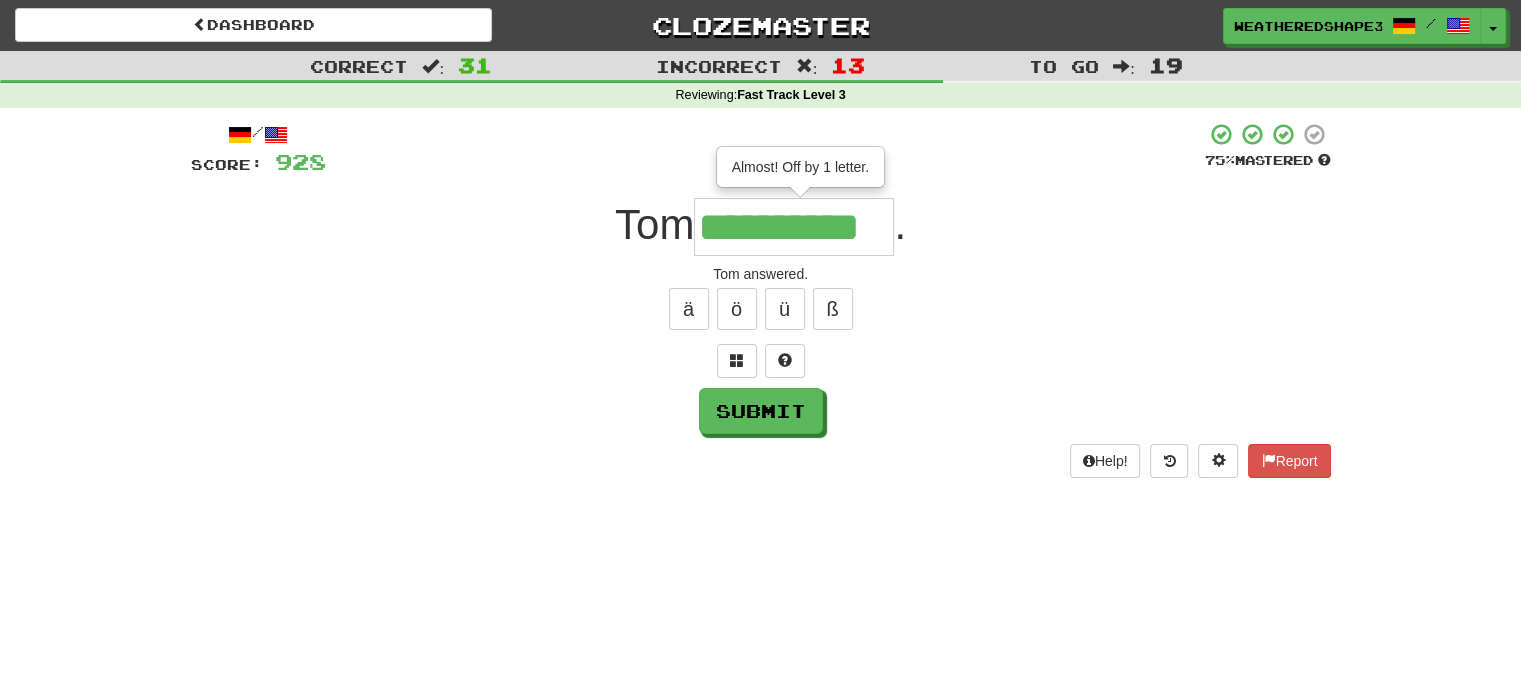 scroll, scrollTop: 0, scrollLeft: 3, axis: horizontal 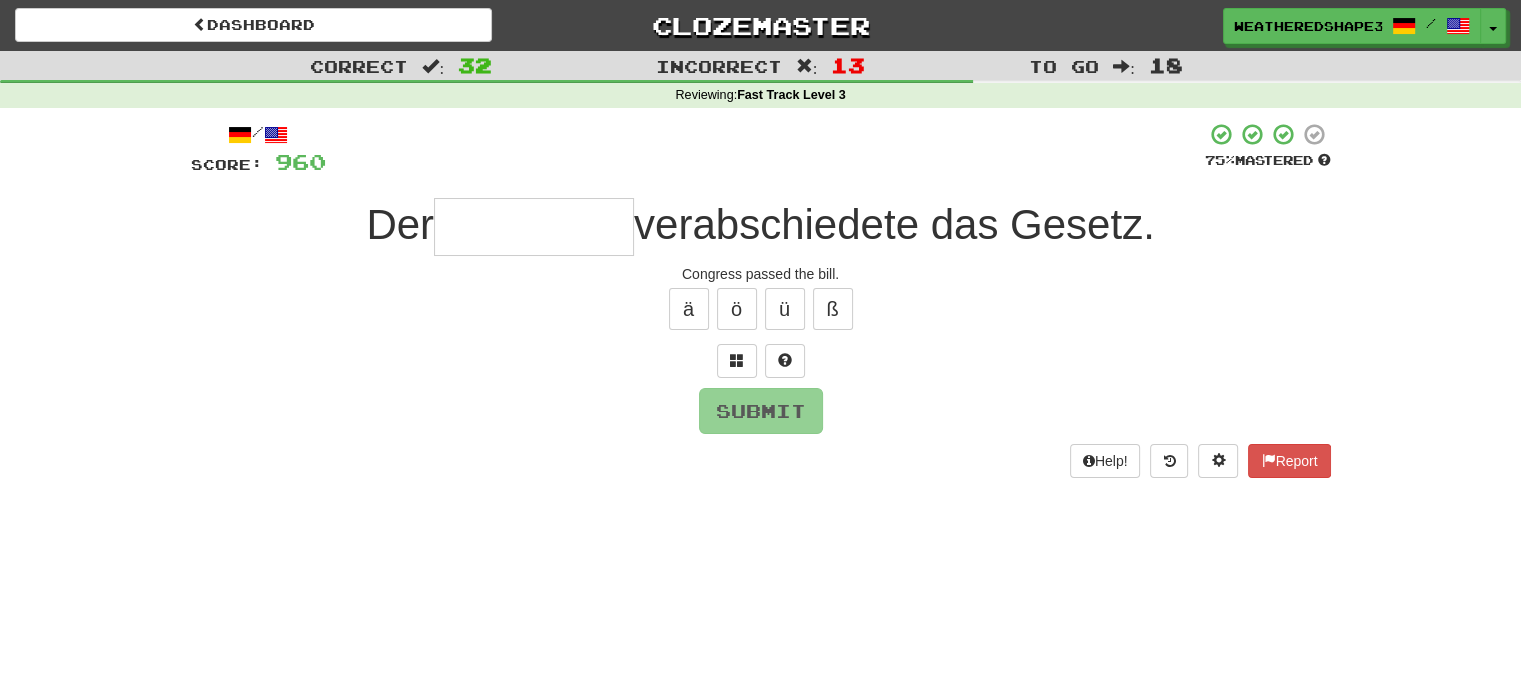 type on "*" 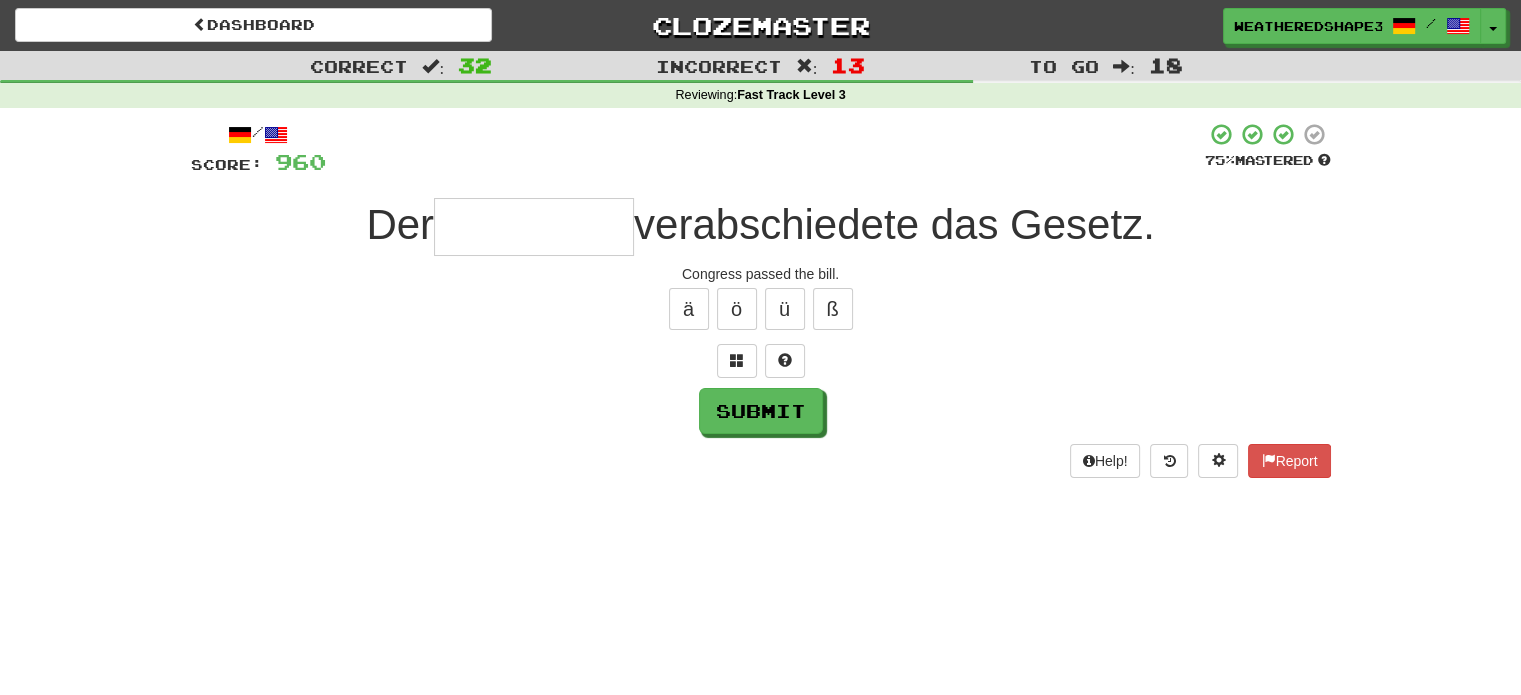 type on "*" 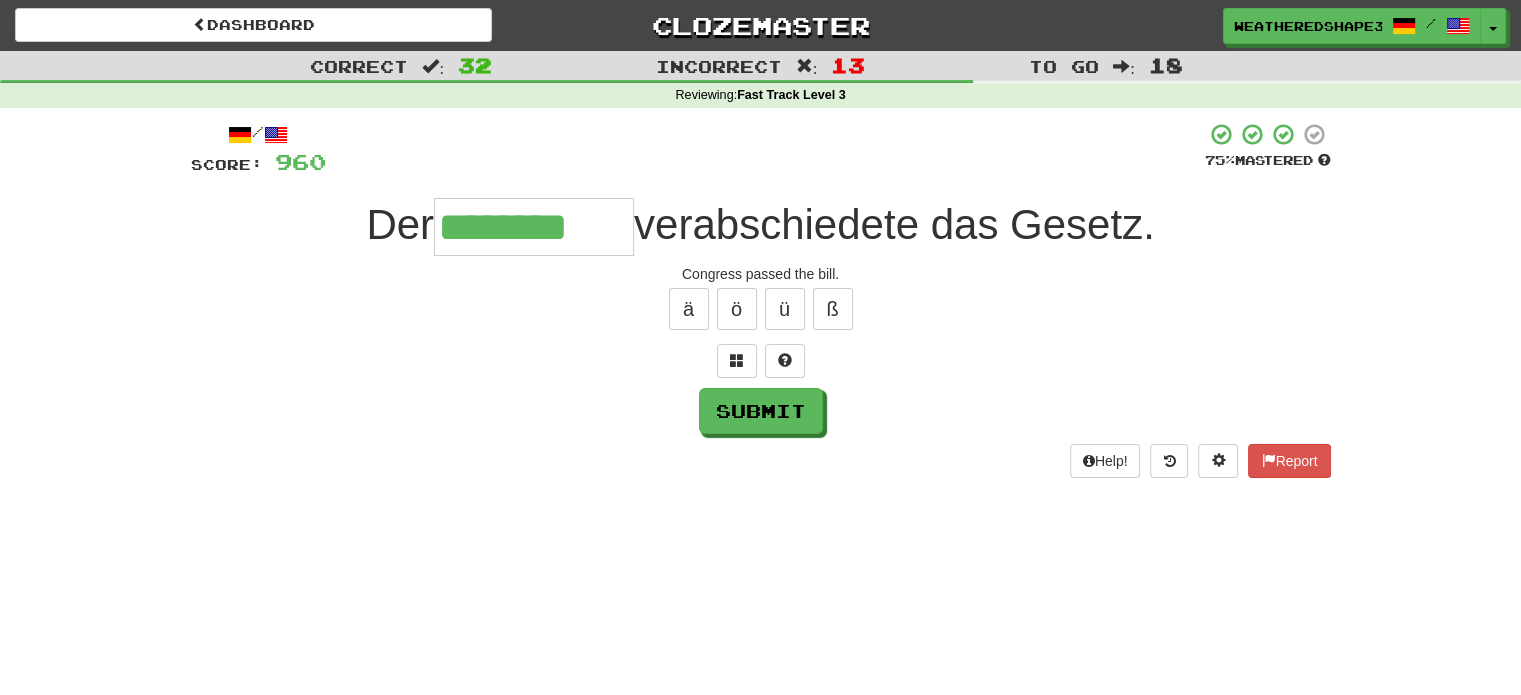 type on "********" 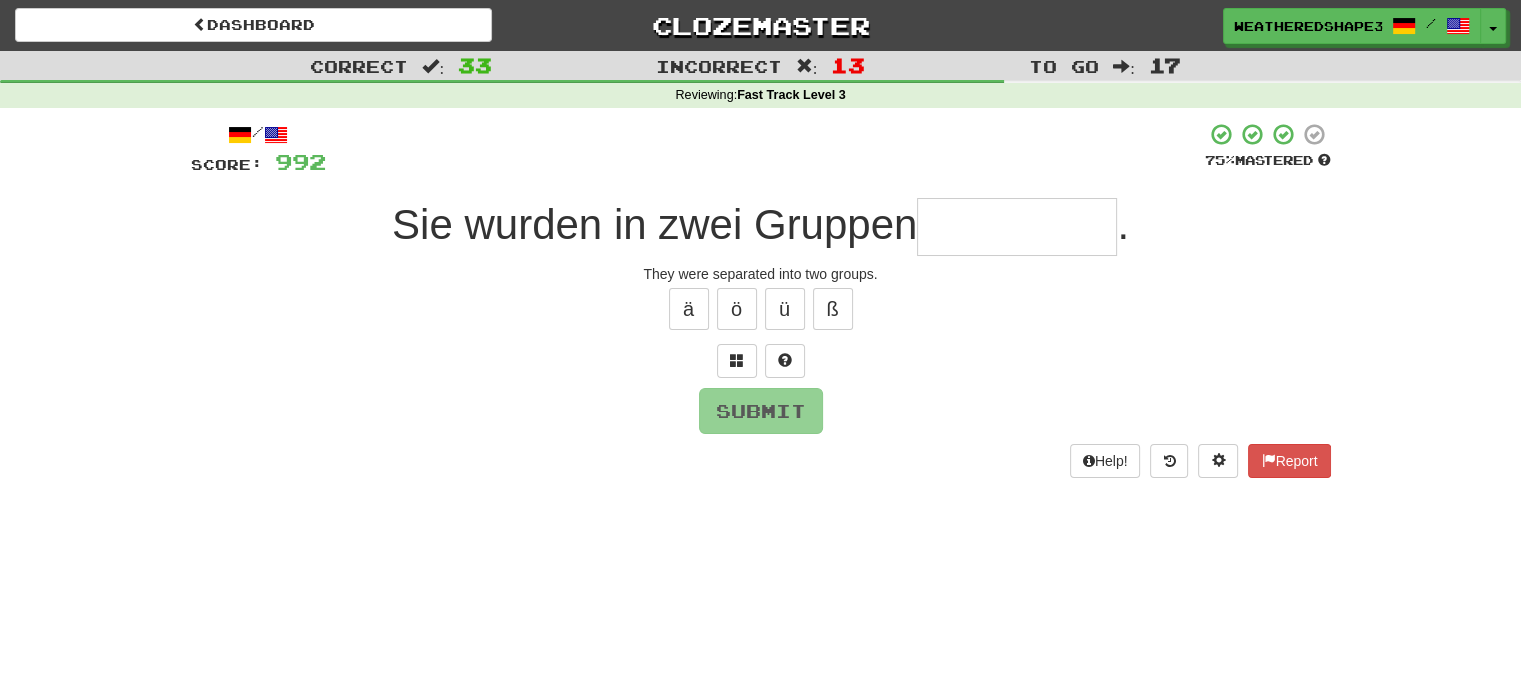 type on "*" 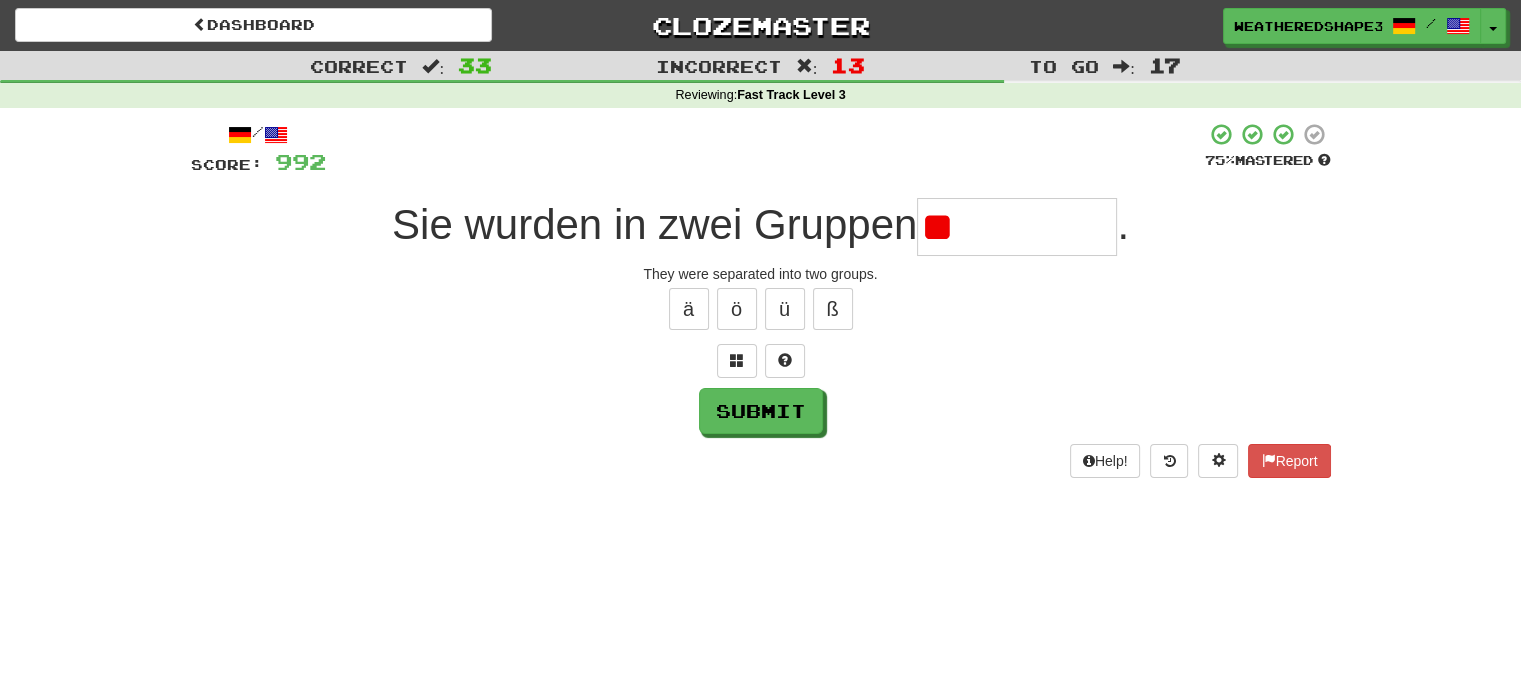 type on "*" 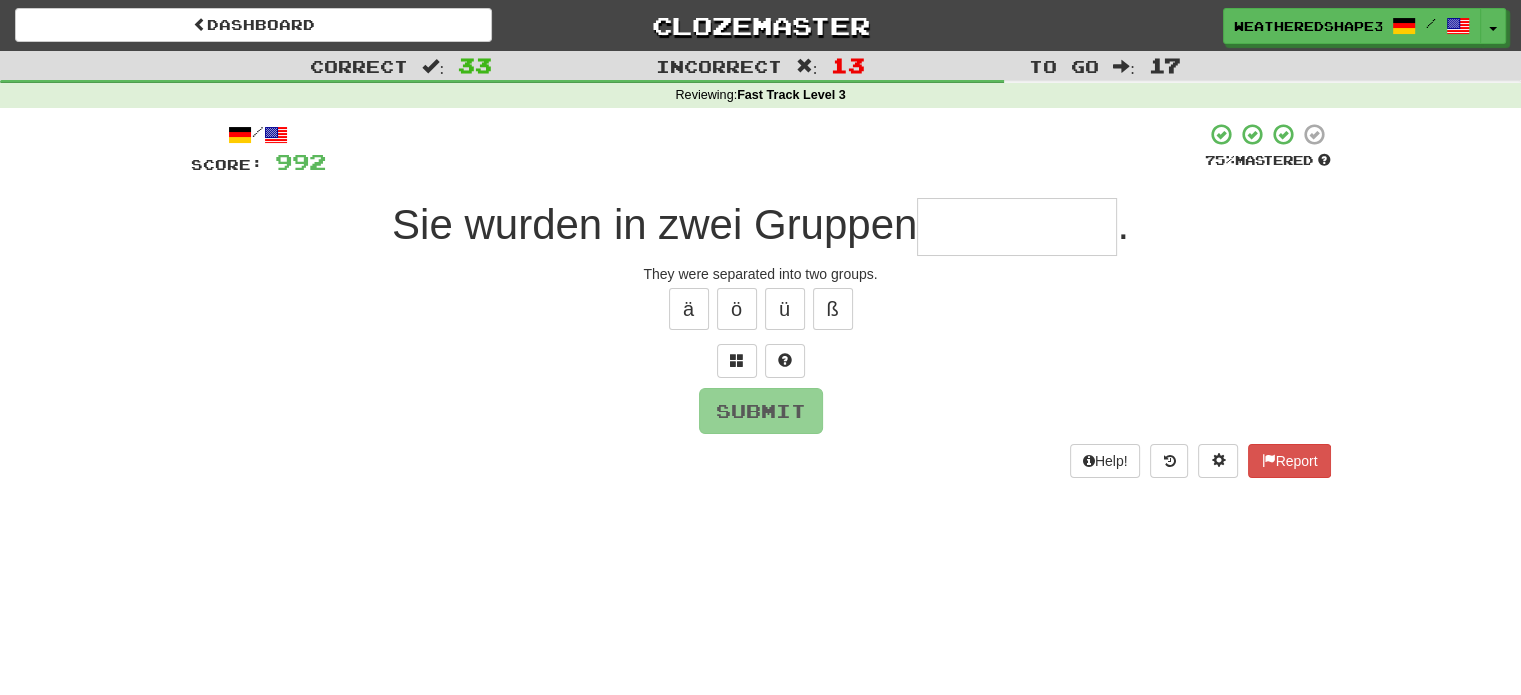 type on "*" 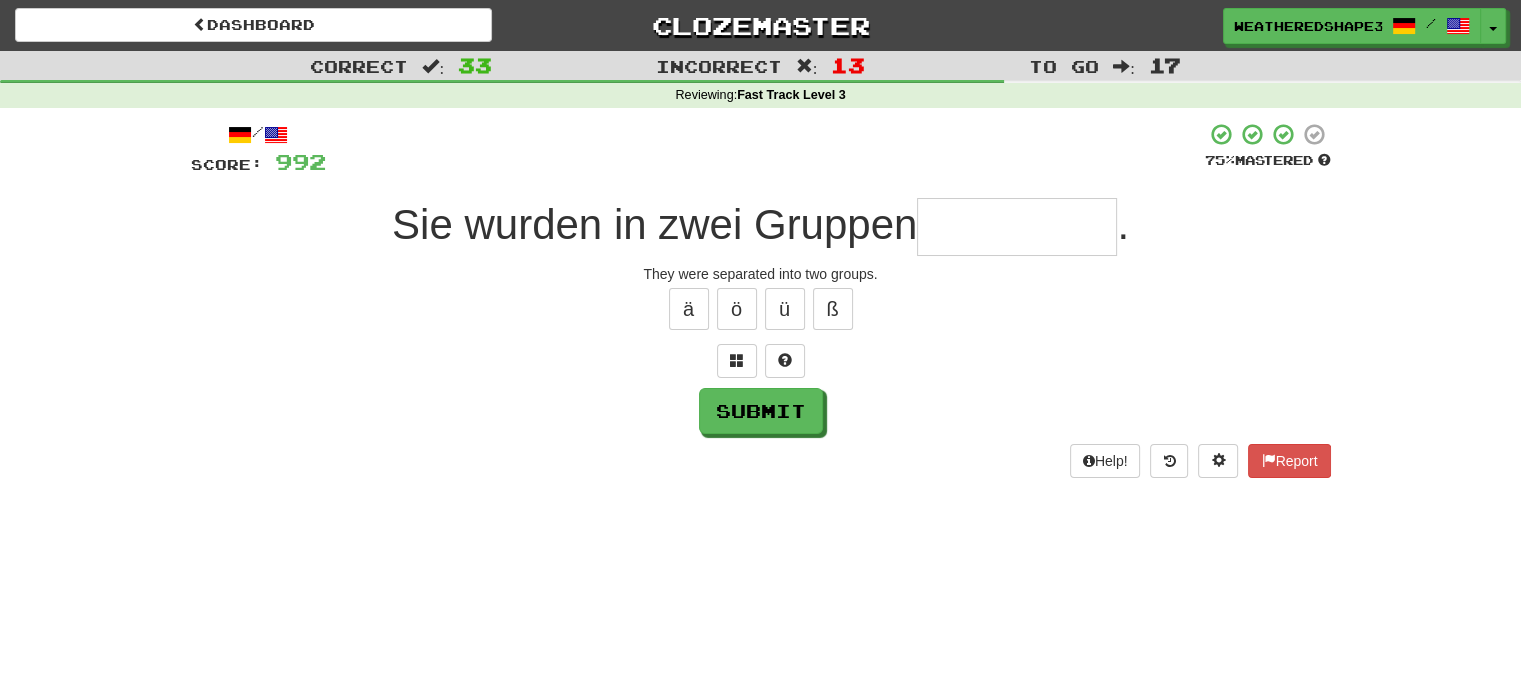 type on "*" 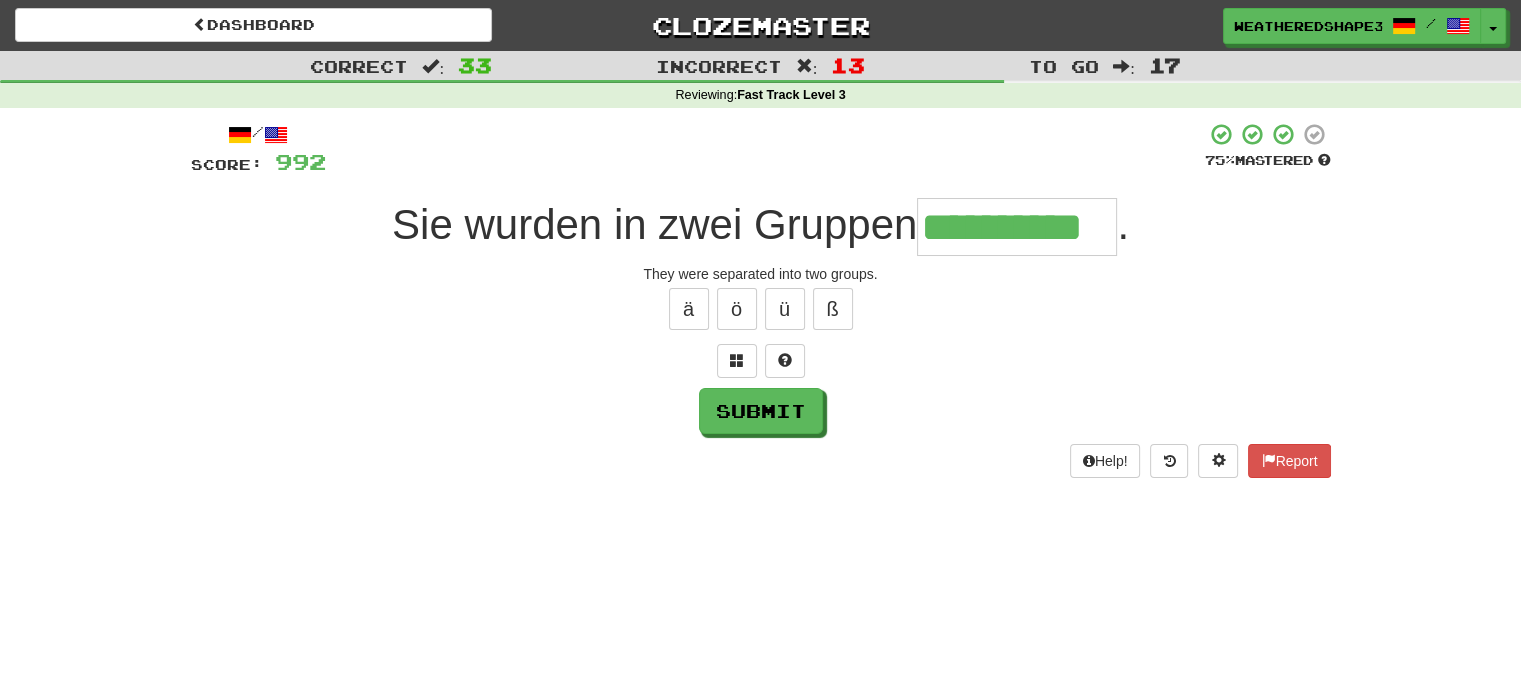 type on "**********" 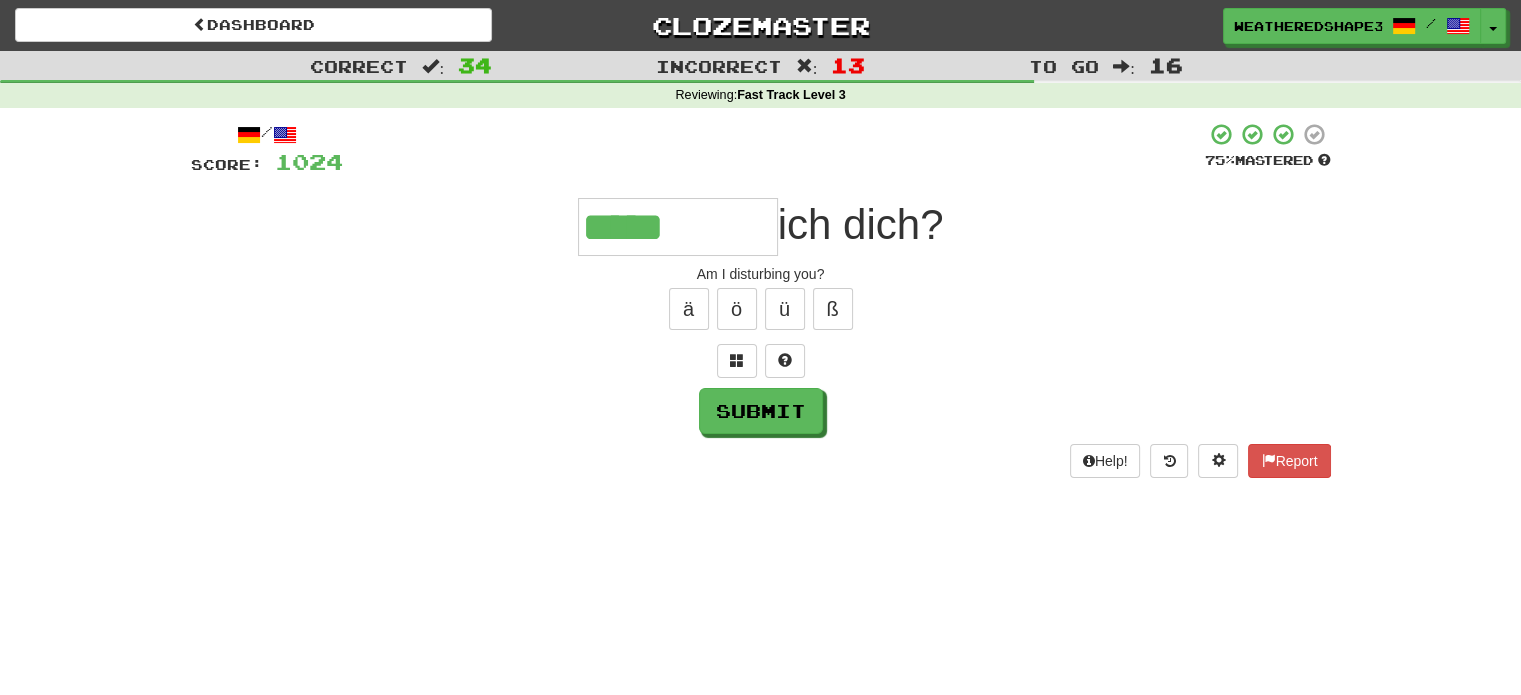 type on "*****" 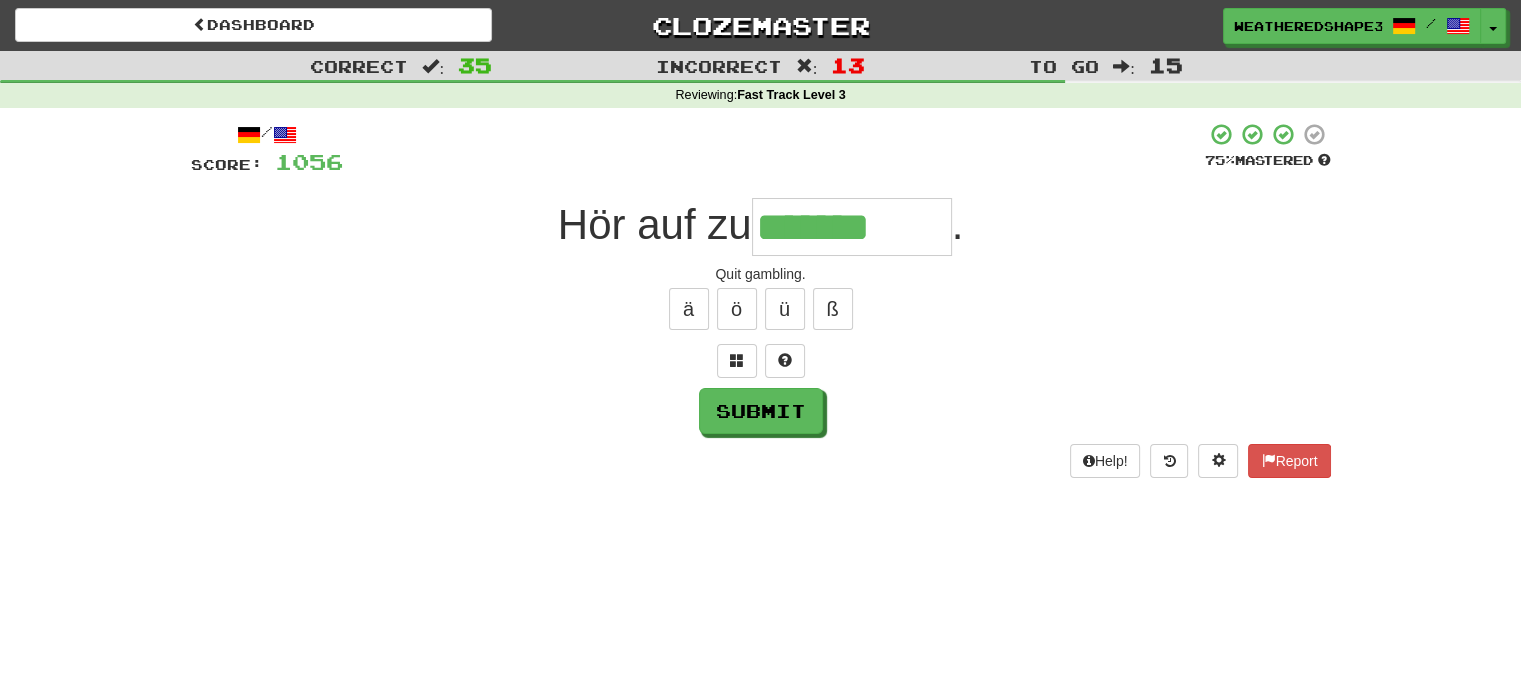 type on "*******" 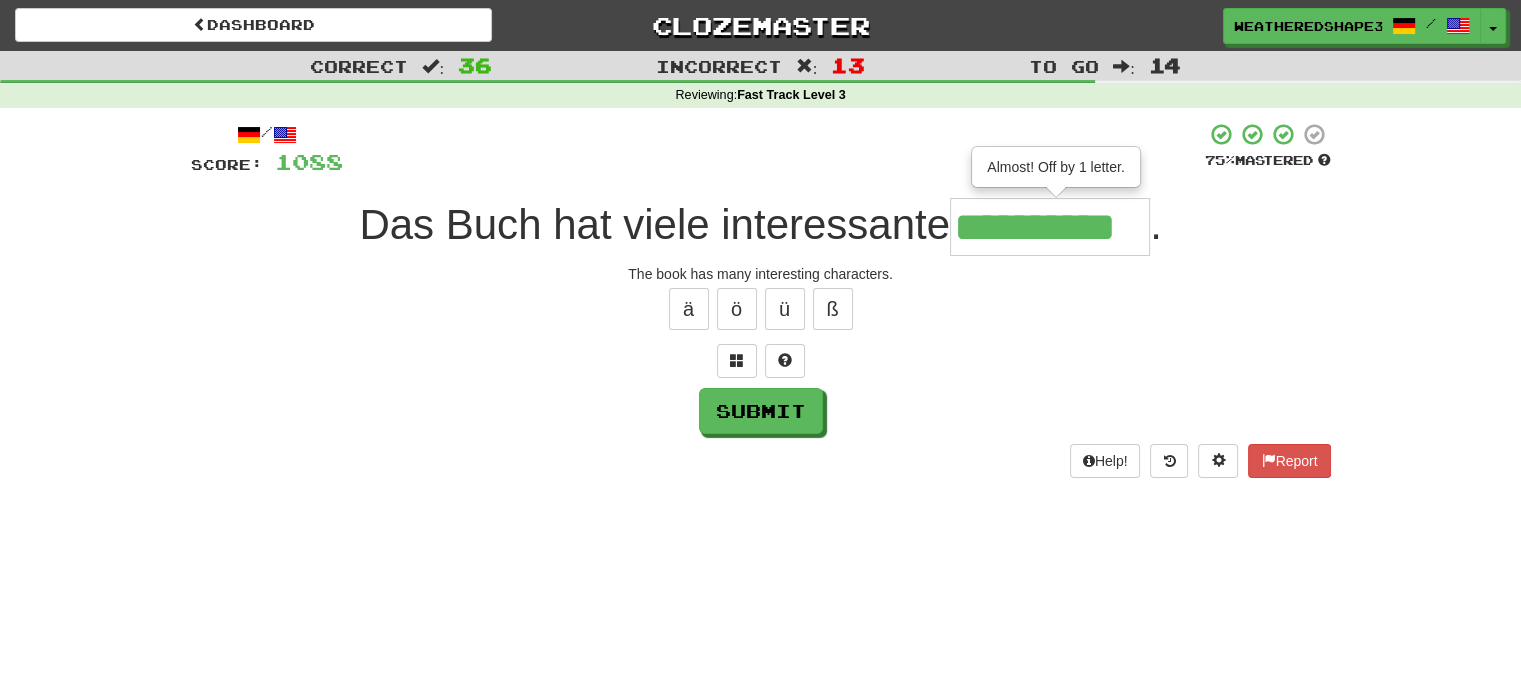 scroll, scrollTop: 0, scrollLeft: 5, axis: horizontal 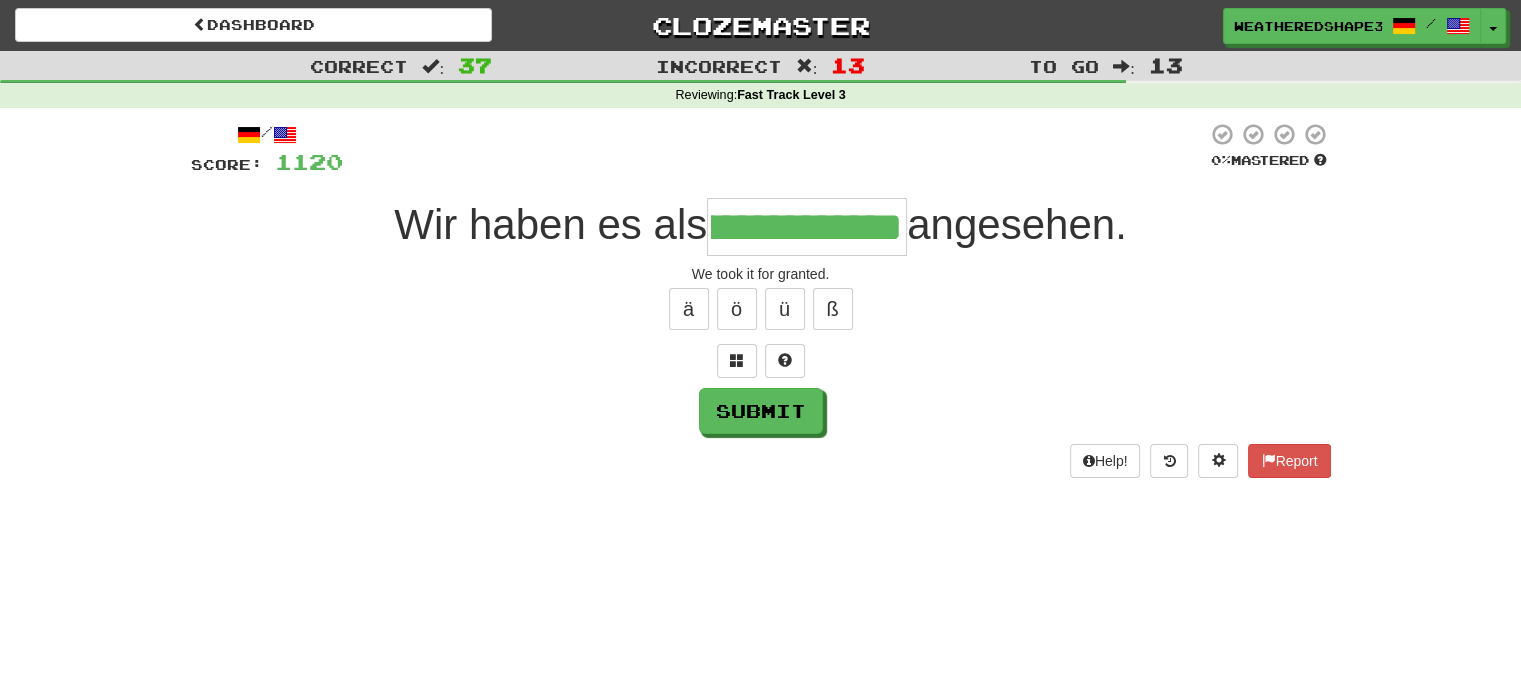 type on "**********" 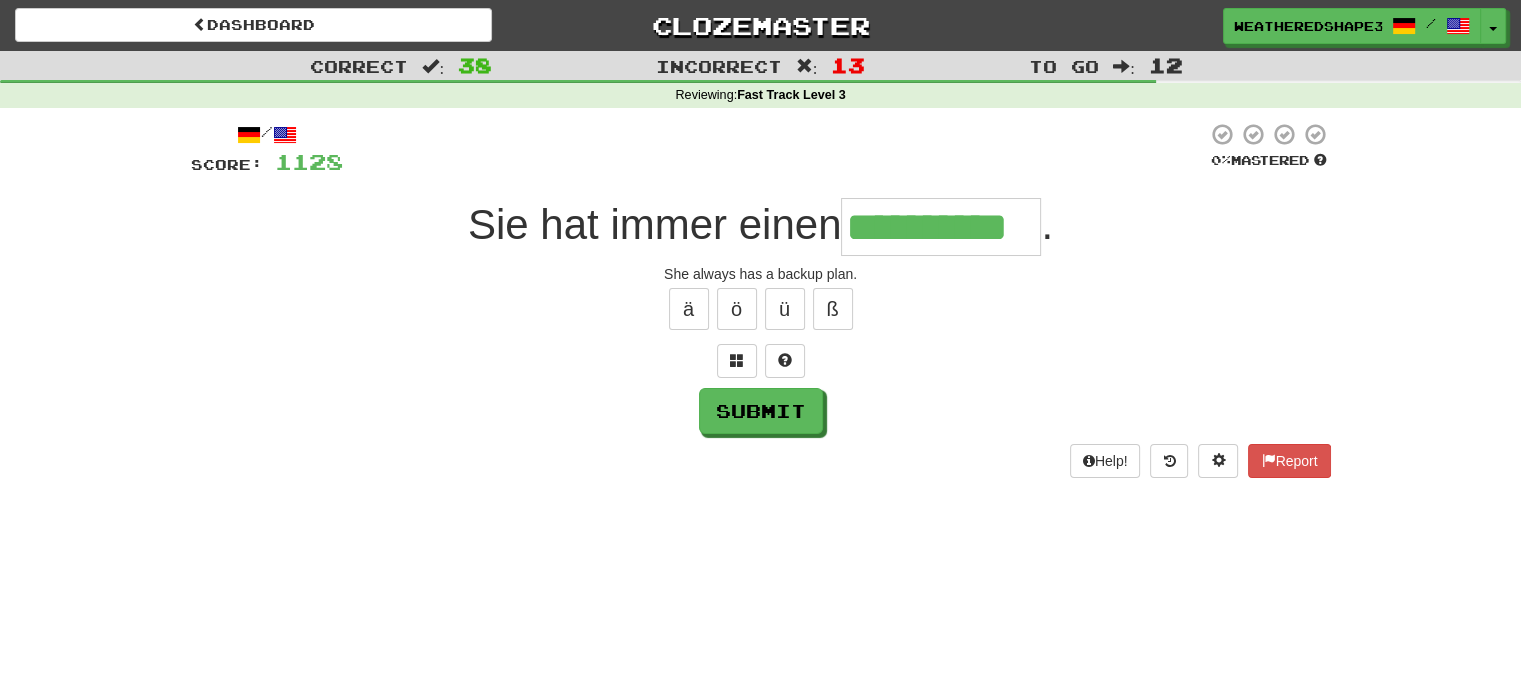 type on "**********" 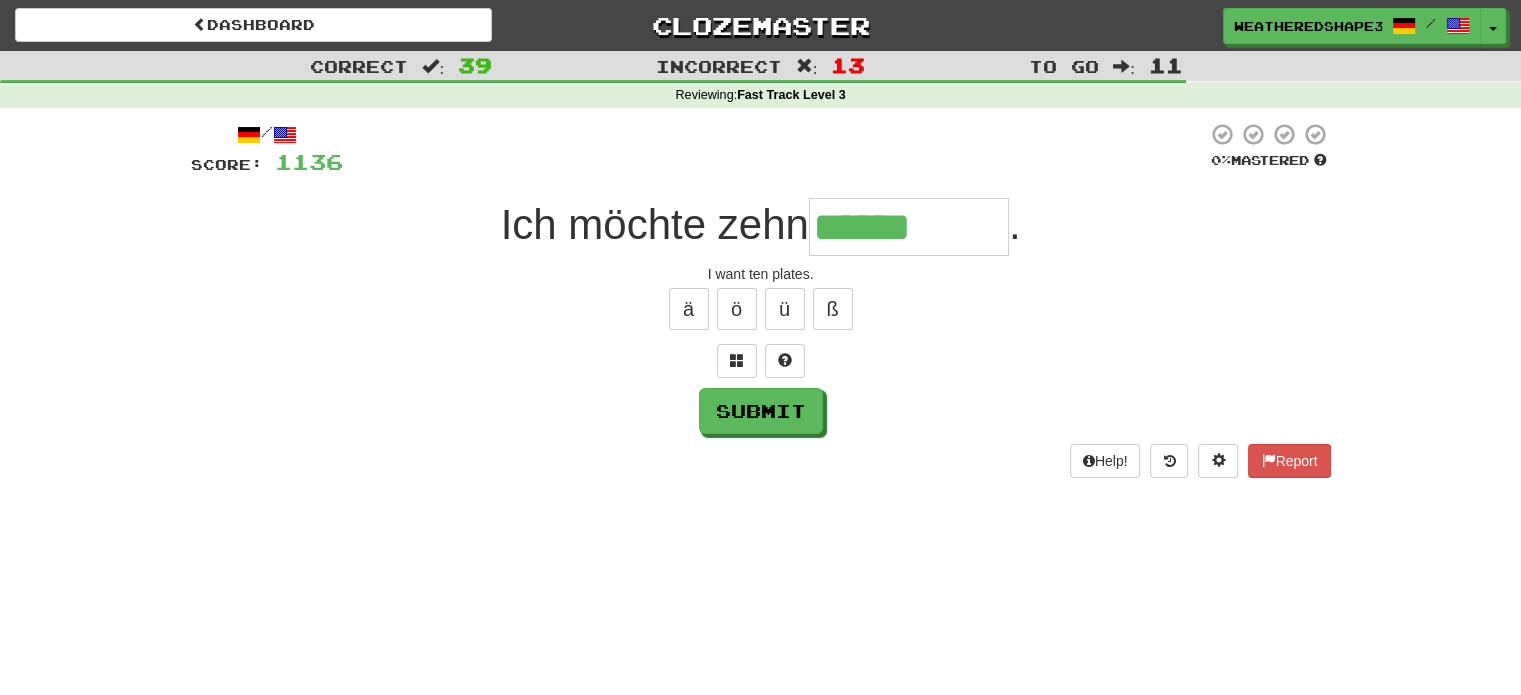 type on "******" 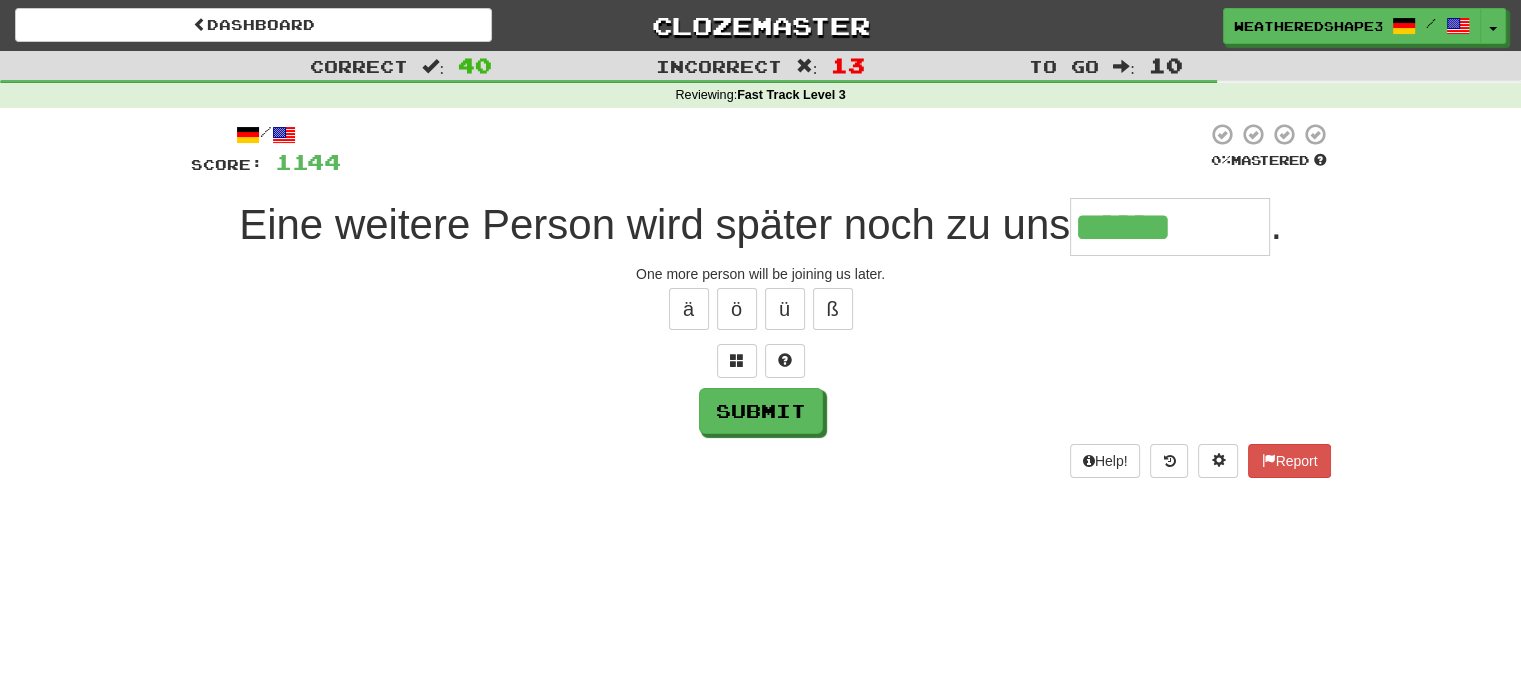 type on "******" 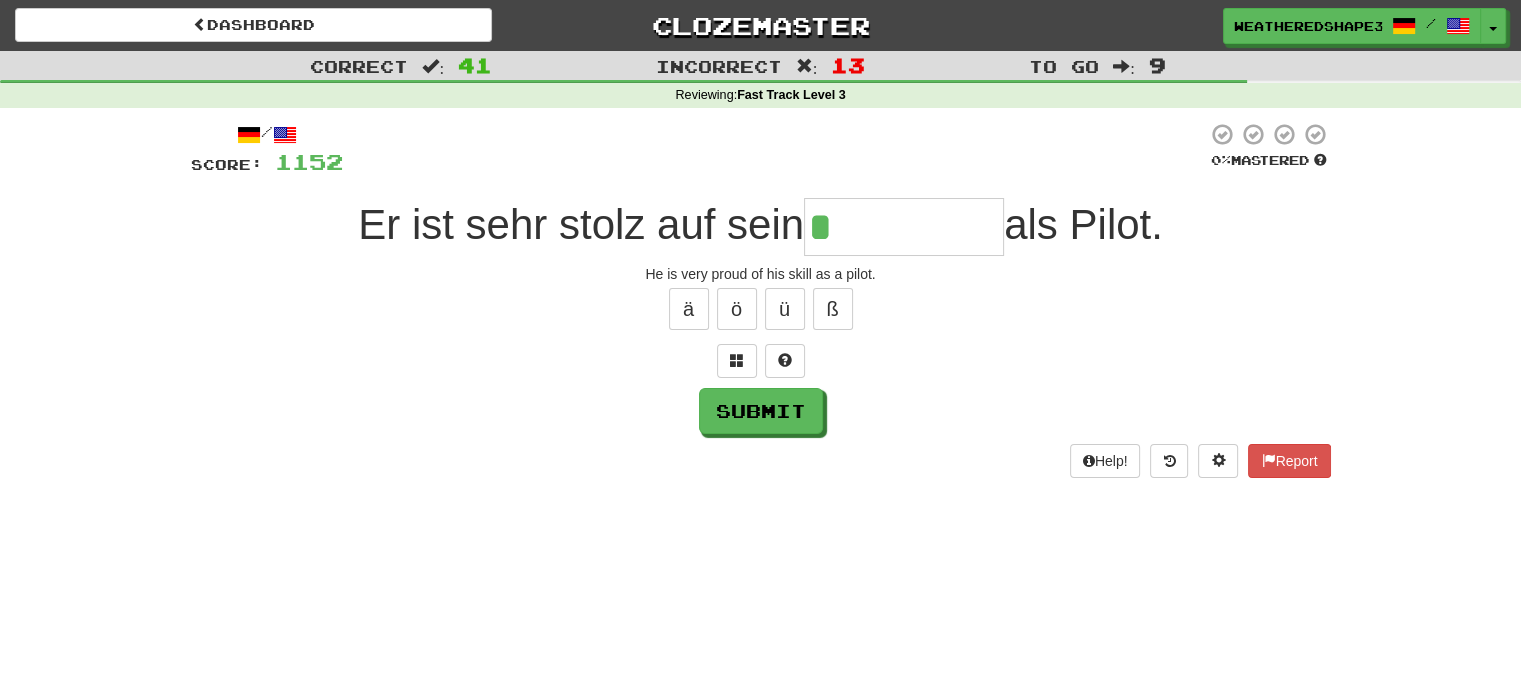 type on "******" 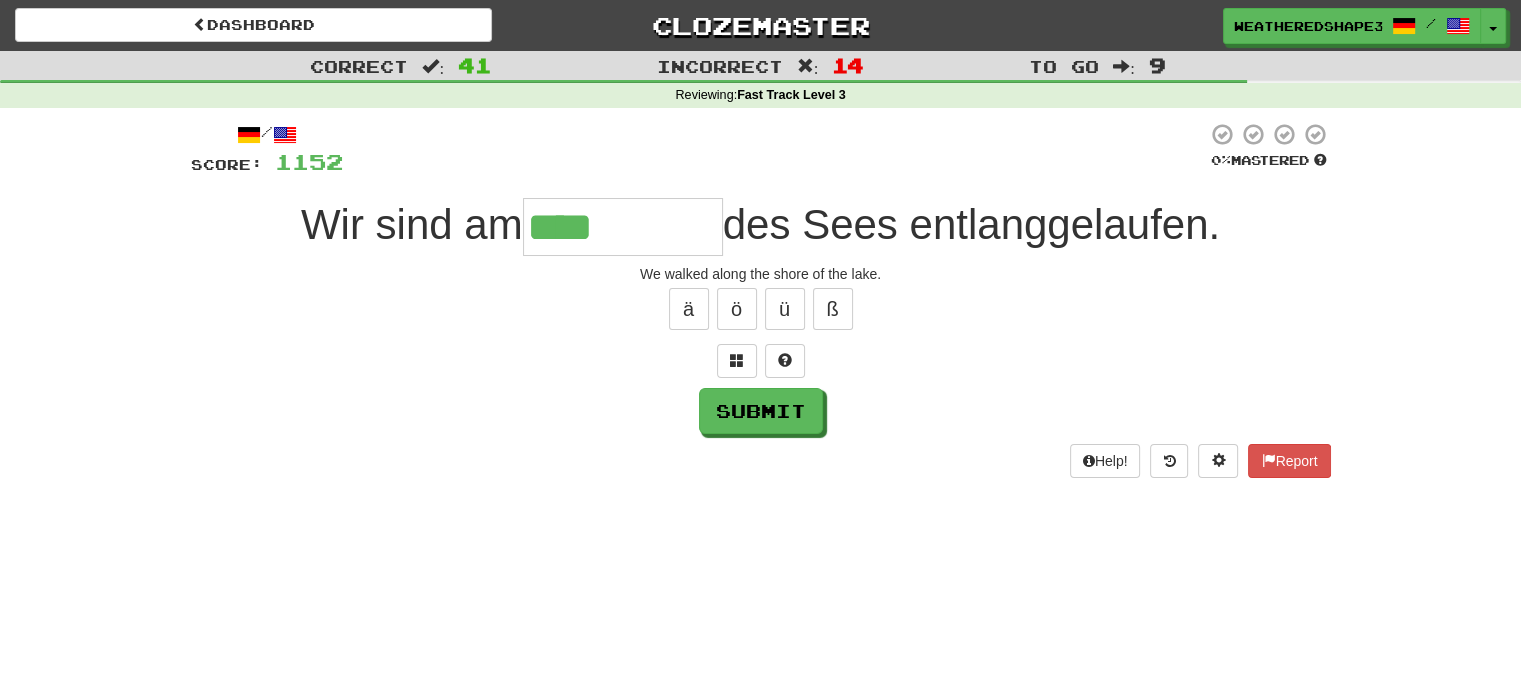 type on "****" 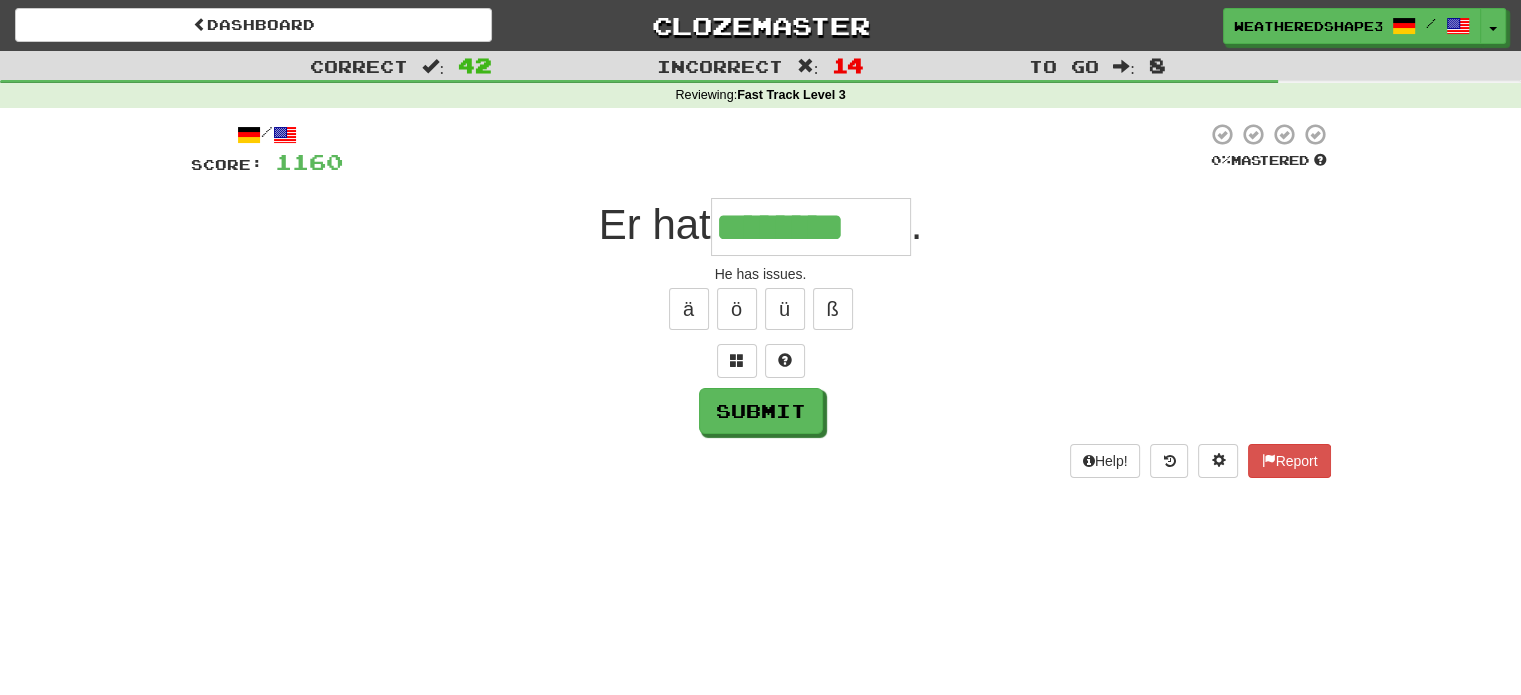 type on "********" 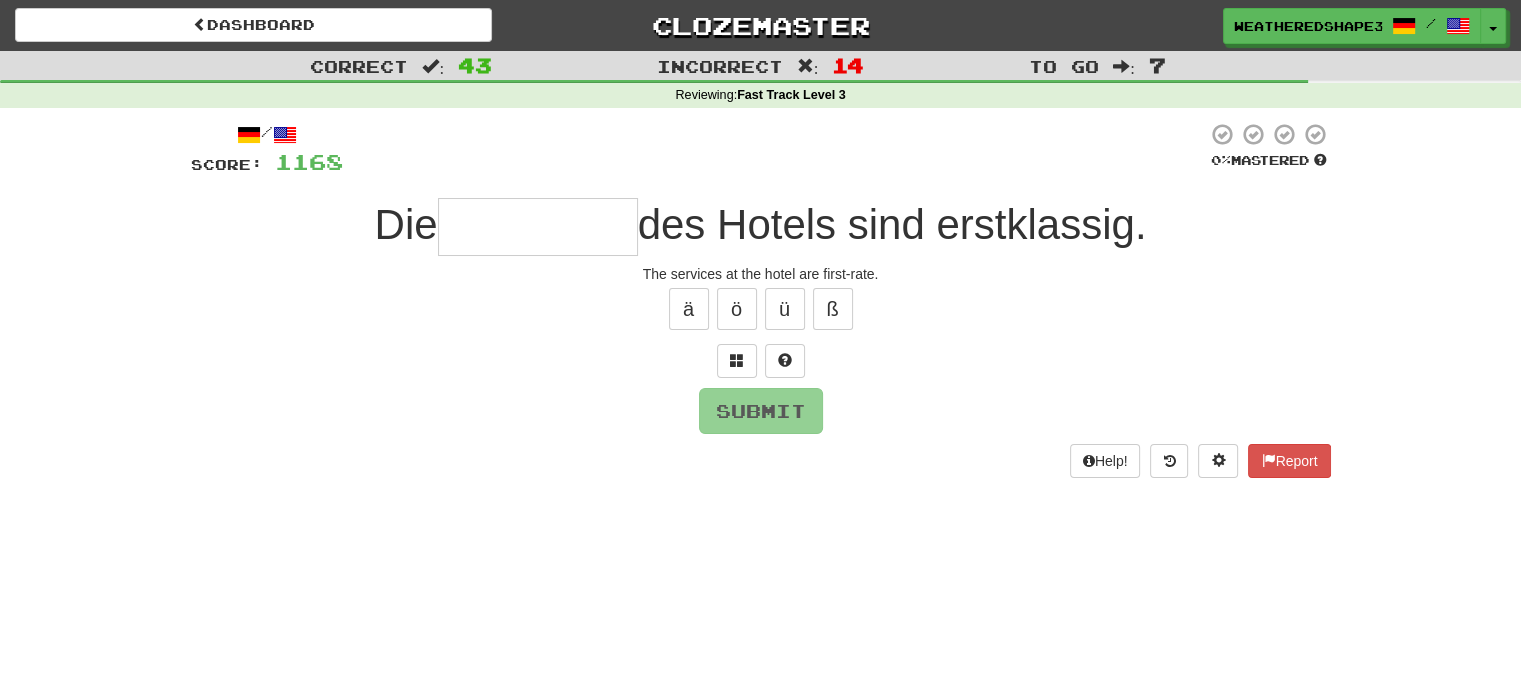 type on "*" 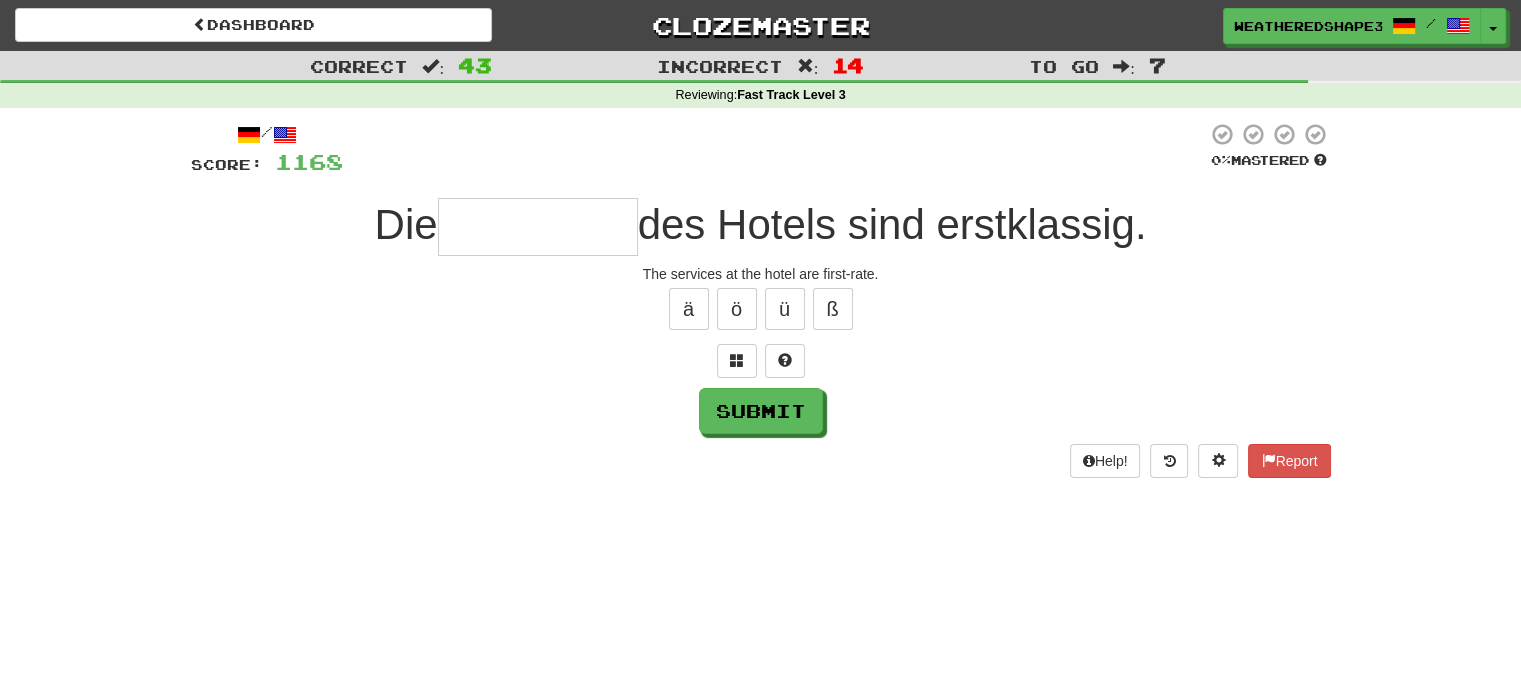 type on "*" 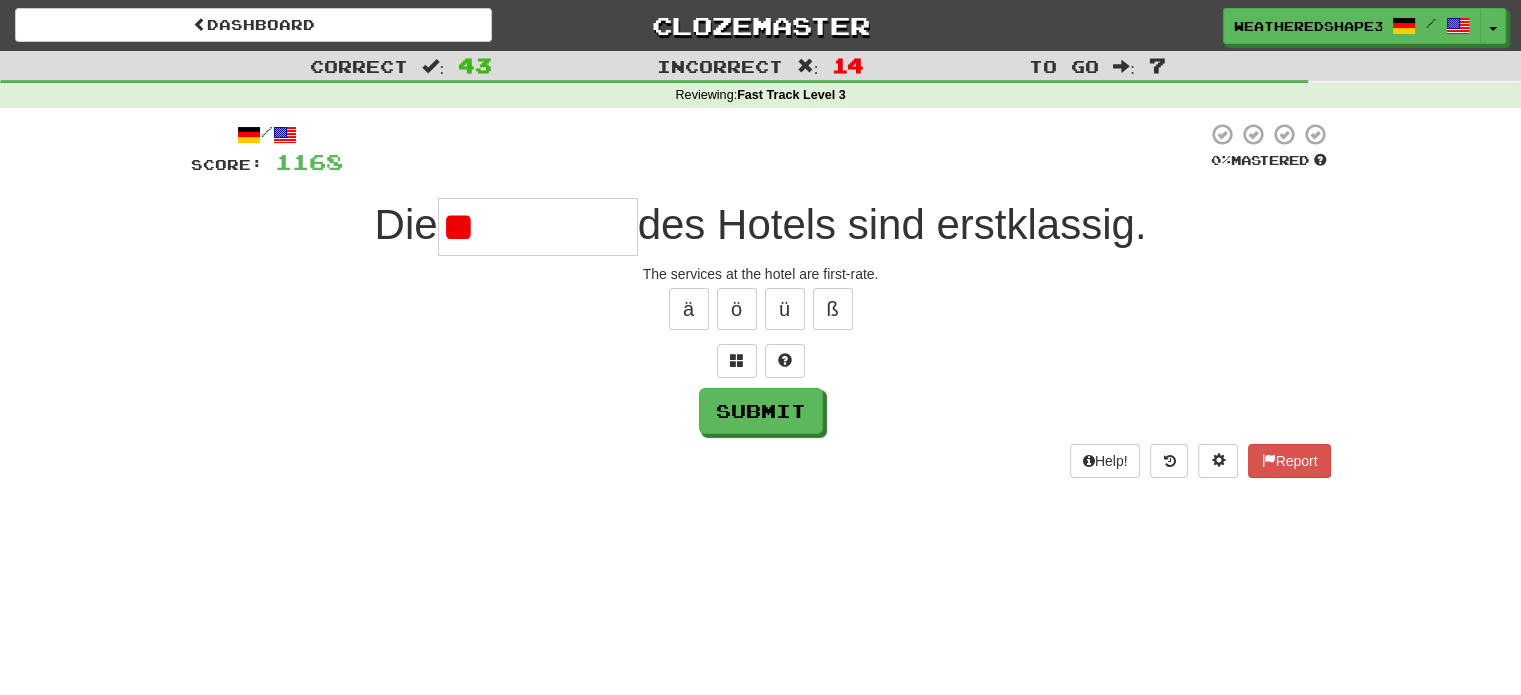 type on "*" 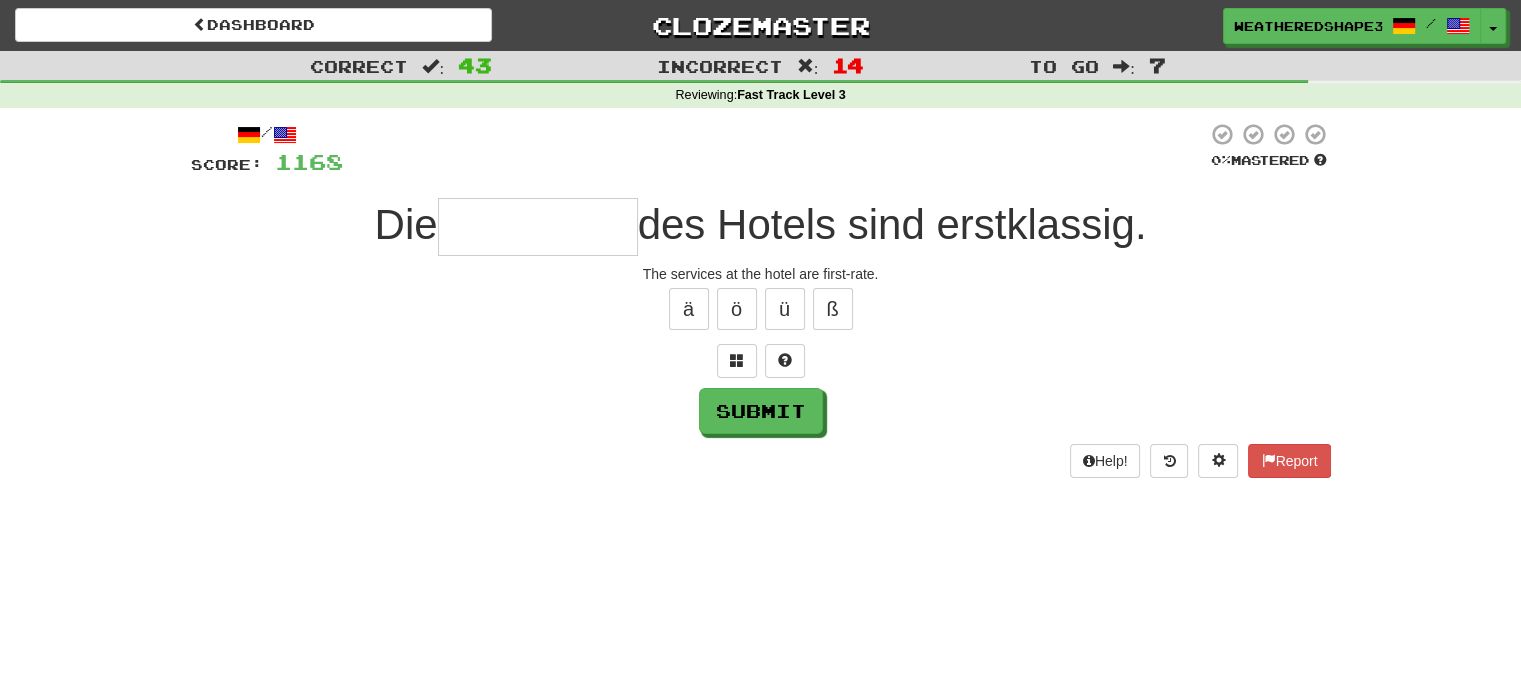 type on "*" 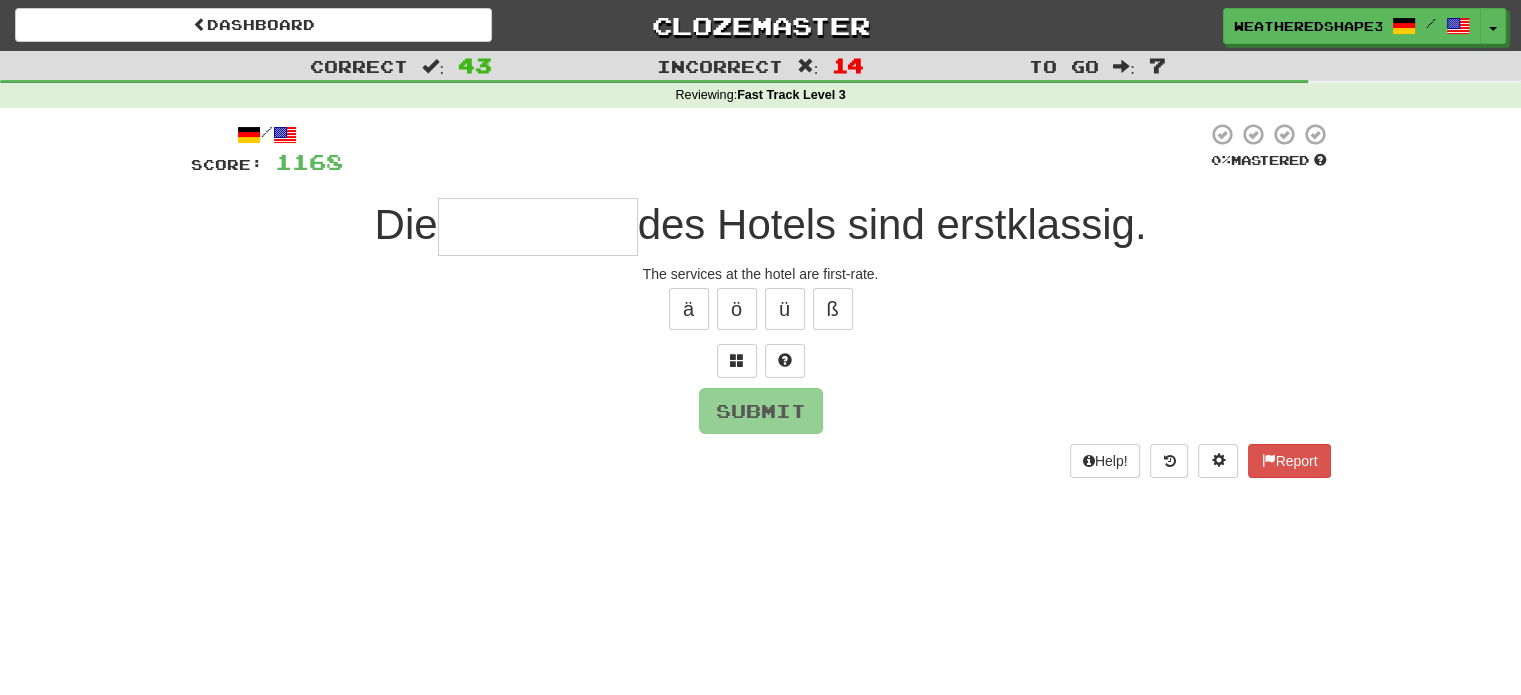 type on "*" 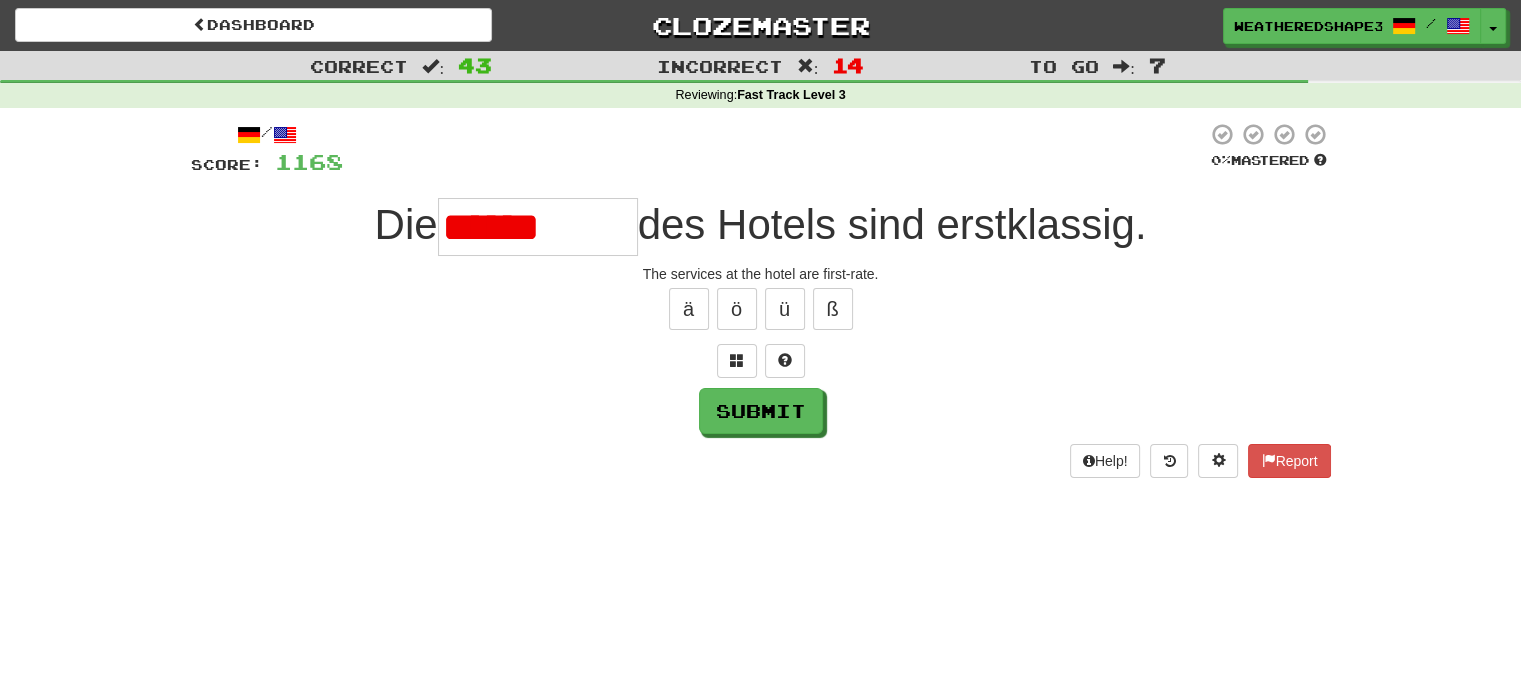 type on "**********" 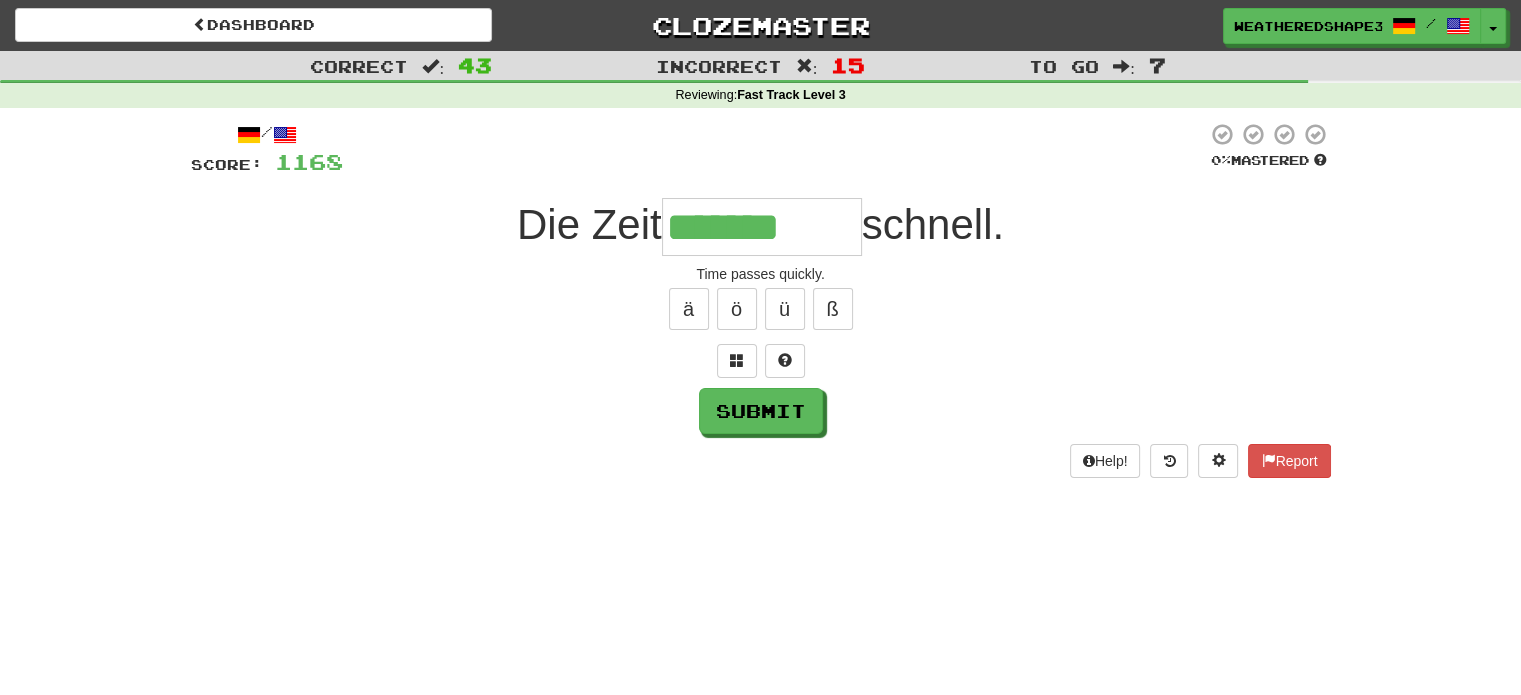 type on "*******" 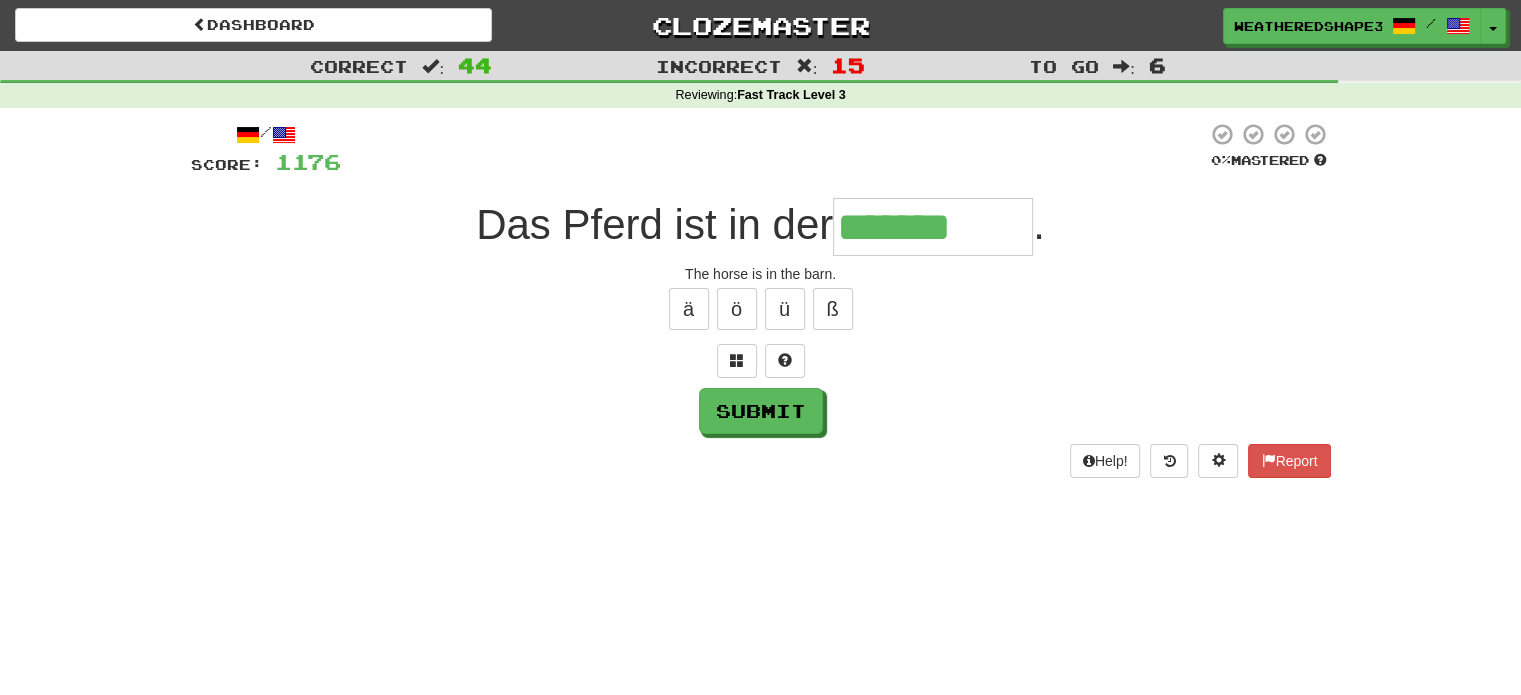 type on "*******" 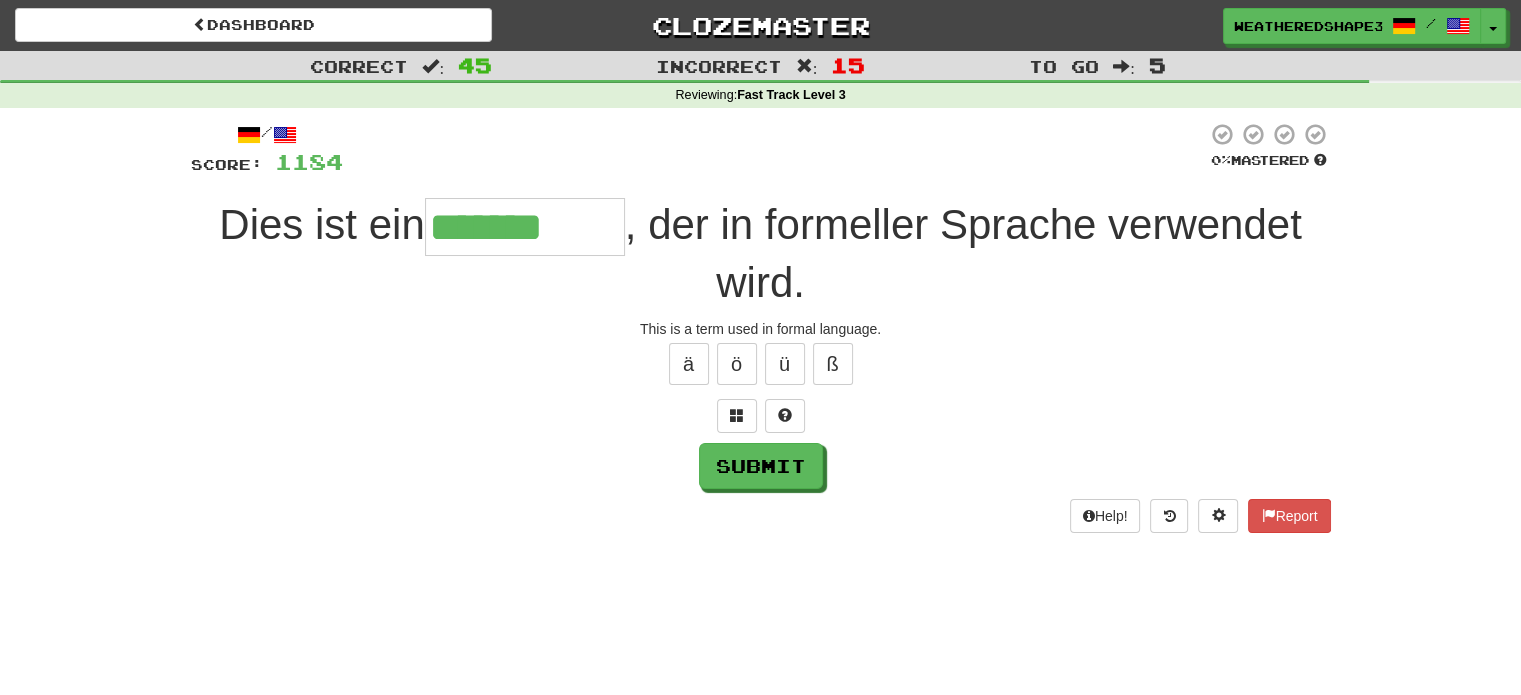 type on "*******" 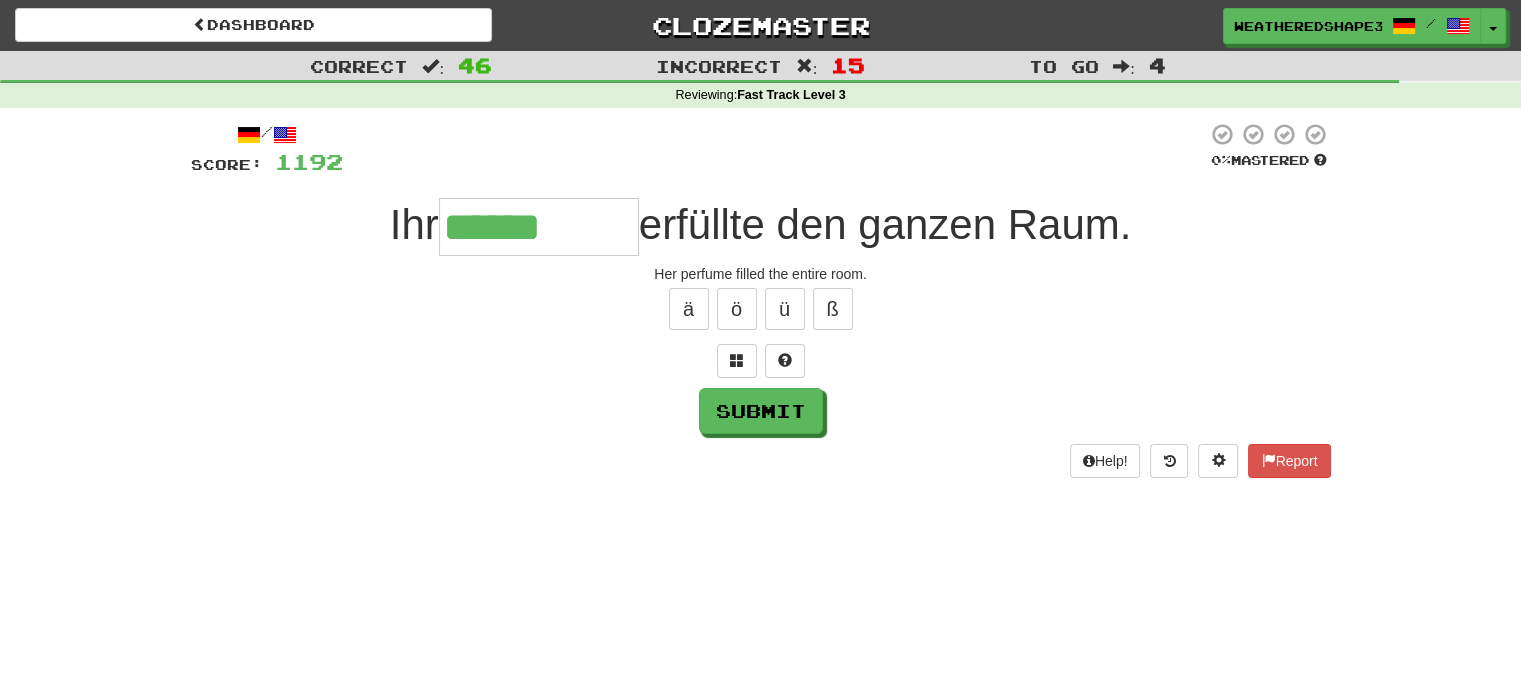 type on "******" 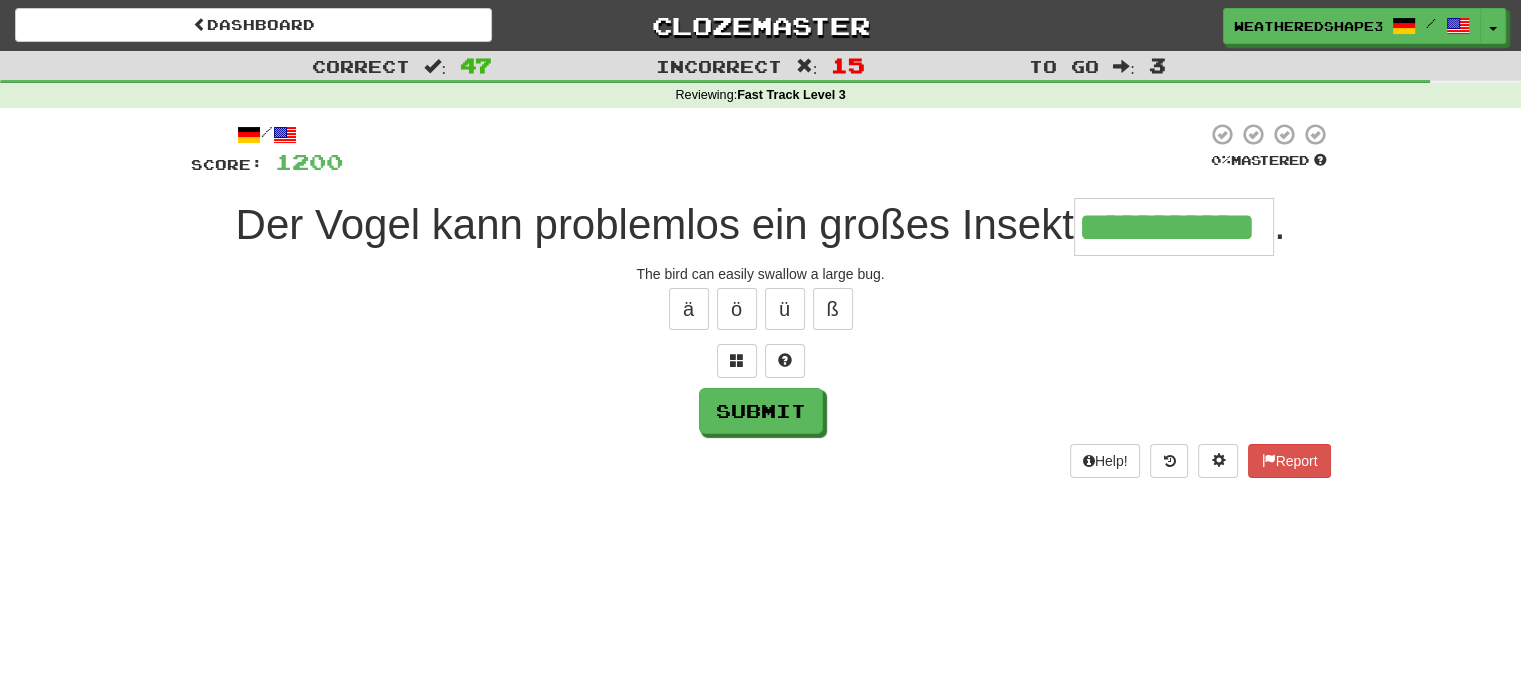 scroll, scrollTop: 0, scrollLeft: 28, axis: horizontal 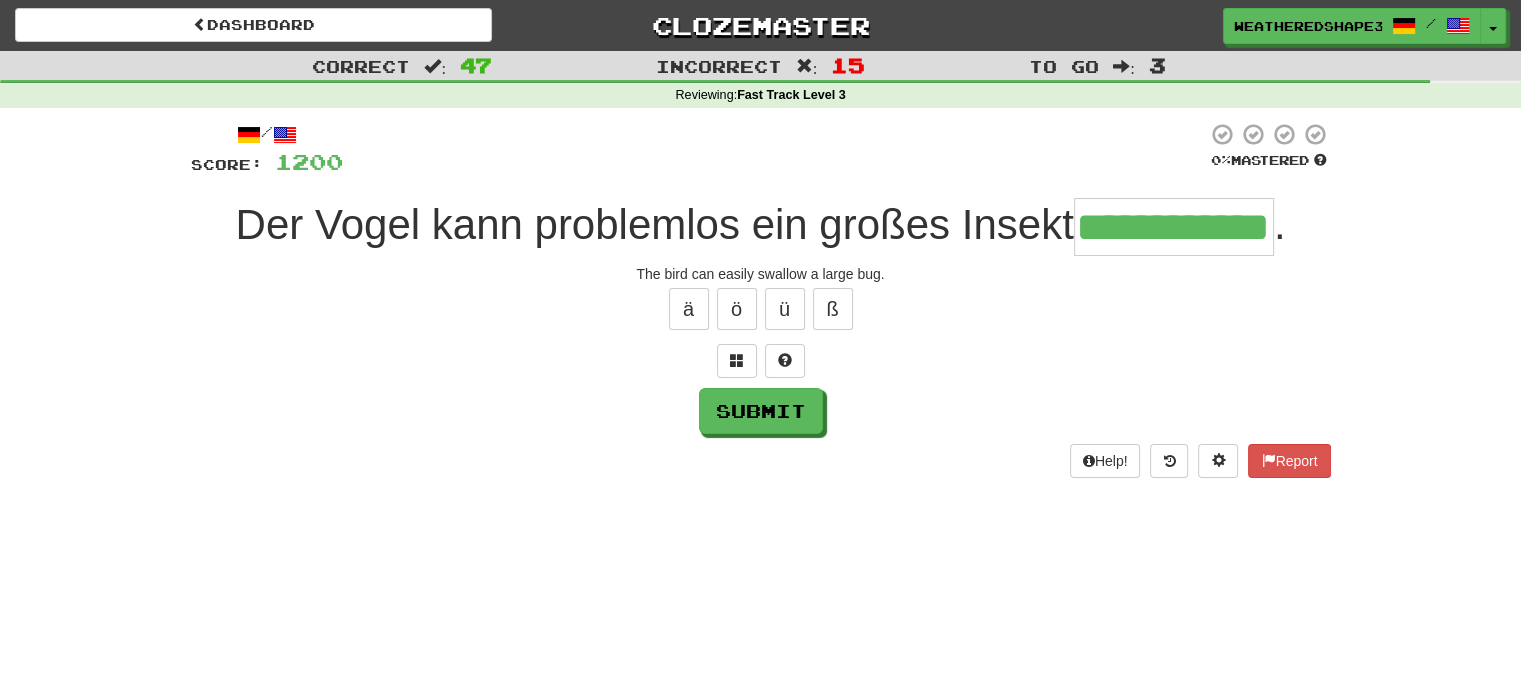 type on "**********" 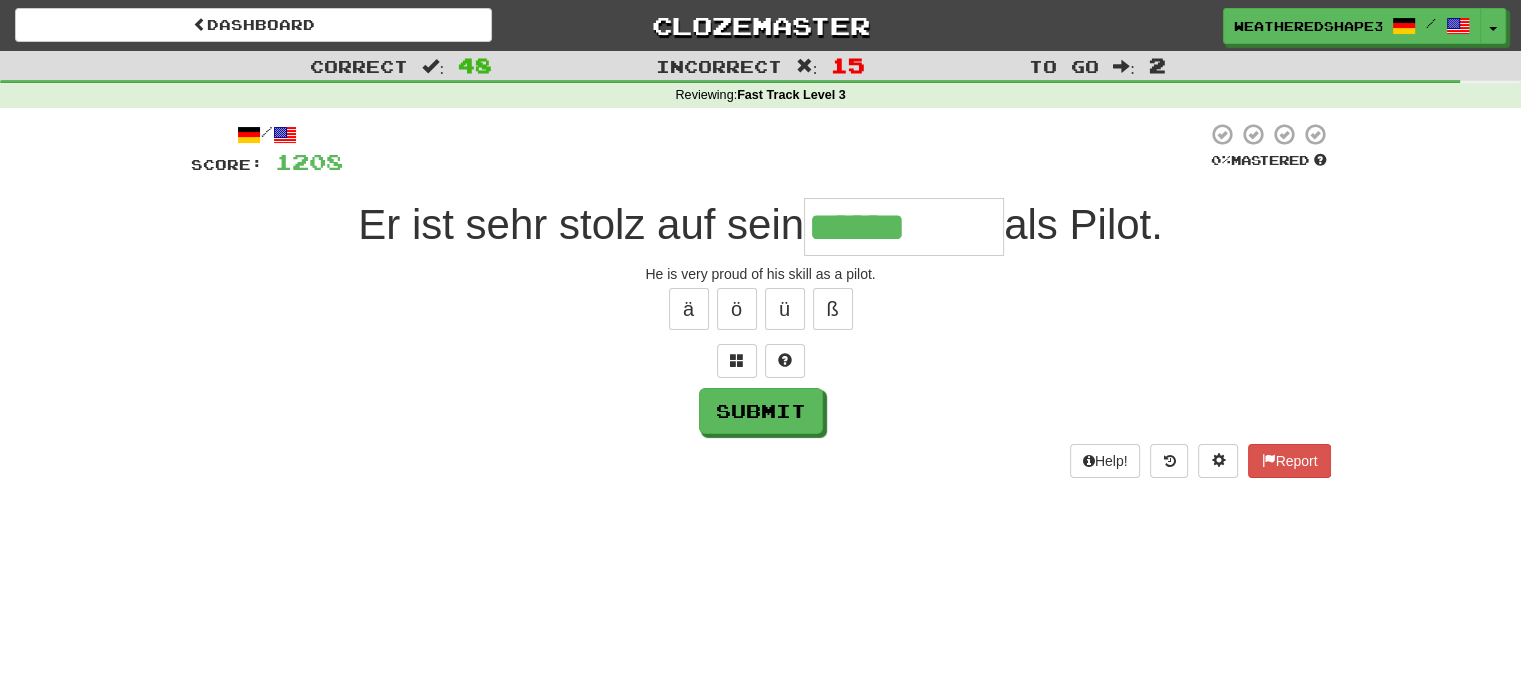 type on "******" 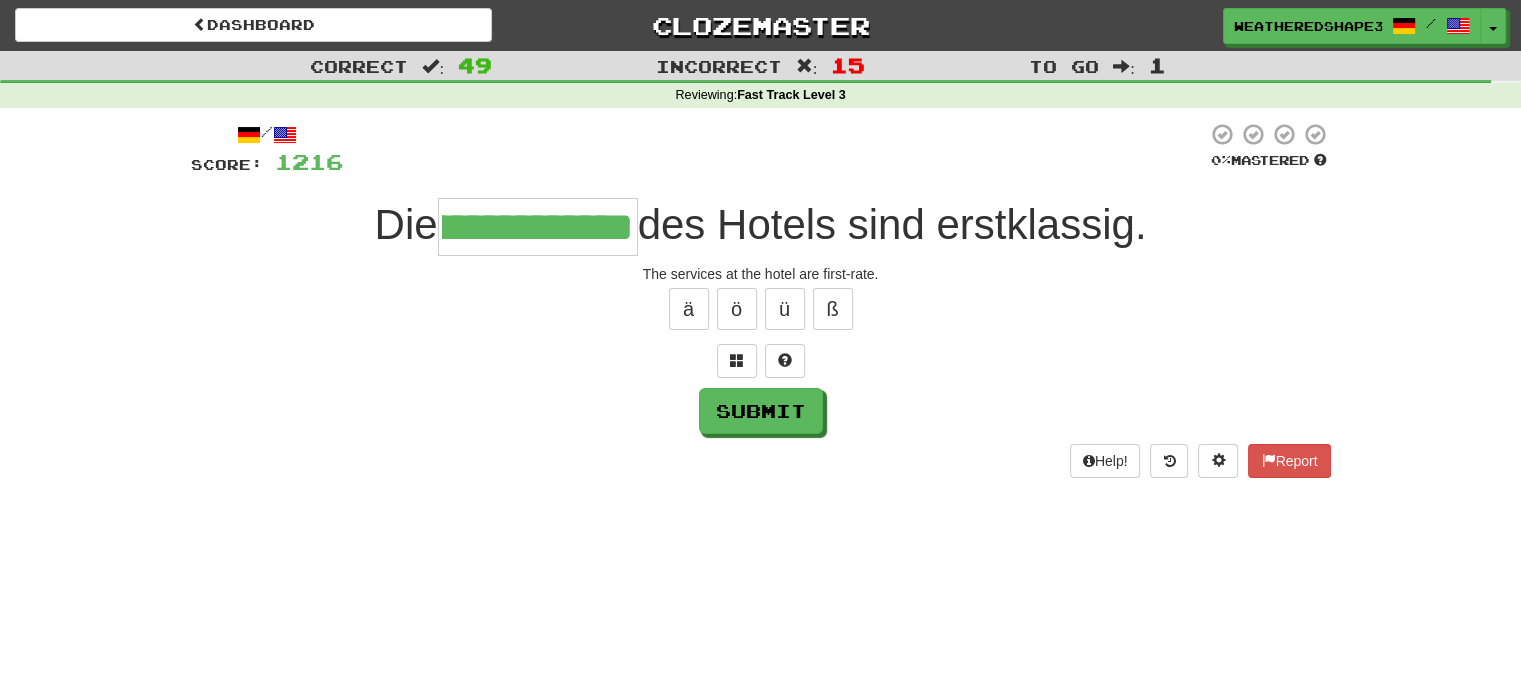 scroll, scrollTop: 0, scrollLeft: 110, axis: horizontal 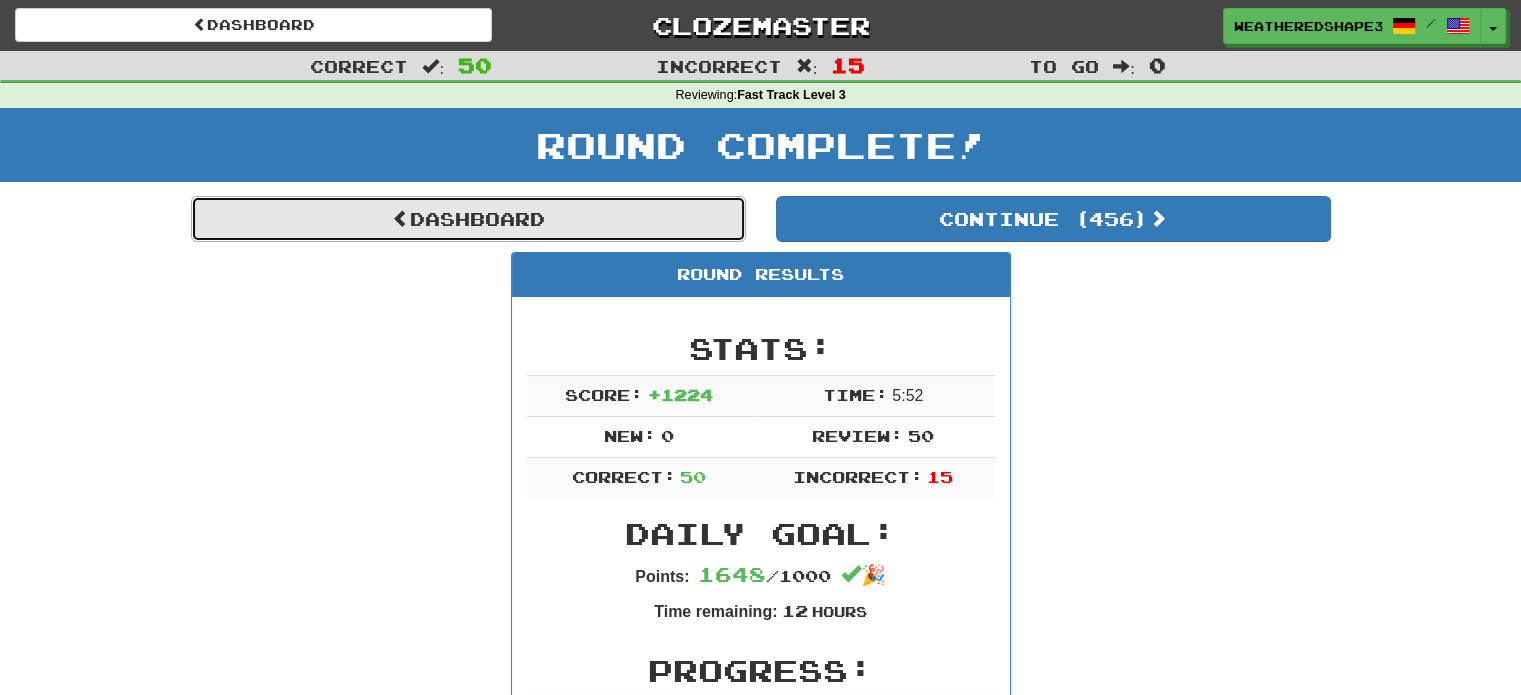 click on "Dashboard" at bounding box center (468, 219) 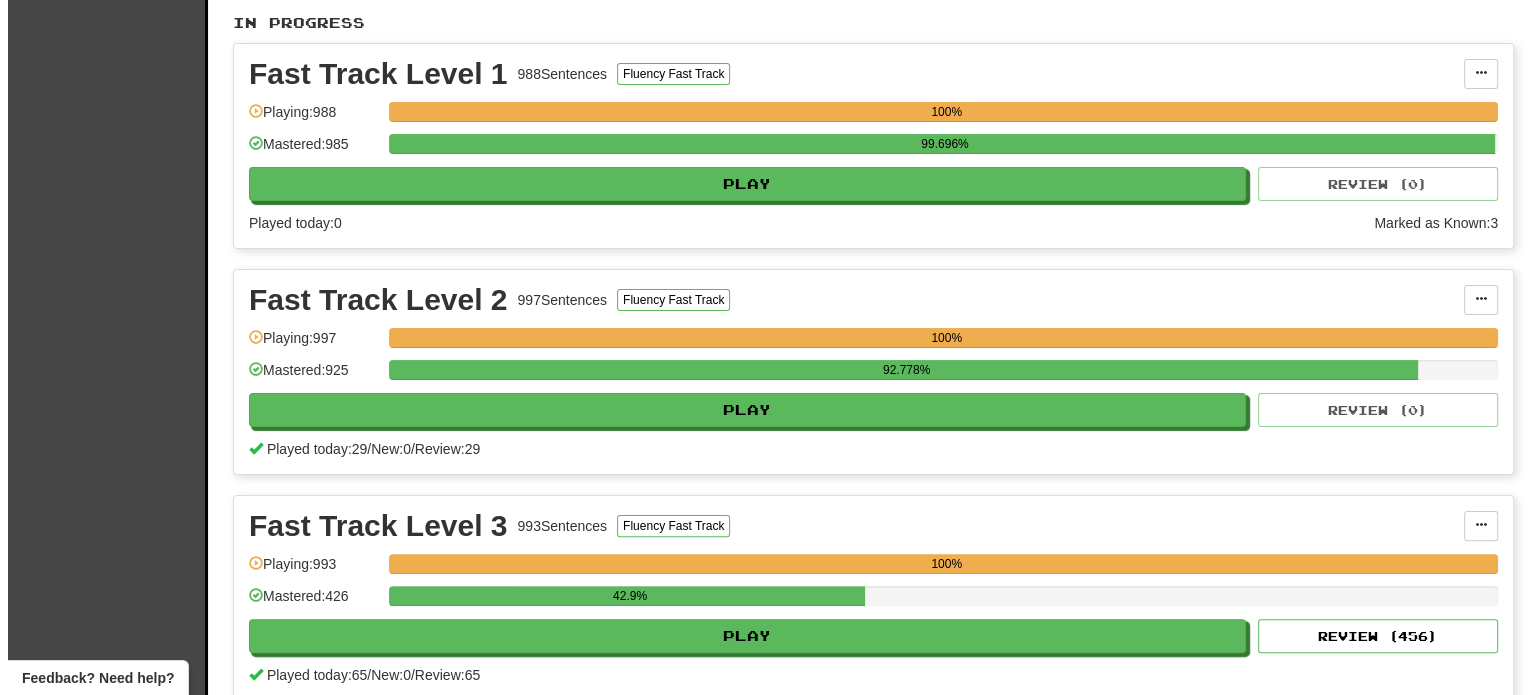 scroll, scrollTop: 500, scrollLeft: 0, axis: vertical 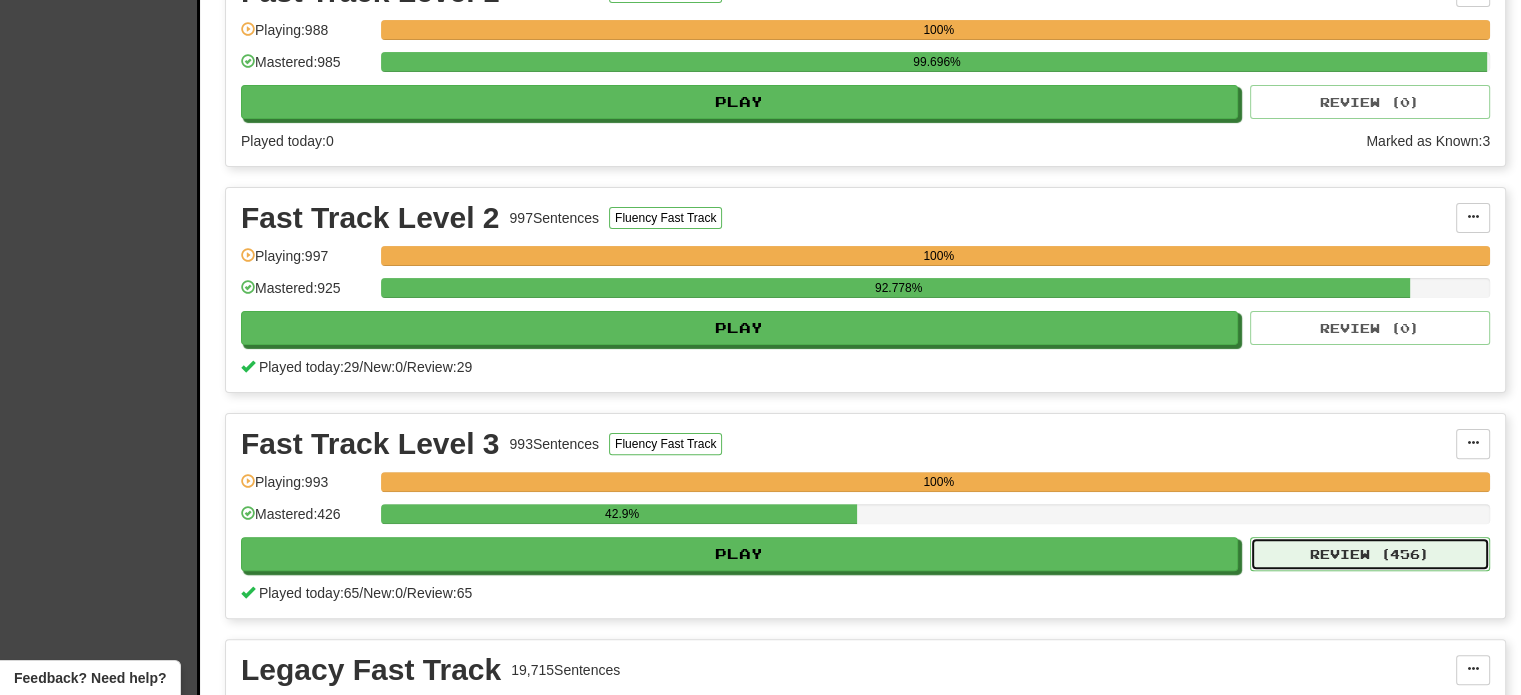 click on "Review ( 456 )" at bounding box center [1370, 554] 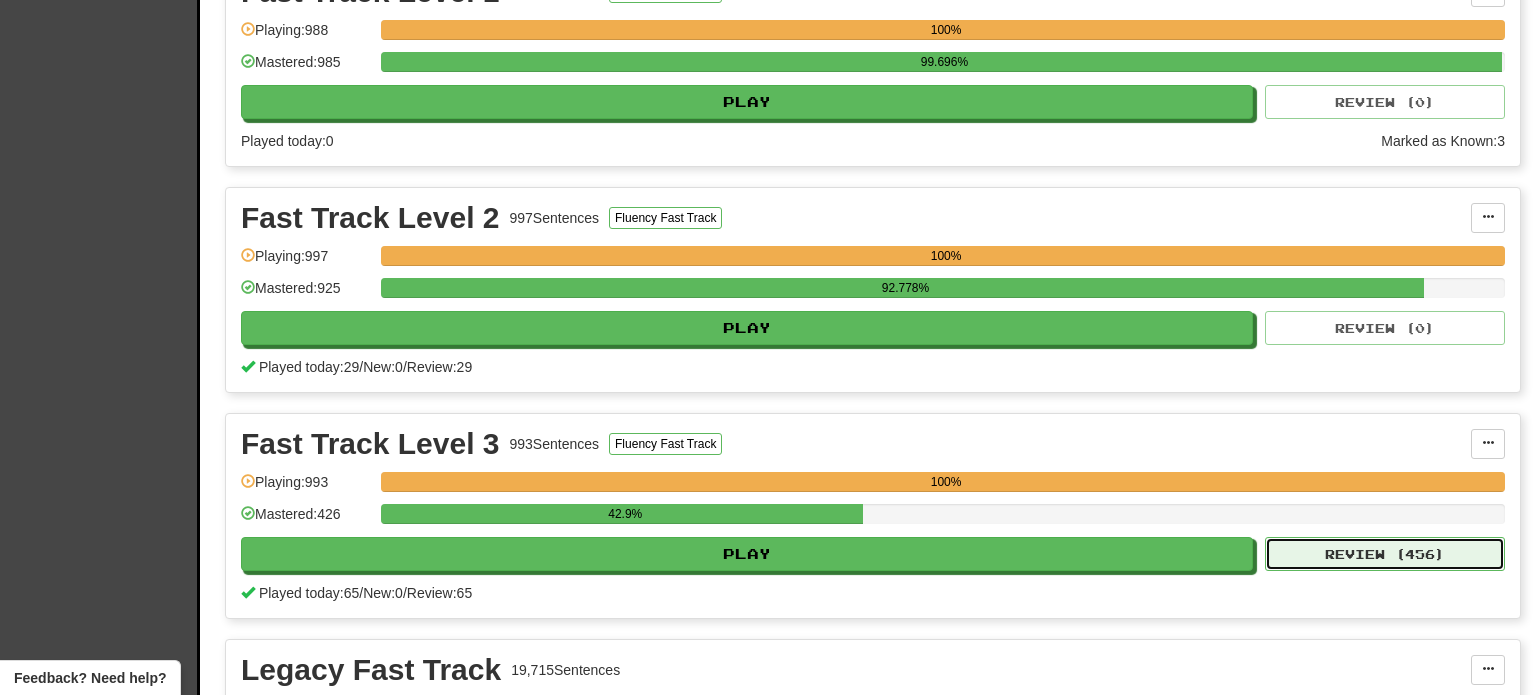 select on "**" 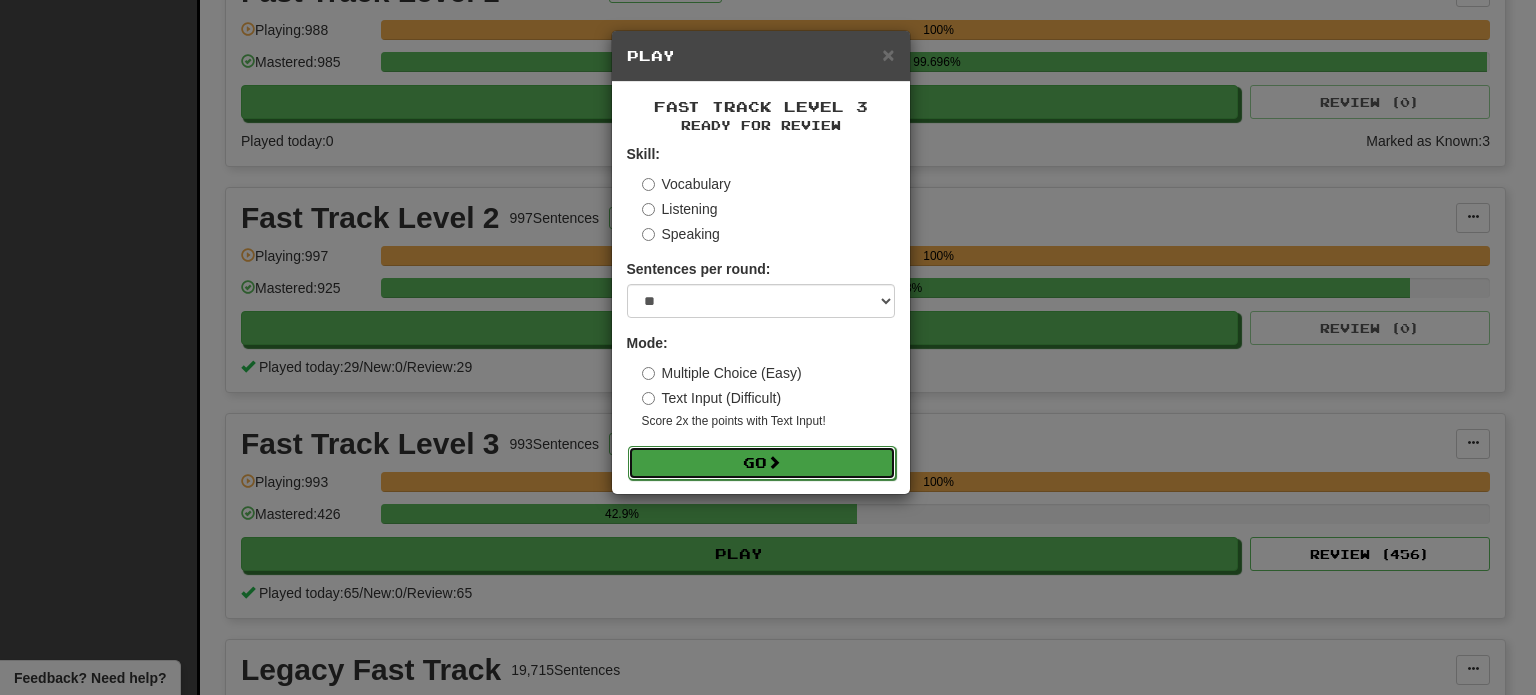 click on "Go" at bounding box center (762, 463) 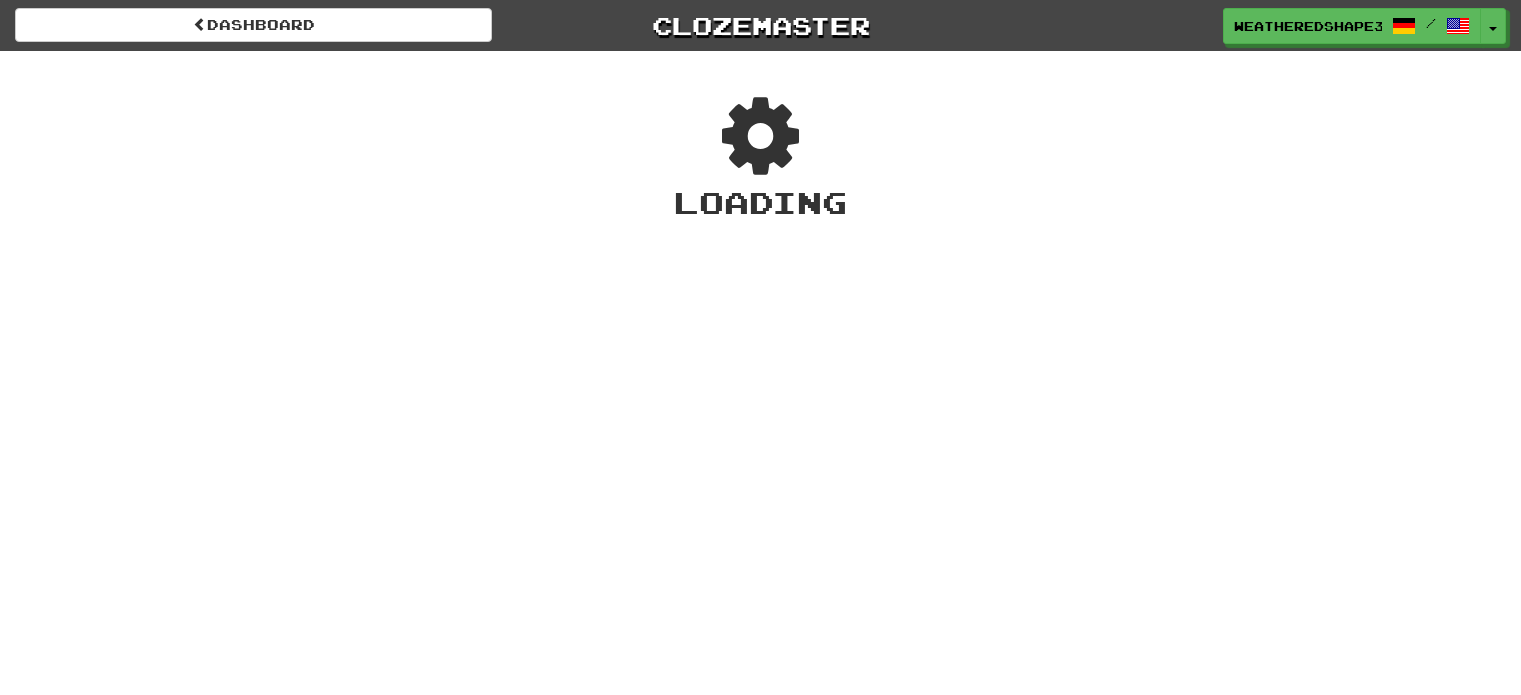 scroll, scrollTop: 0, scrollLeft: 0, axis: both 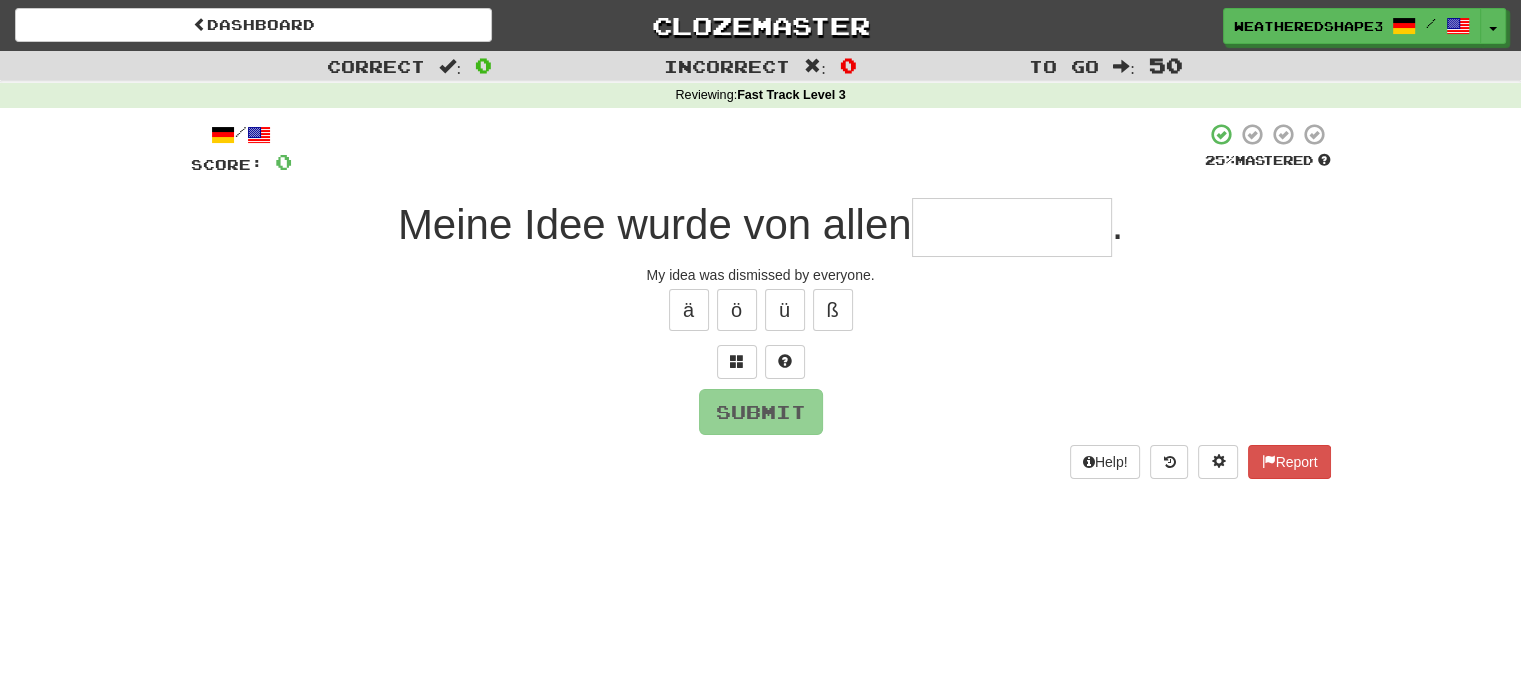 type on "*" 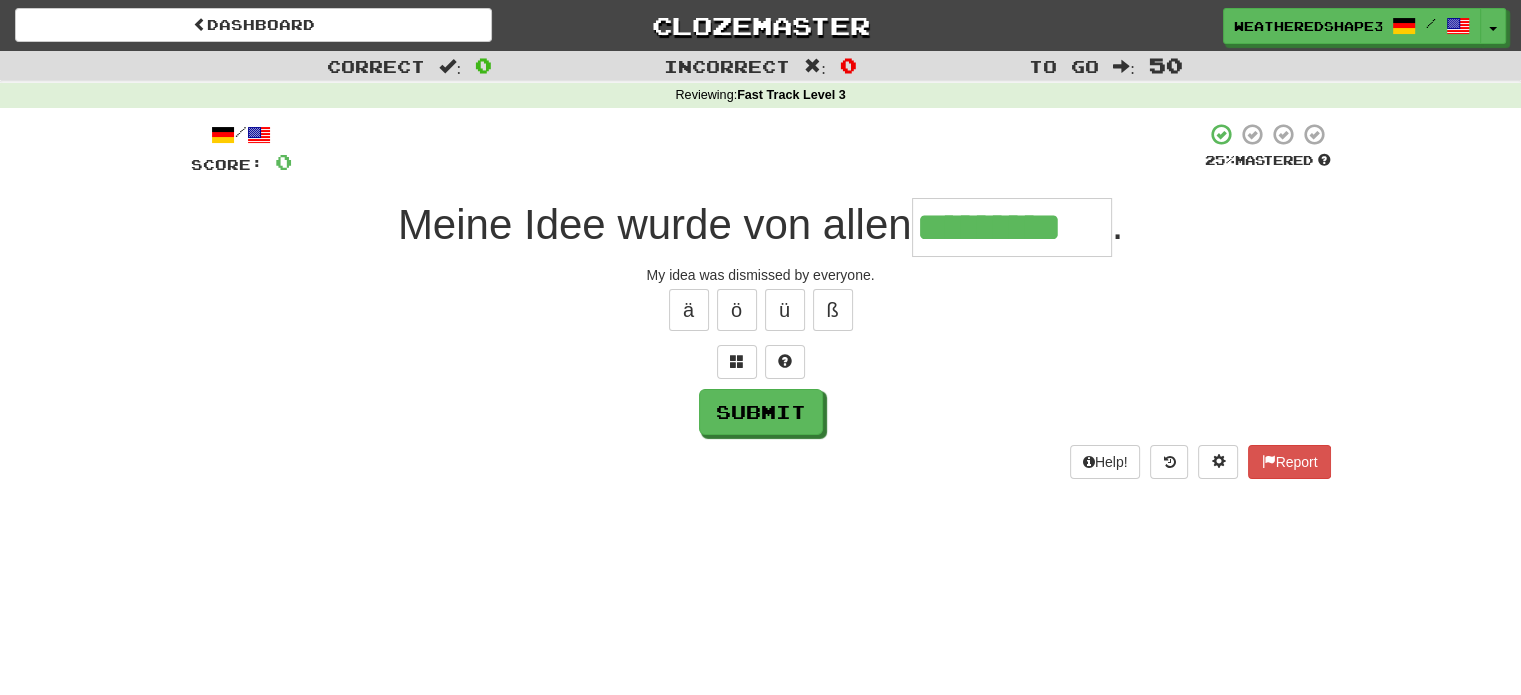 type on "*********" 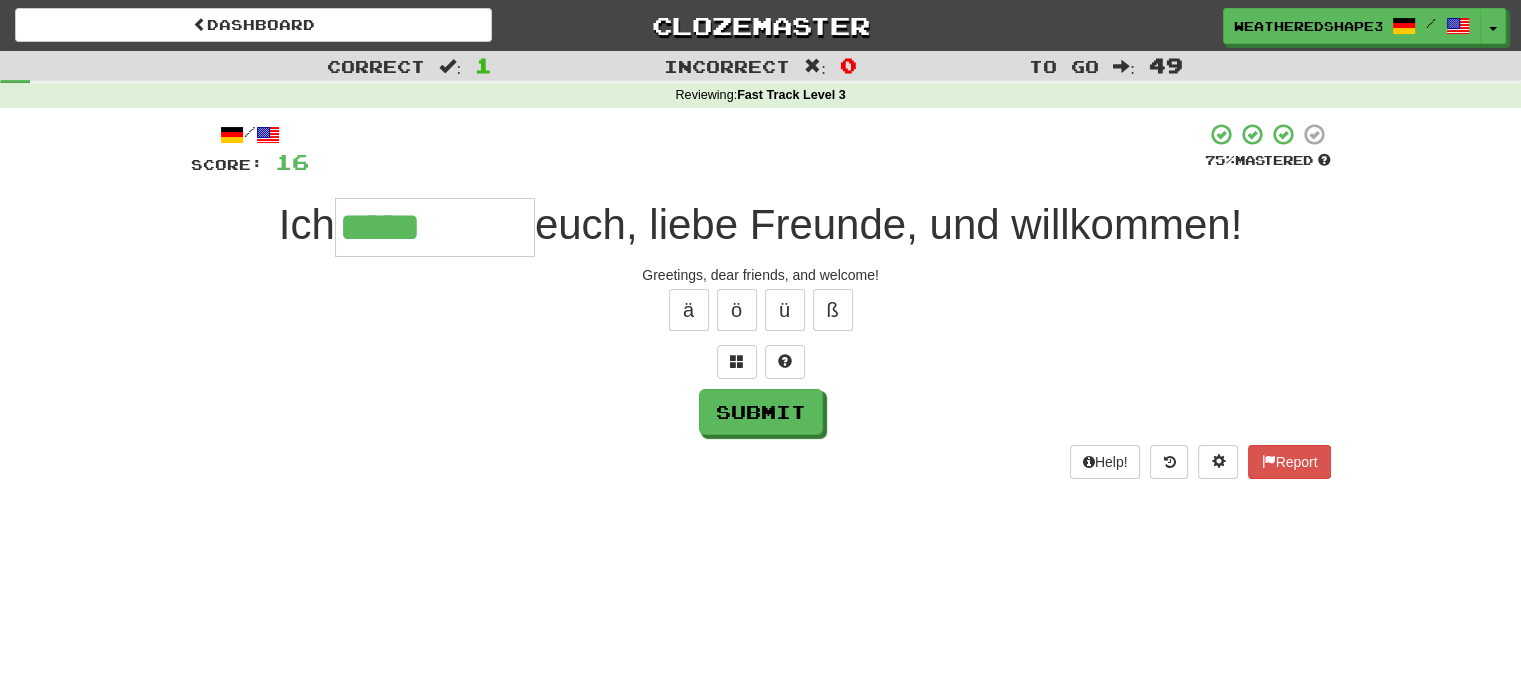 type on "*****" 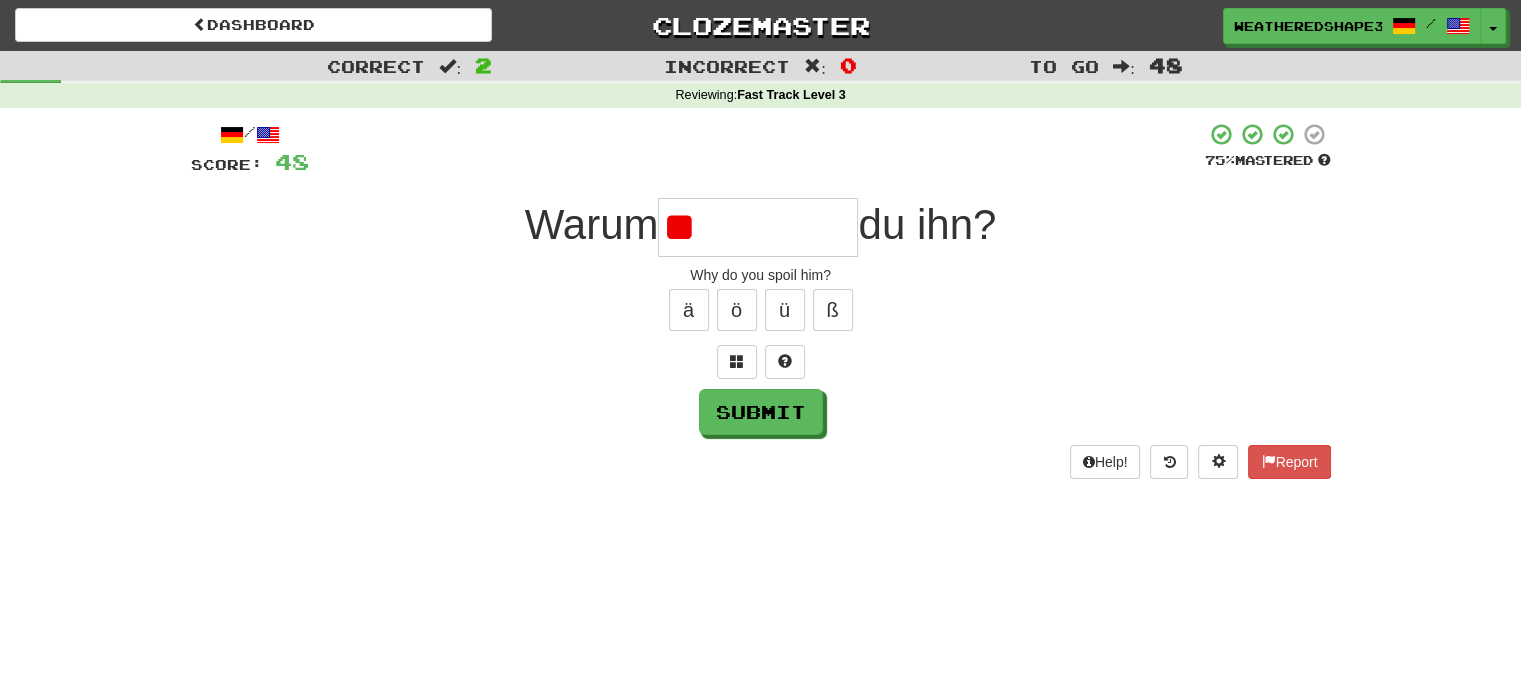type on "*" 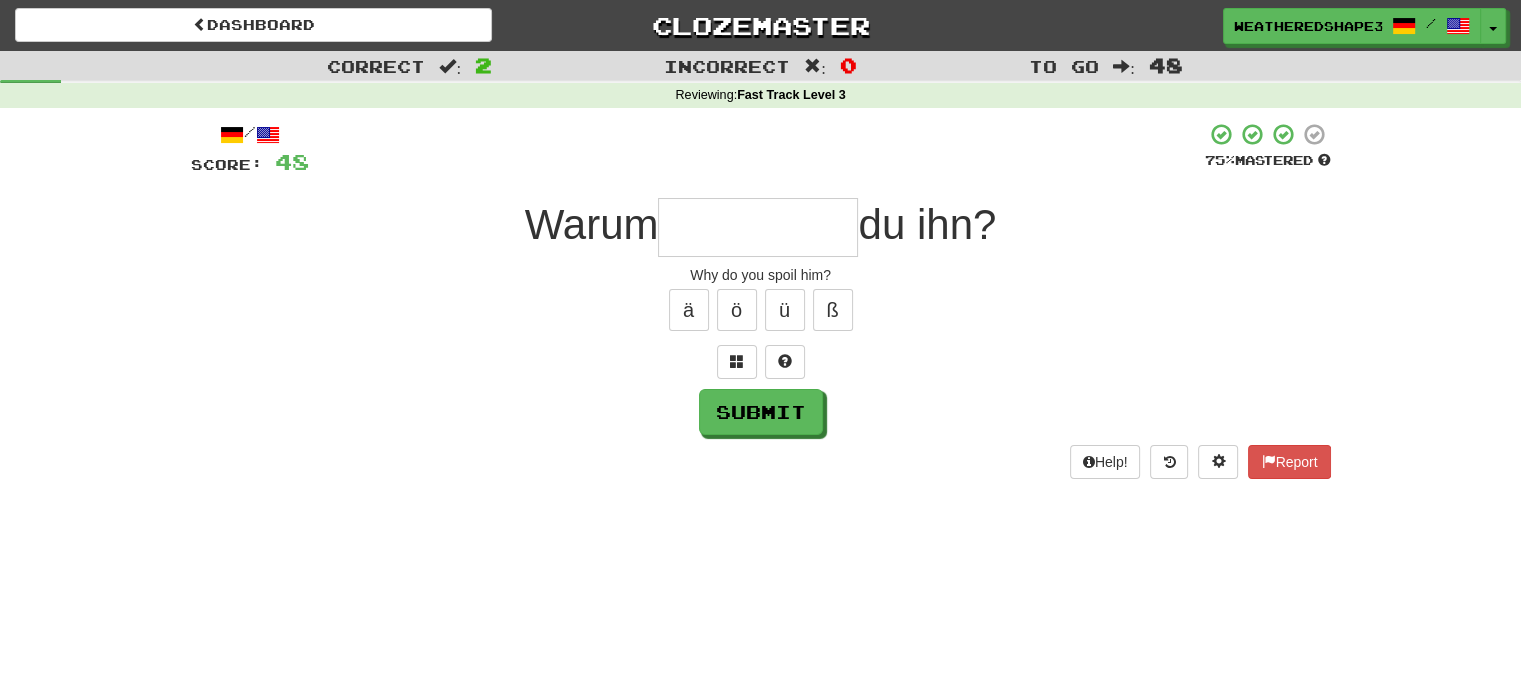 type on "*" 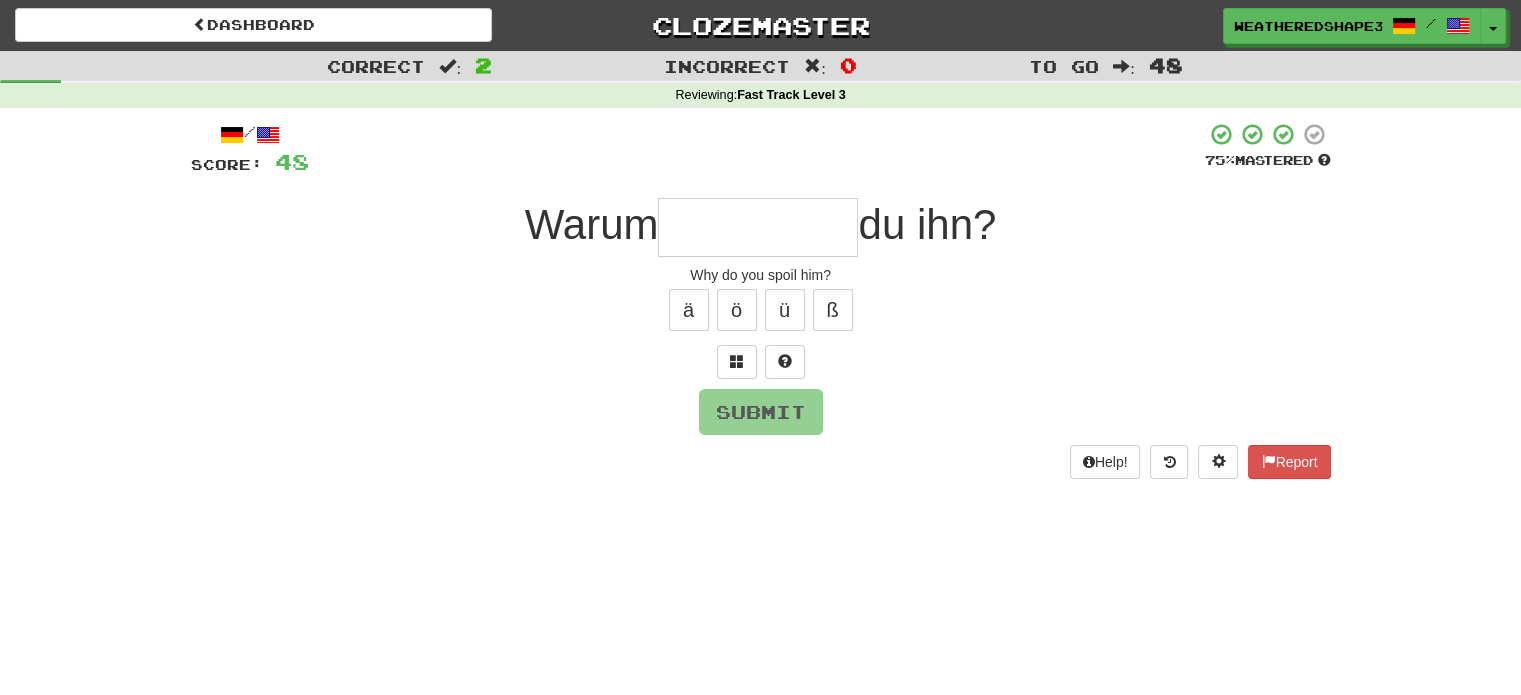 type on "*" 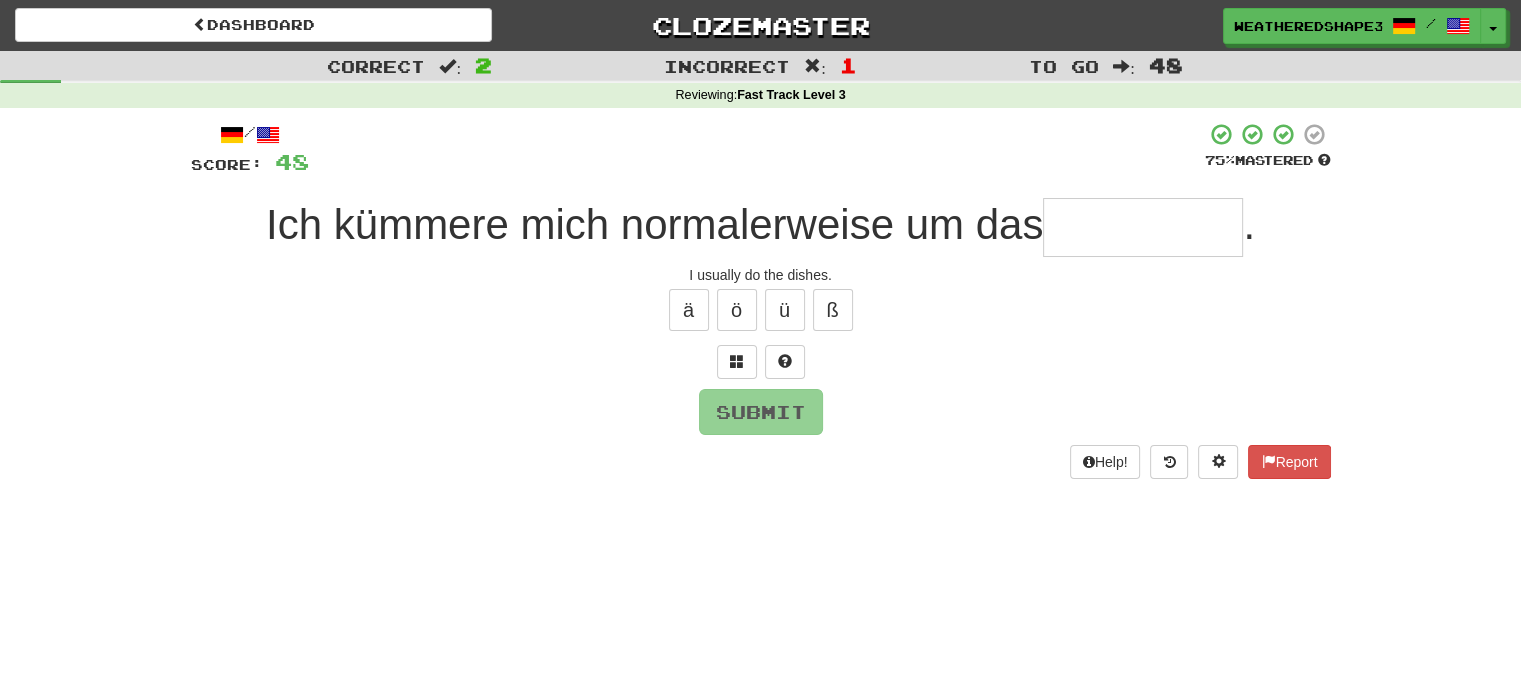 type on "*" 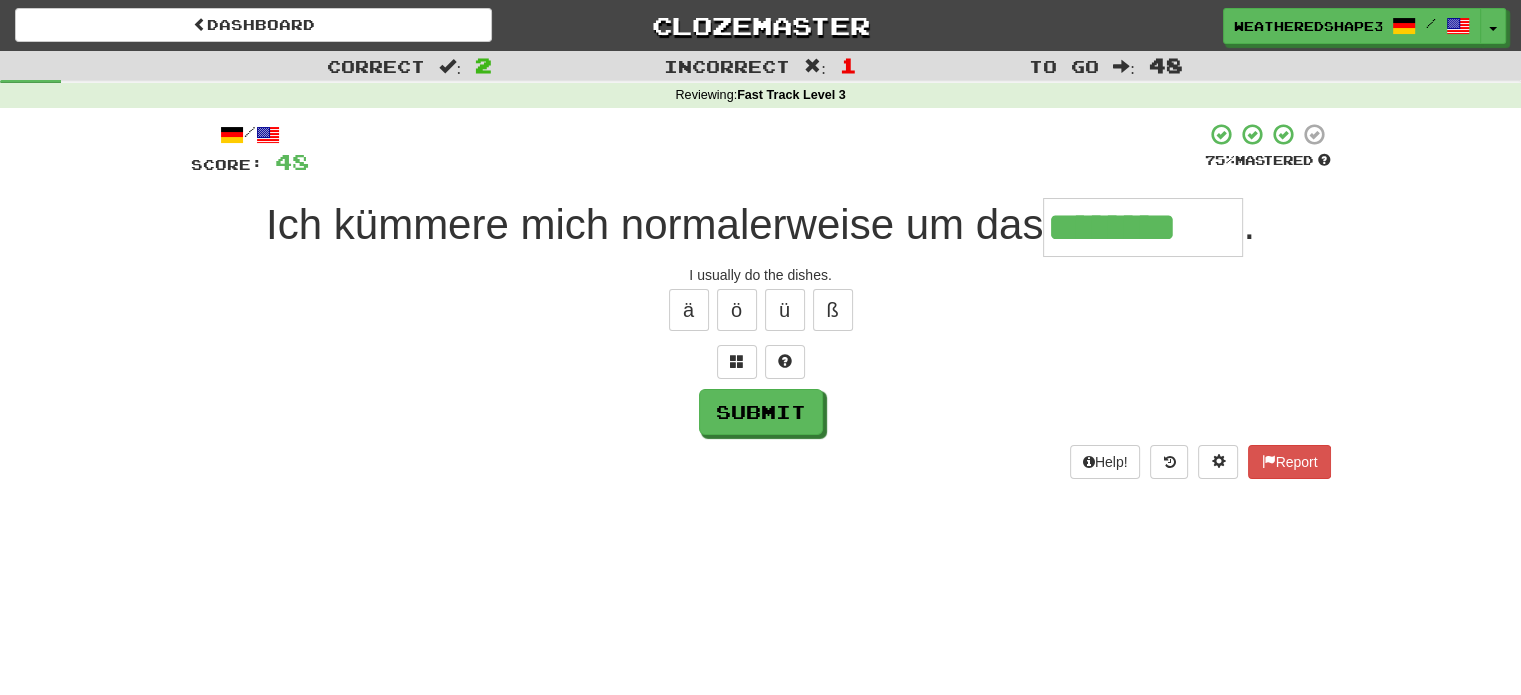 type on "********" 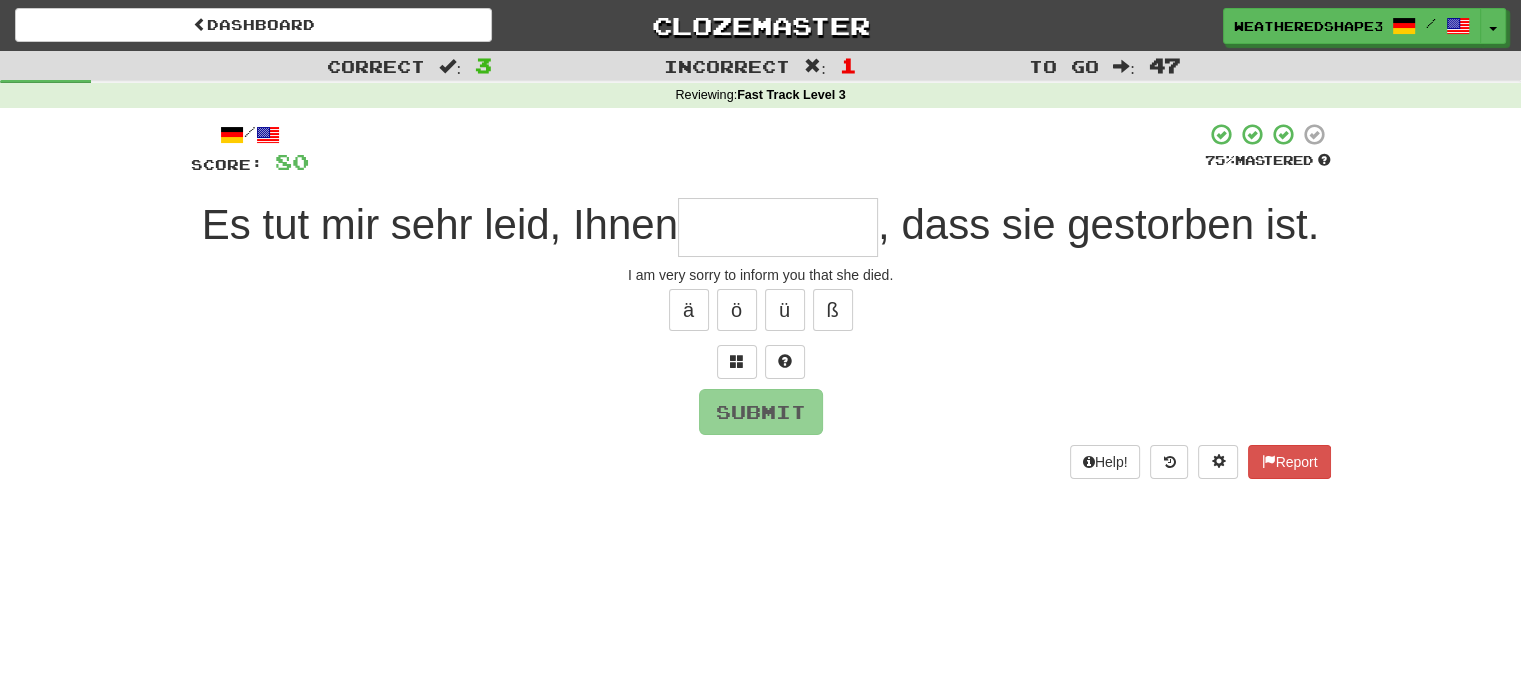 type on "*" 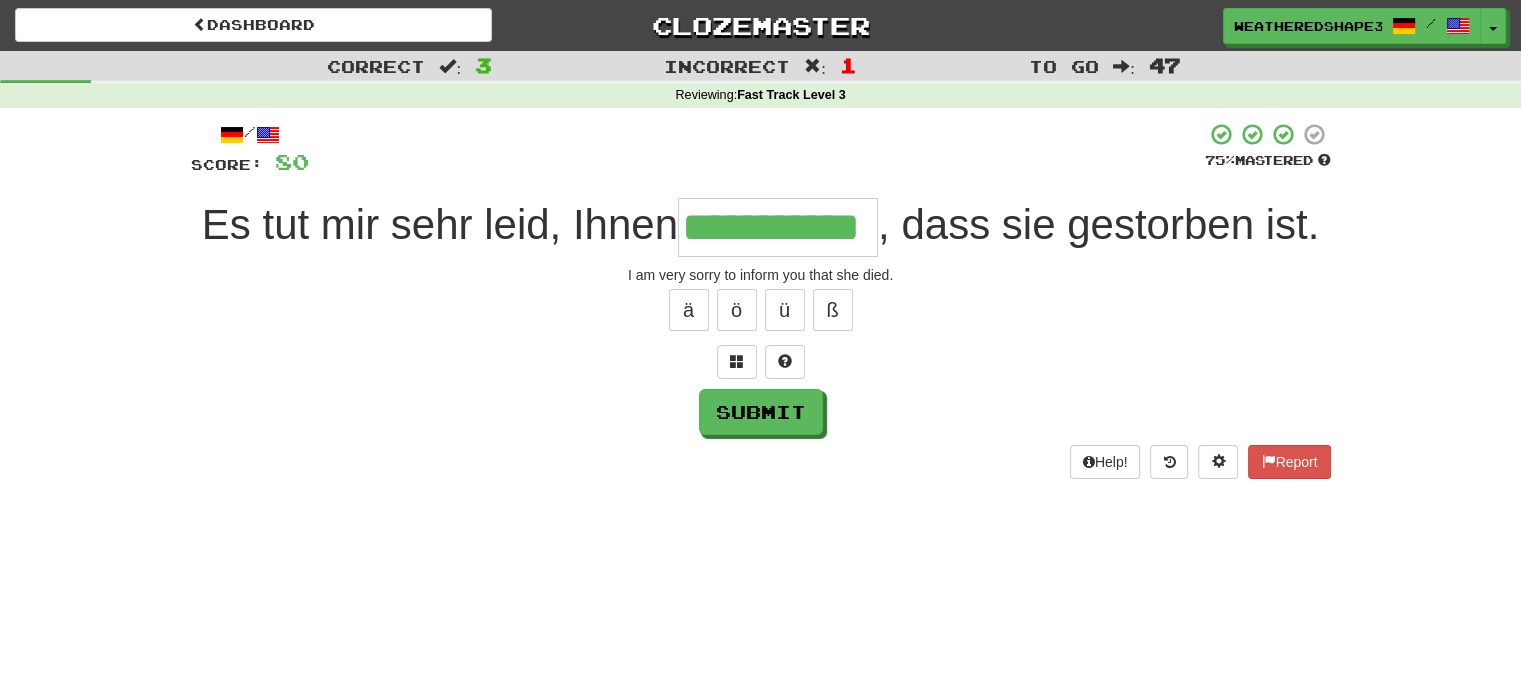scroll, scrollTop: 0, scrollLeft: 8, axis: horizontal 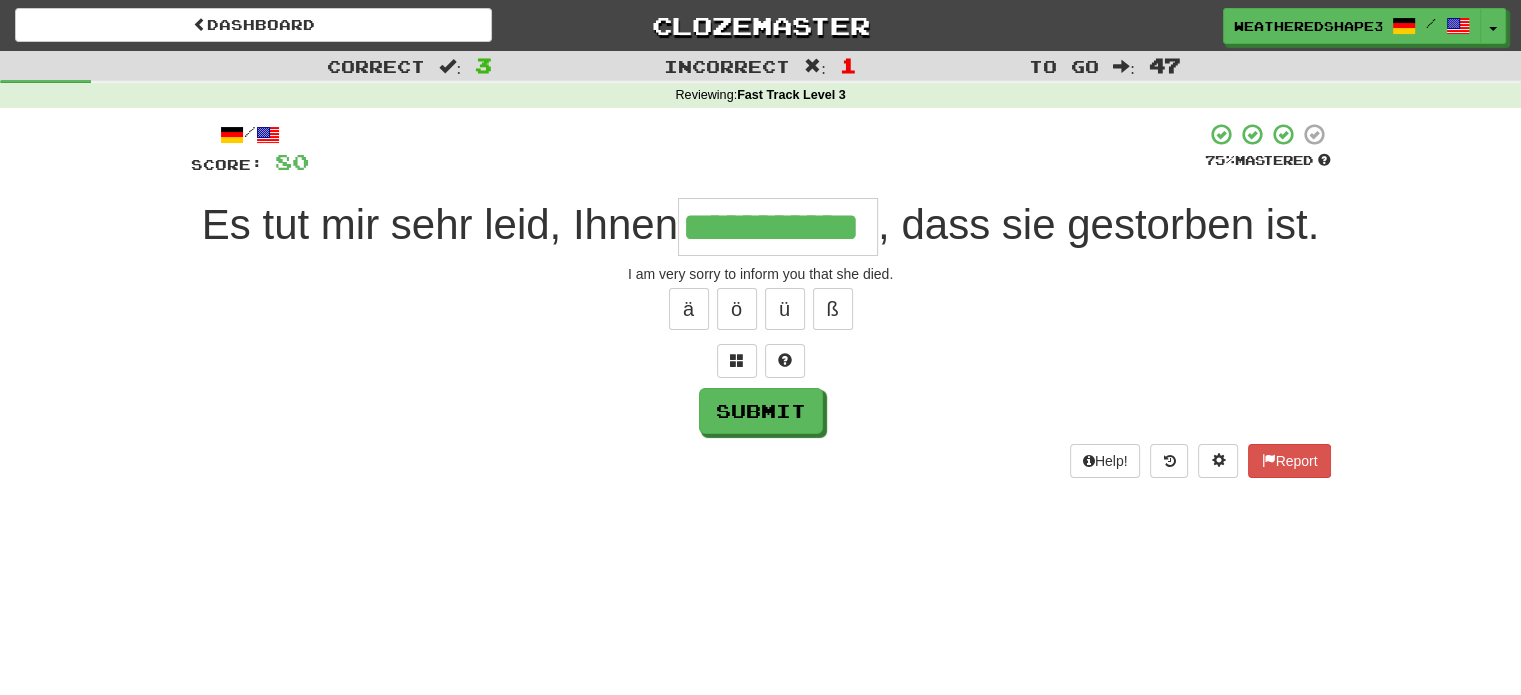 type on "**********" 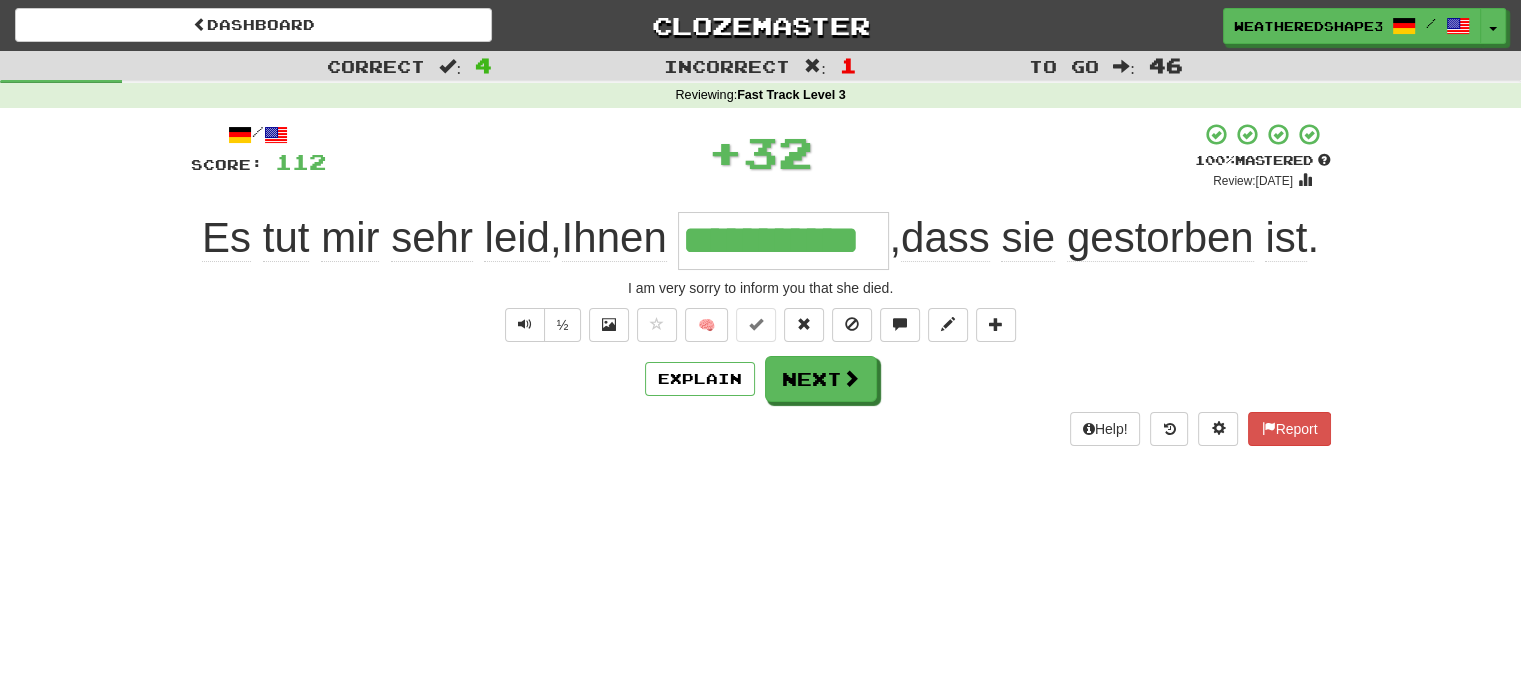 scroll, scrollTop: 0, scrollLeft: 0, axis: both 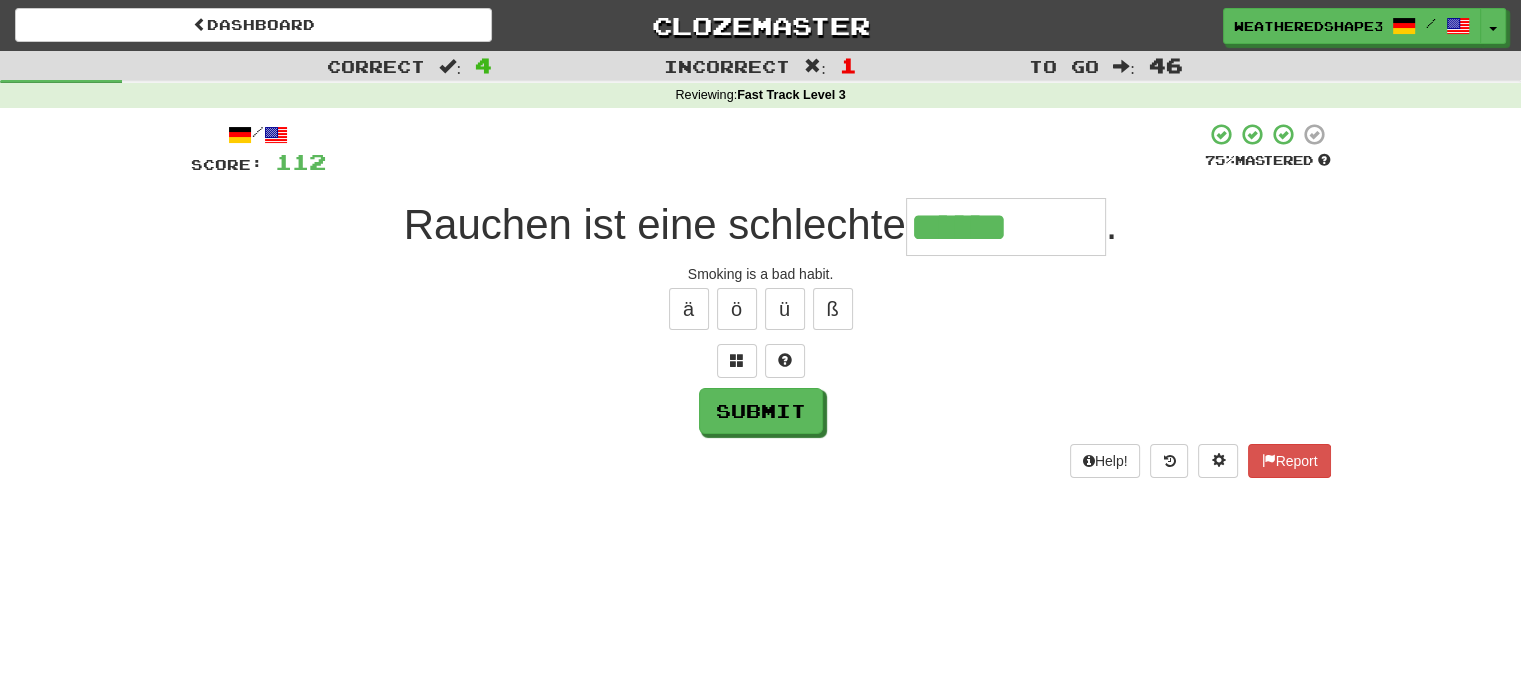 type on "**********" 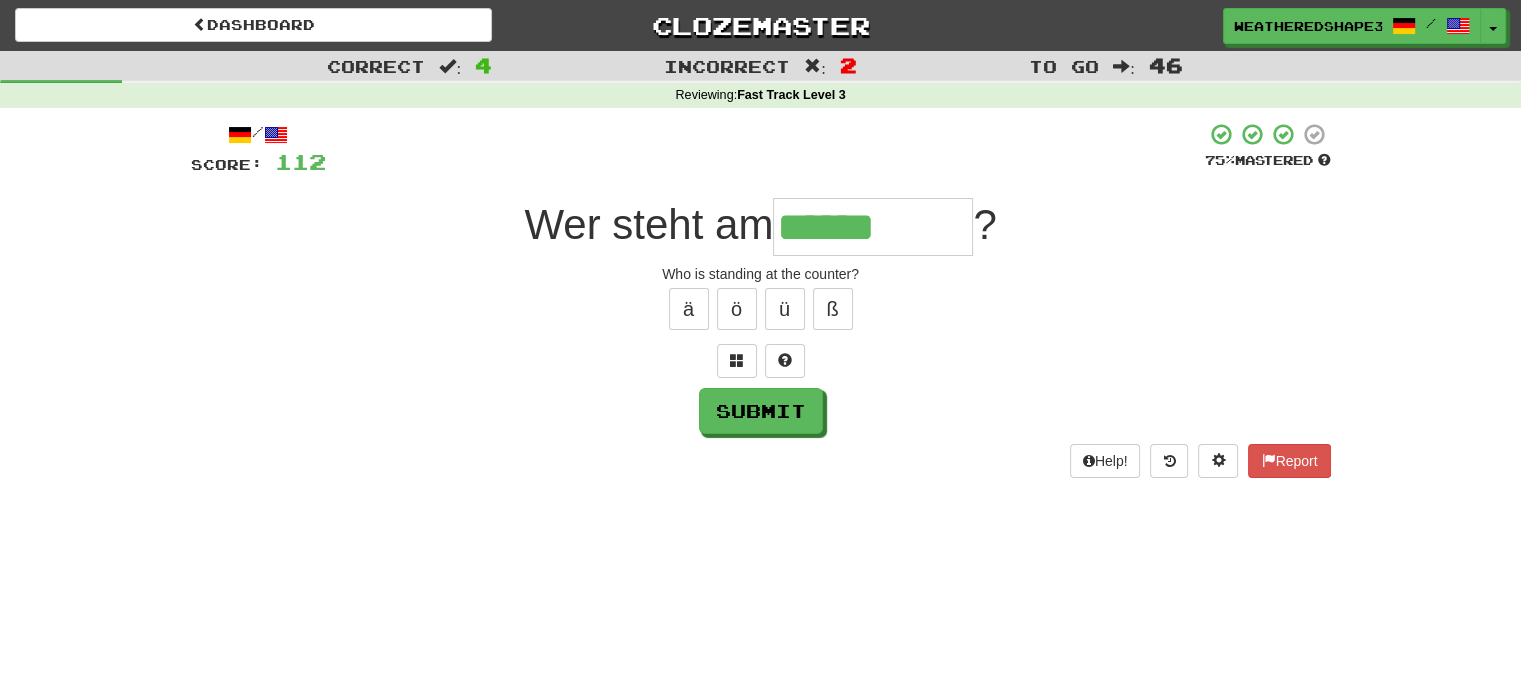 type on "******" 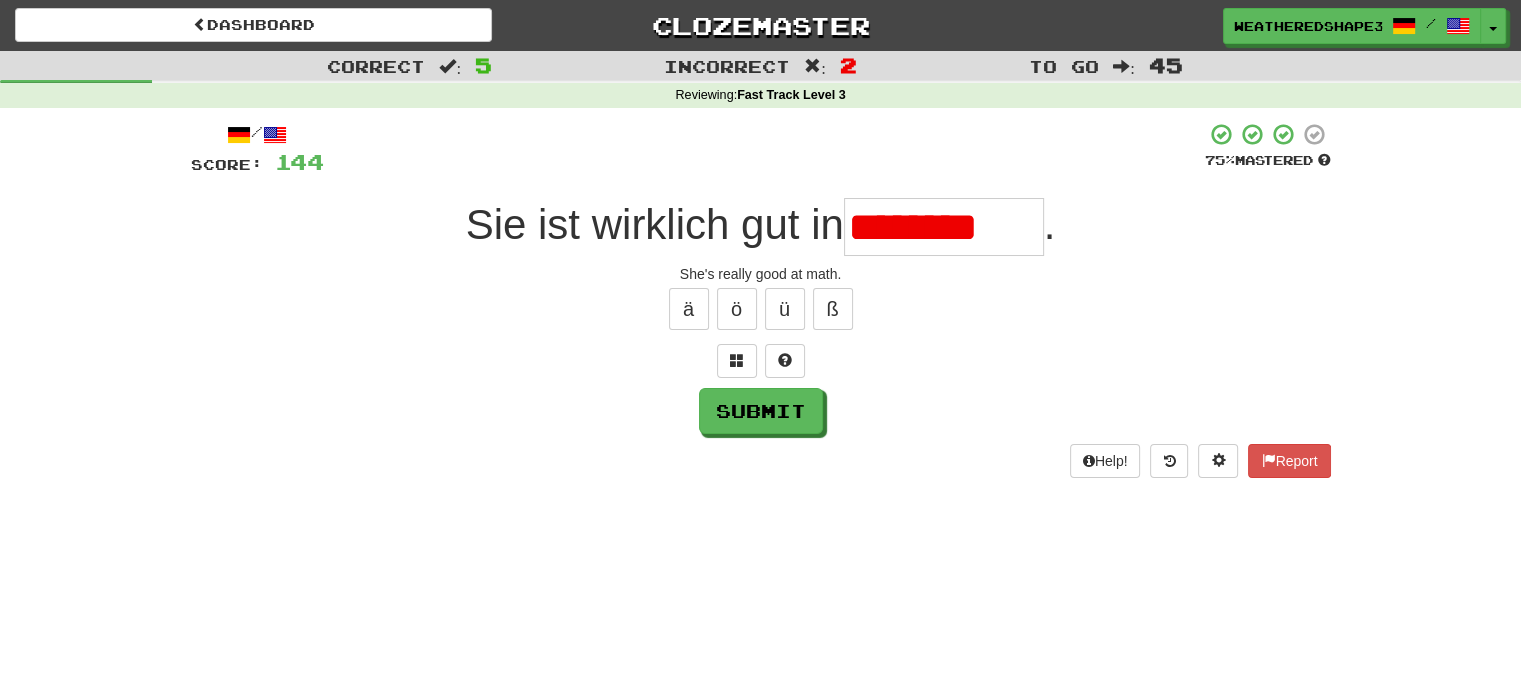 scroll, scrollTop: 0, scrollLeft: 0, axis: both 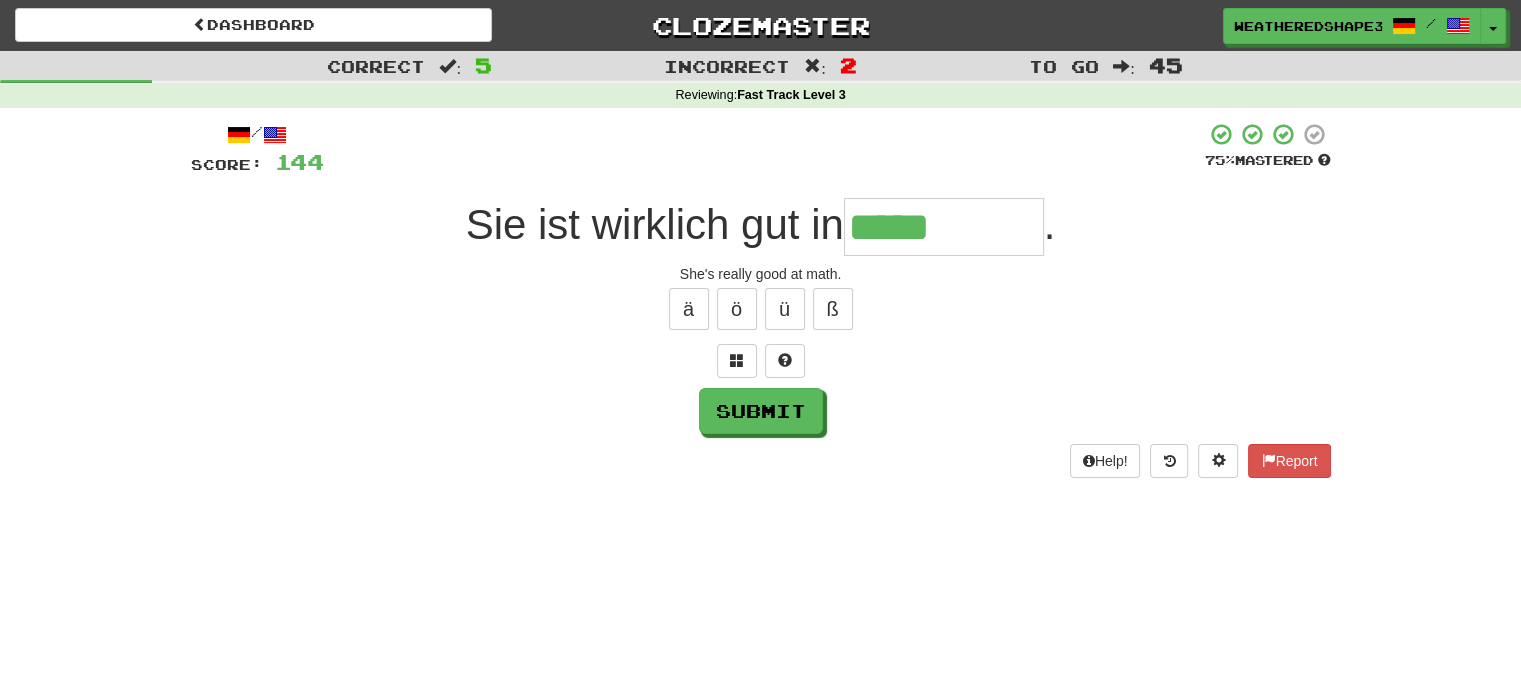 type on "*****" 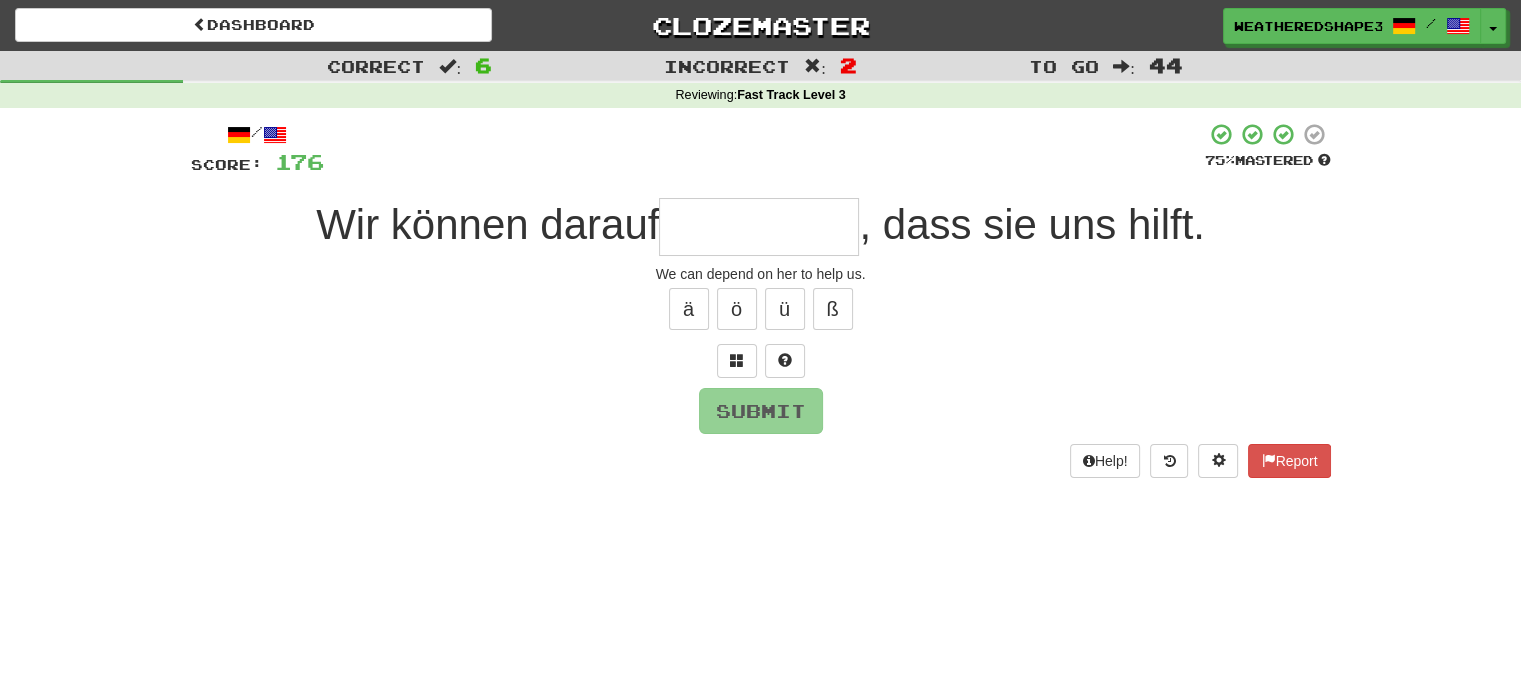 type on "*" 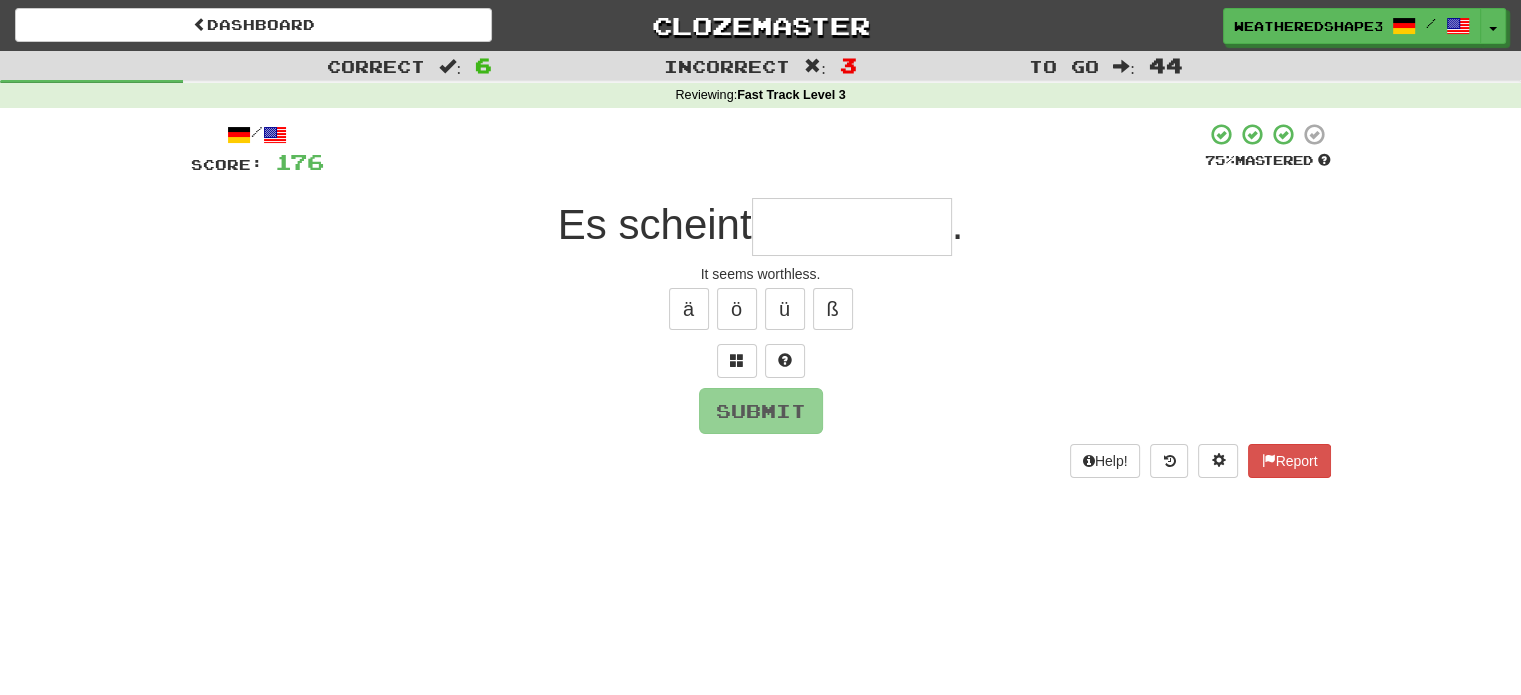 type on "*" 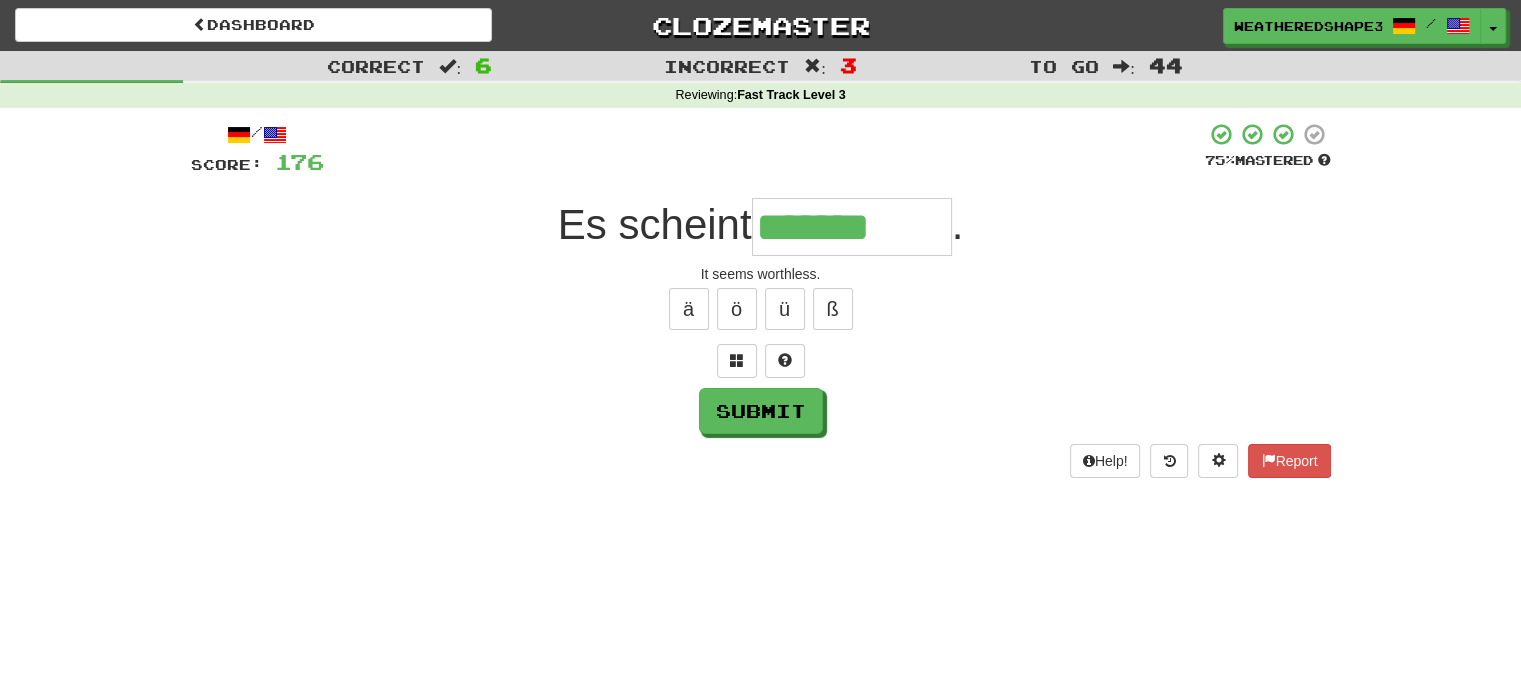 type on "*******" 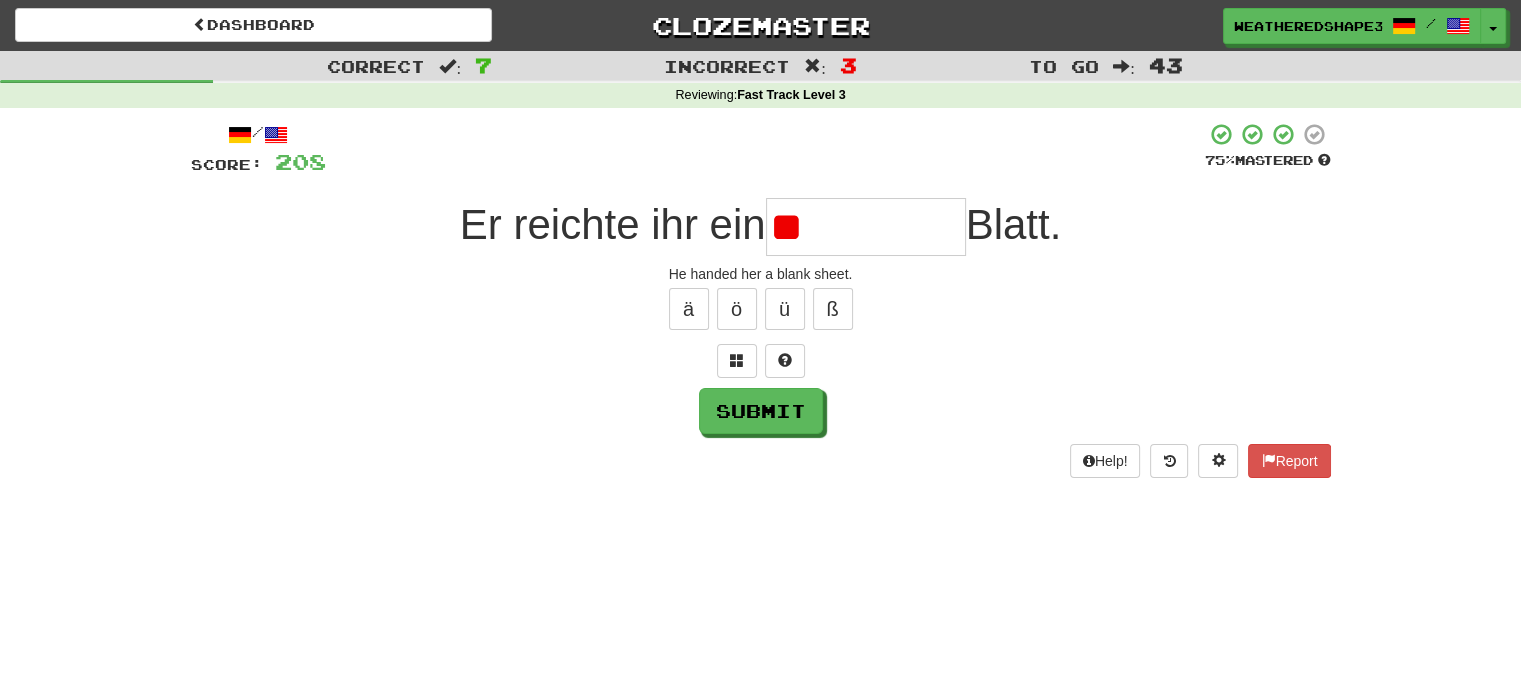 type on "*" 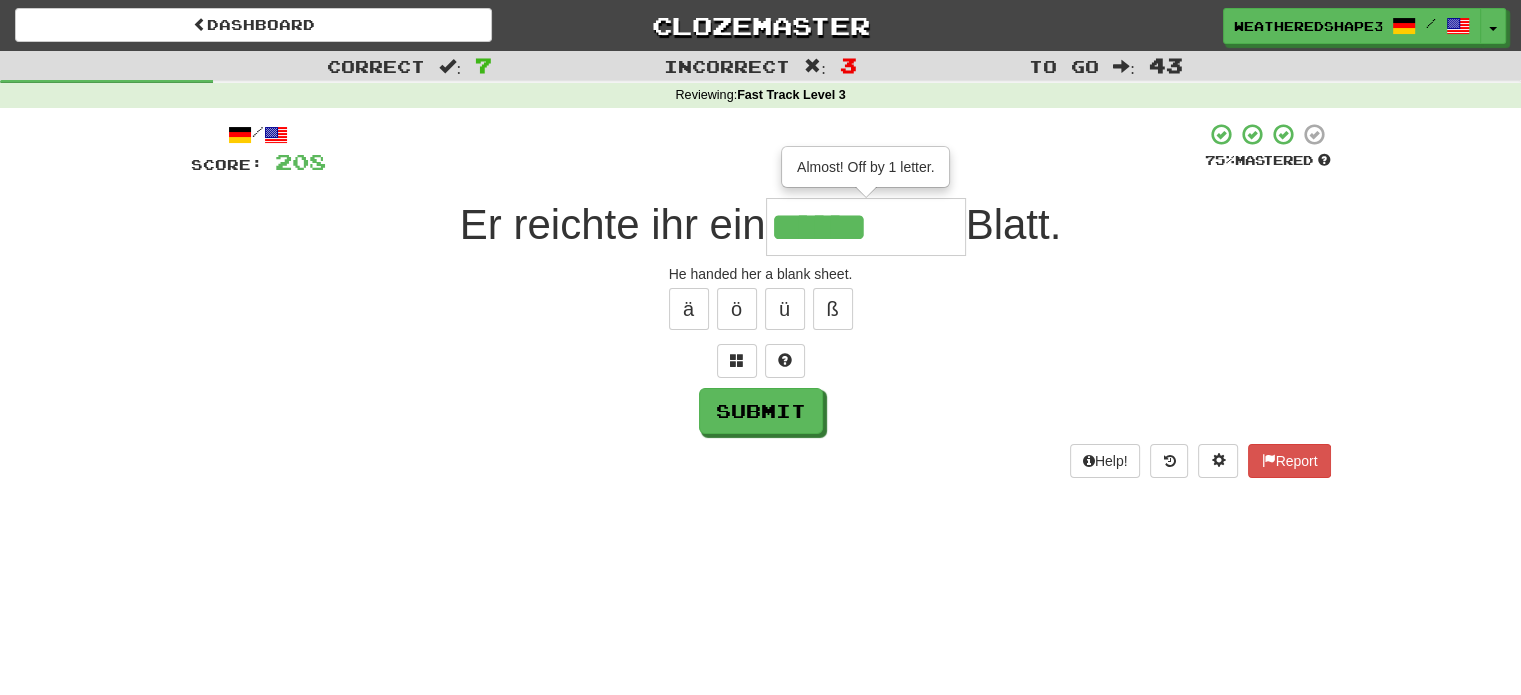 type on "******" 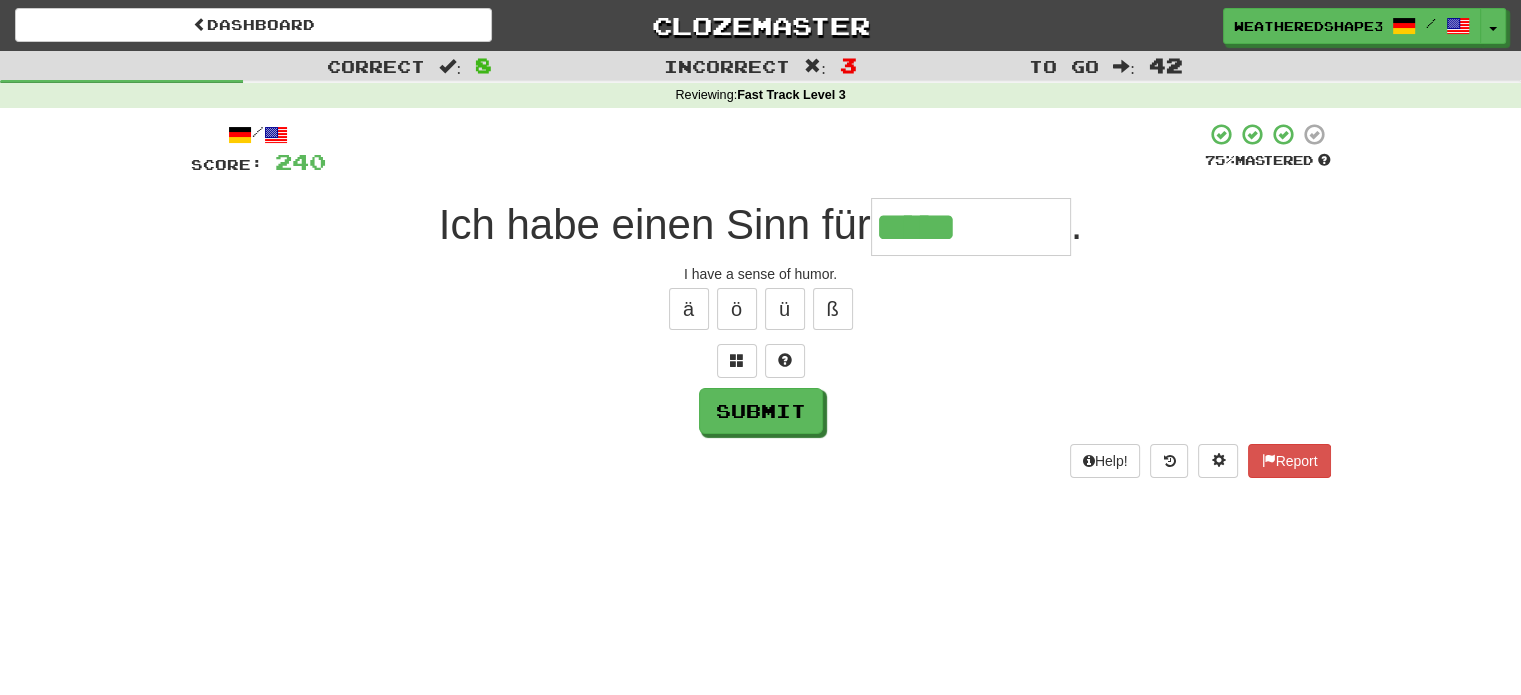 type on "*****" 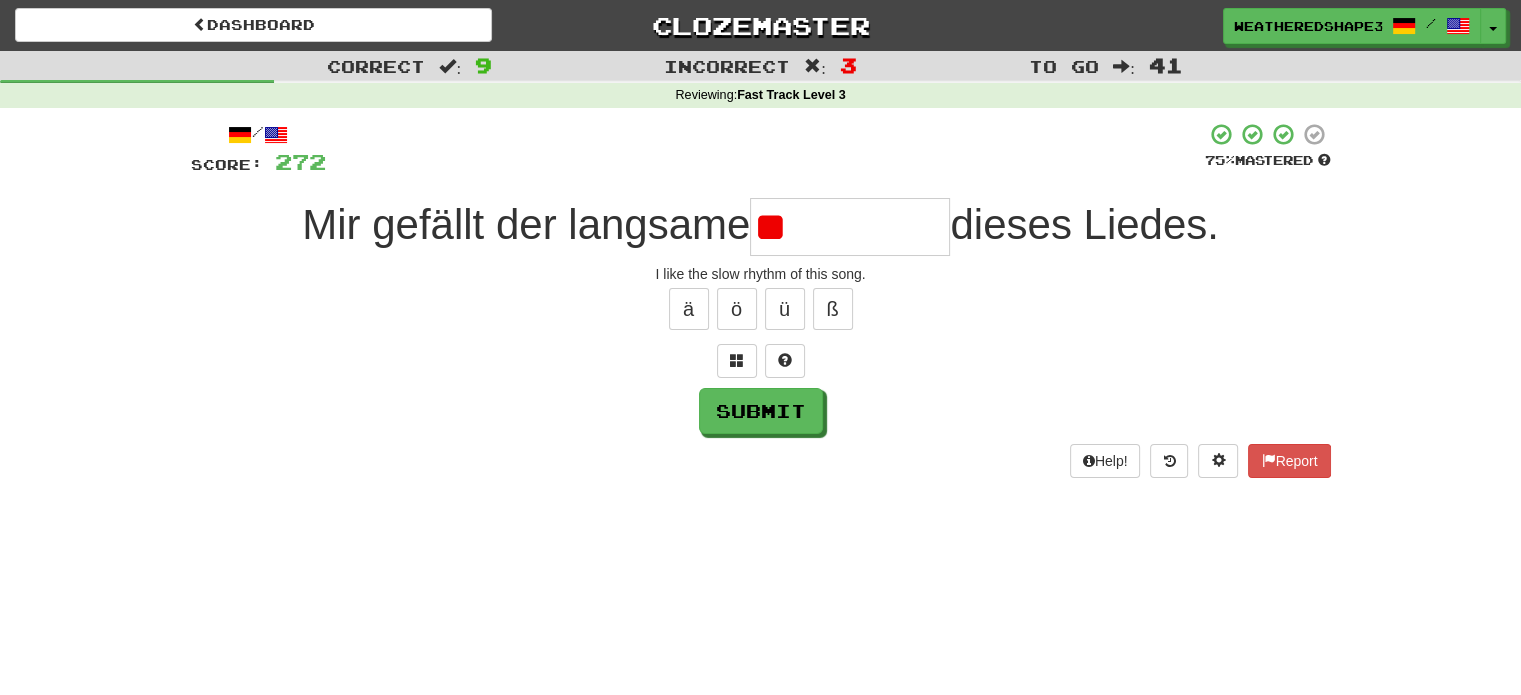 type on "*" 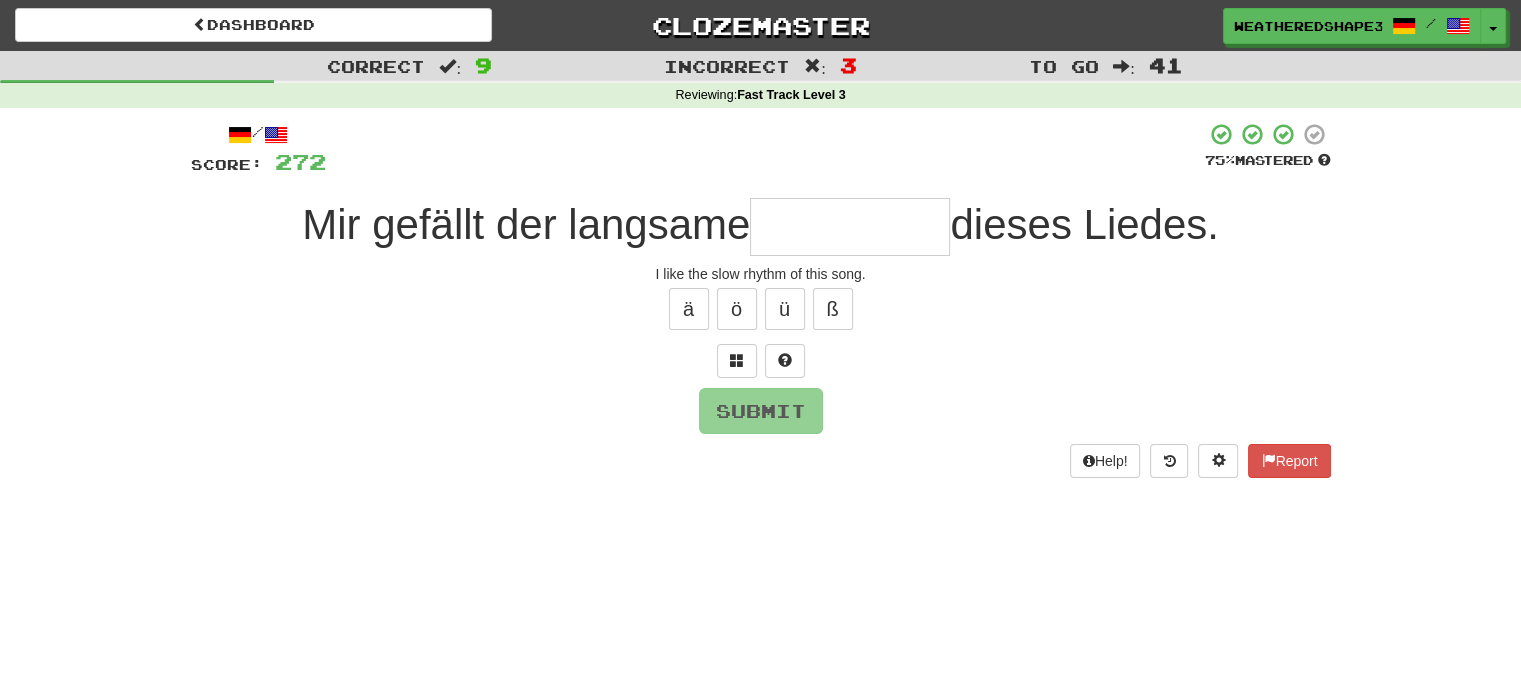 type on "*" 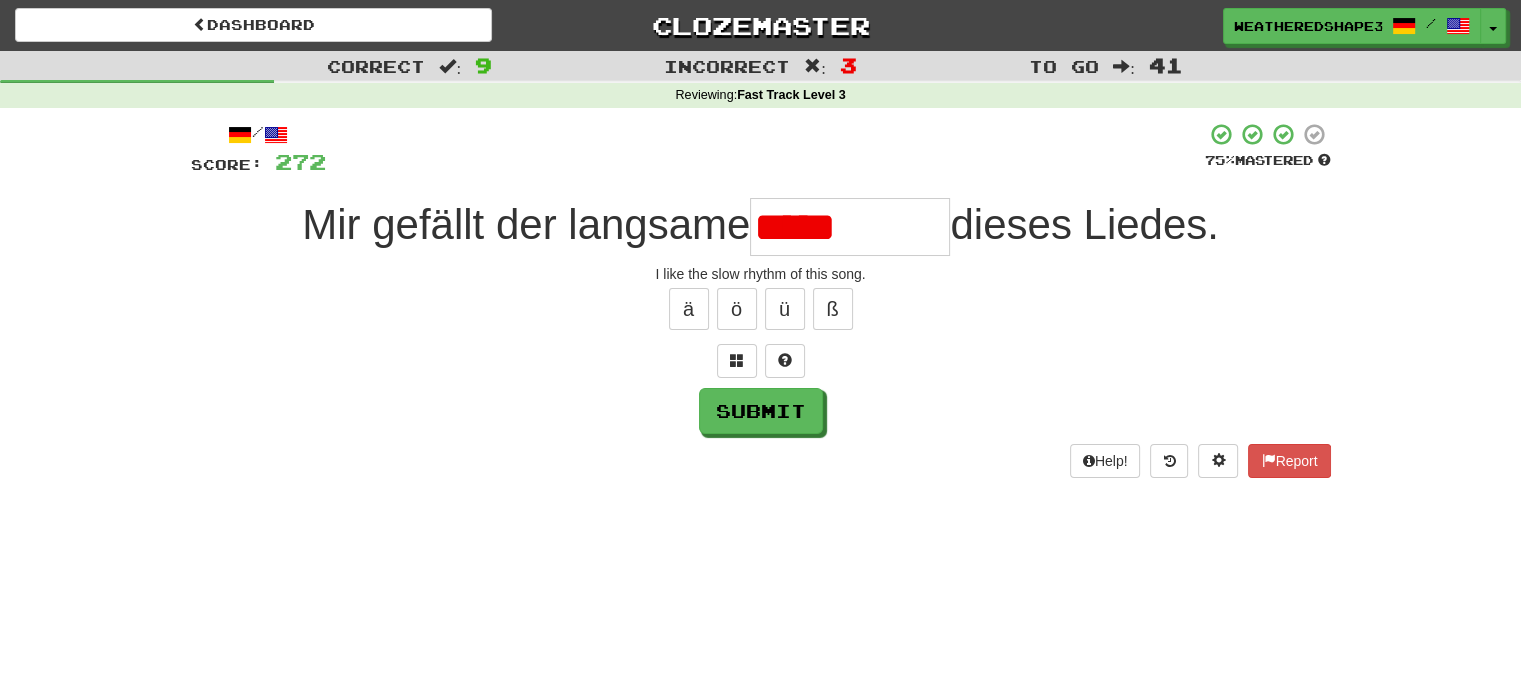 type on "********" 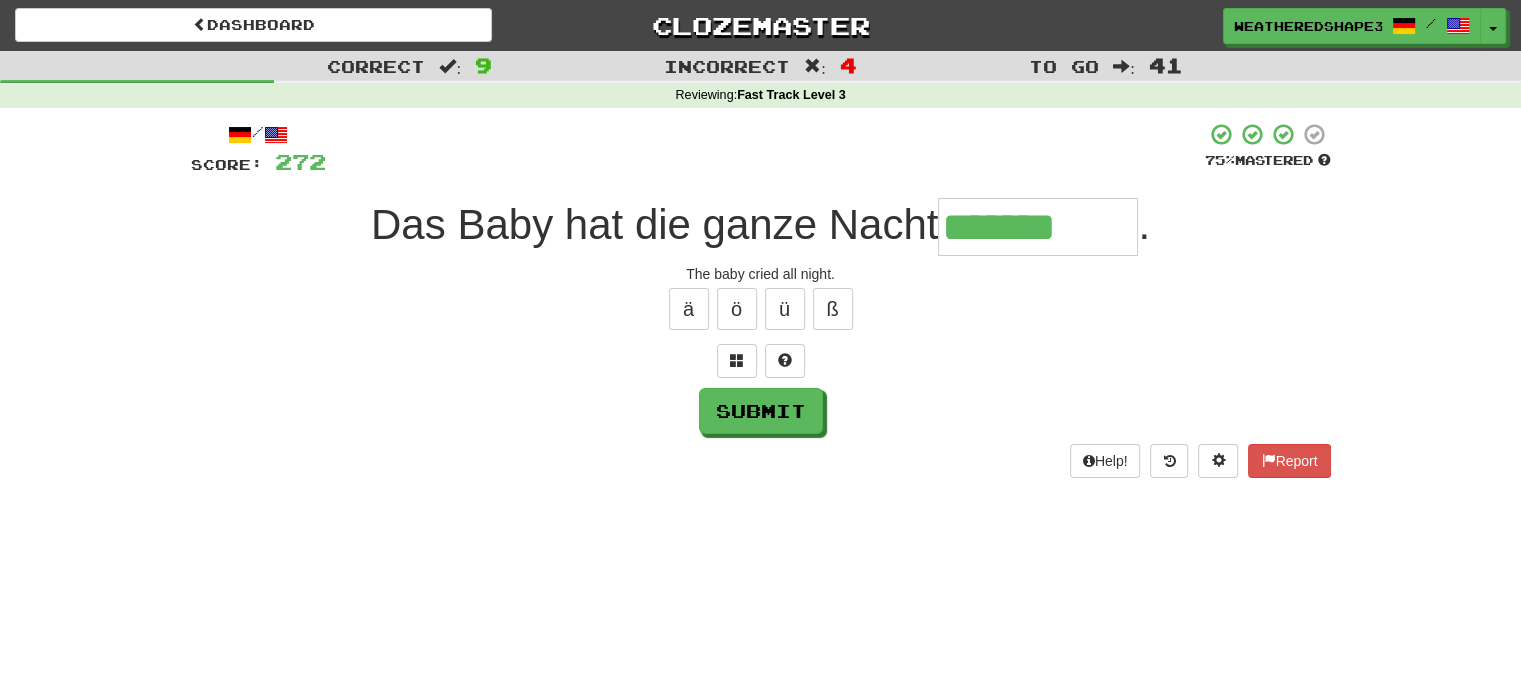type on "*******" 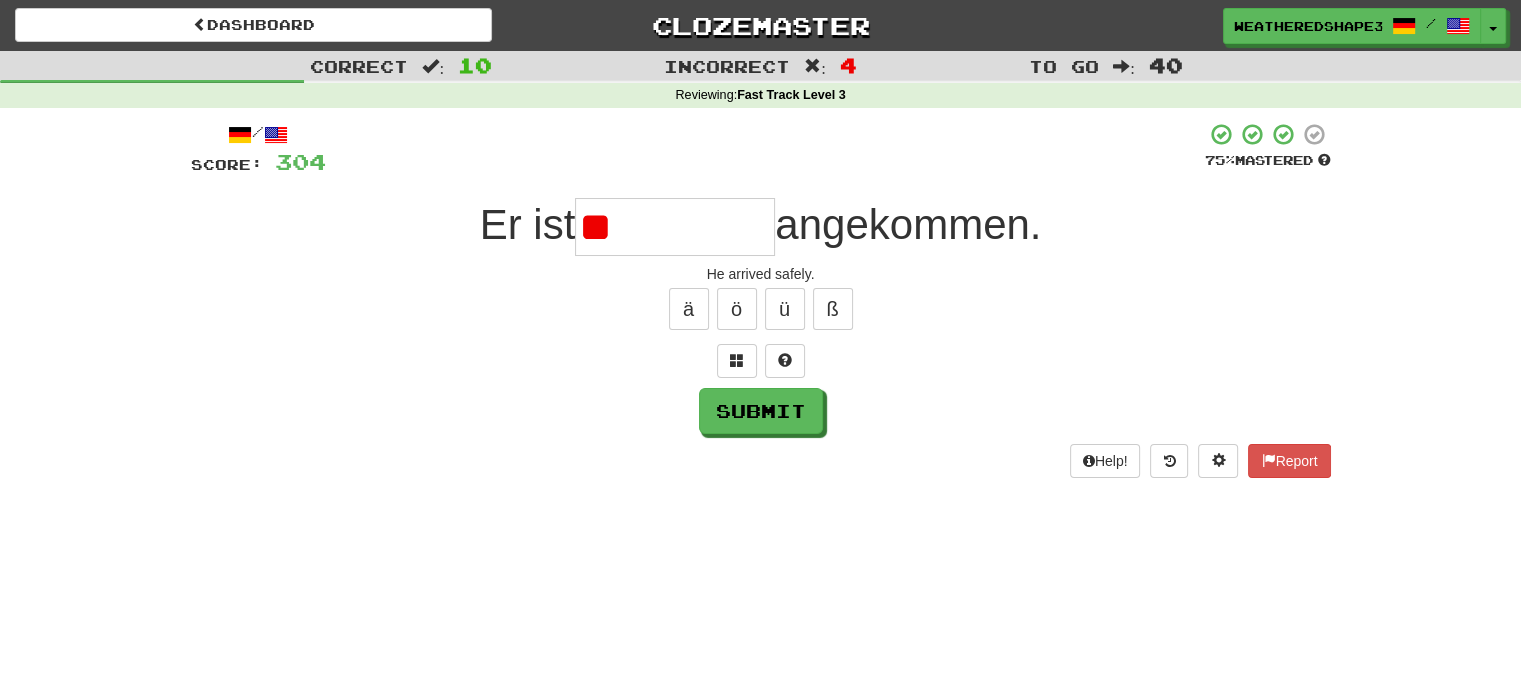 type on "*" 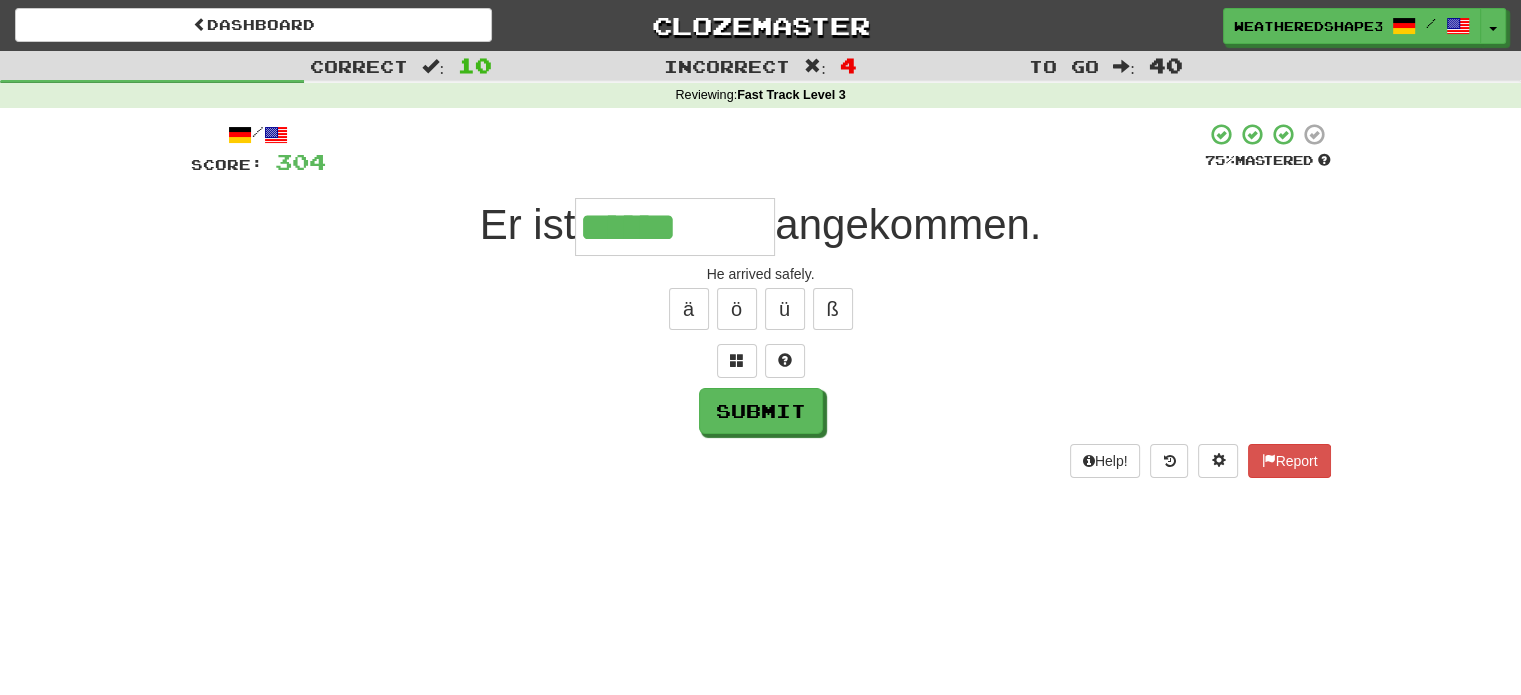 type on "******" 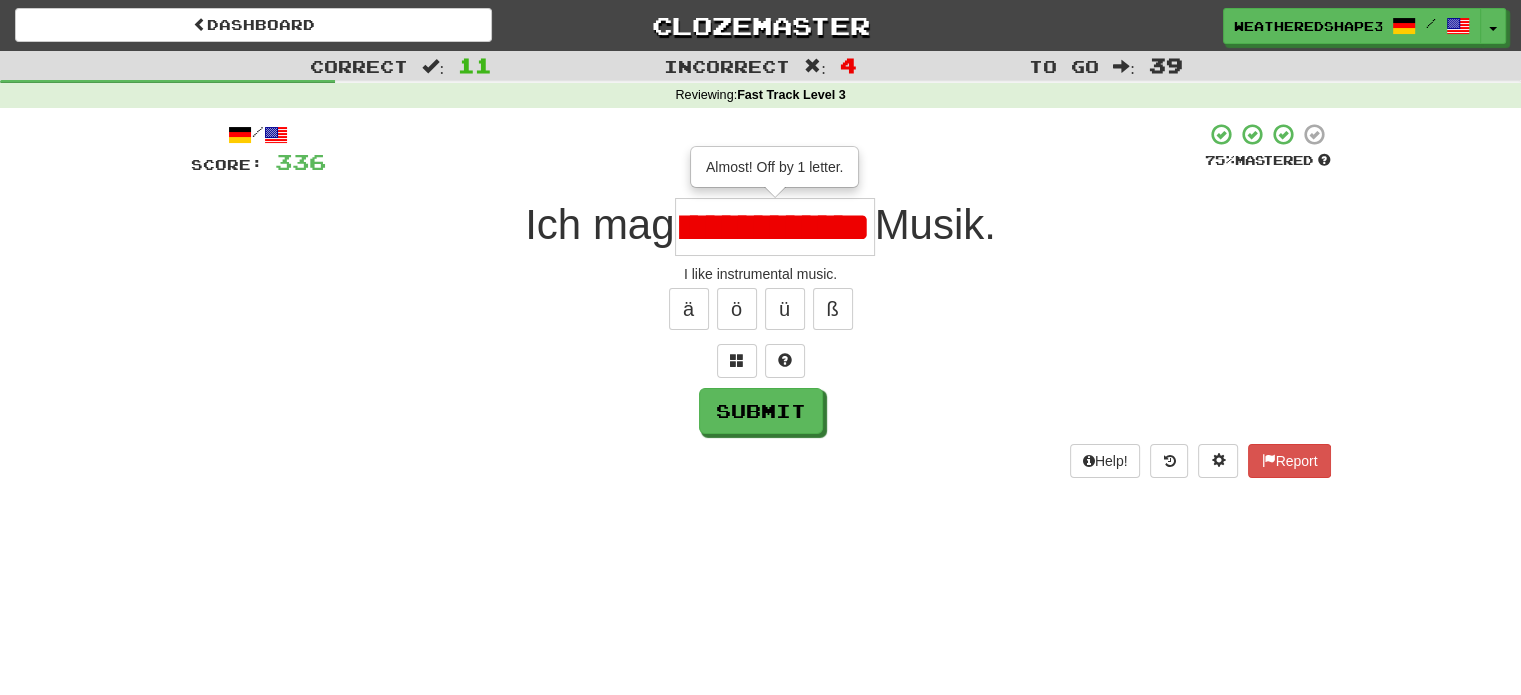 scroll, scrollTop: 0, scrollLeft: 59, axis: horizontal 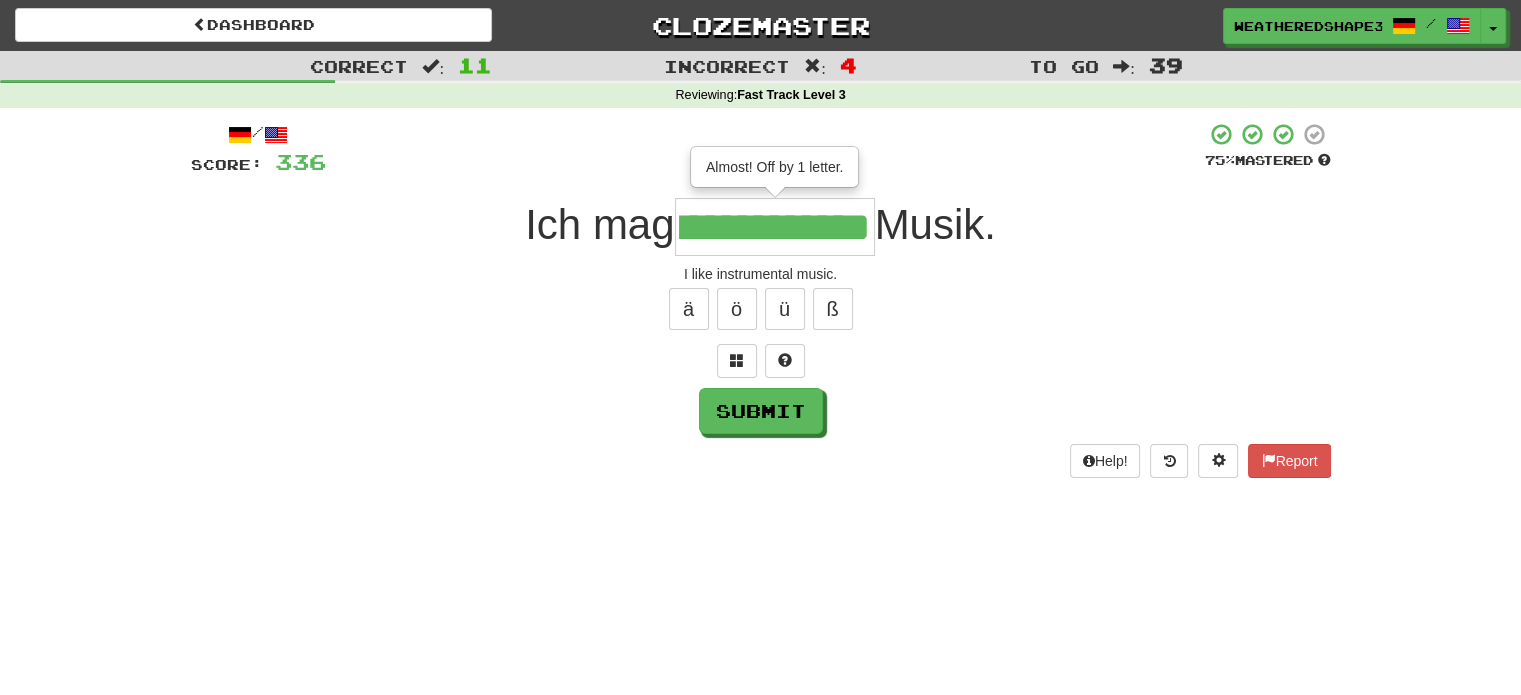 type on "**********" 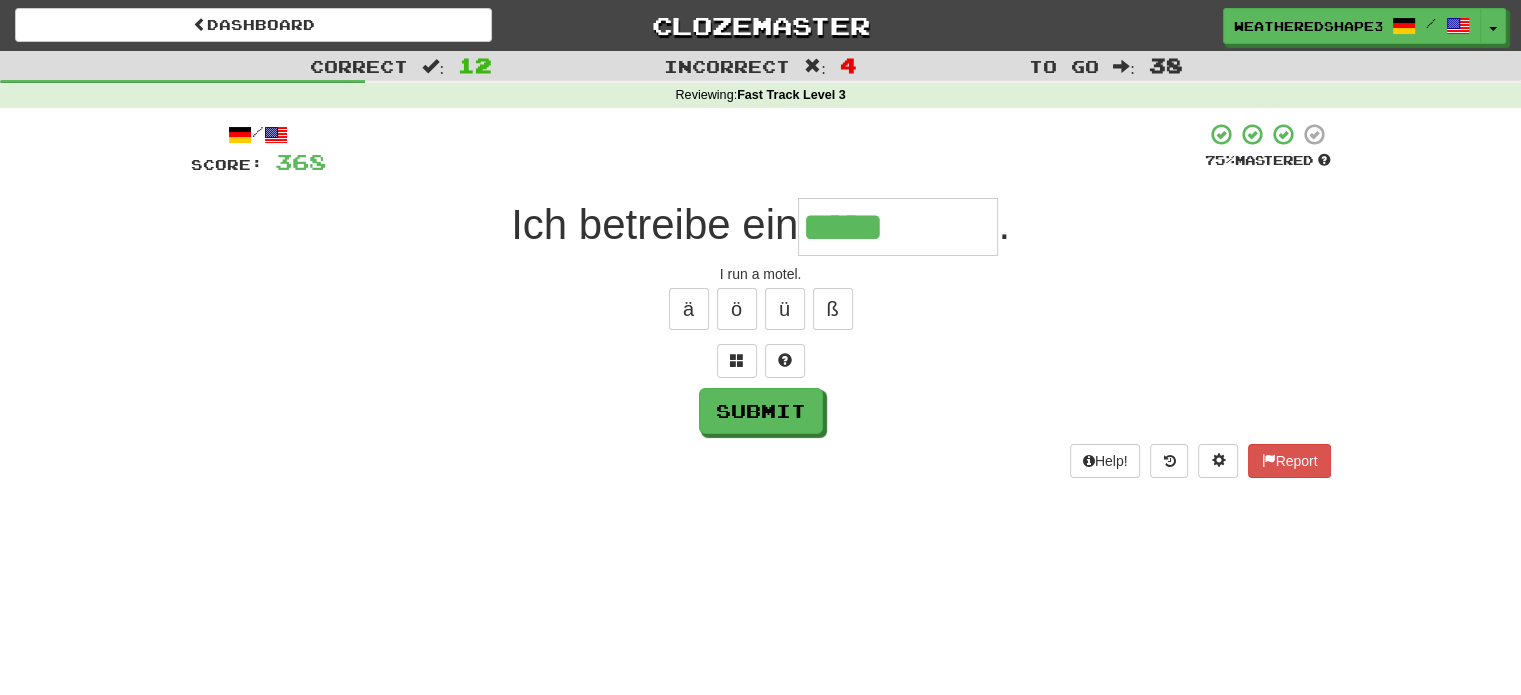 type on "*****" 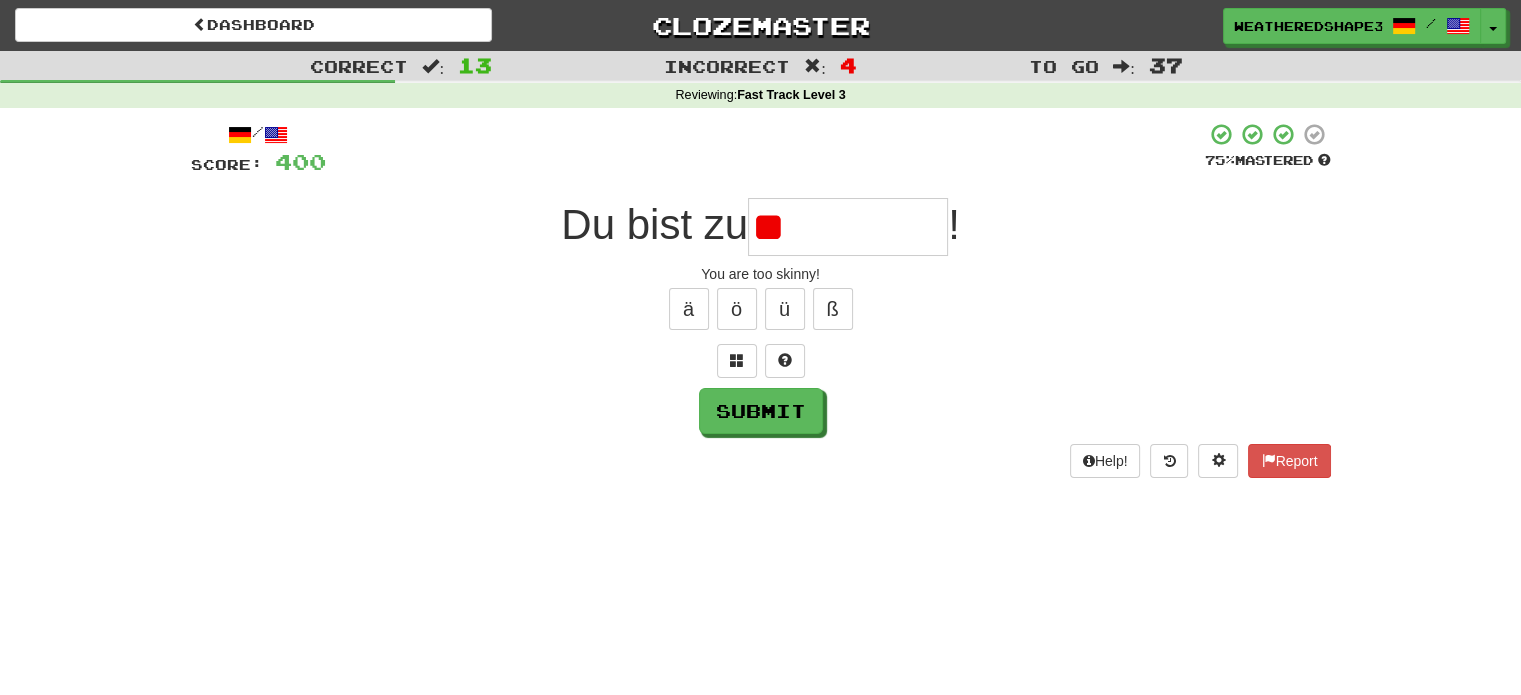type on "*" 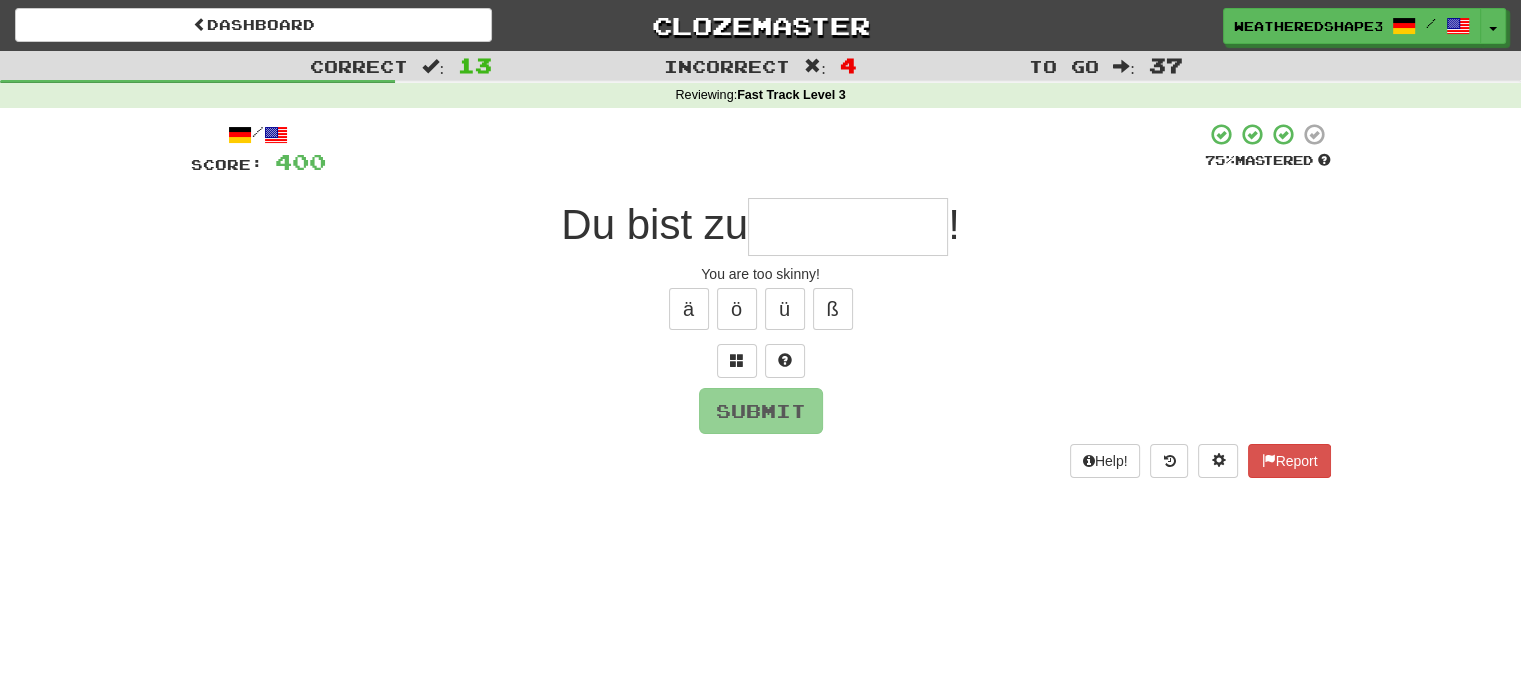 type on "*" 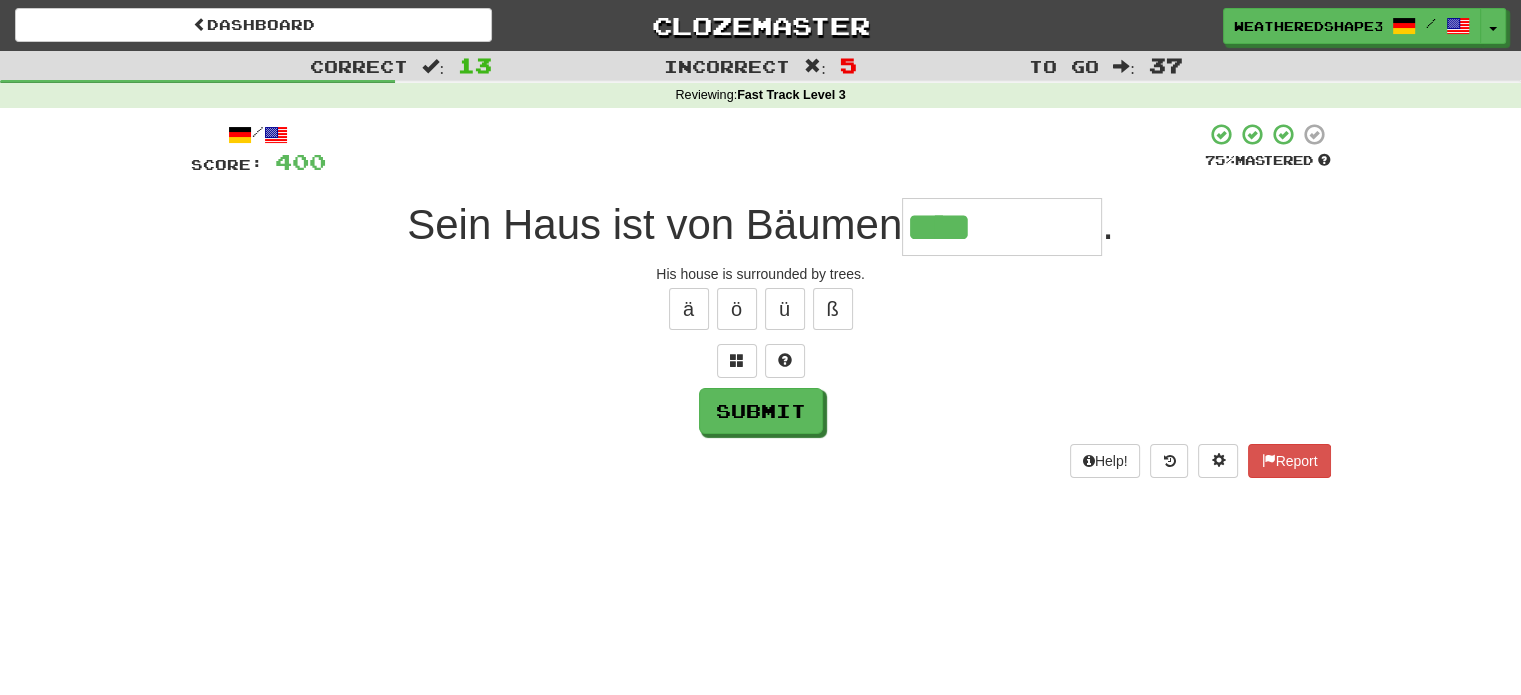 type on "*******" 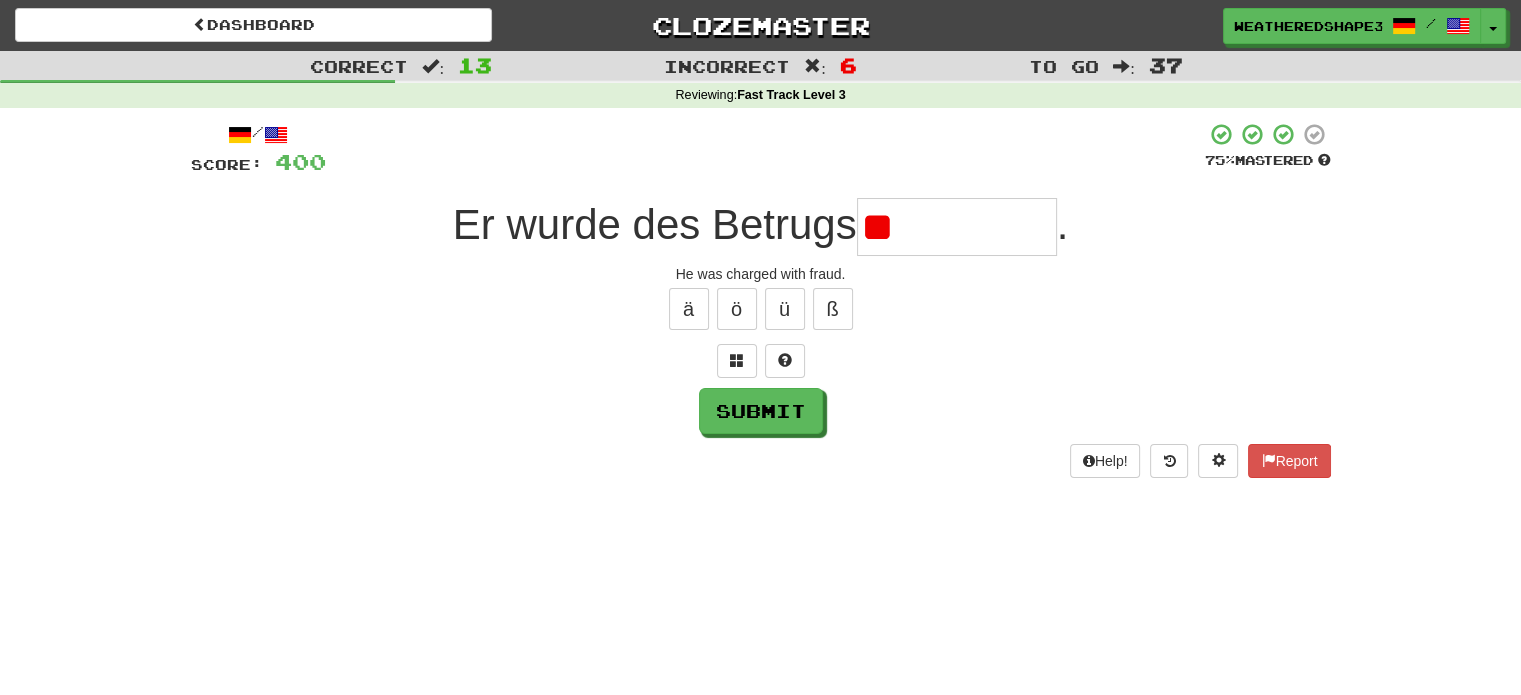 type on "*" 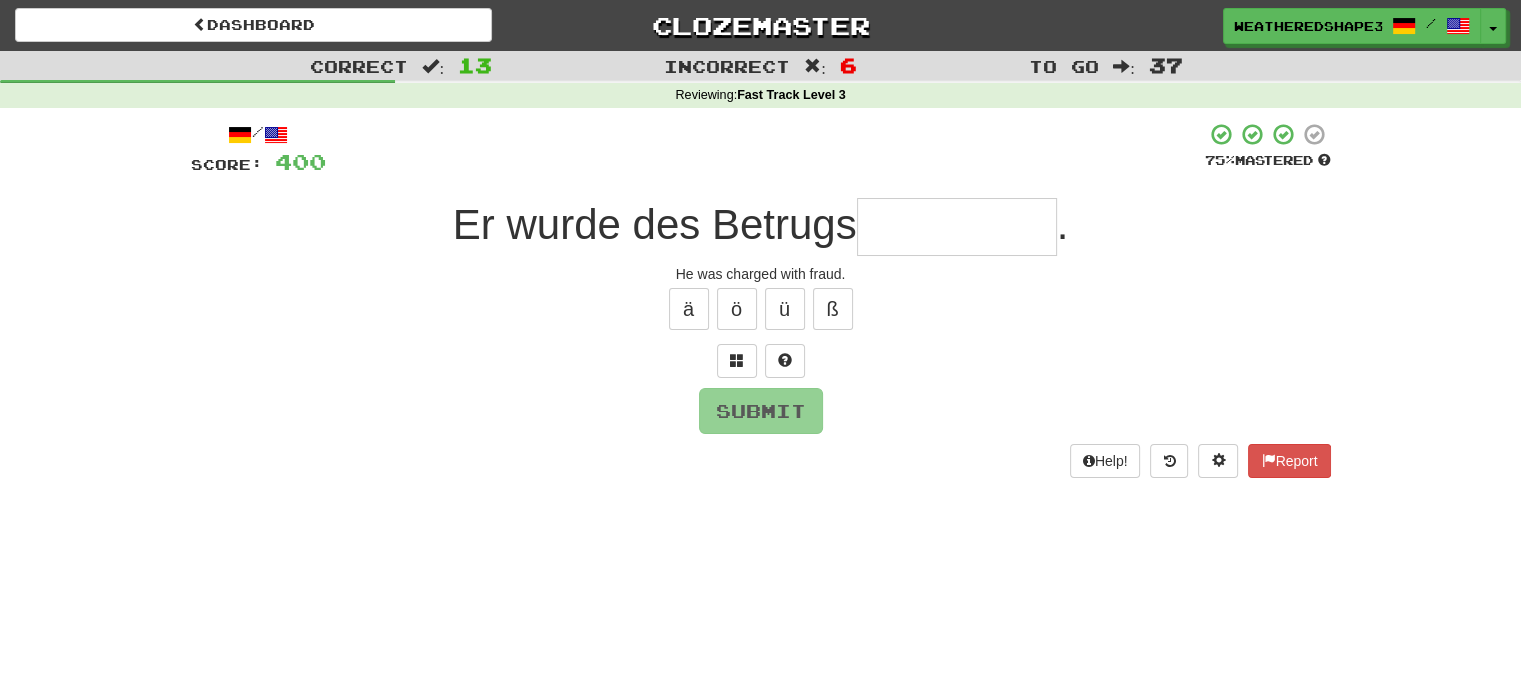 type on "*" 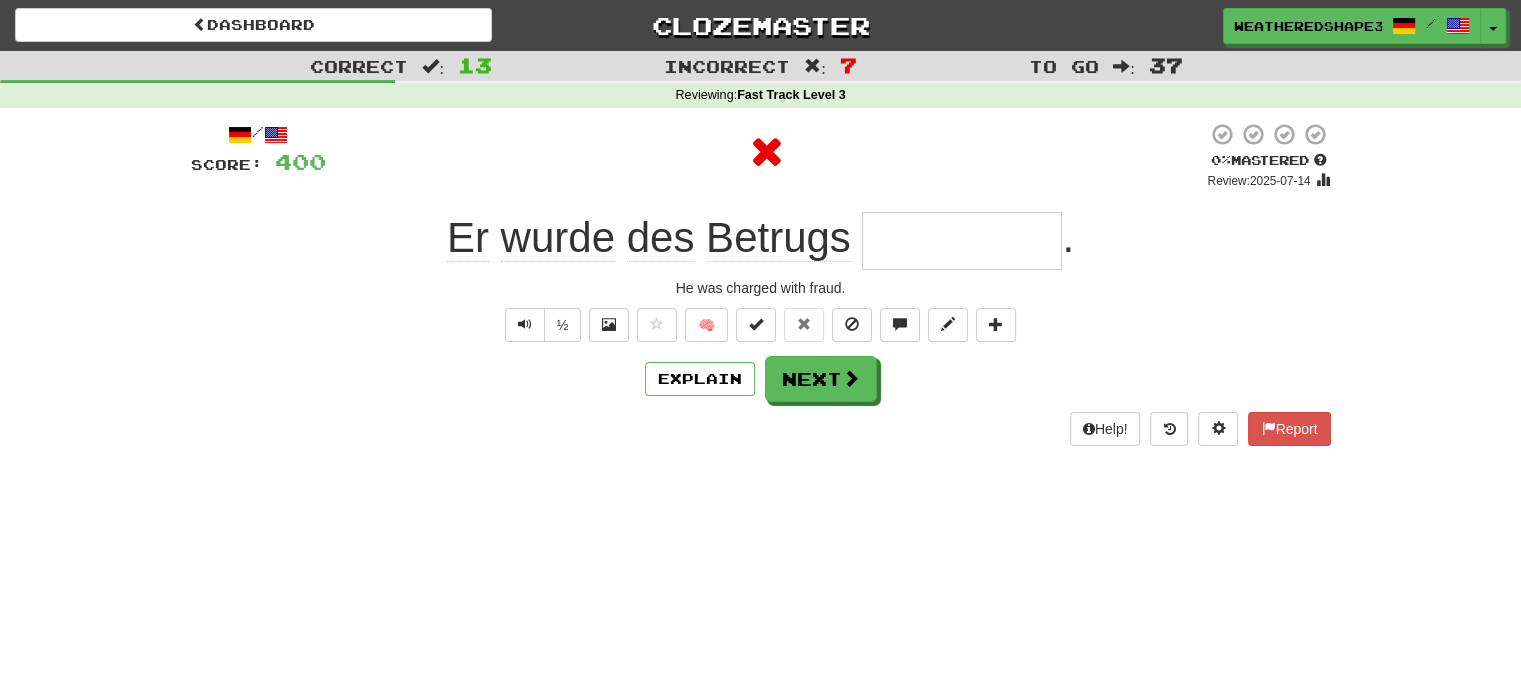 type on "**********" 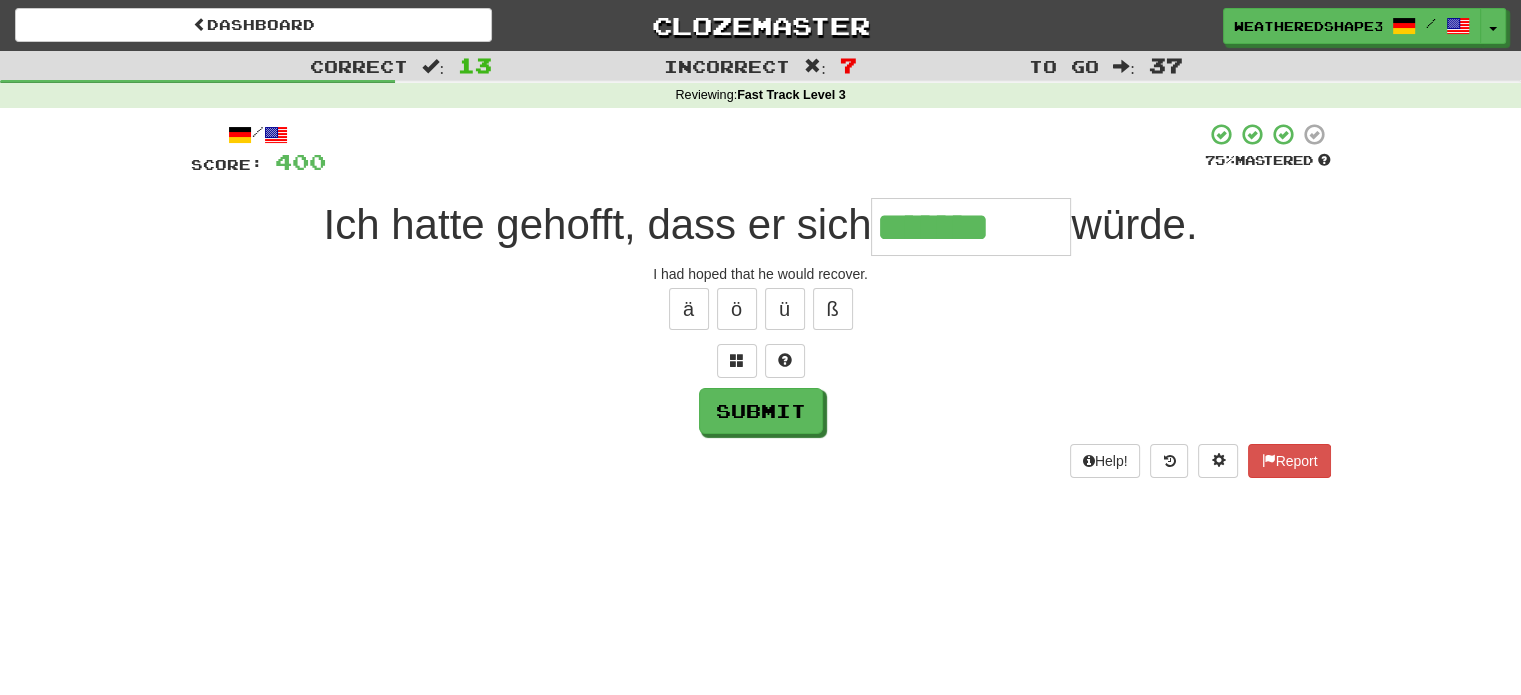 type on "*******" 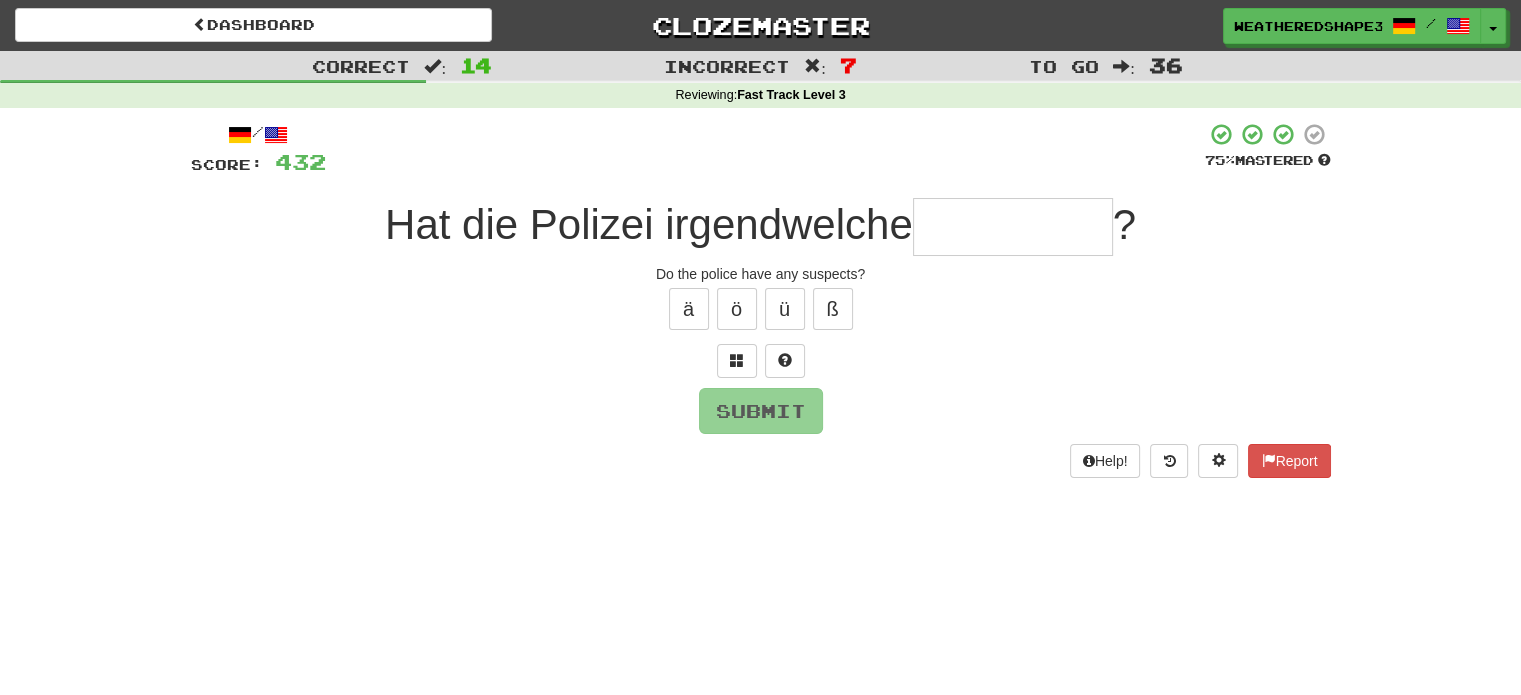 type on "*" 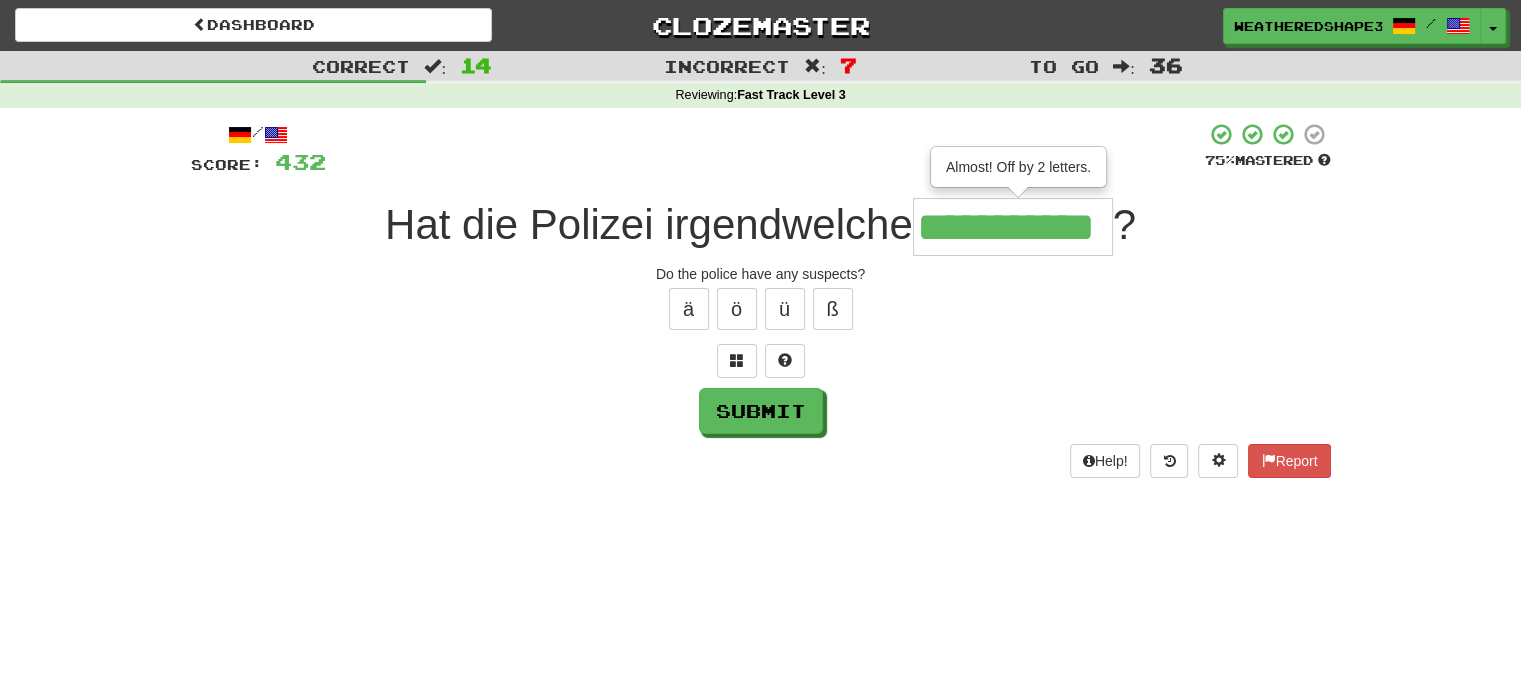 scroll, scrollTop: 0, scrollLeft: 24, axis: horizontal 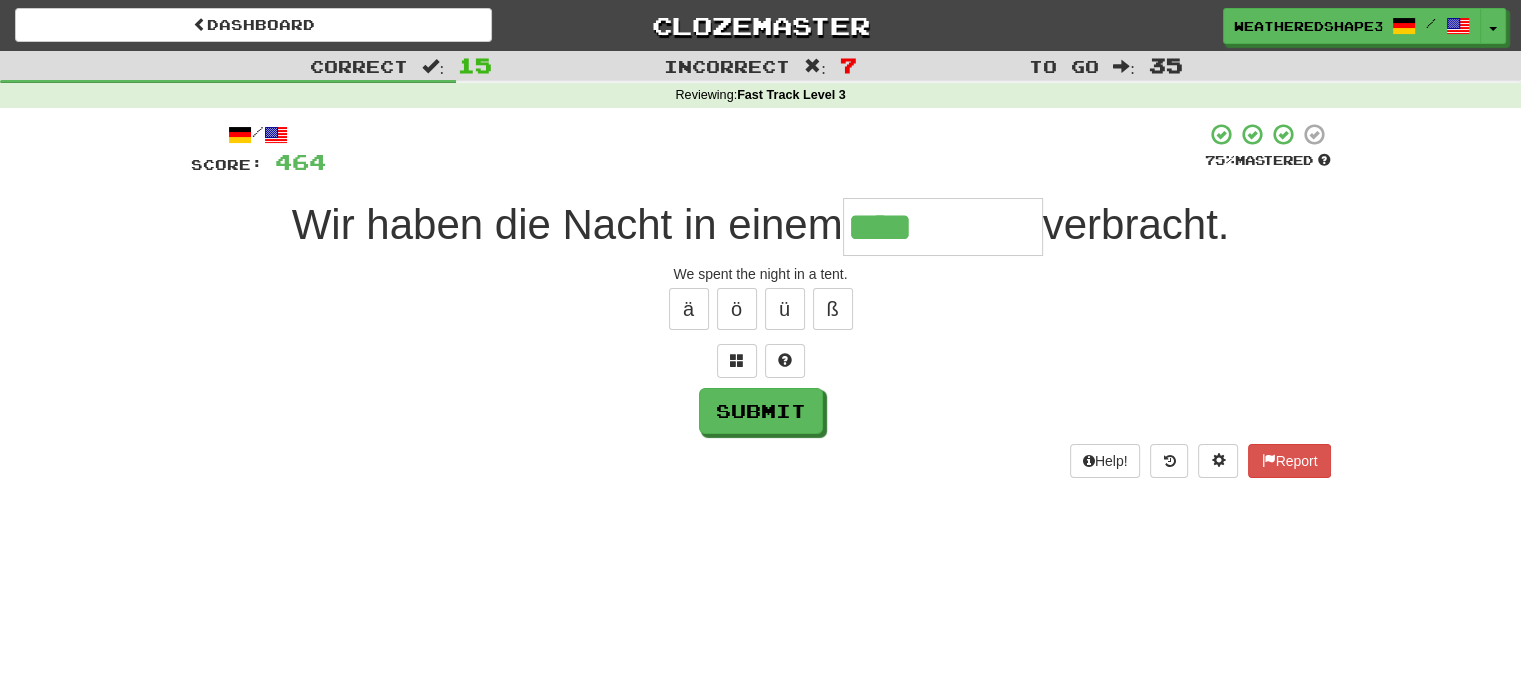 type on "****" 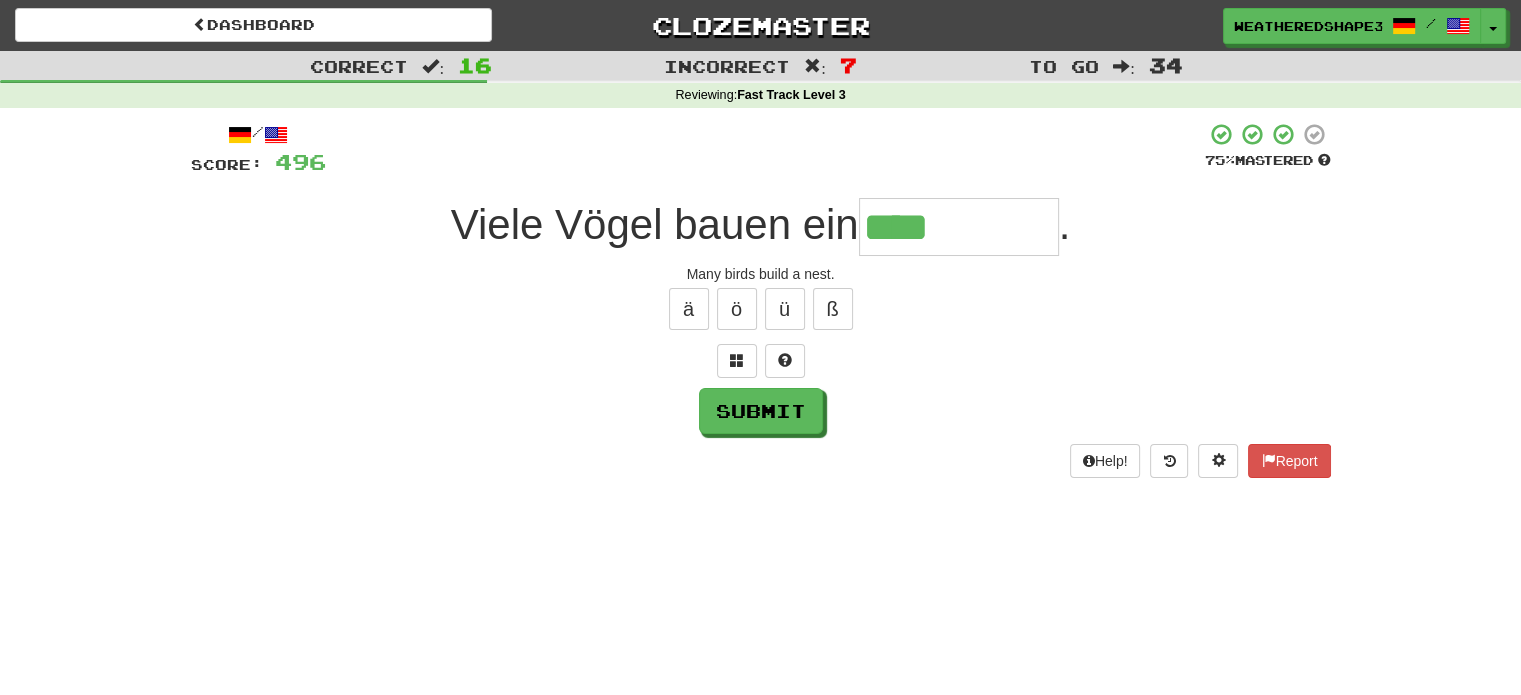 type on "****" 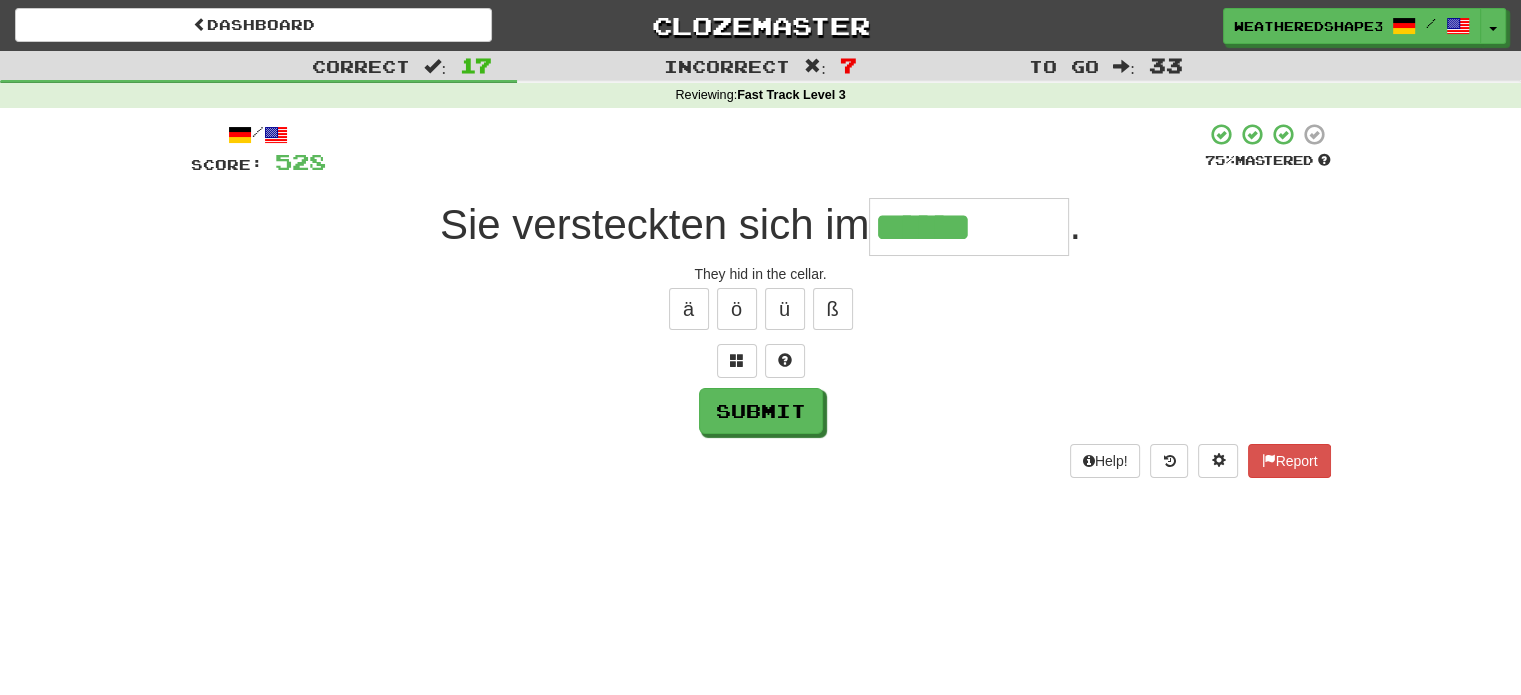 type on "******" 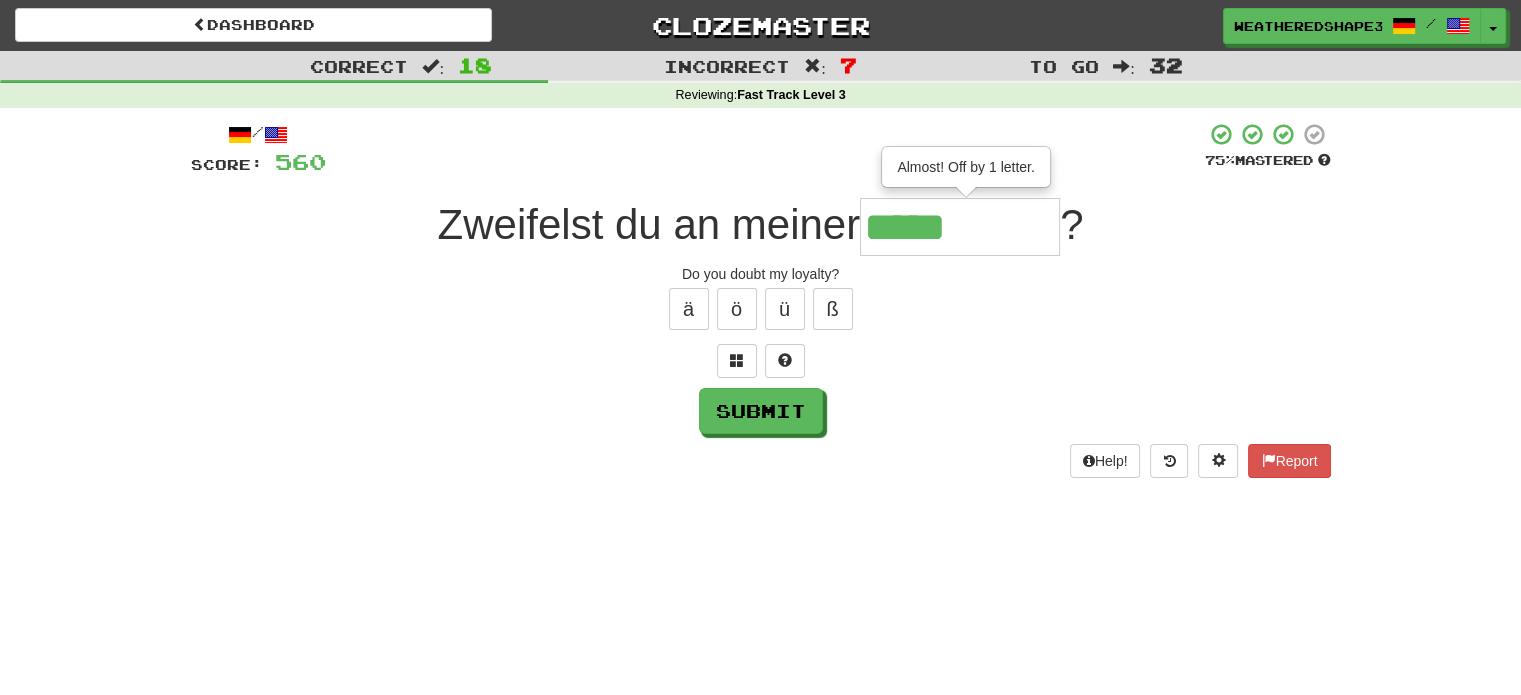 type on "*****" 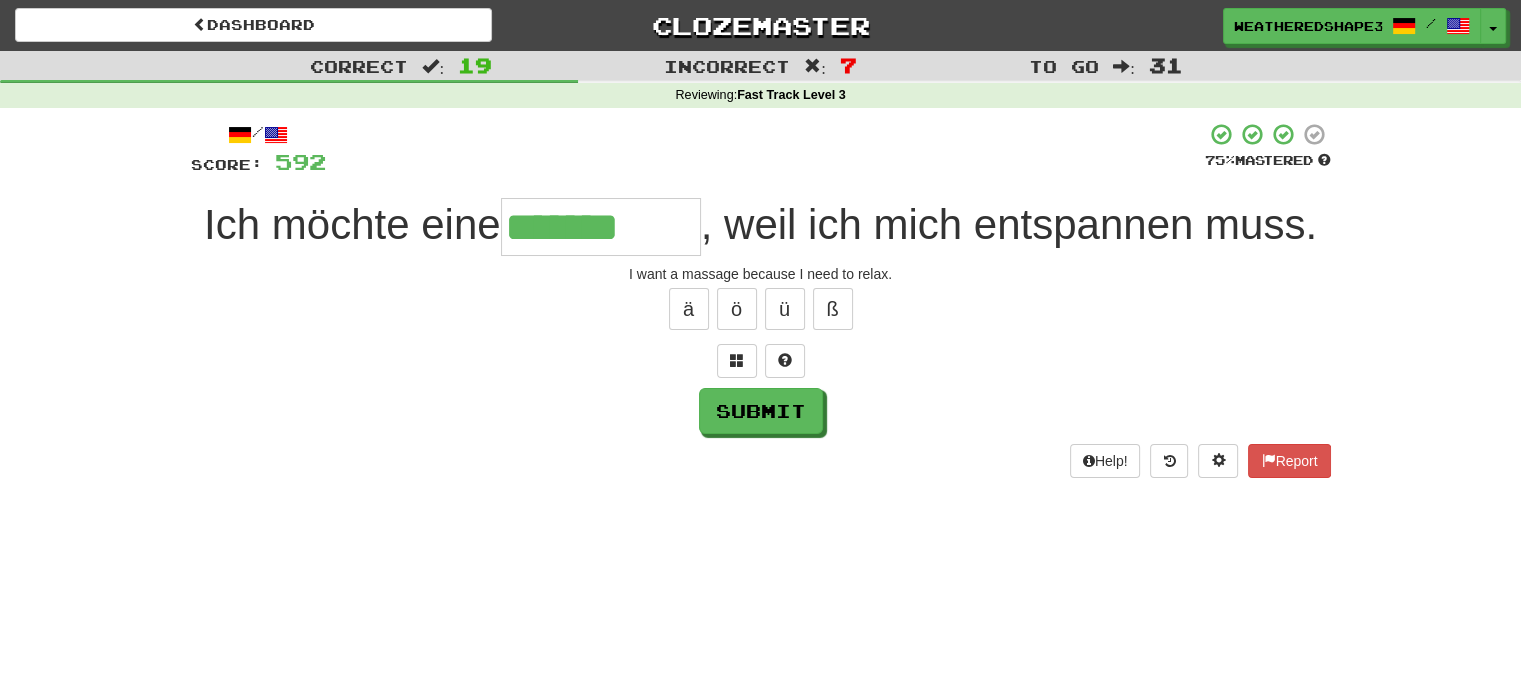 type on "*******" 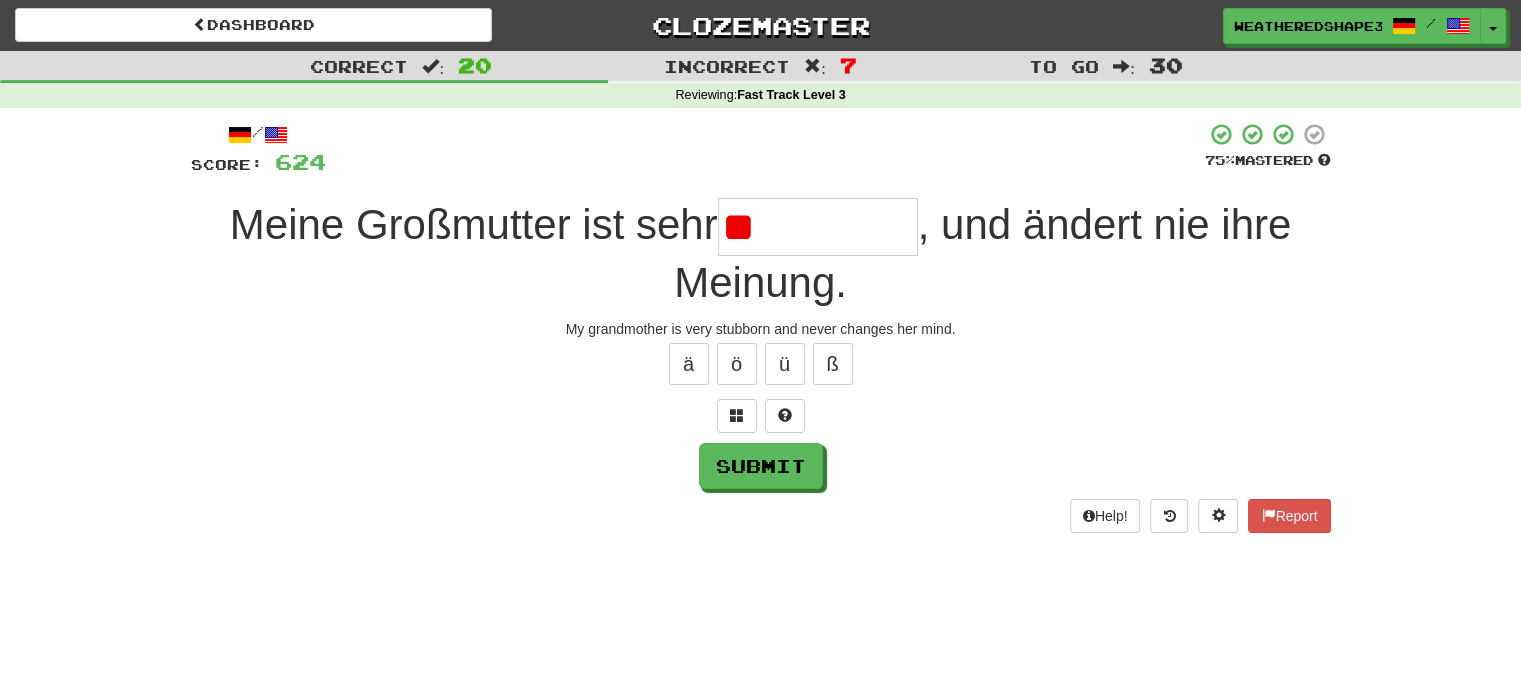 type on "*" 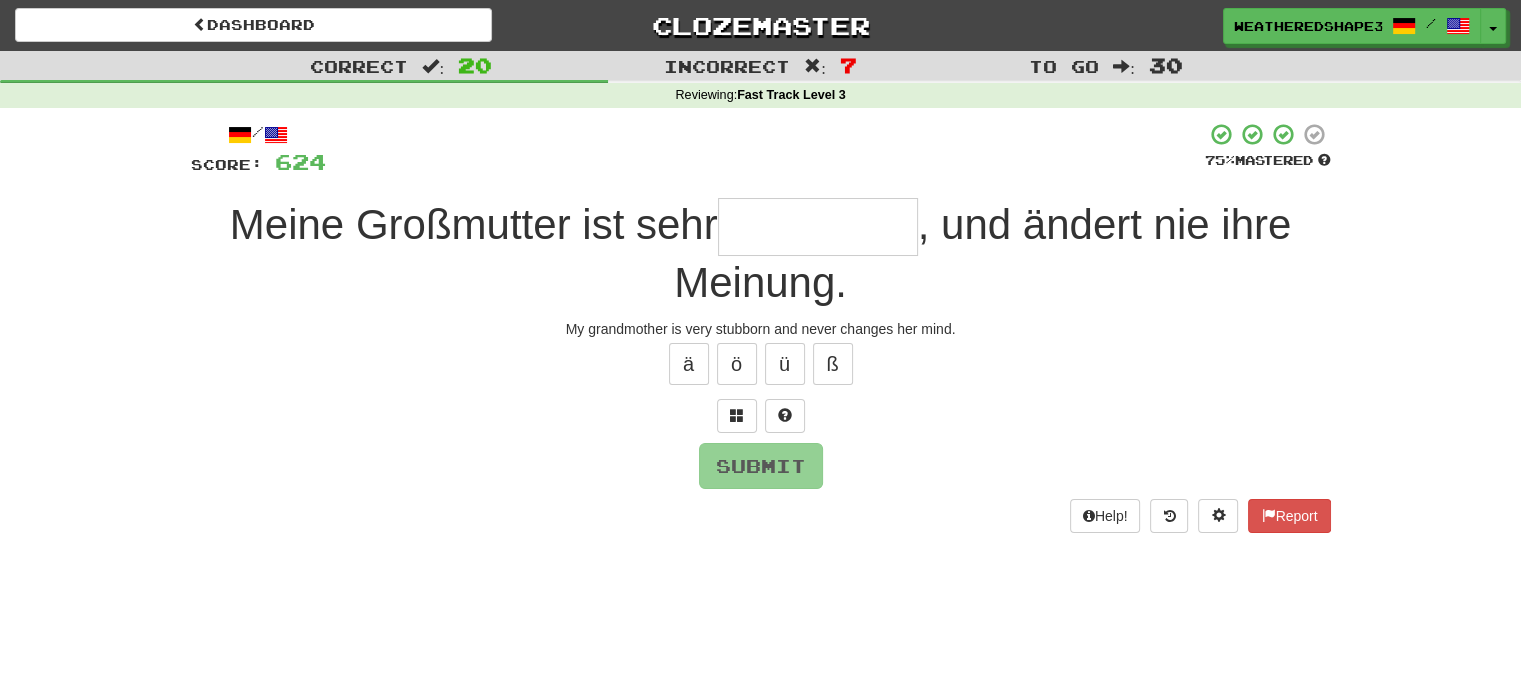 type on "****" 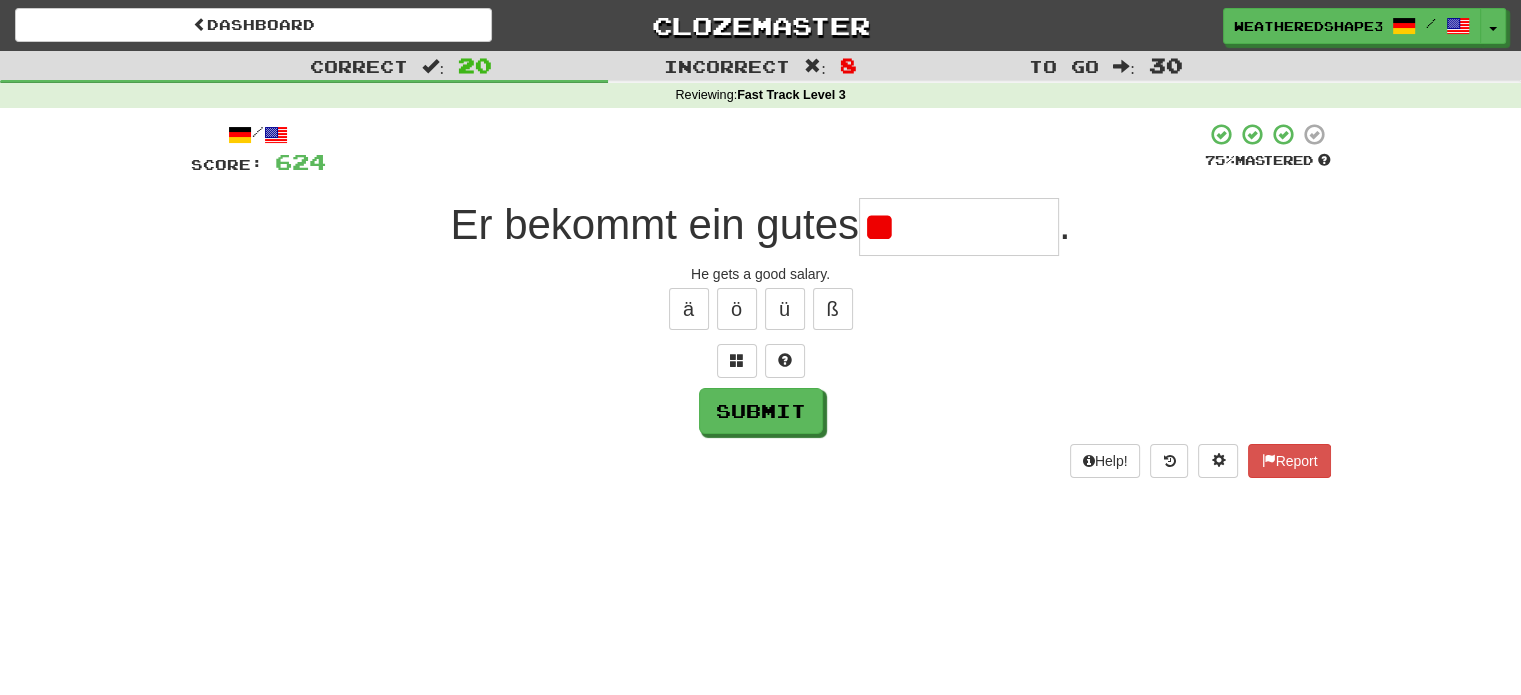 type on "*" 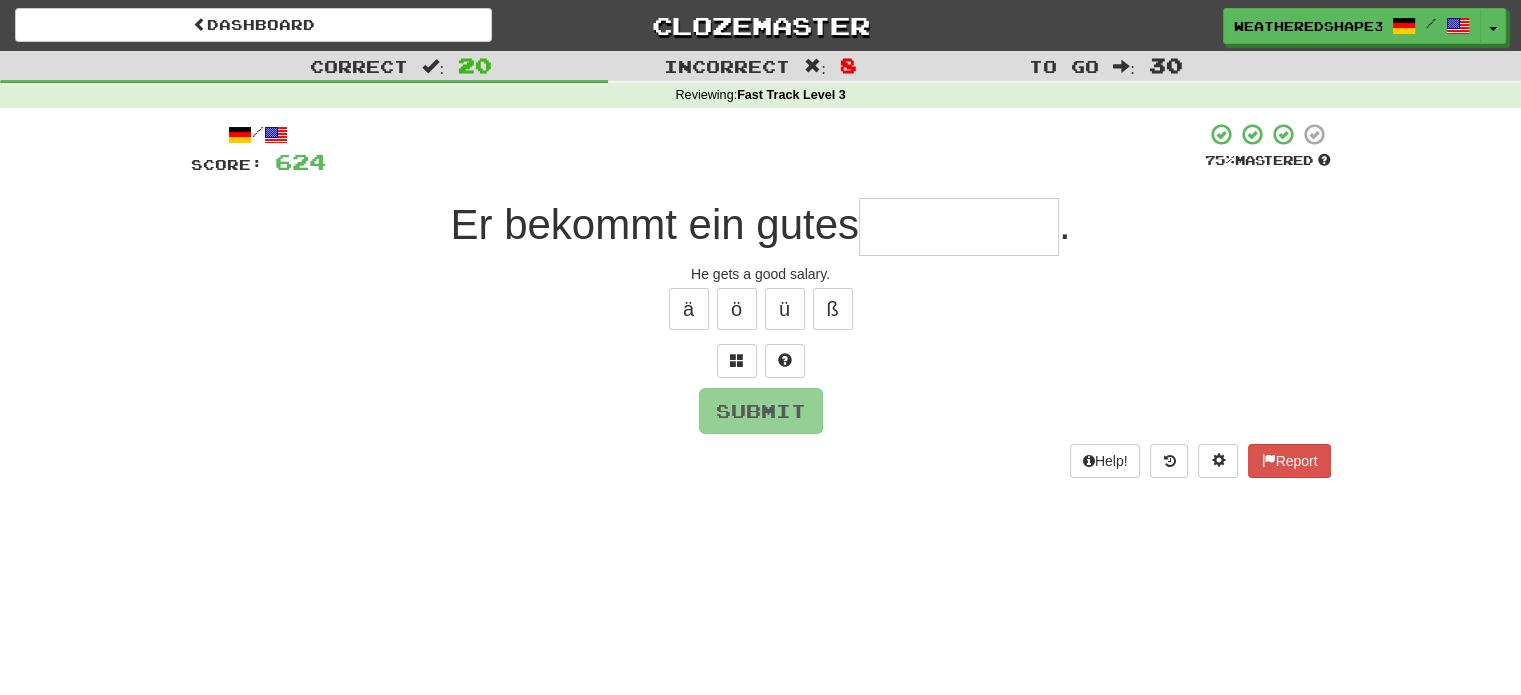 type on "*" 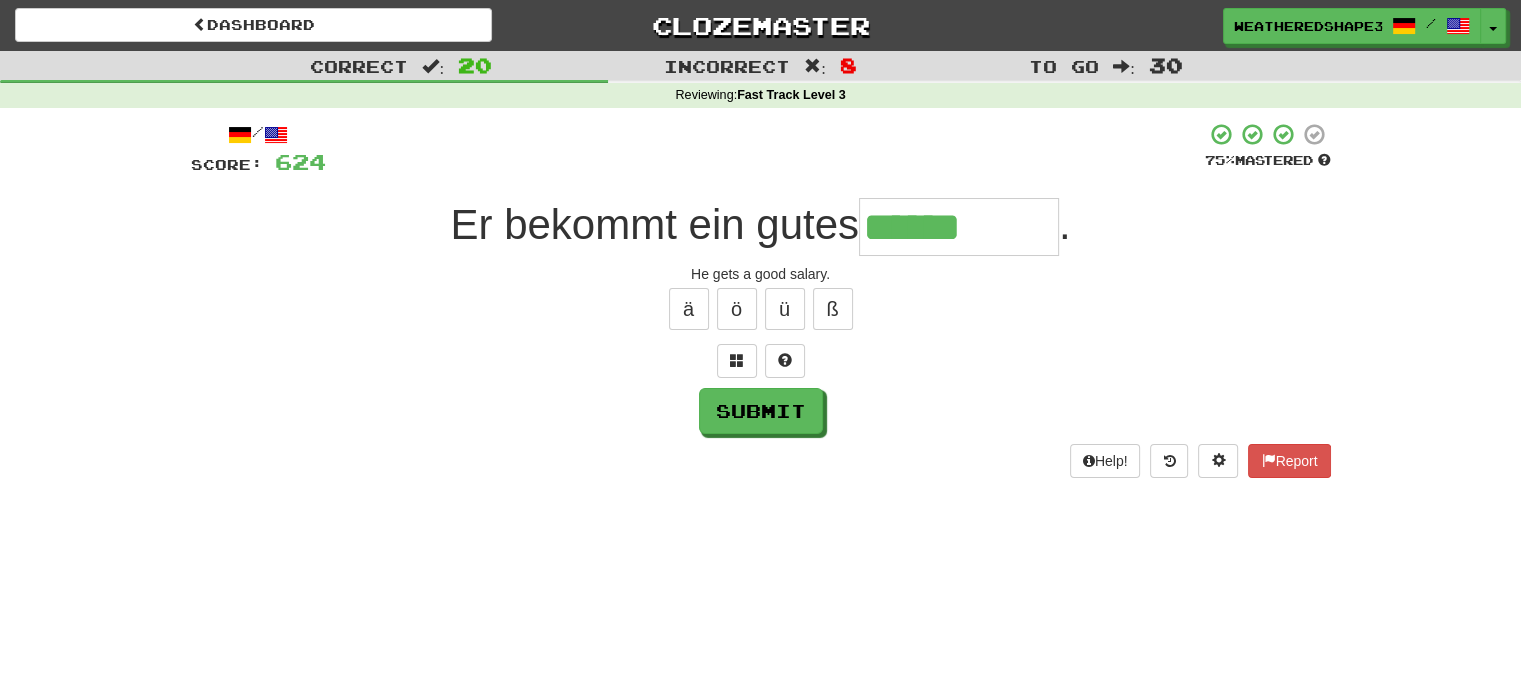type on "******" 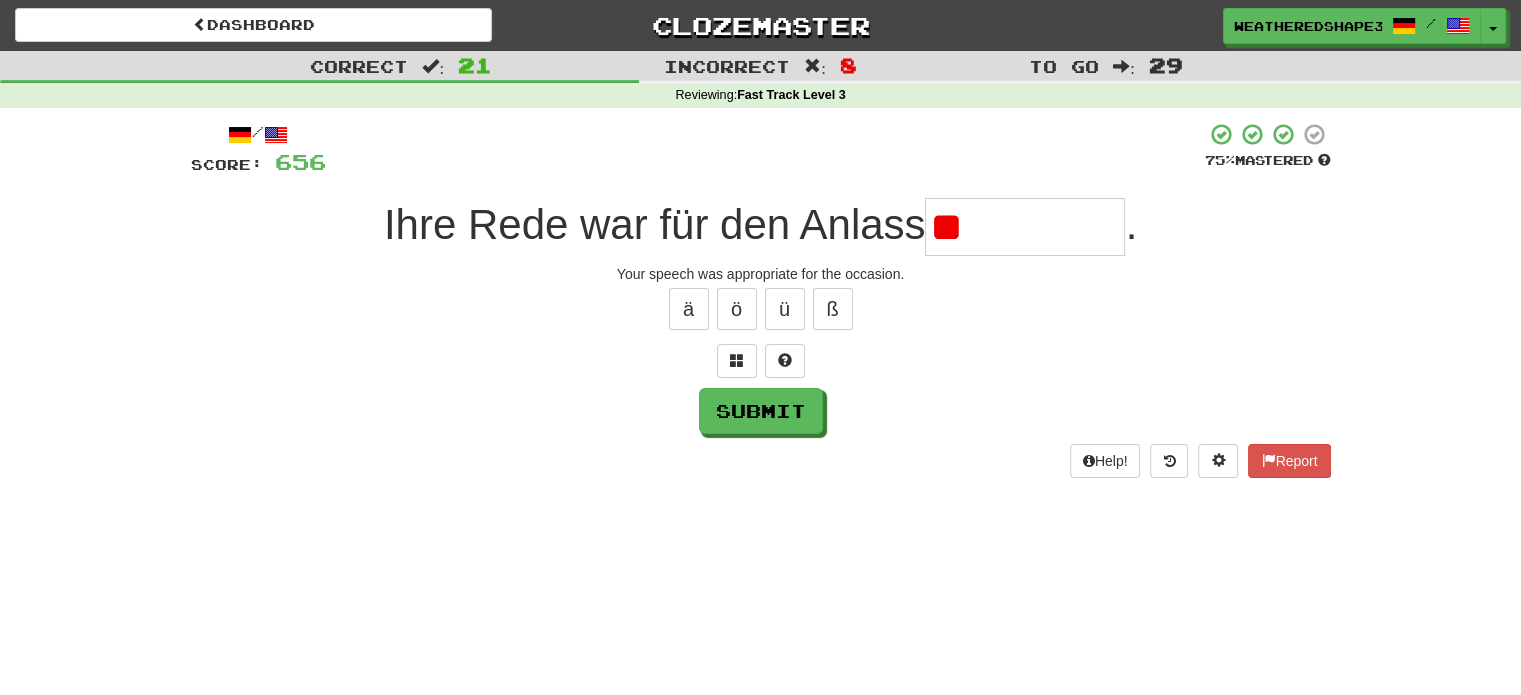 type on "*" 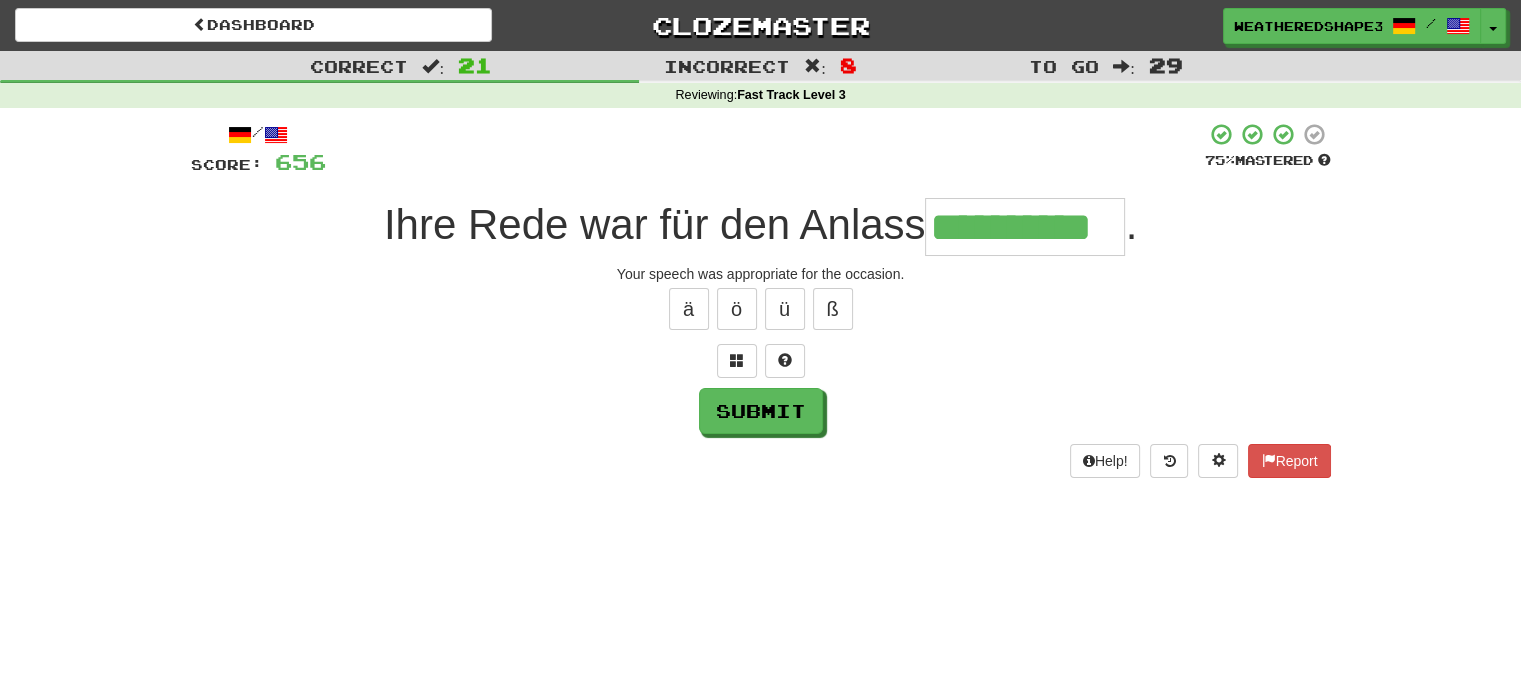 scroll, scrollTop: 0, scrollLeft: 48, axis: horizontal 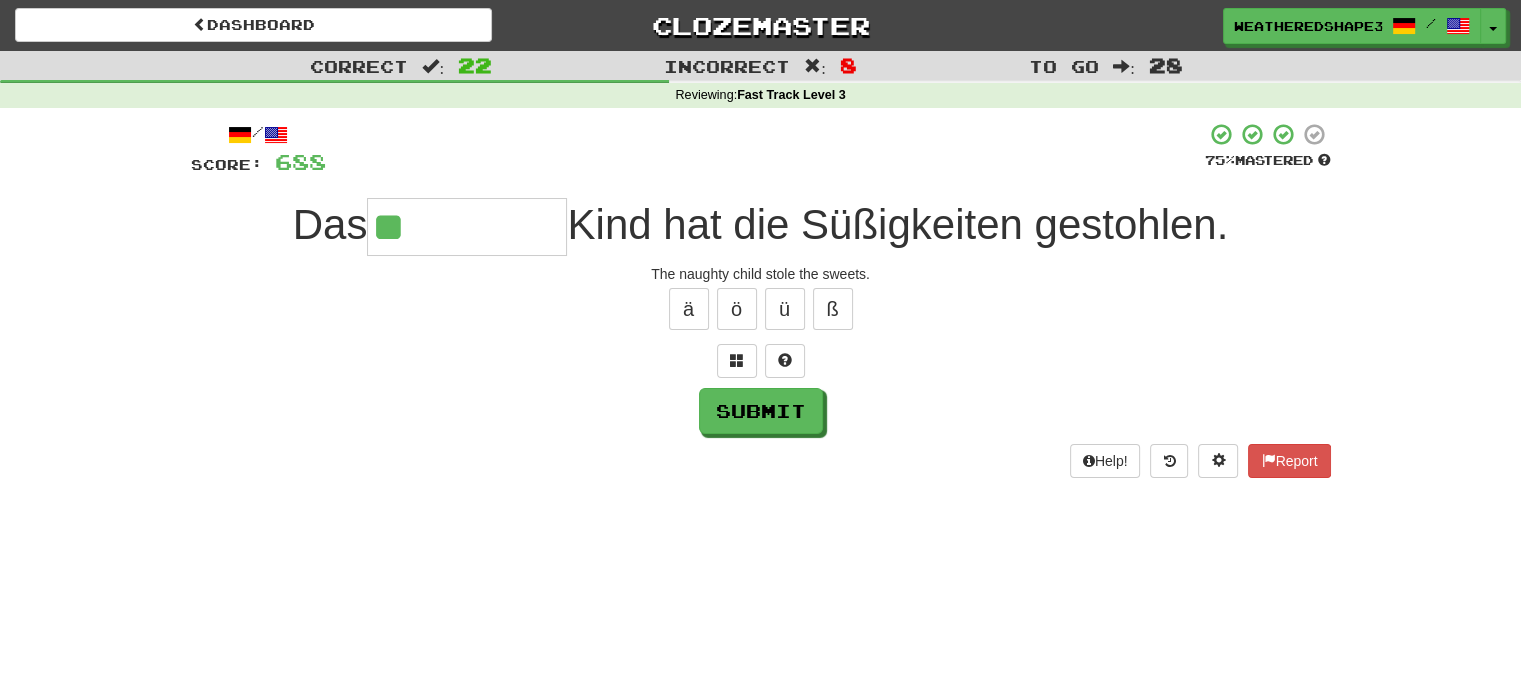 type on "**********" 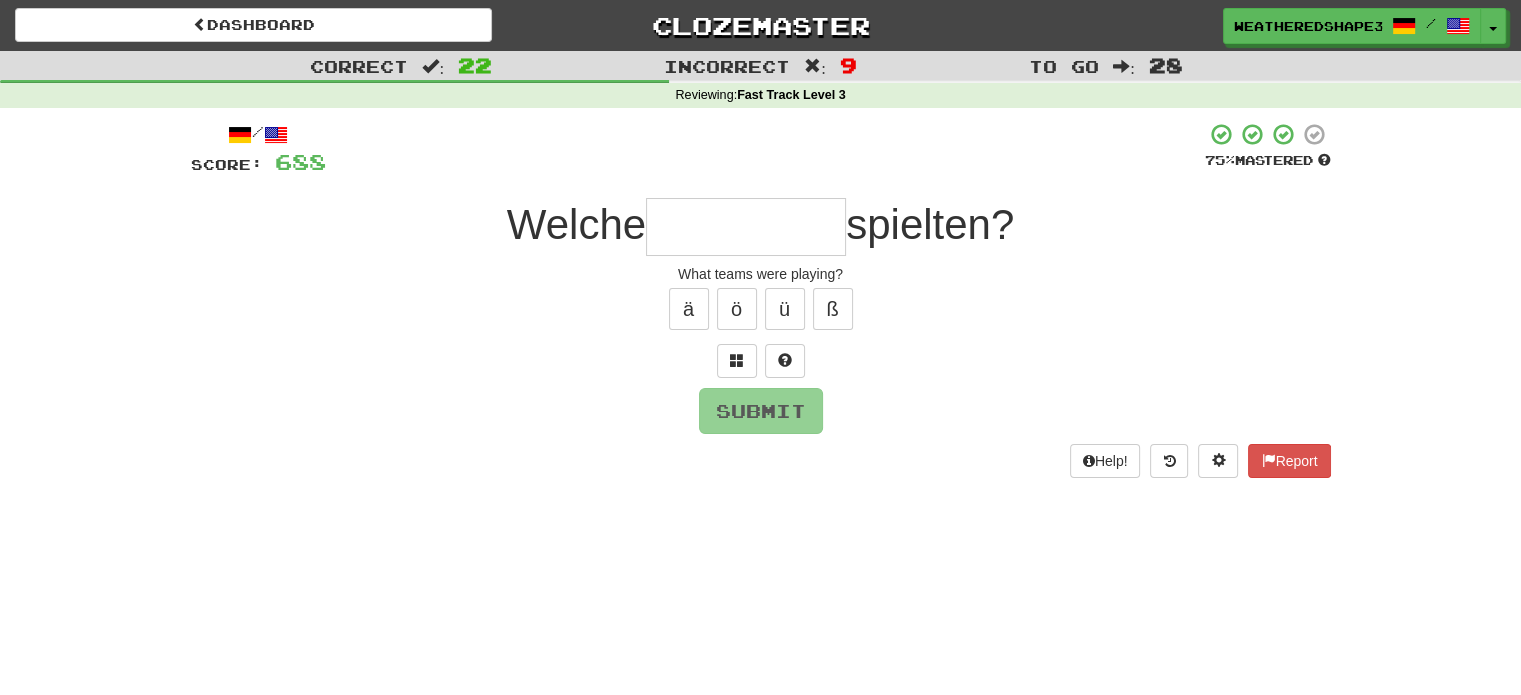 type on "*" 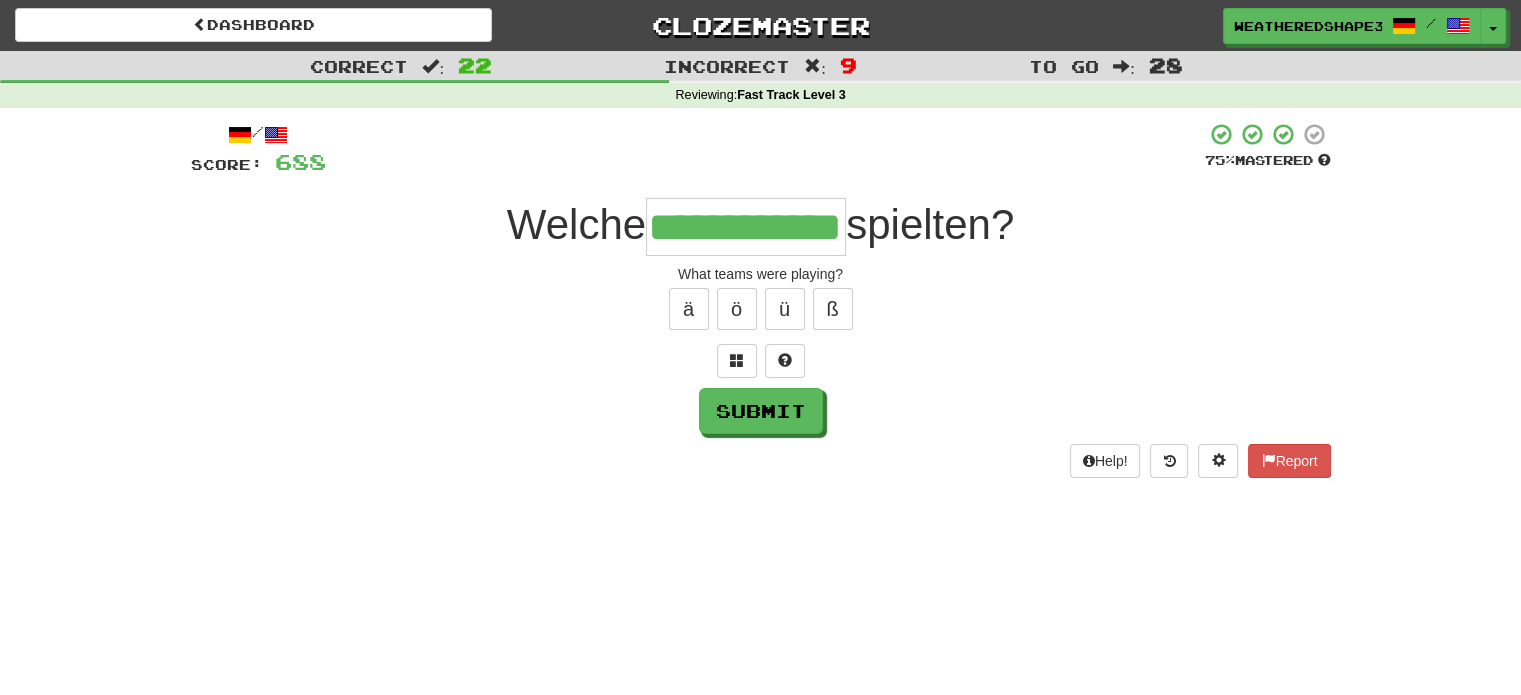 scroll, scrollTop: 0, scrollLeft: 71, axis: horizontal 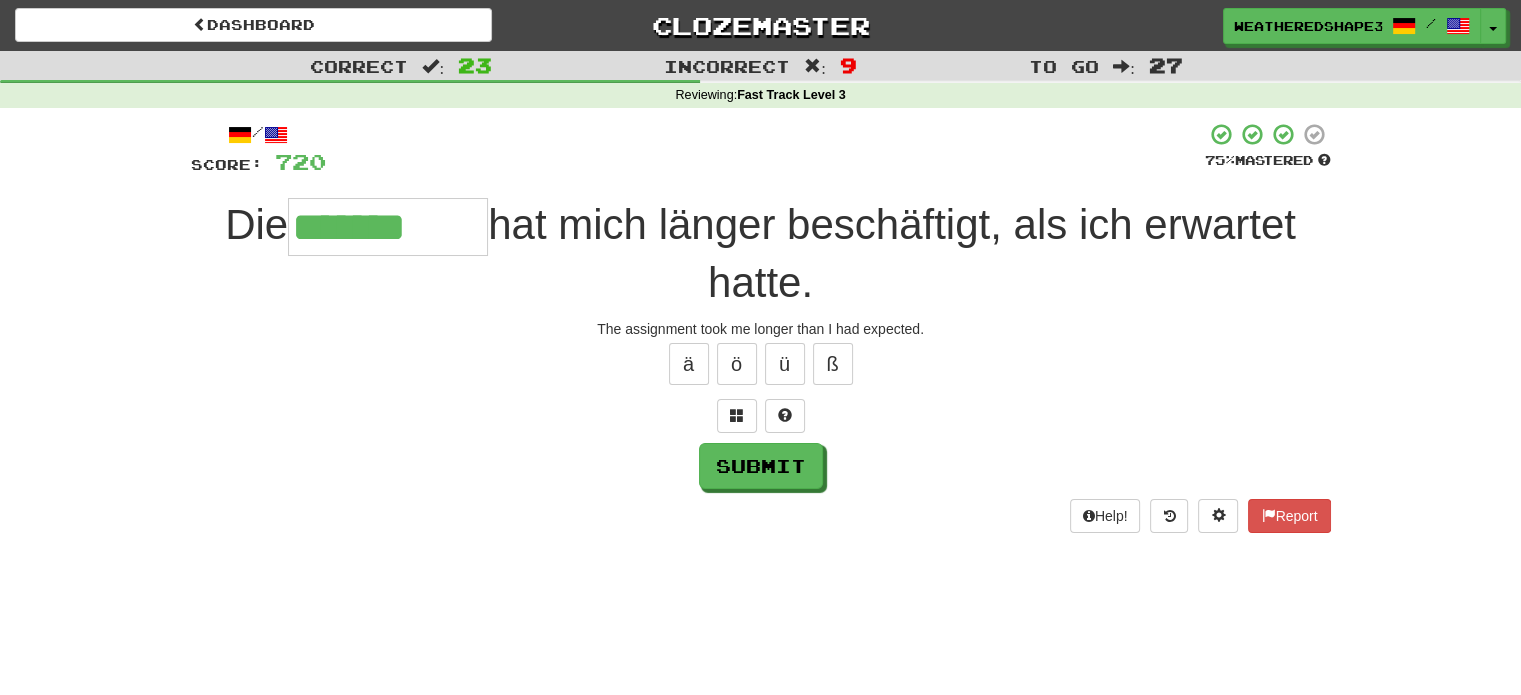 type on "*******" 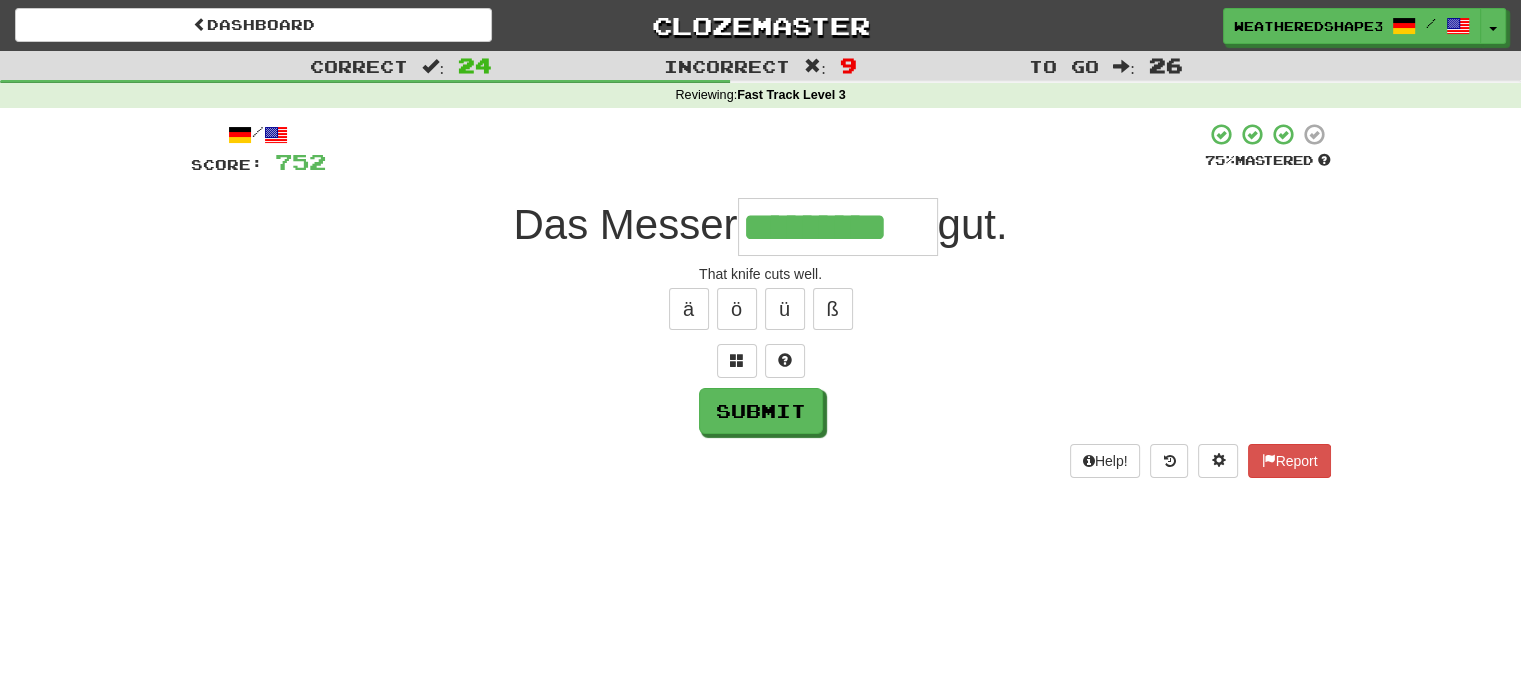 type on "*********" 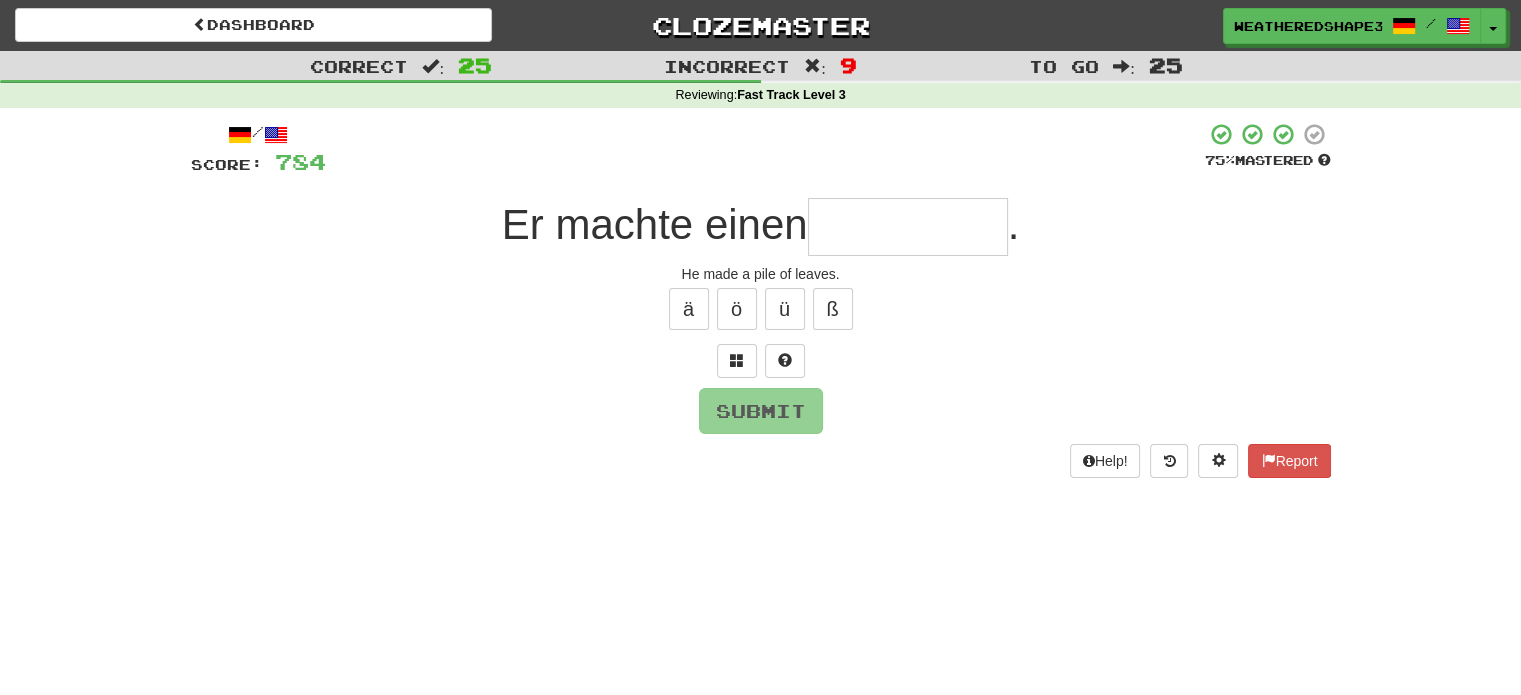 type on "*" 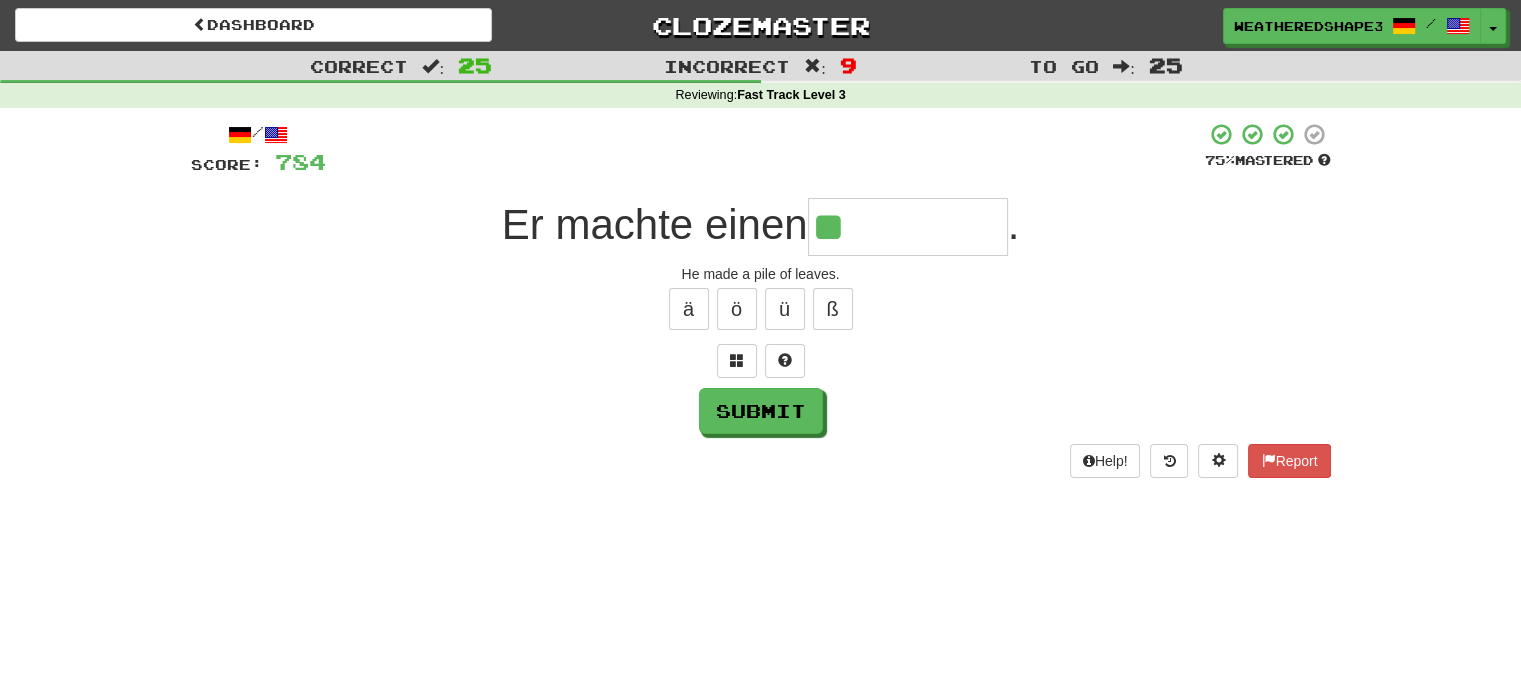 type on "**********" 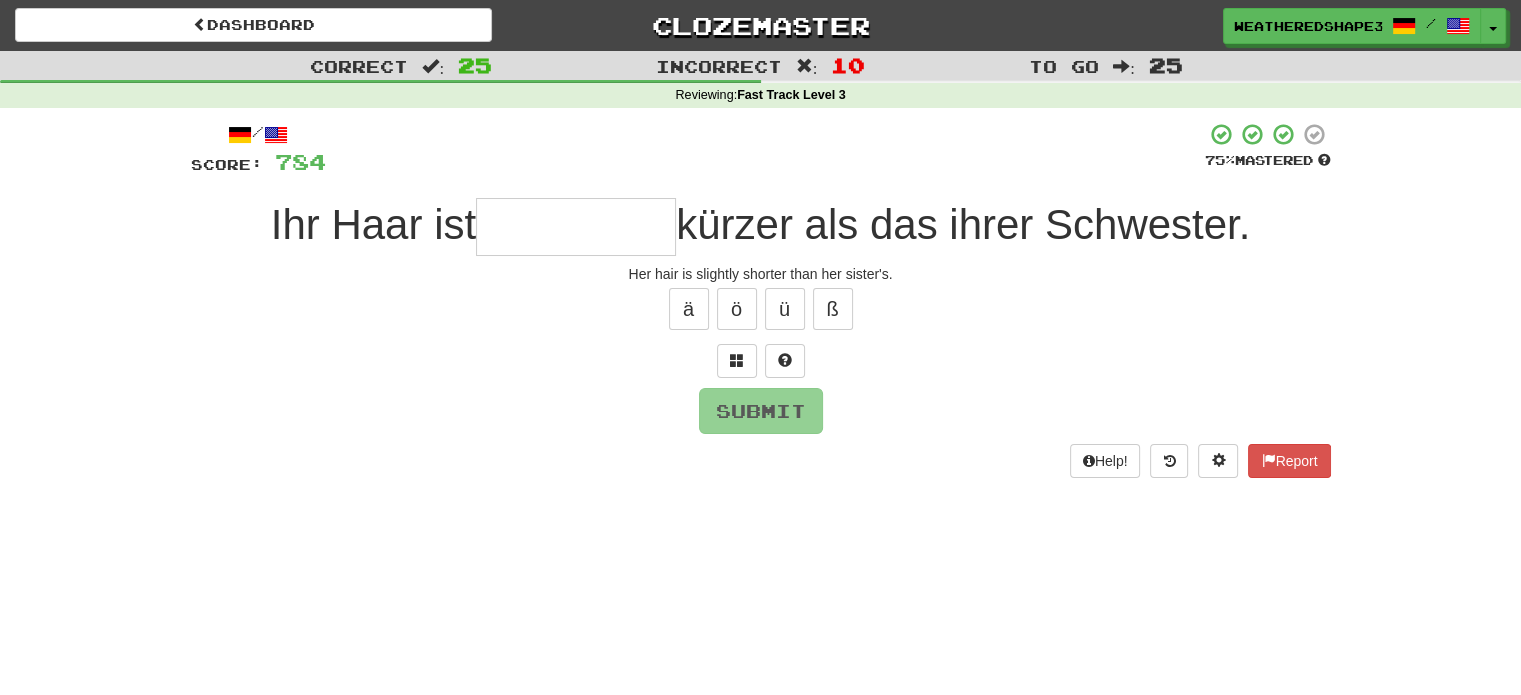 type on "*" 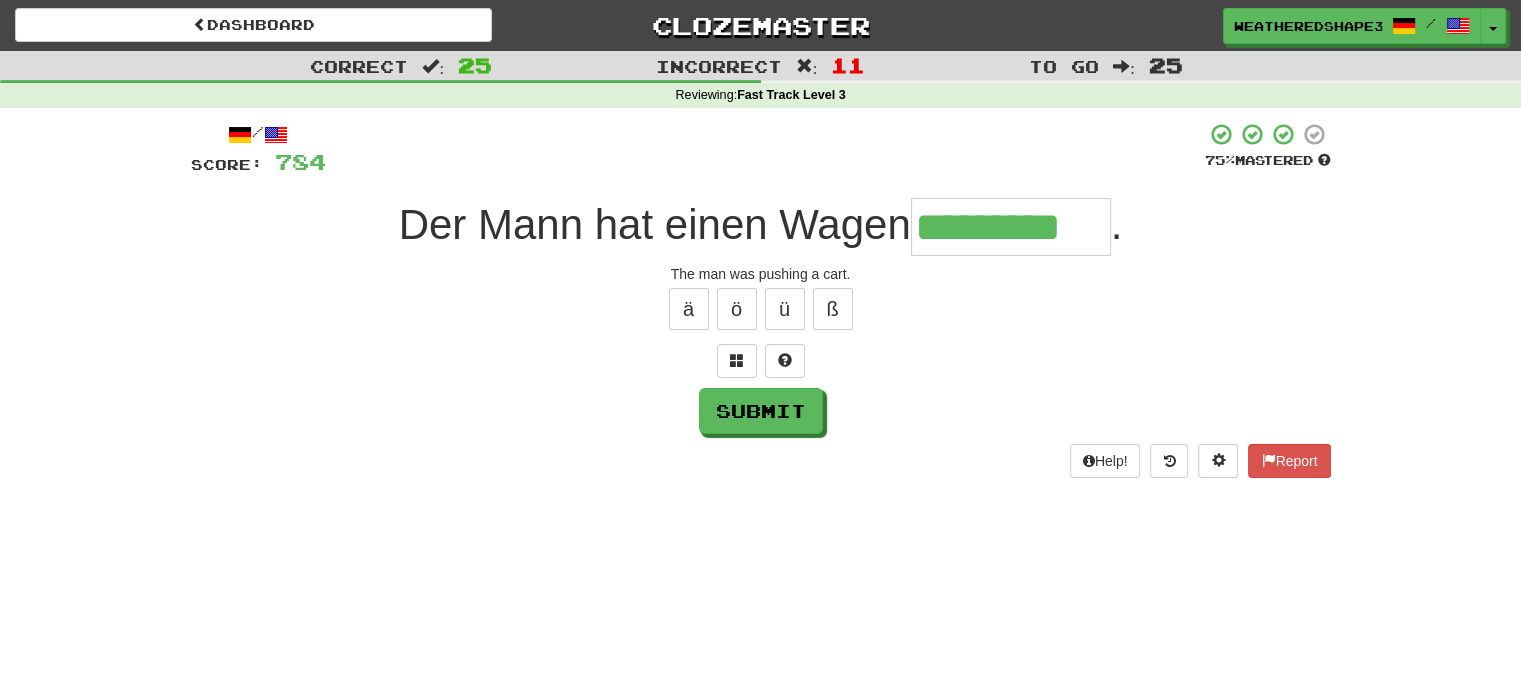 type on "*********" 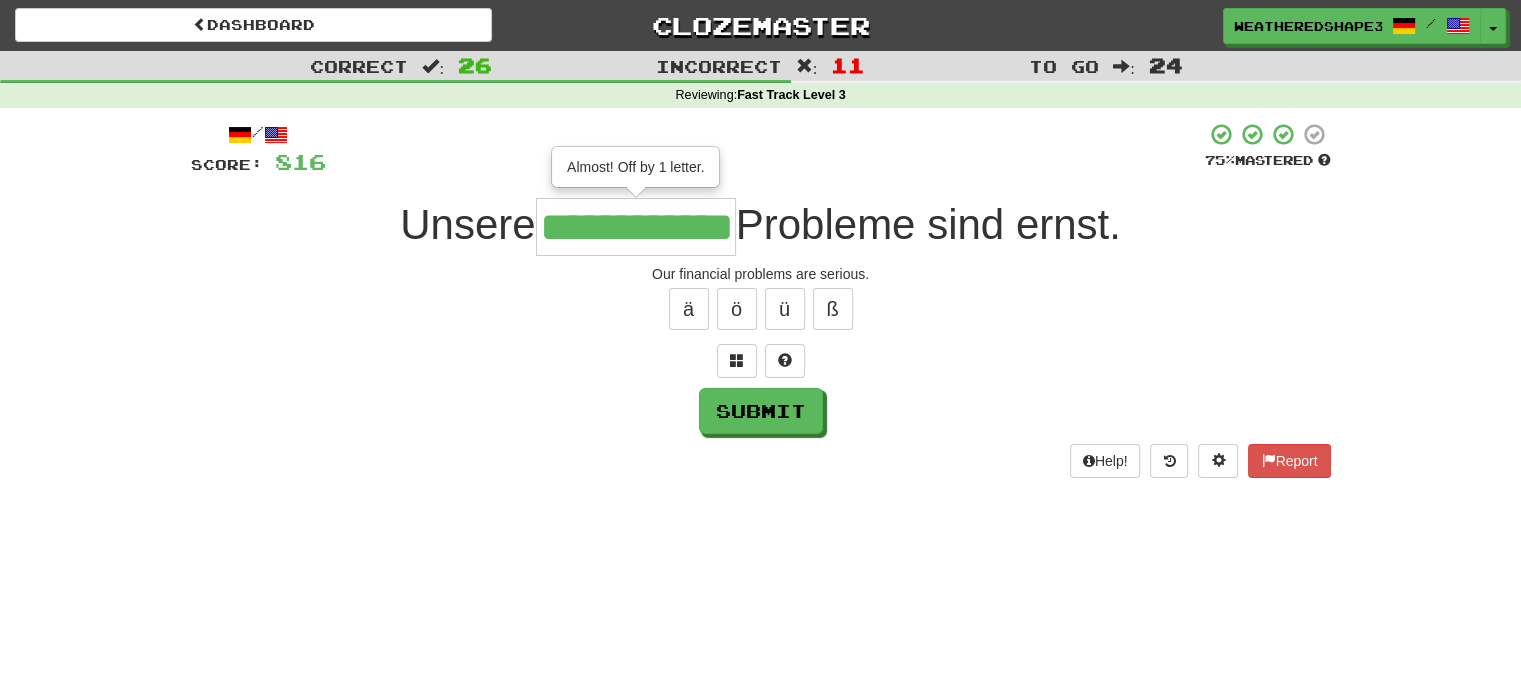 scroll, scrollTop: 0, scrollLeft: 17, axis: horizontal 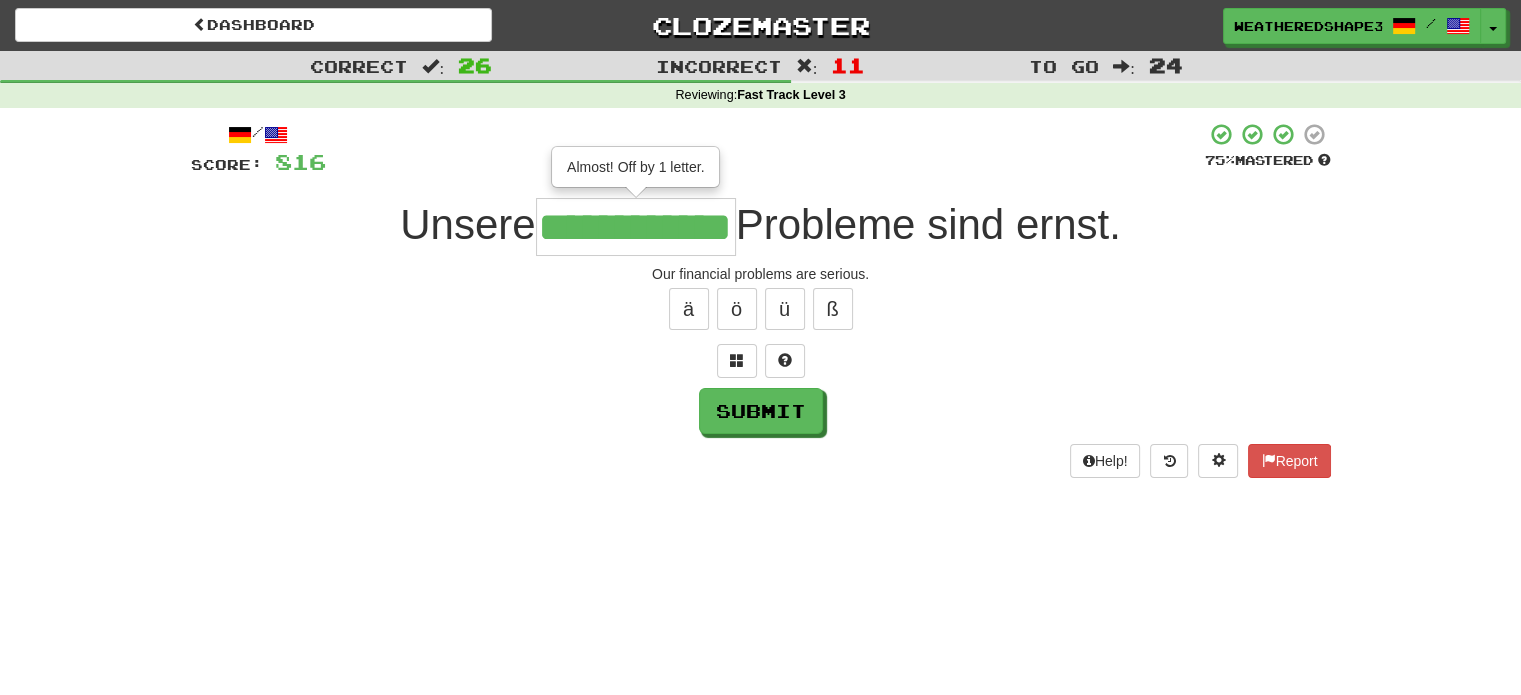 type on "**********" 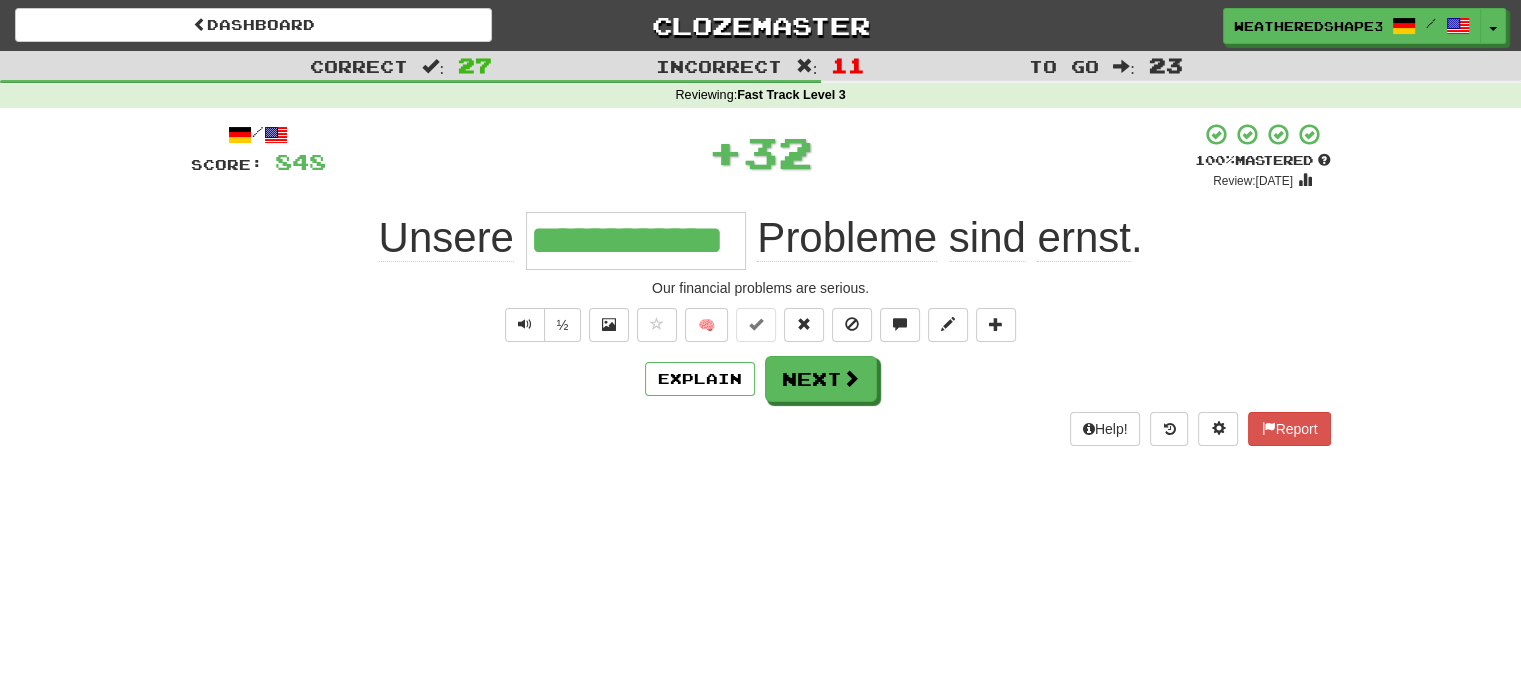 scroll, scrollTop: 0, scrollLeft: 0, axis: both 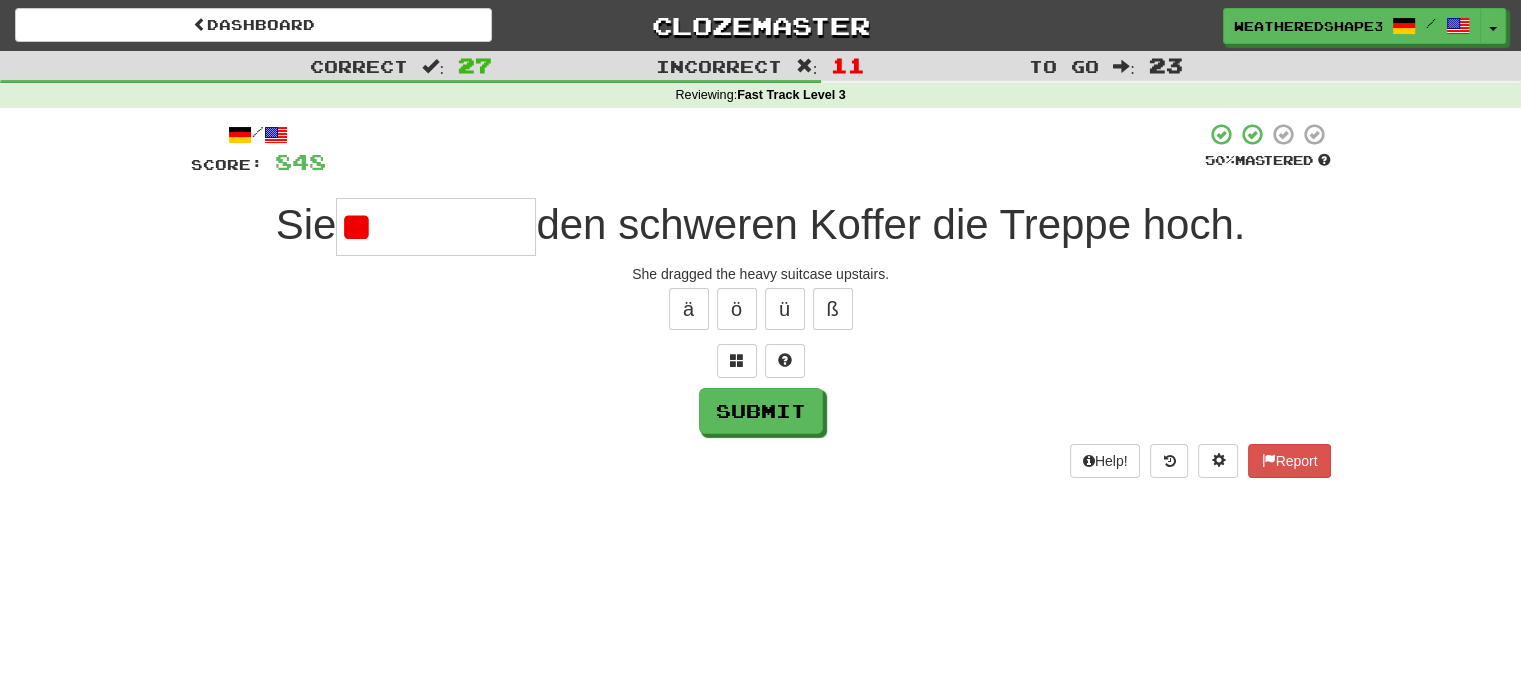 type on "*" 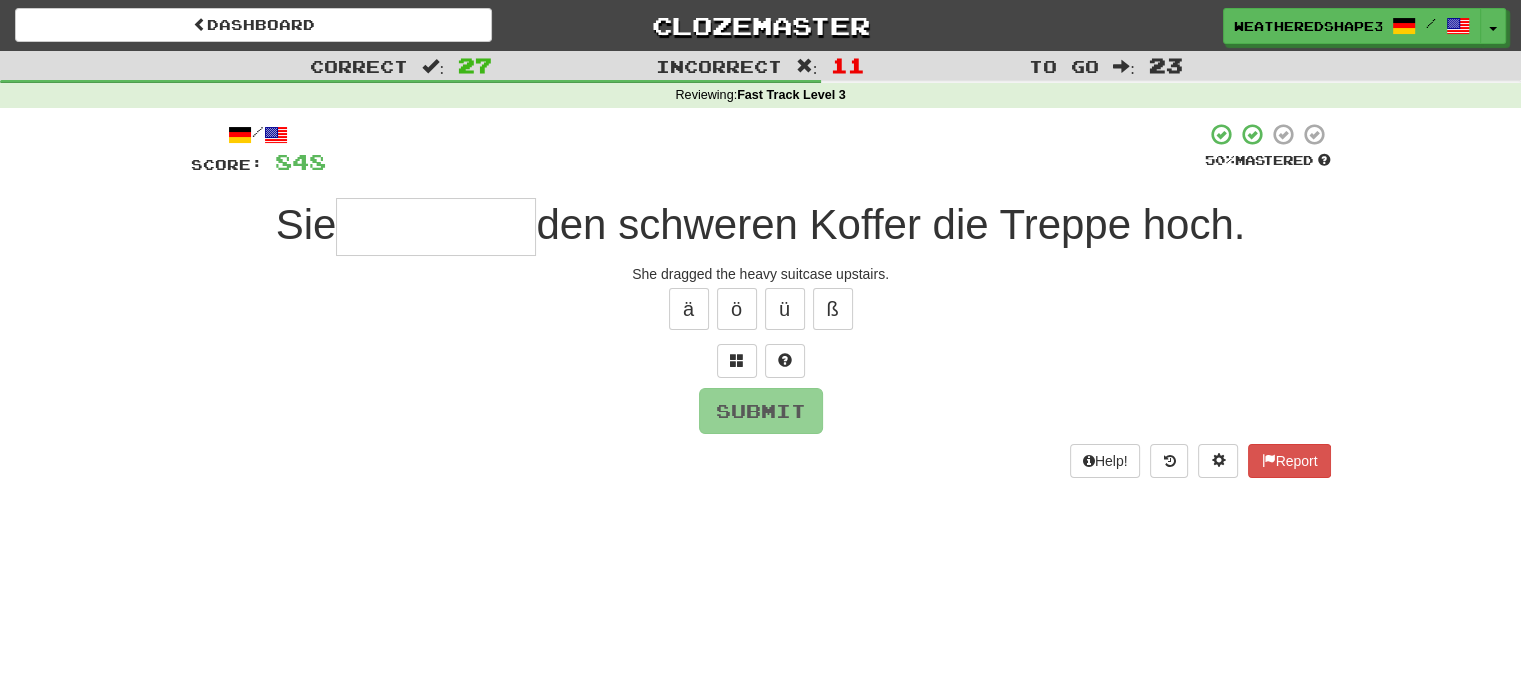 type on "*" 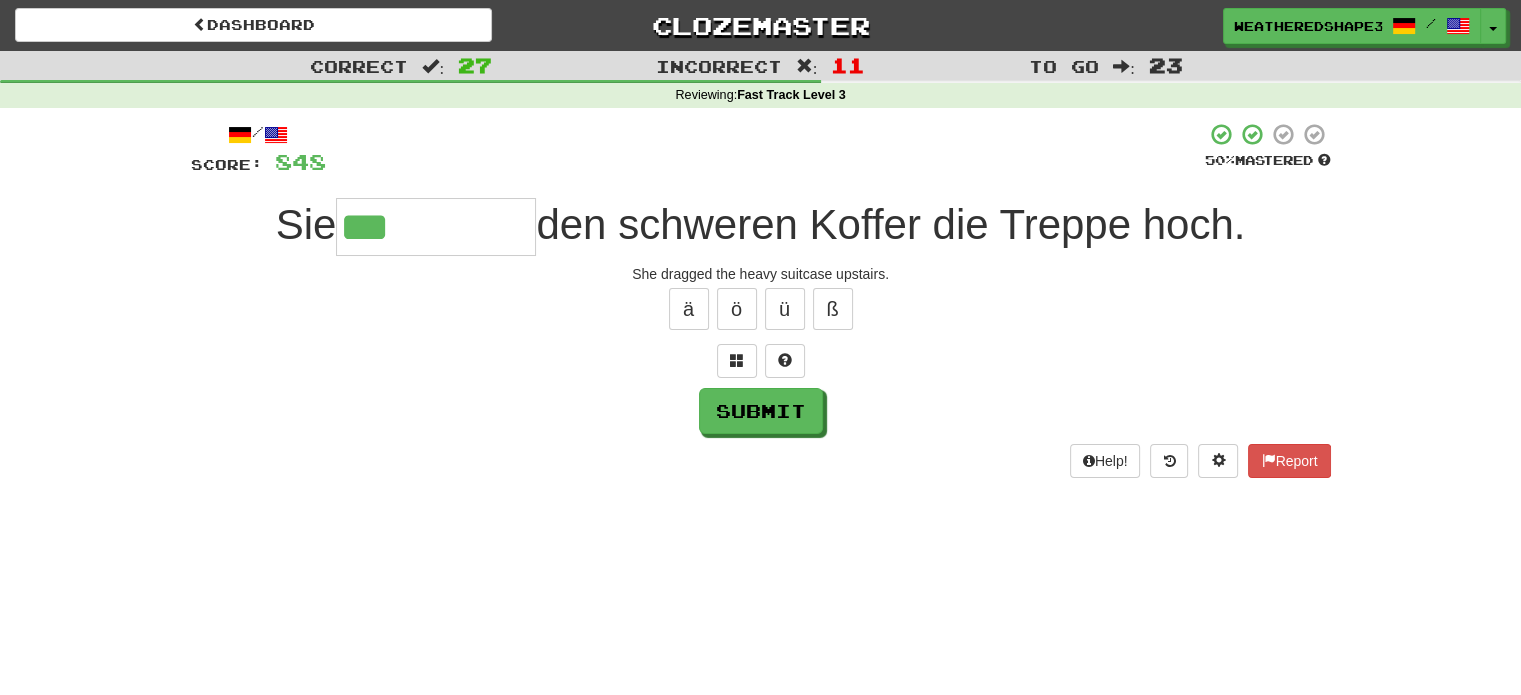 type on "*********" 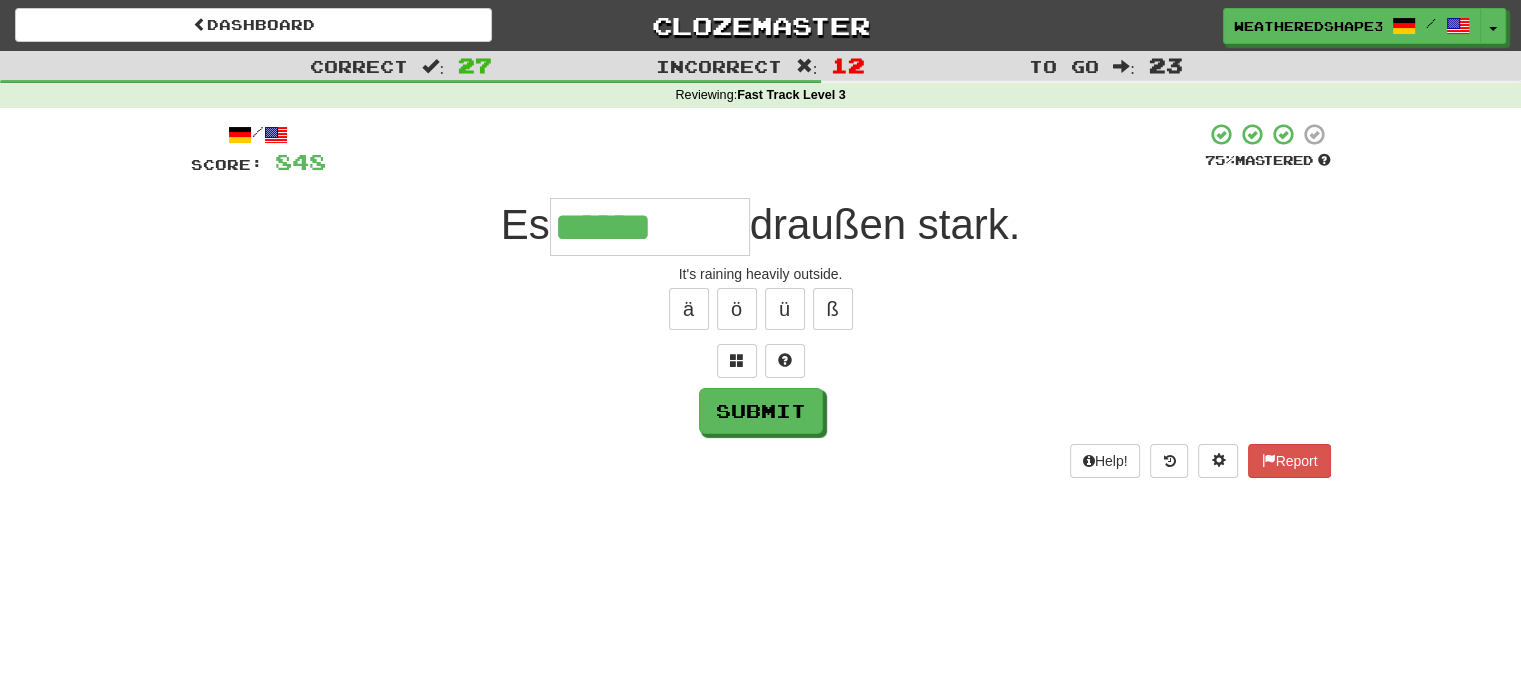 type on "******" 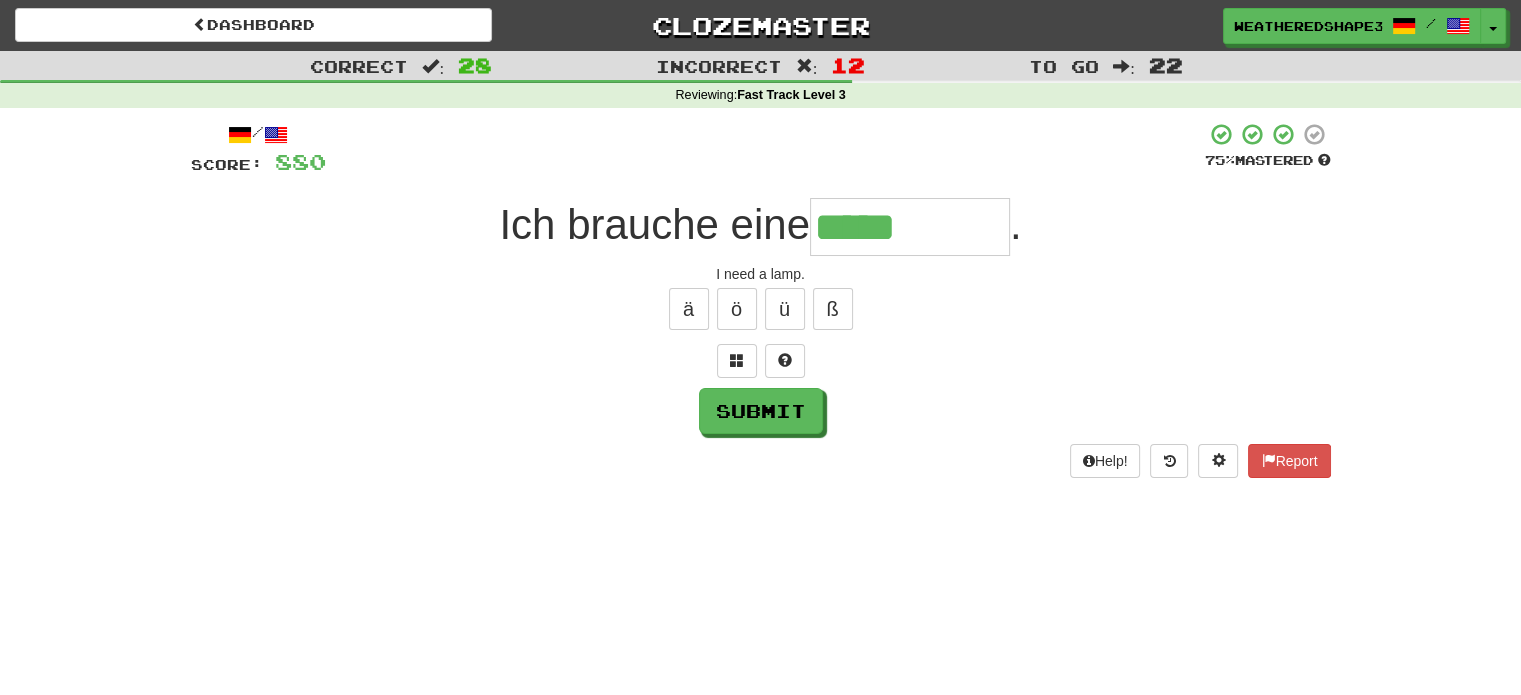 type on "*****" 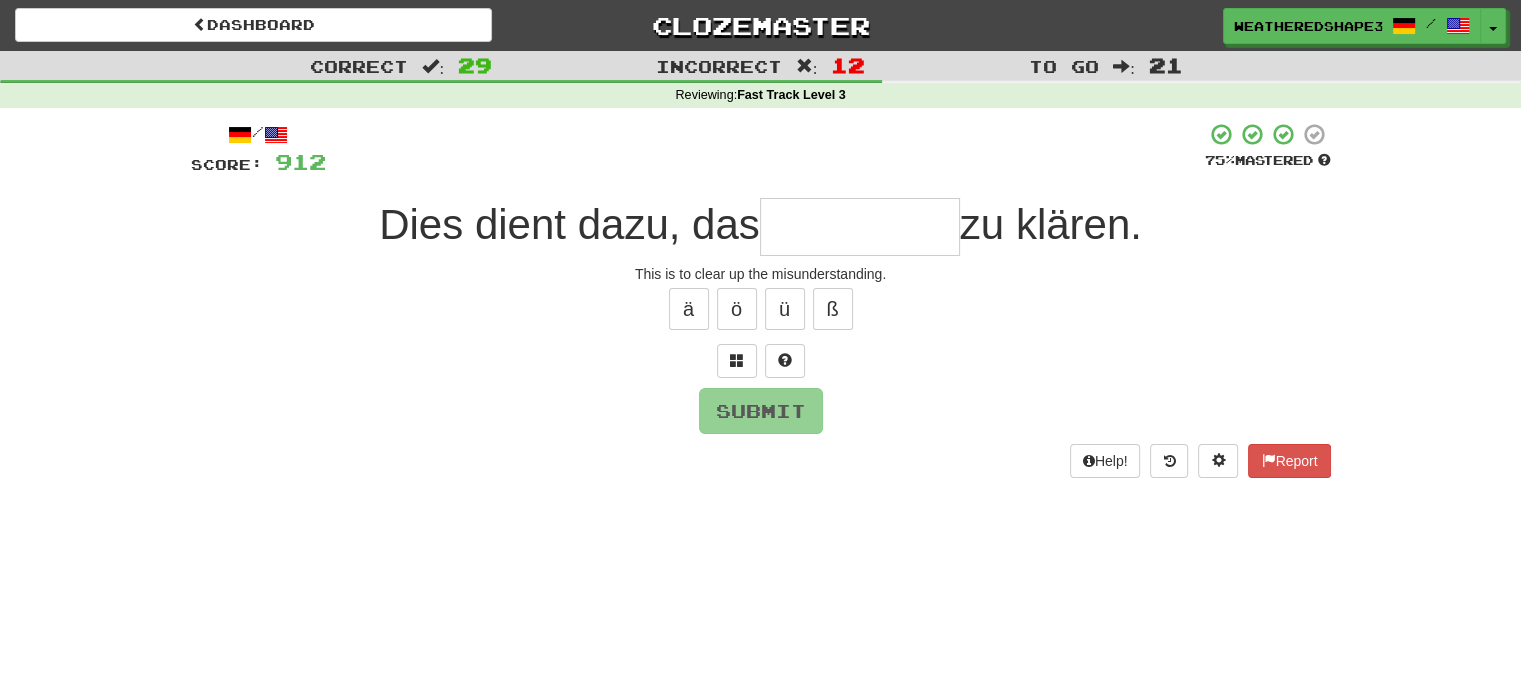 type on "*" 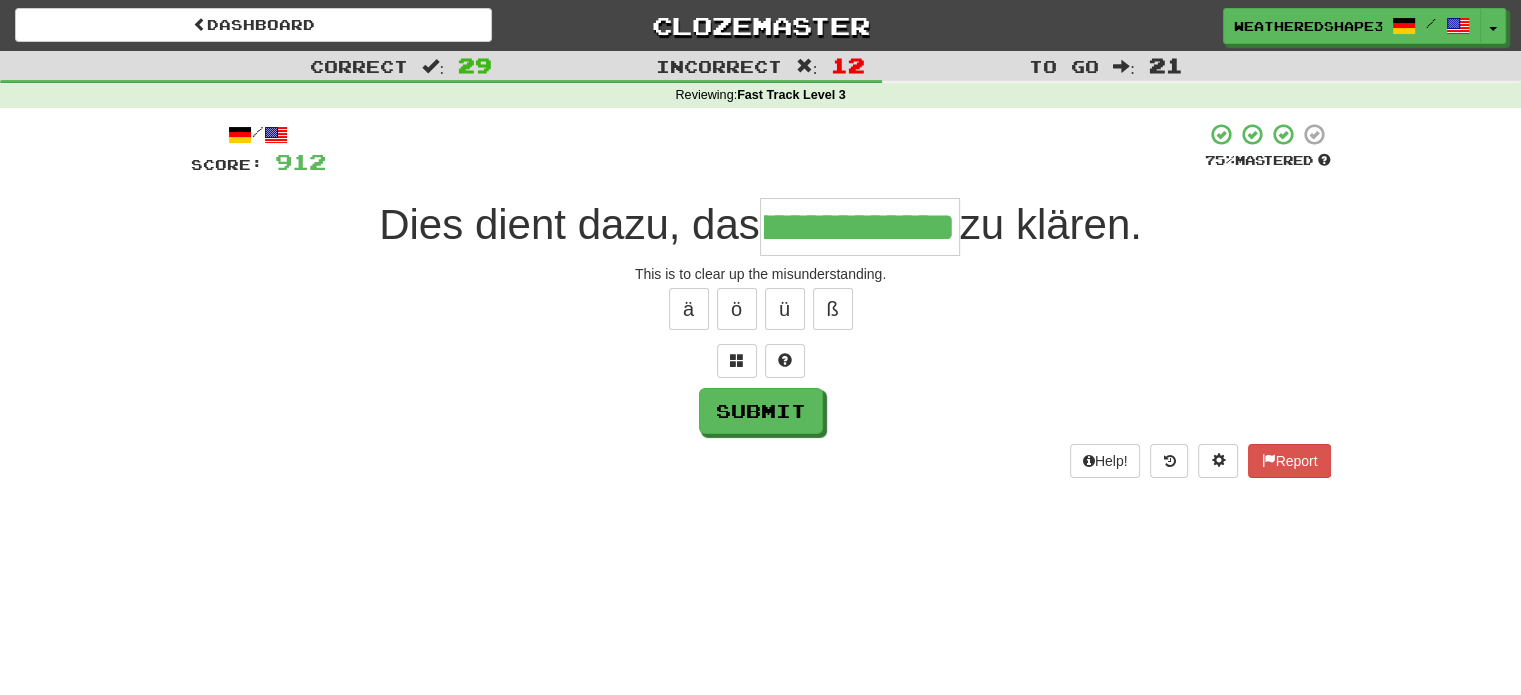 scroll, scrollTop: 0, scrollLeft: 0, axis: both 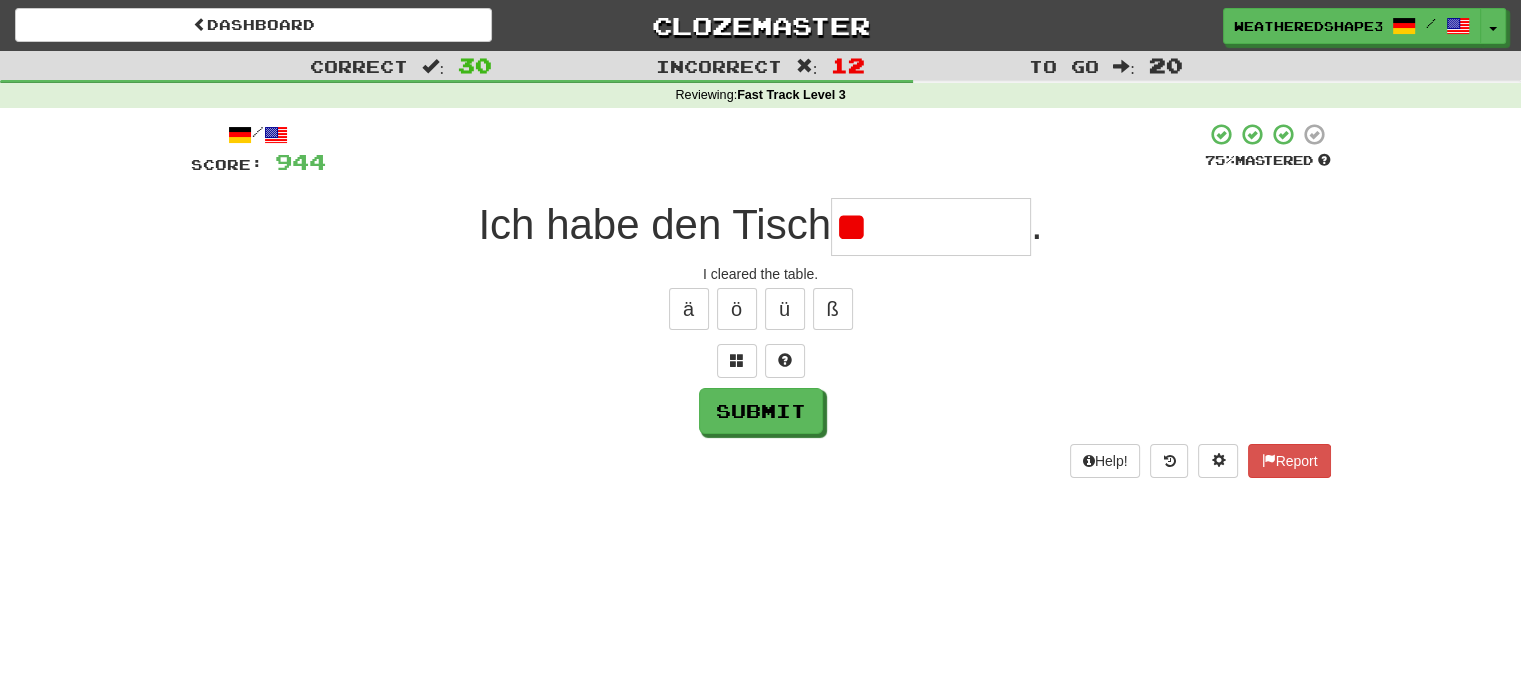 type on "*" 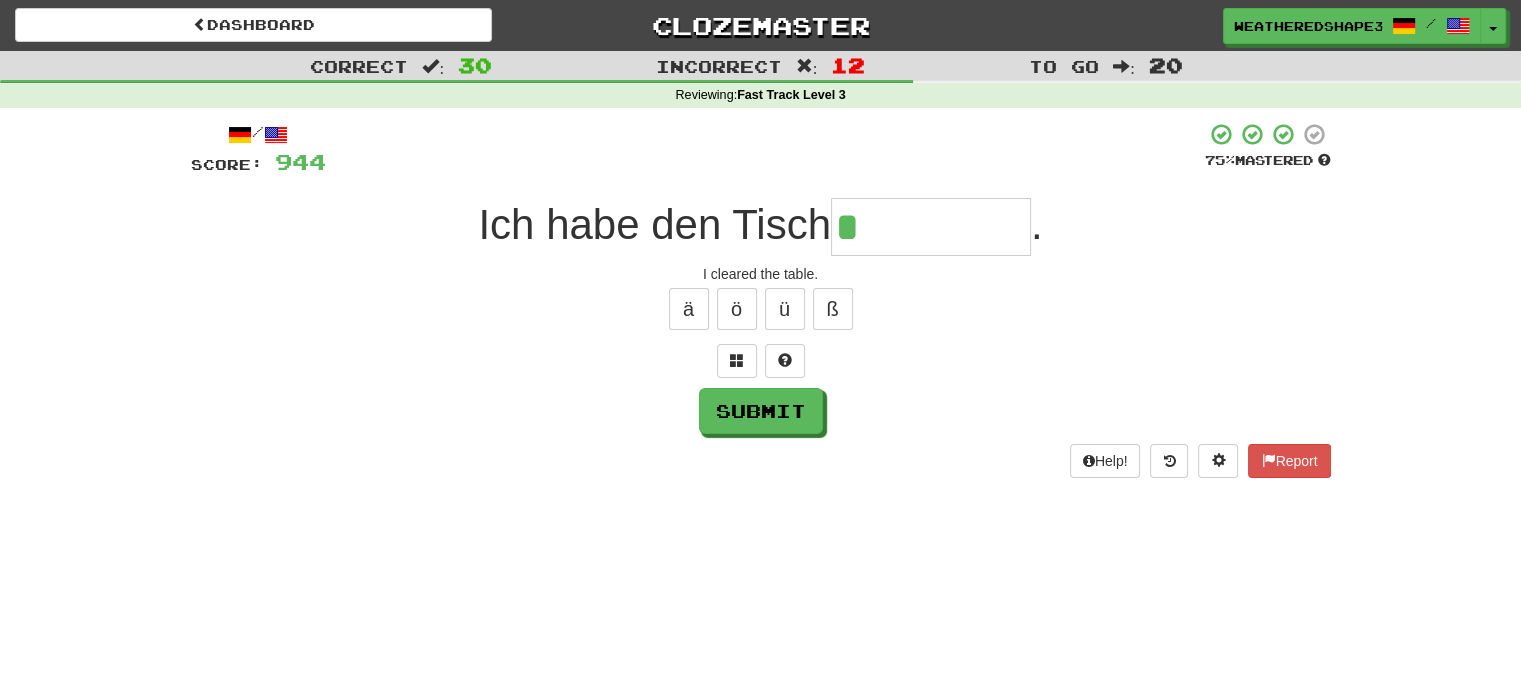 type on "*********" 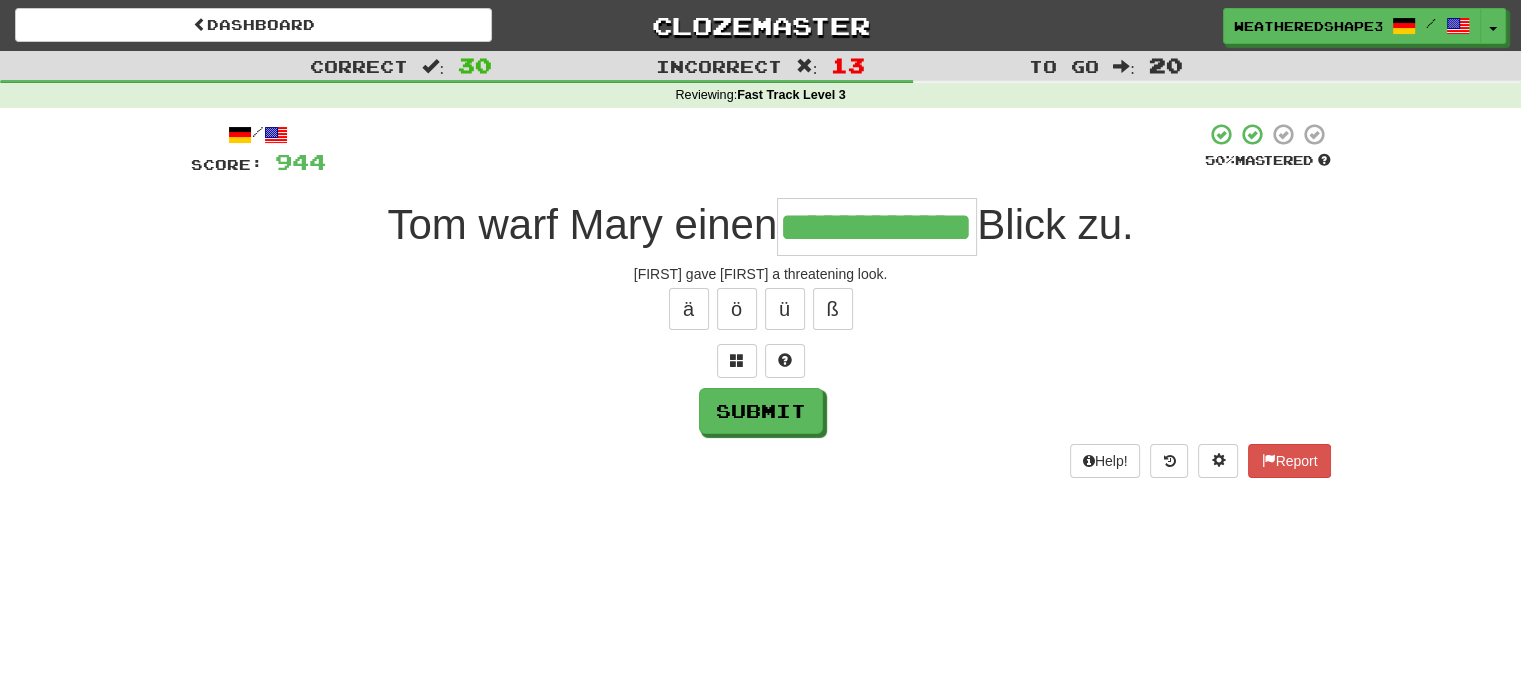 scroll, scrollTop: 0, scrollLeft: 48, axis: horizontal 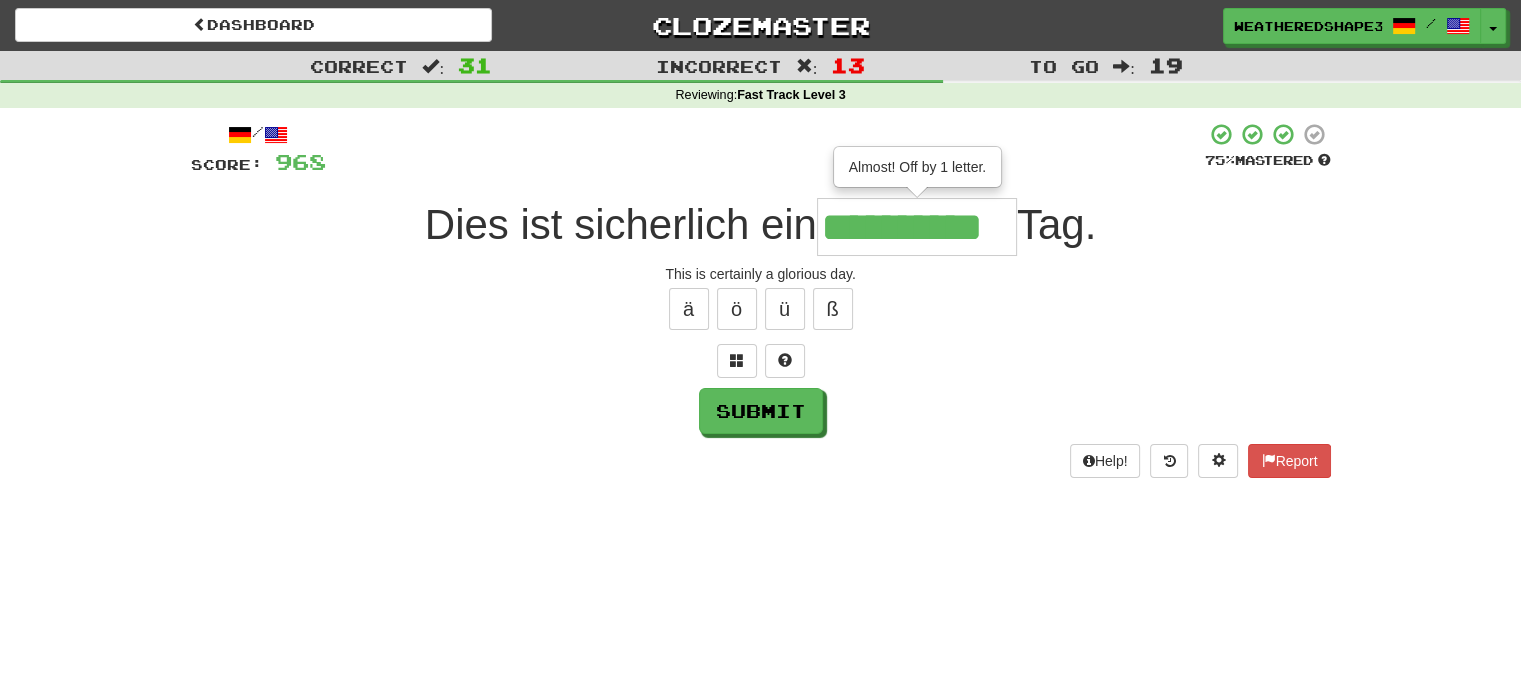 type on "**********" 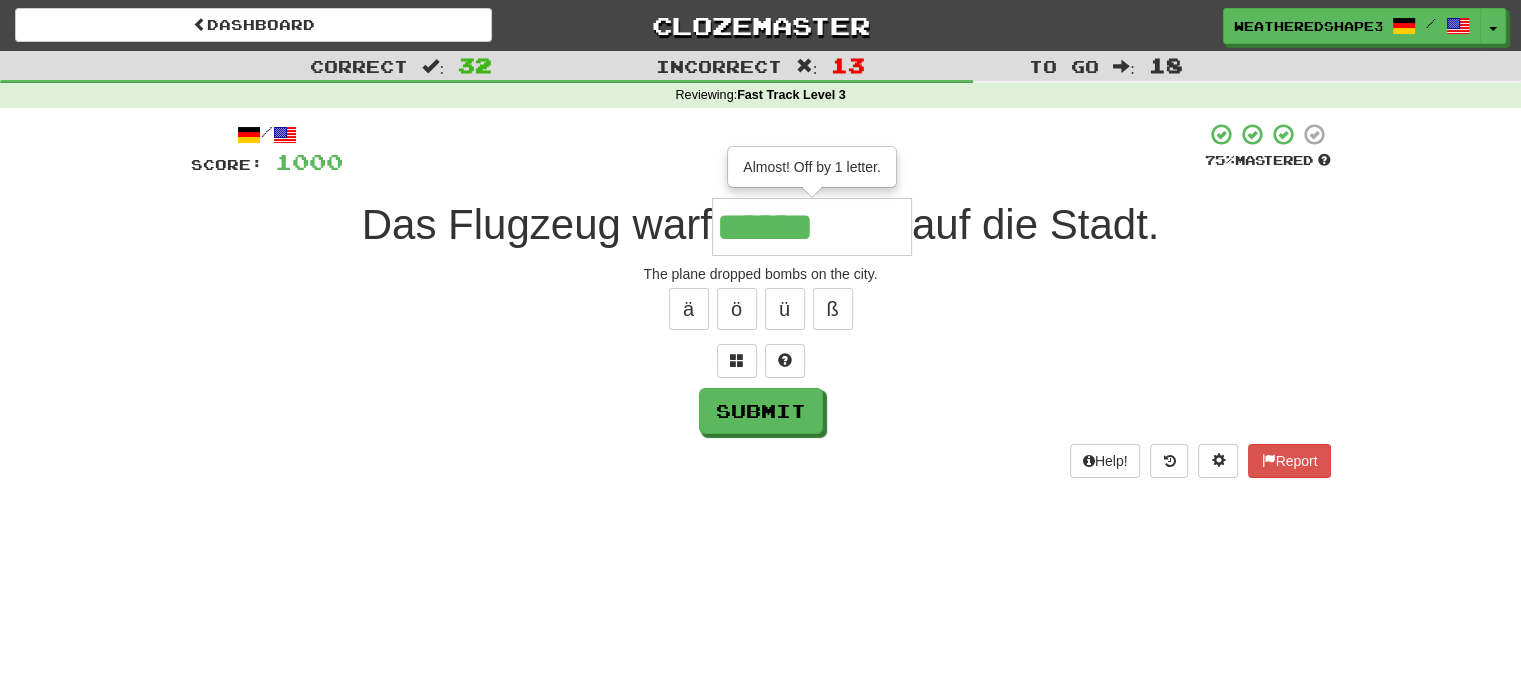 type on "******" 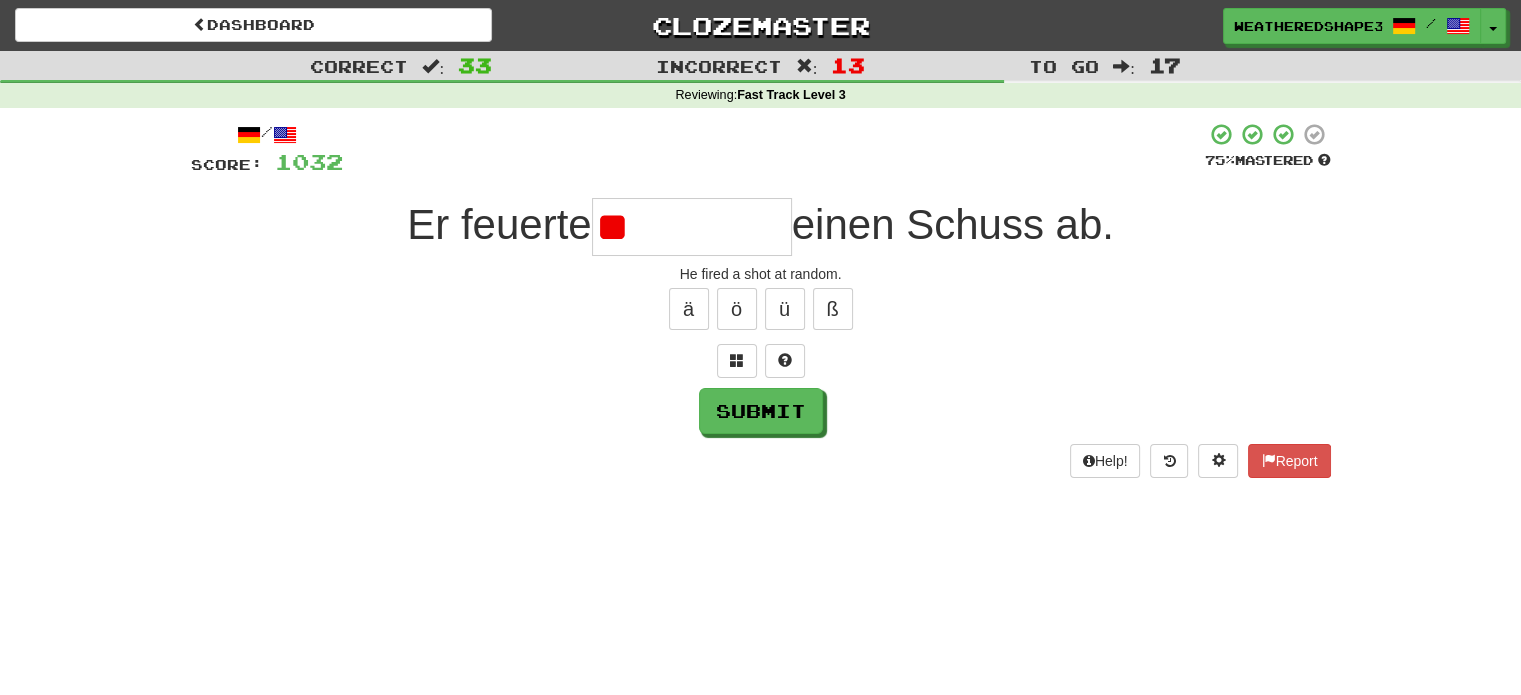 type on "*" 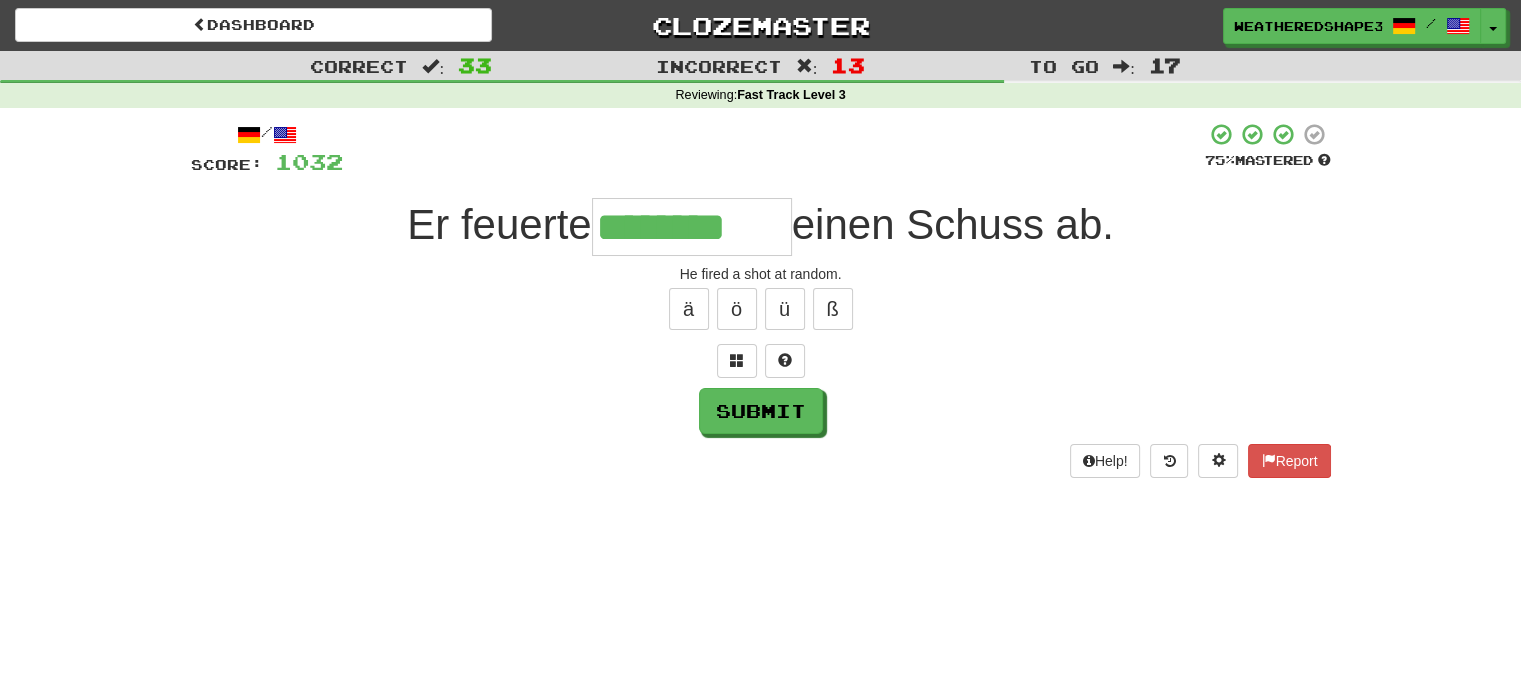 type on "********" 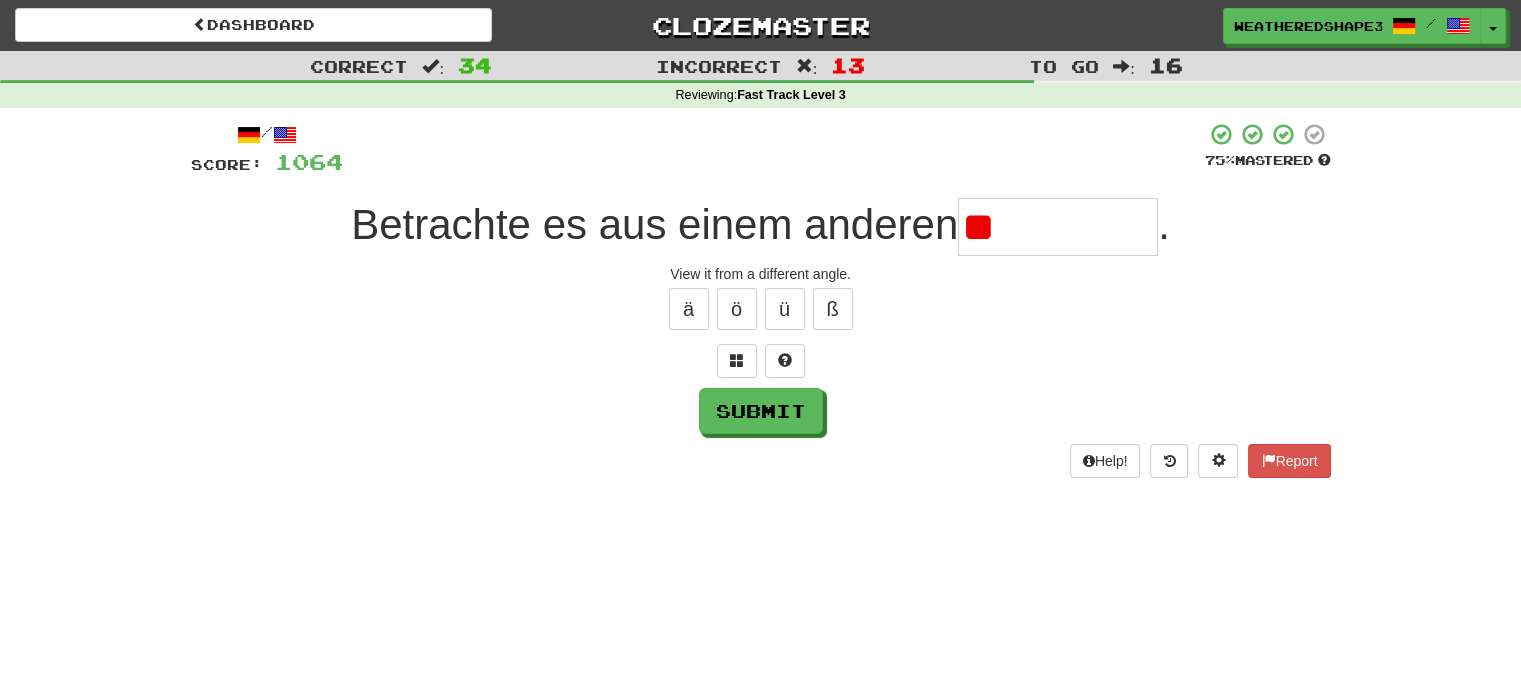 type on "*" 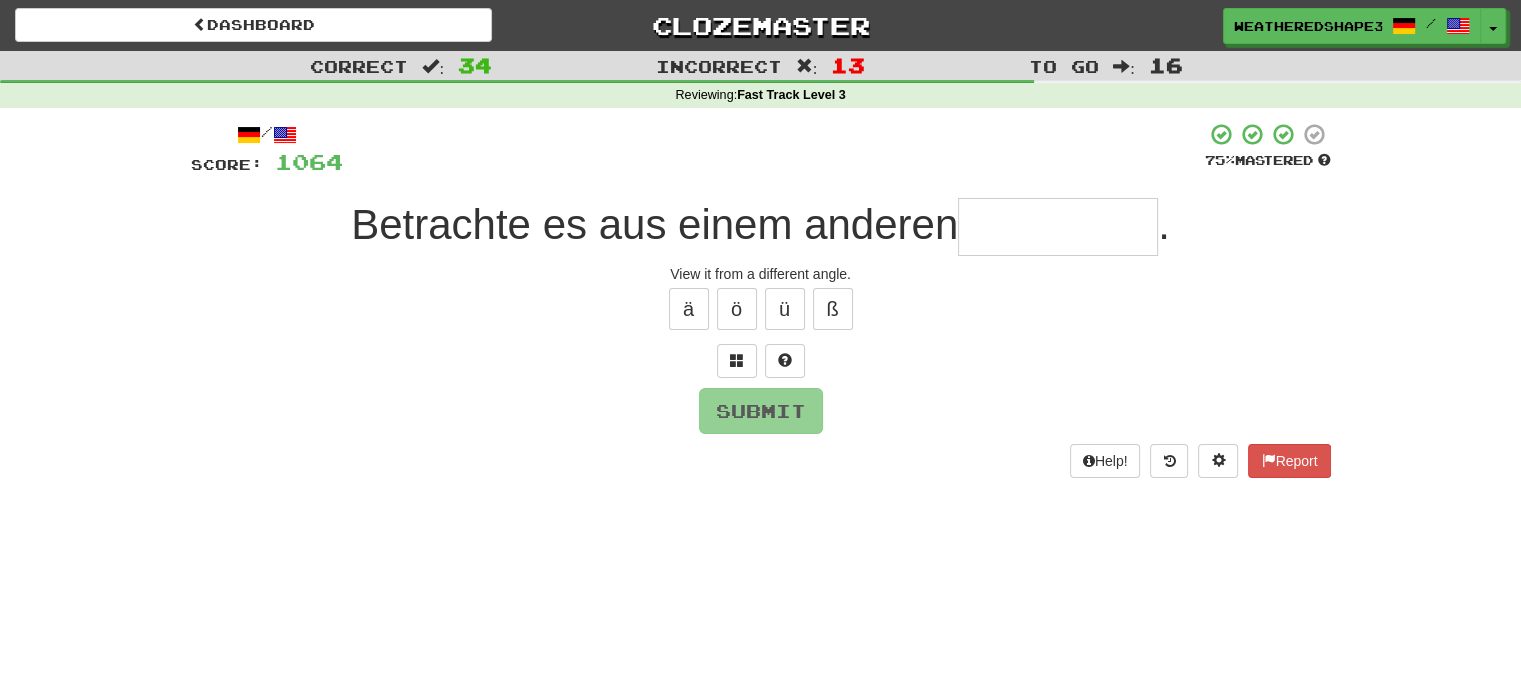 type on "*" 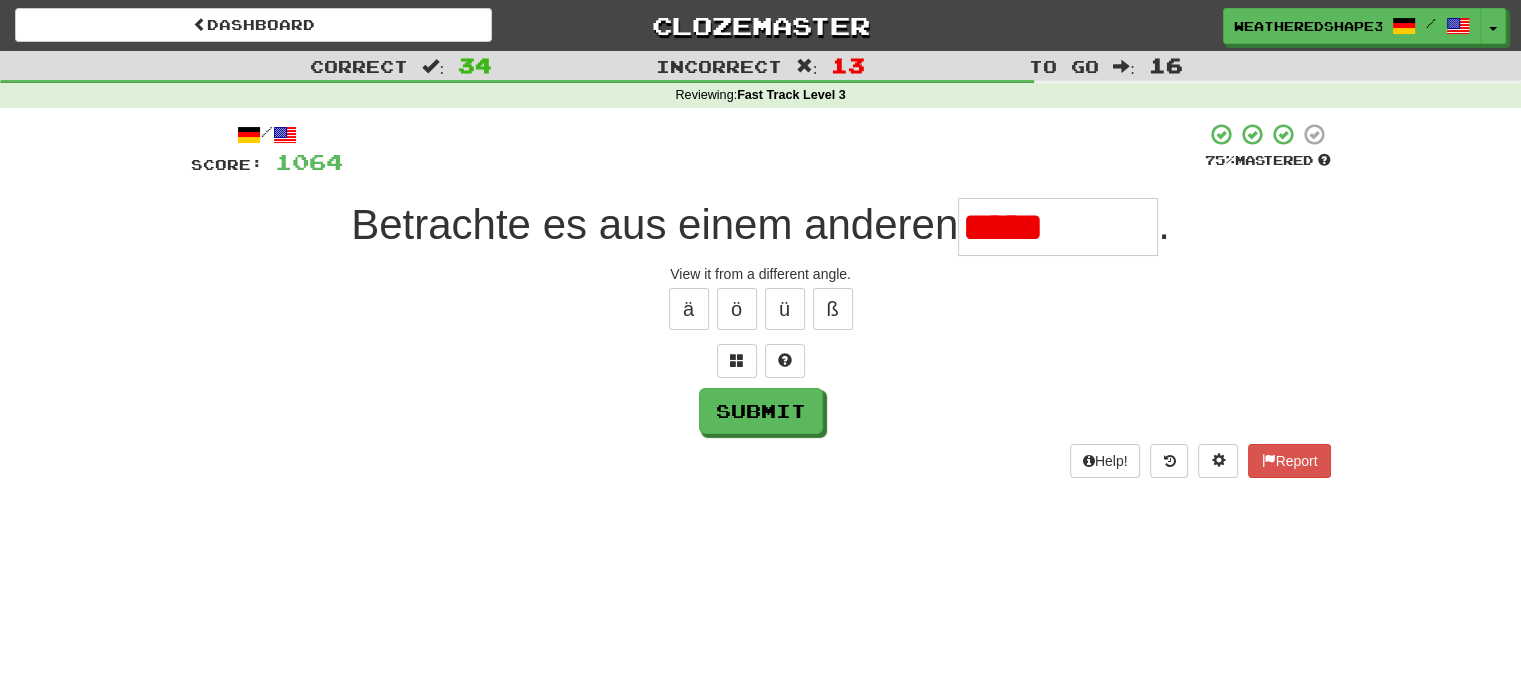 type on "******" 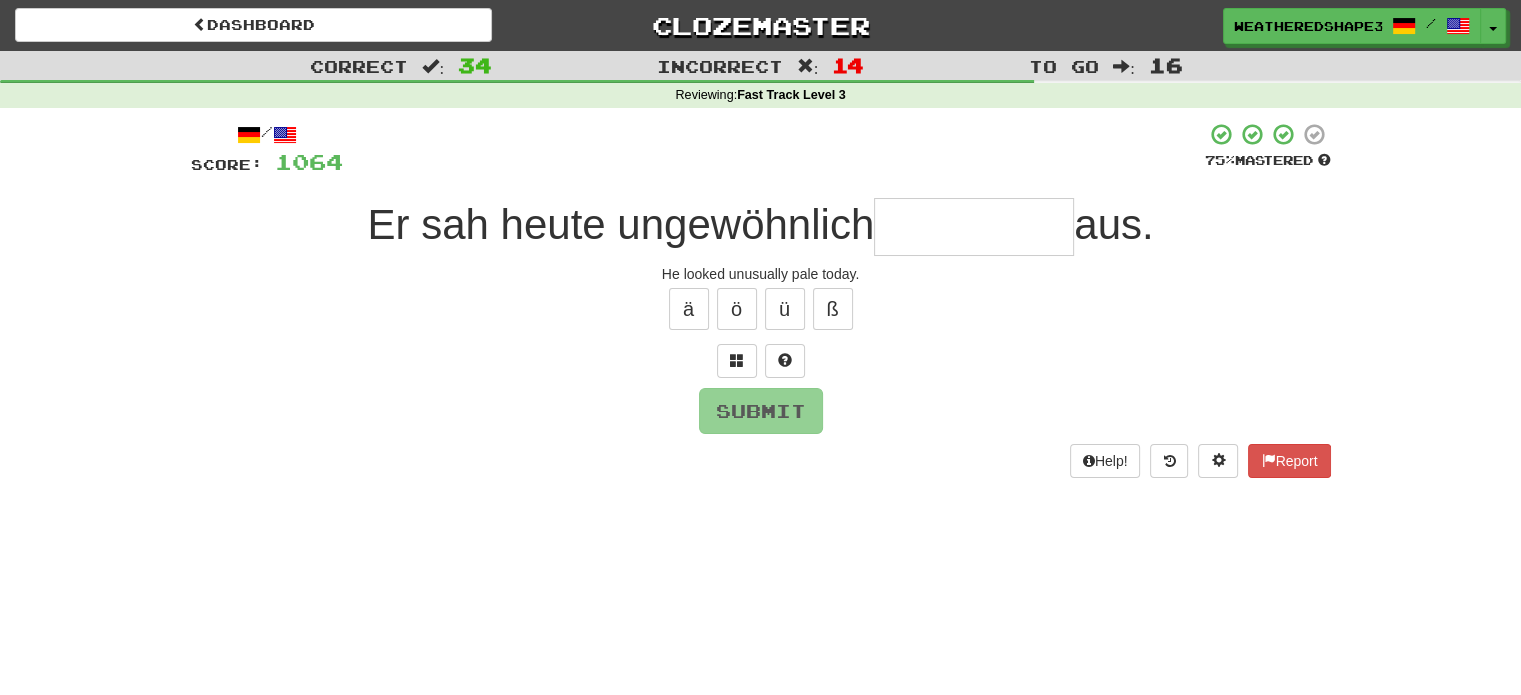 type on "*" 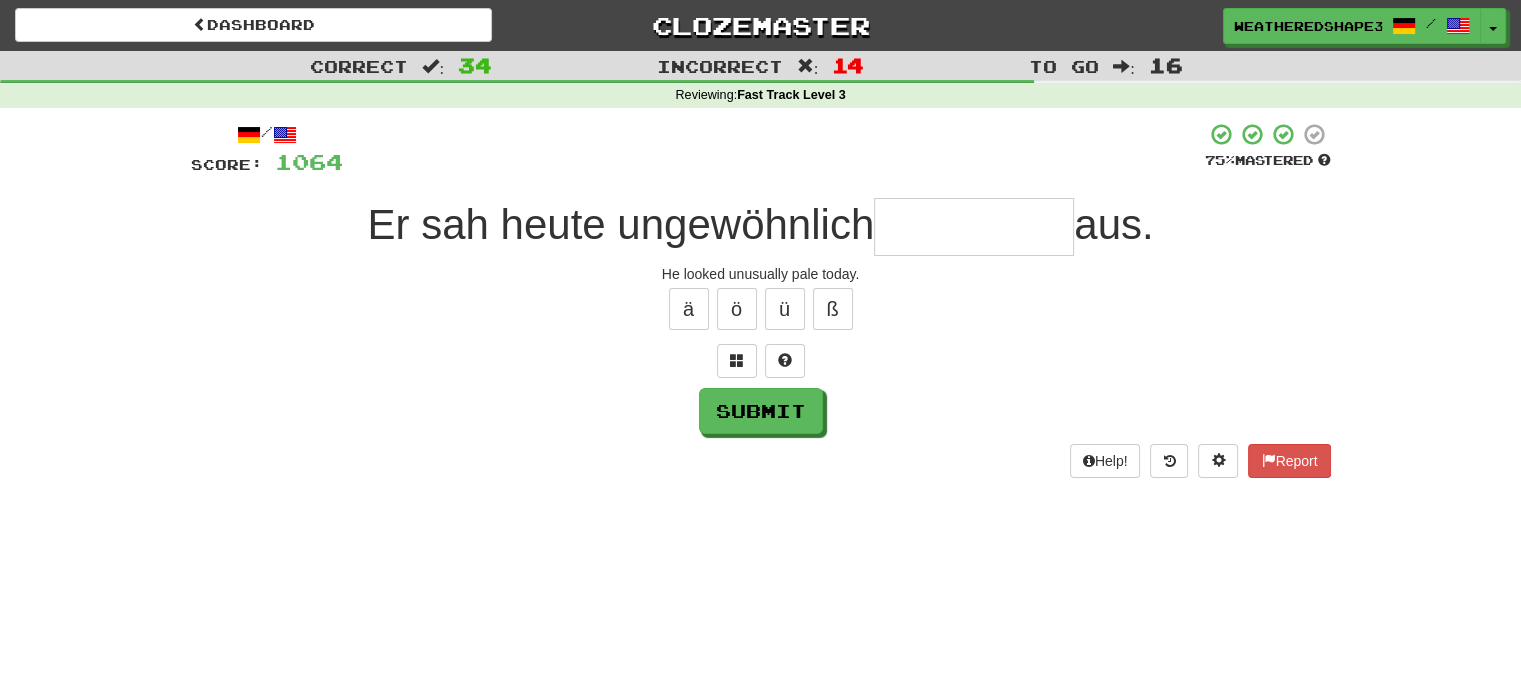 type on "*" 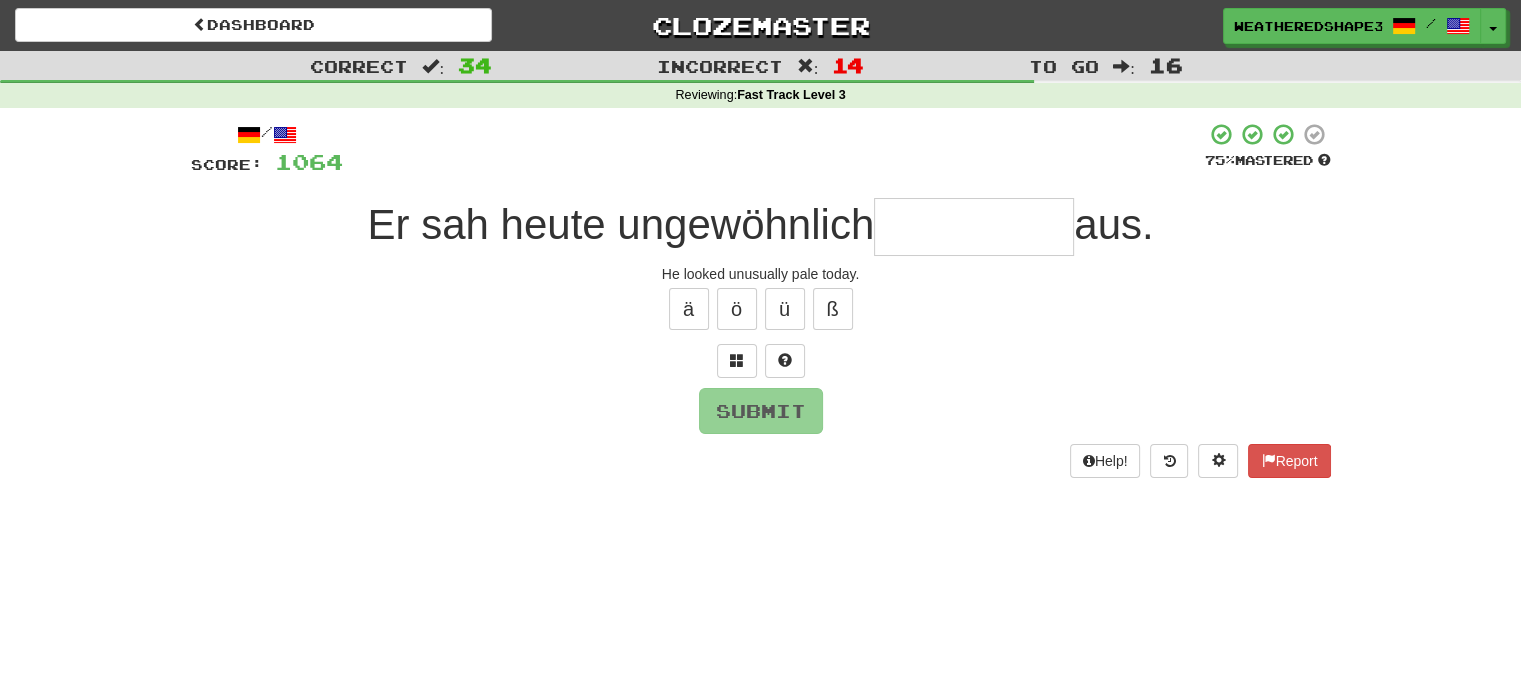 type on "*****" 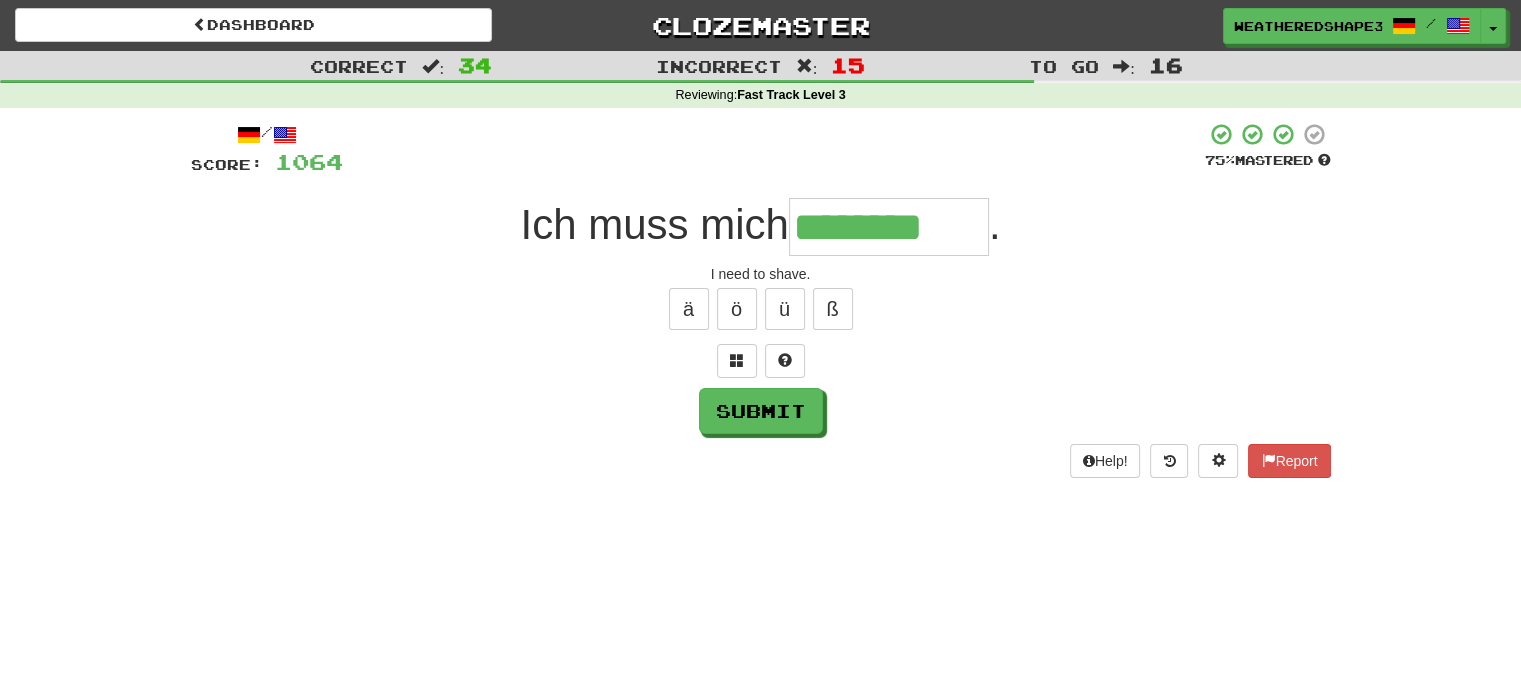 type on "********" 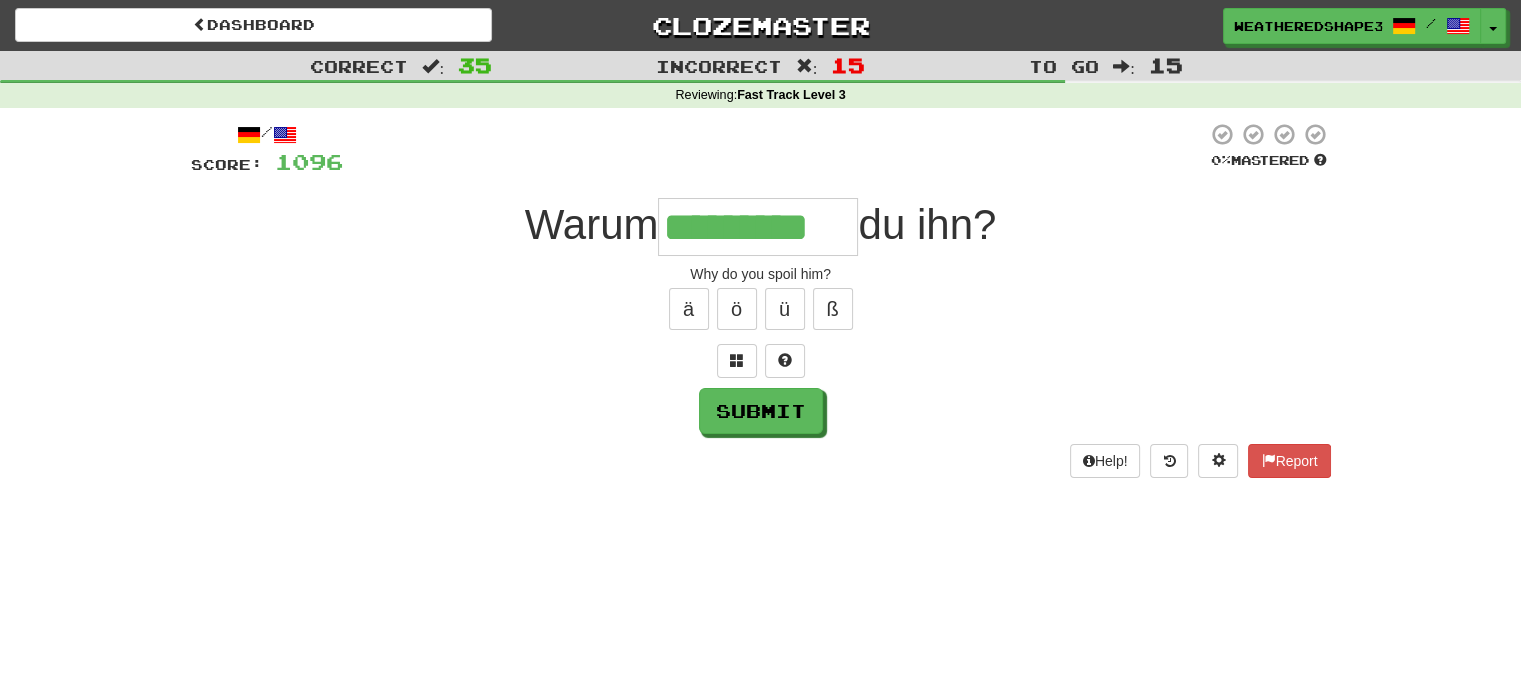type on "*********" 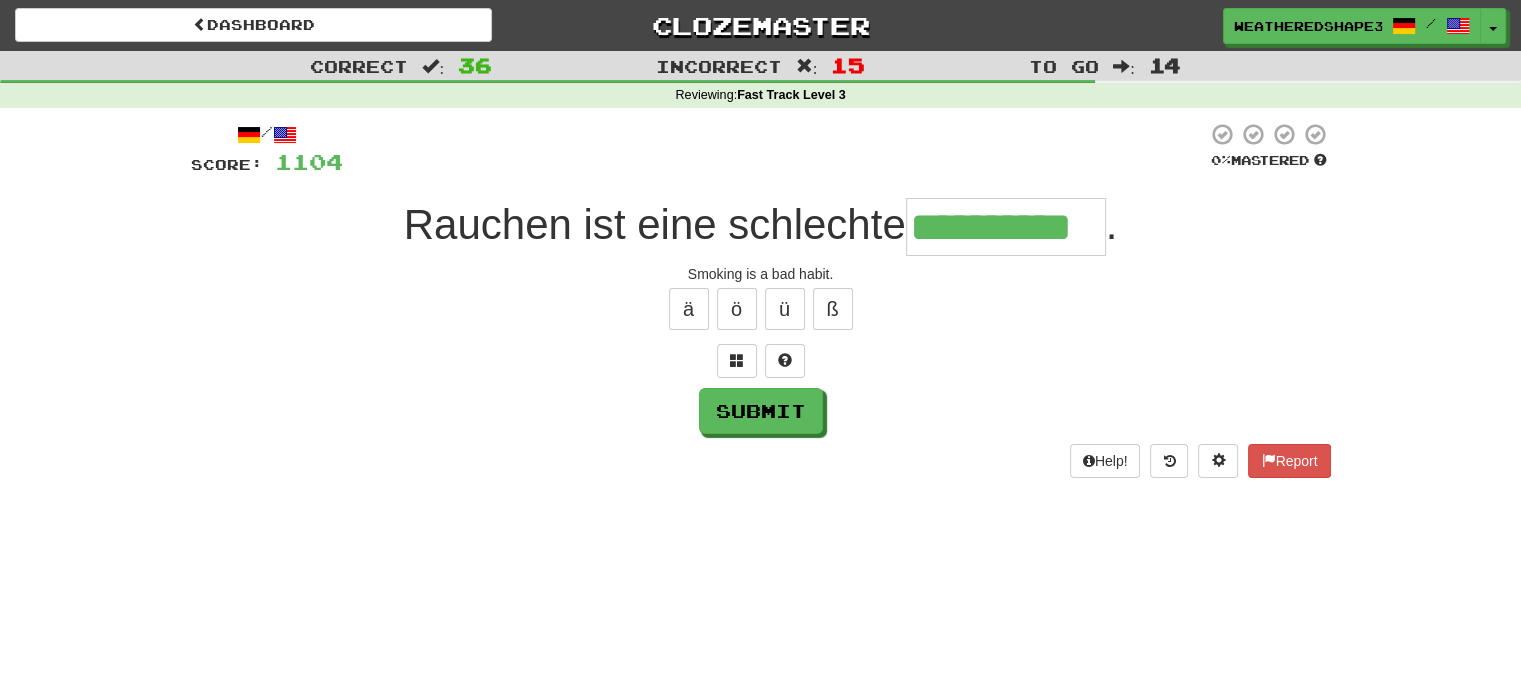 scroll, scrollTop: 0, scrollLeft: 22, axis: horizontal 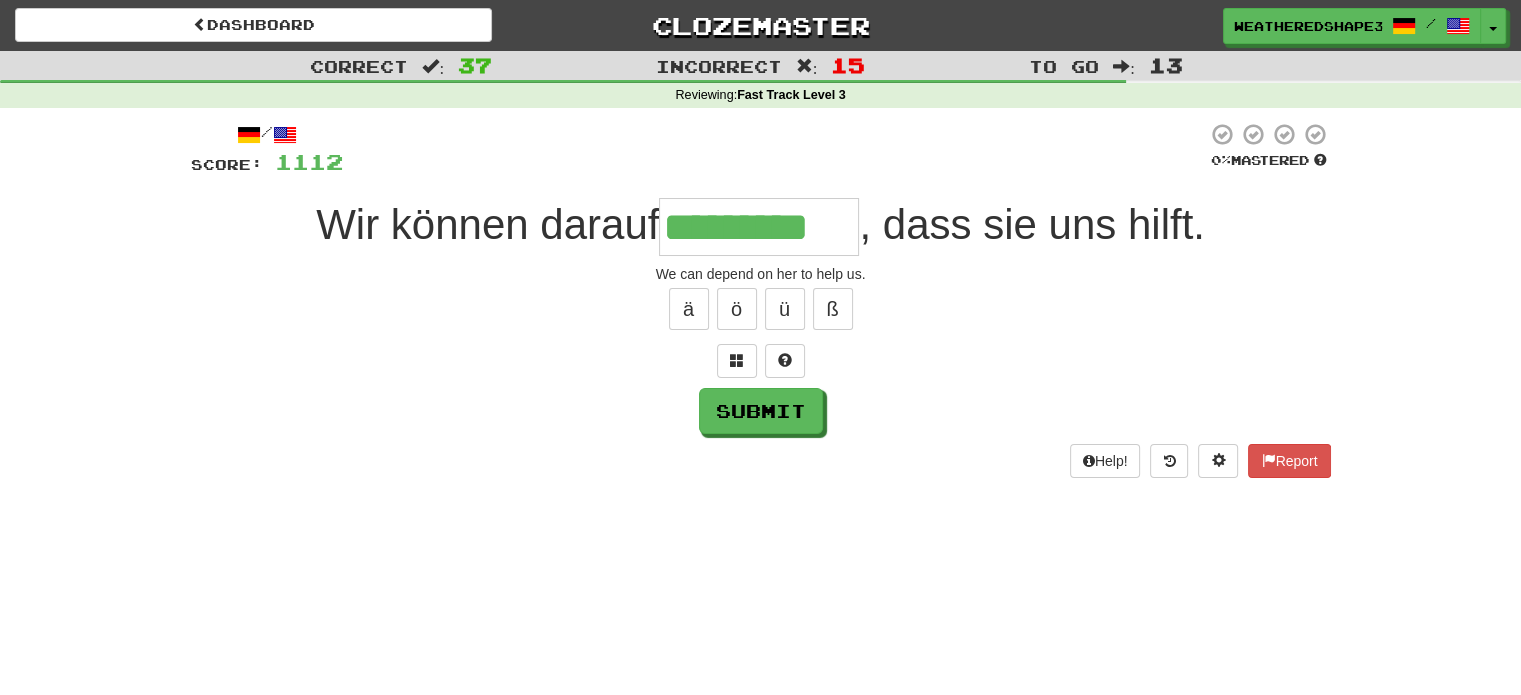 type on "*********" 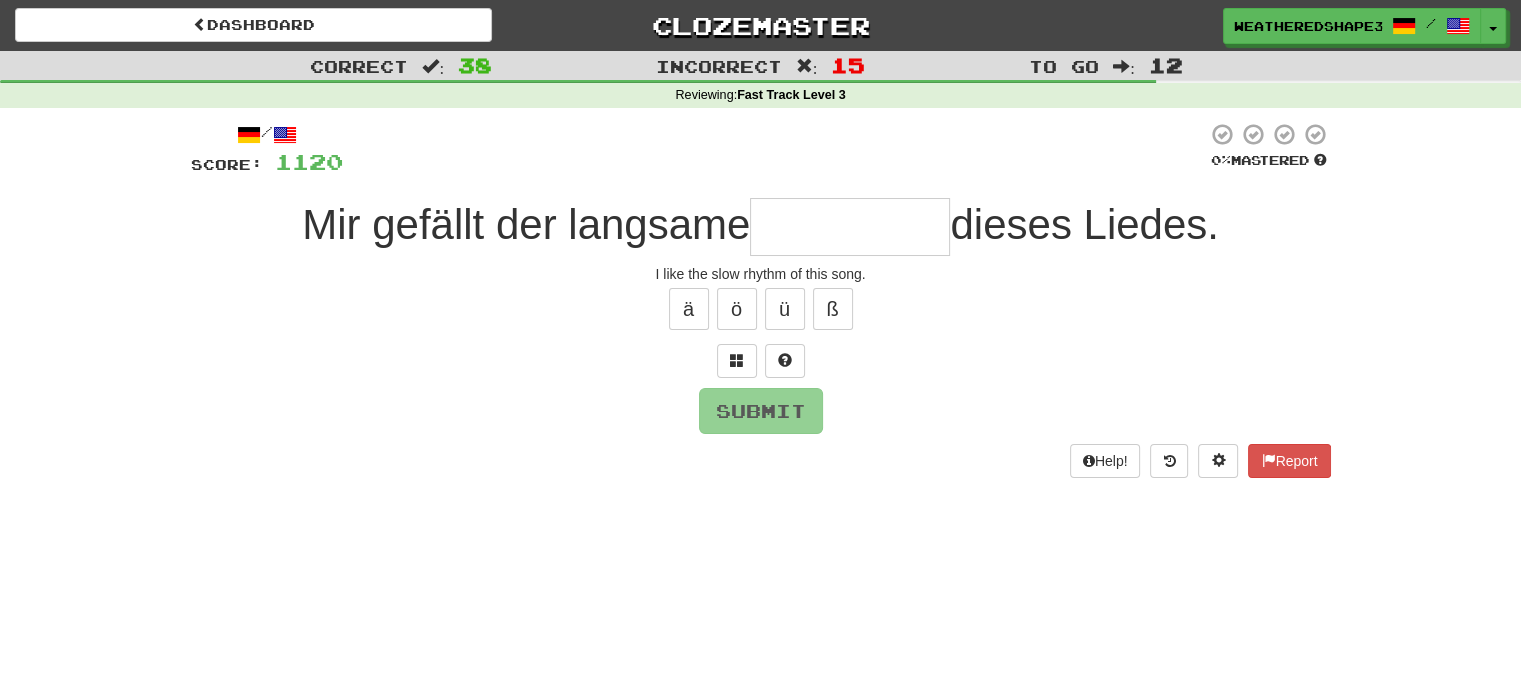 type on "*" 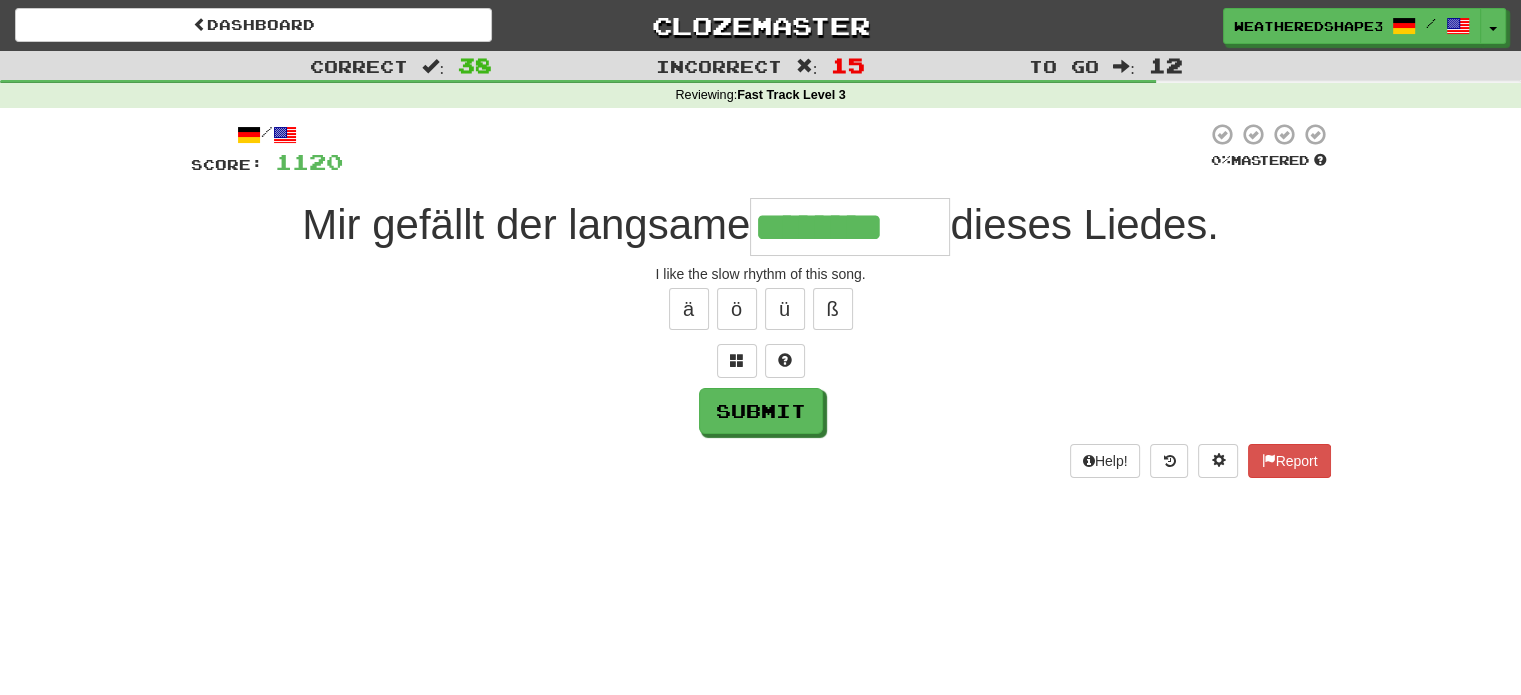 type on "********" 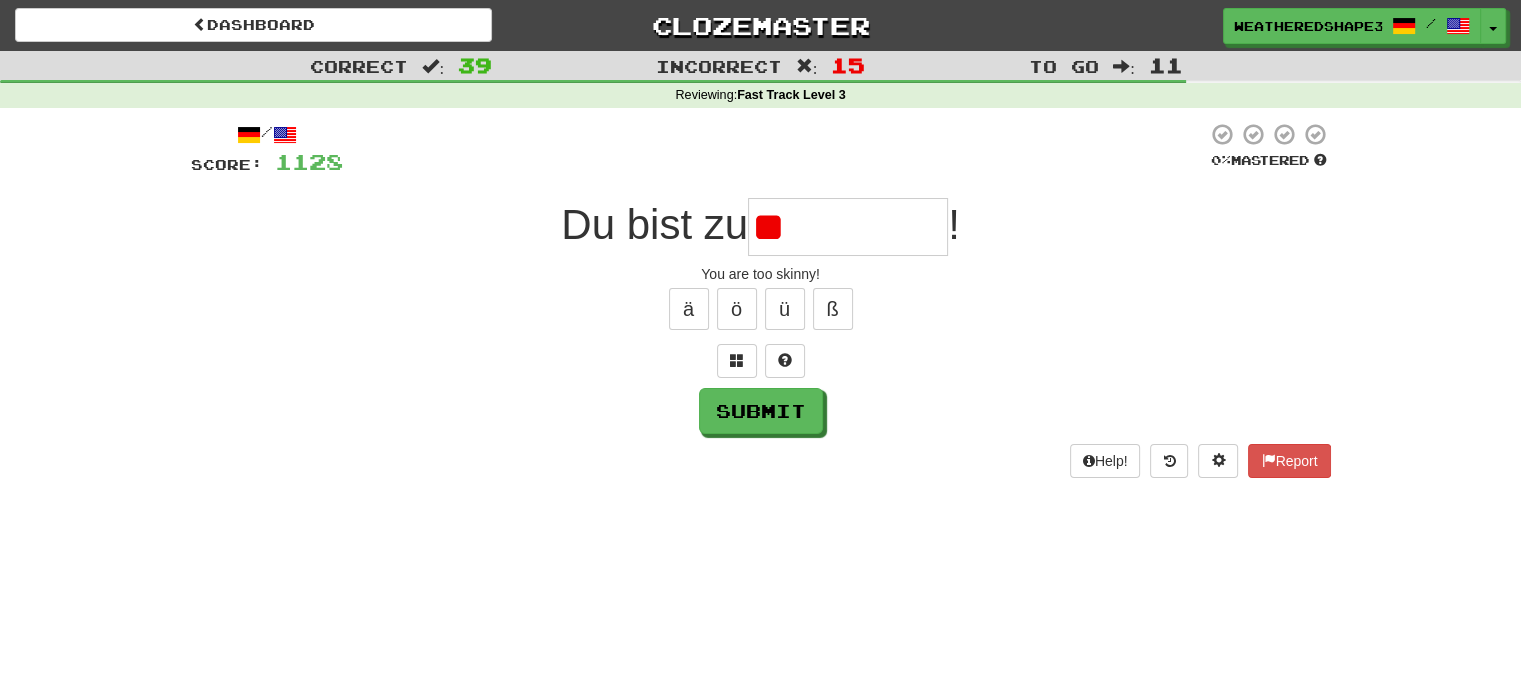 type on "*" 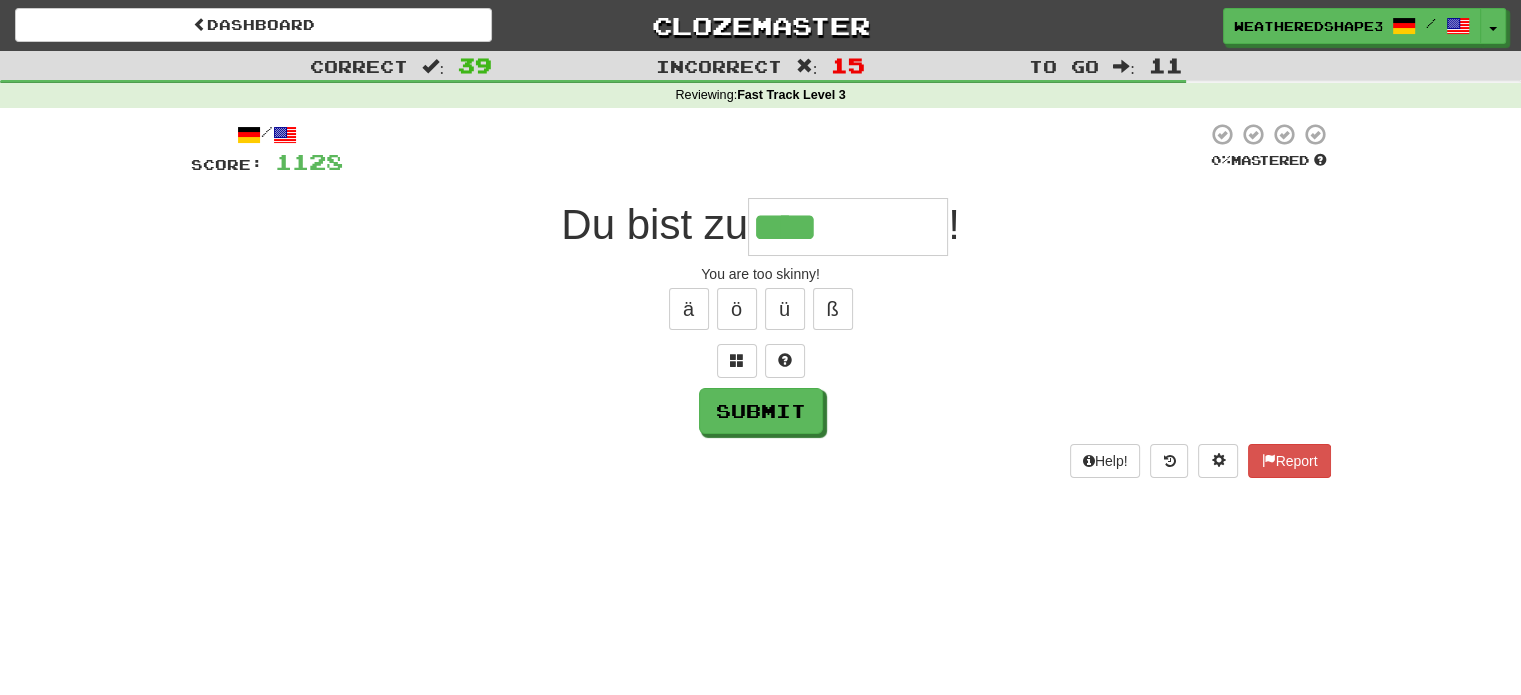 type on "****" 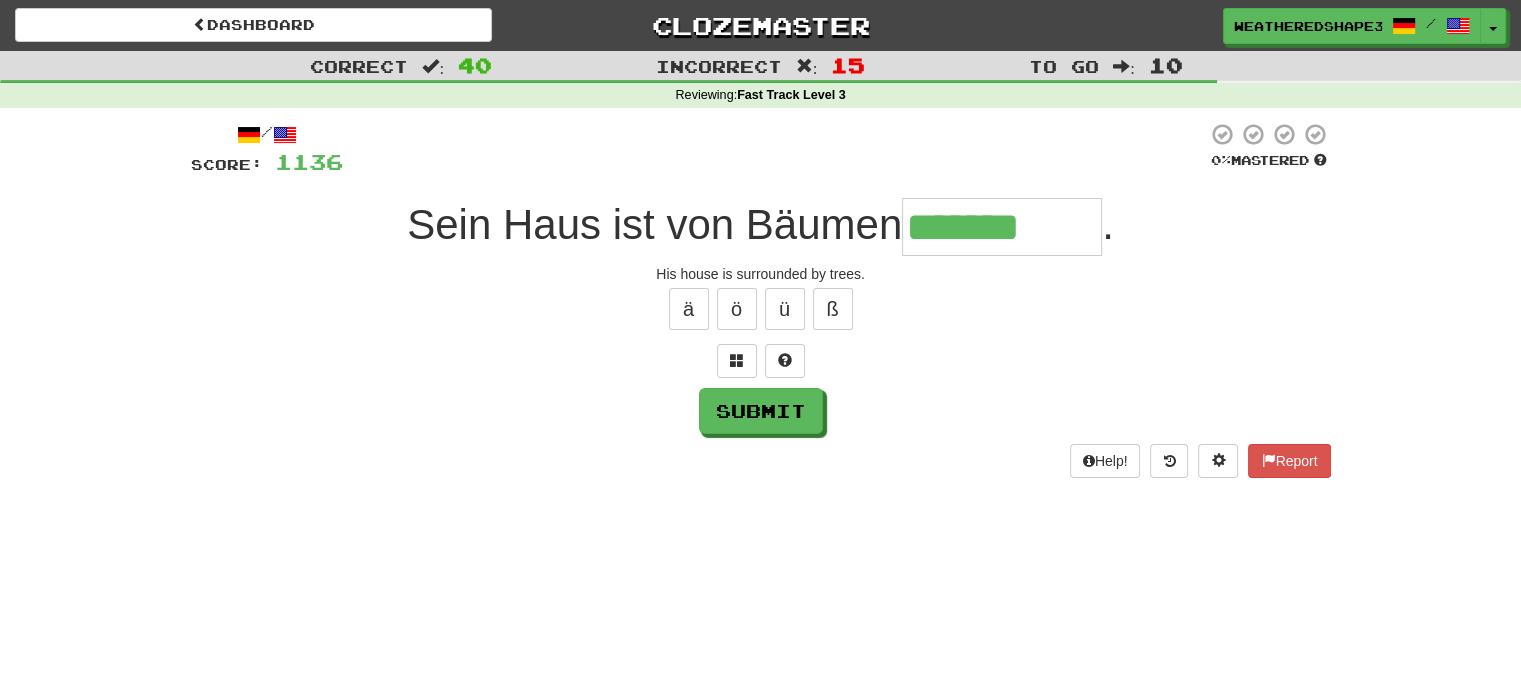 type on "*******" 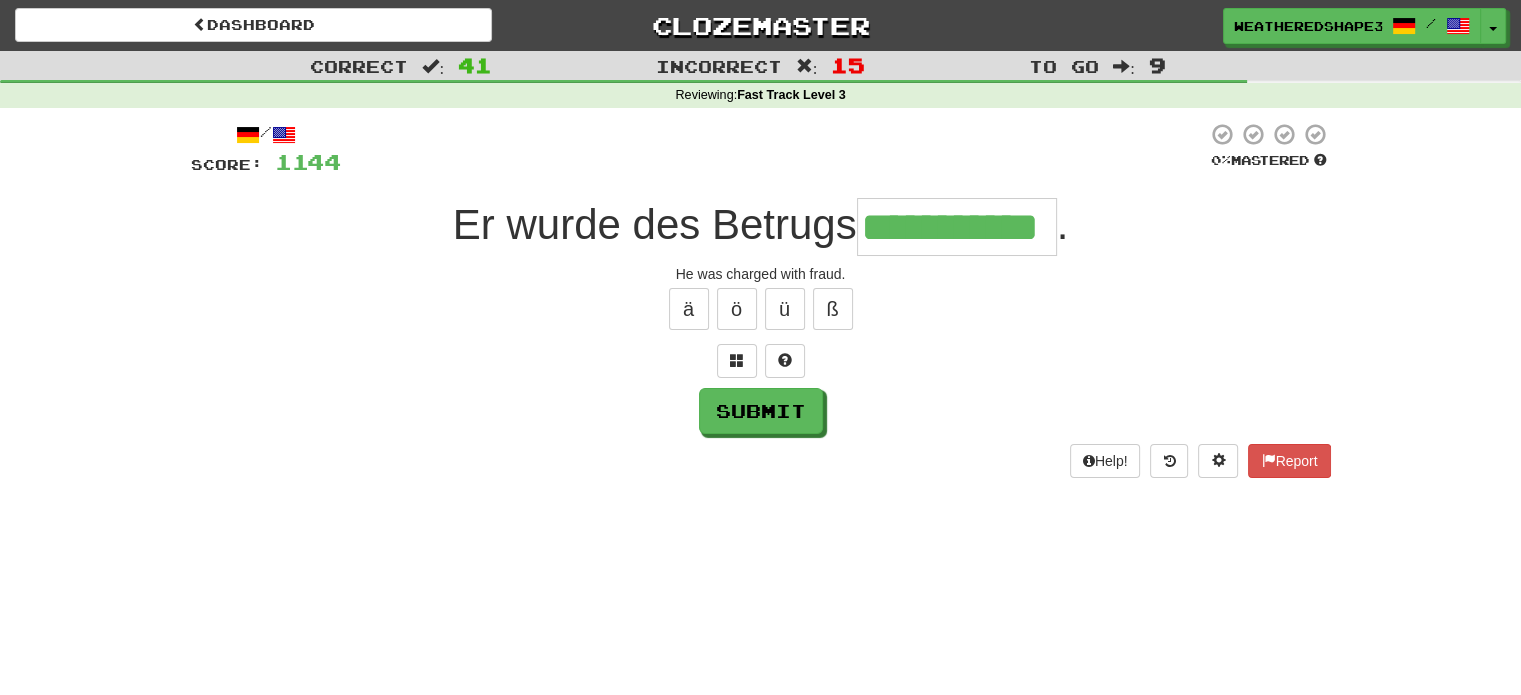 scroll, scrollTop: 0, scrollLeft: 20, axis: horizontal 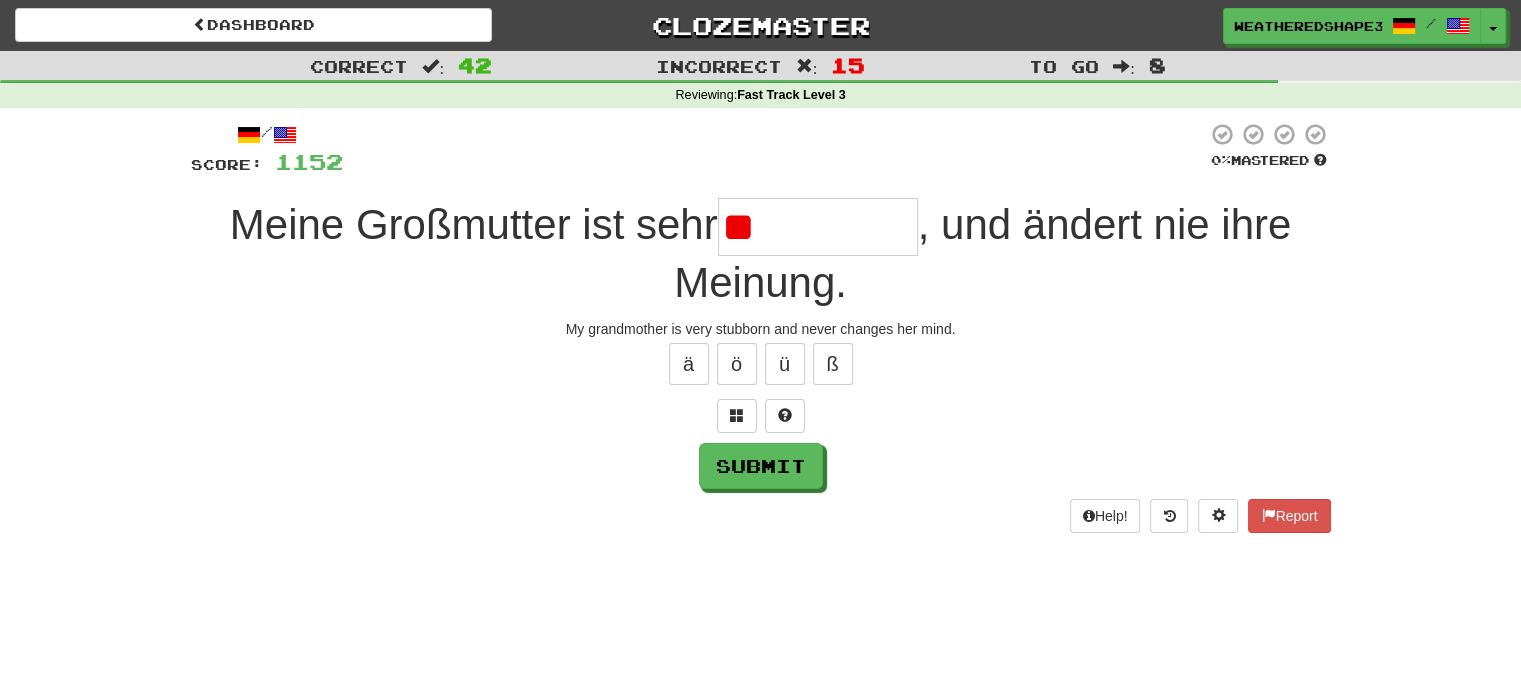 type on "*" 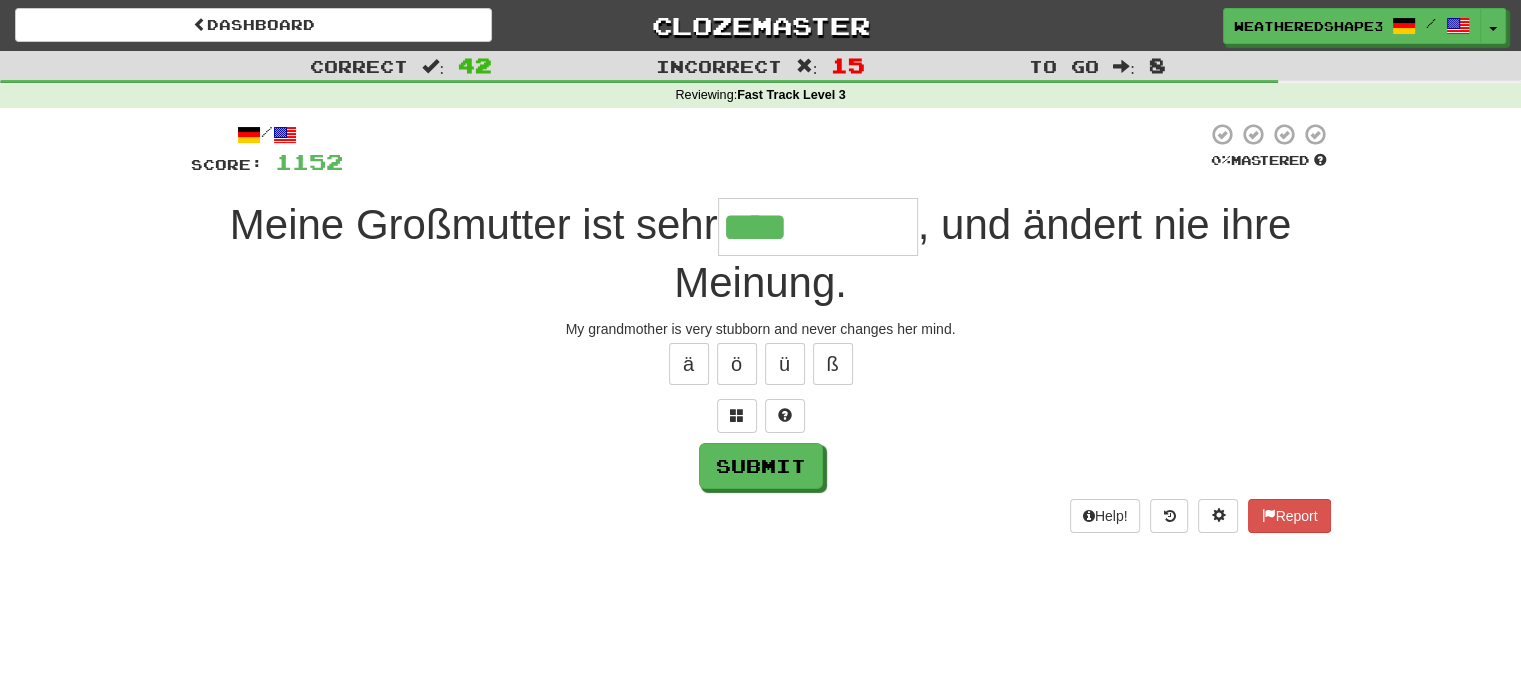 type on "****" 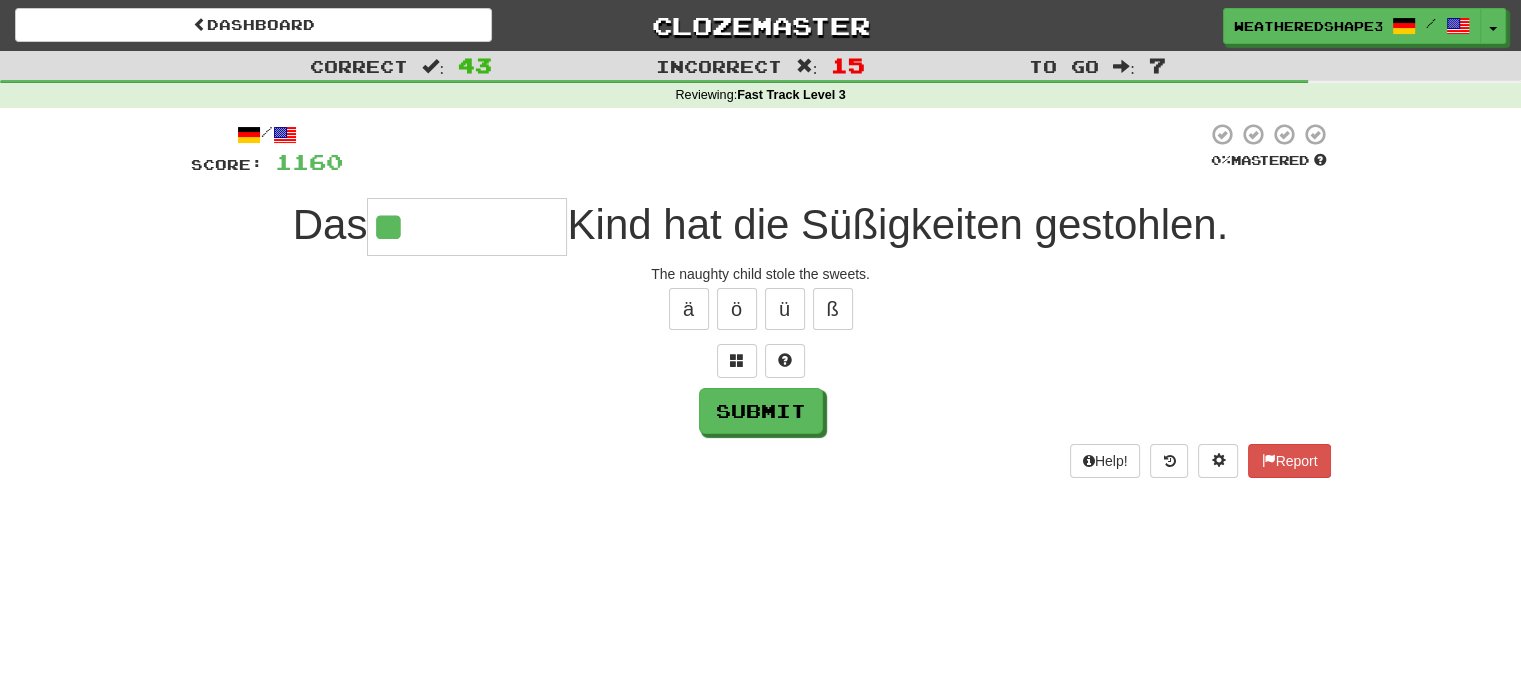 type on "**********" 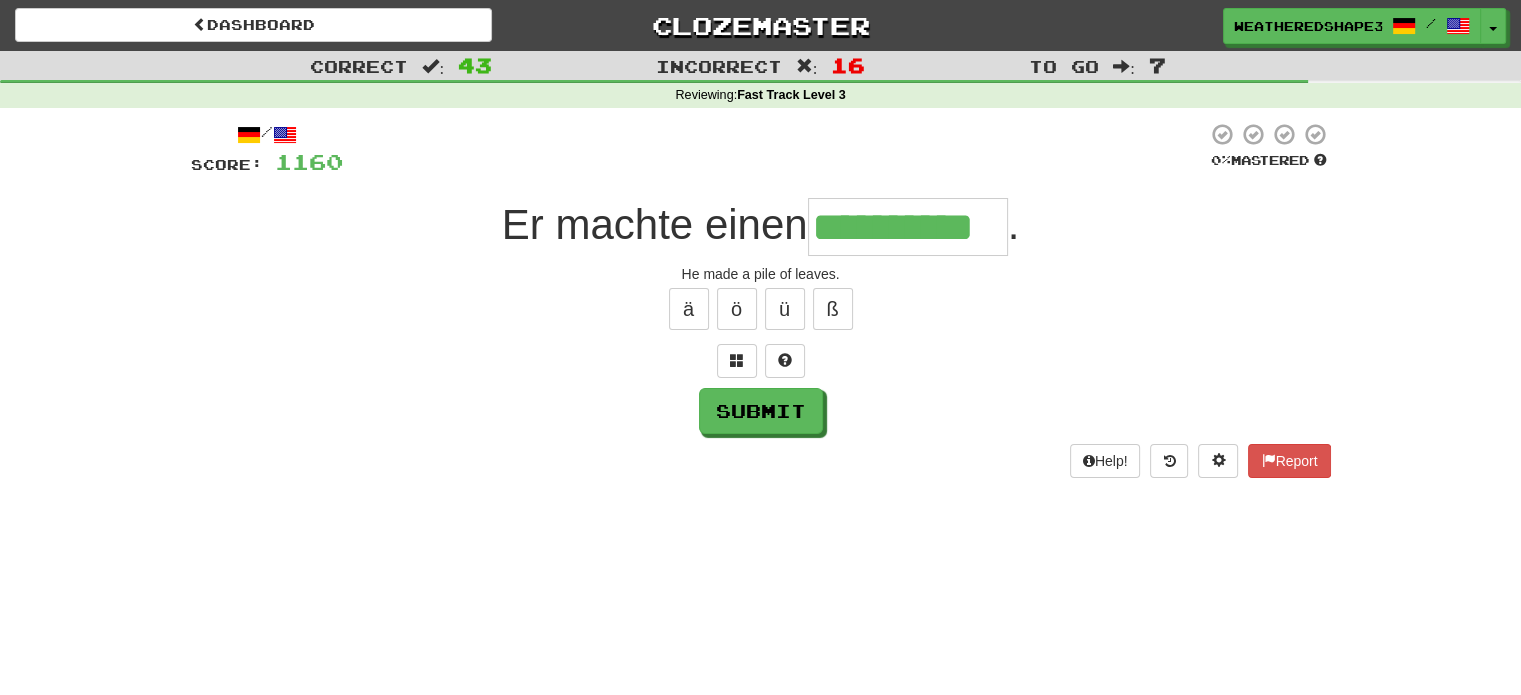 type on "**********" 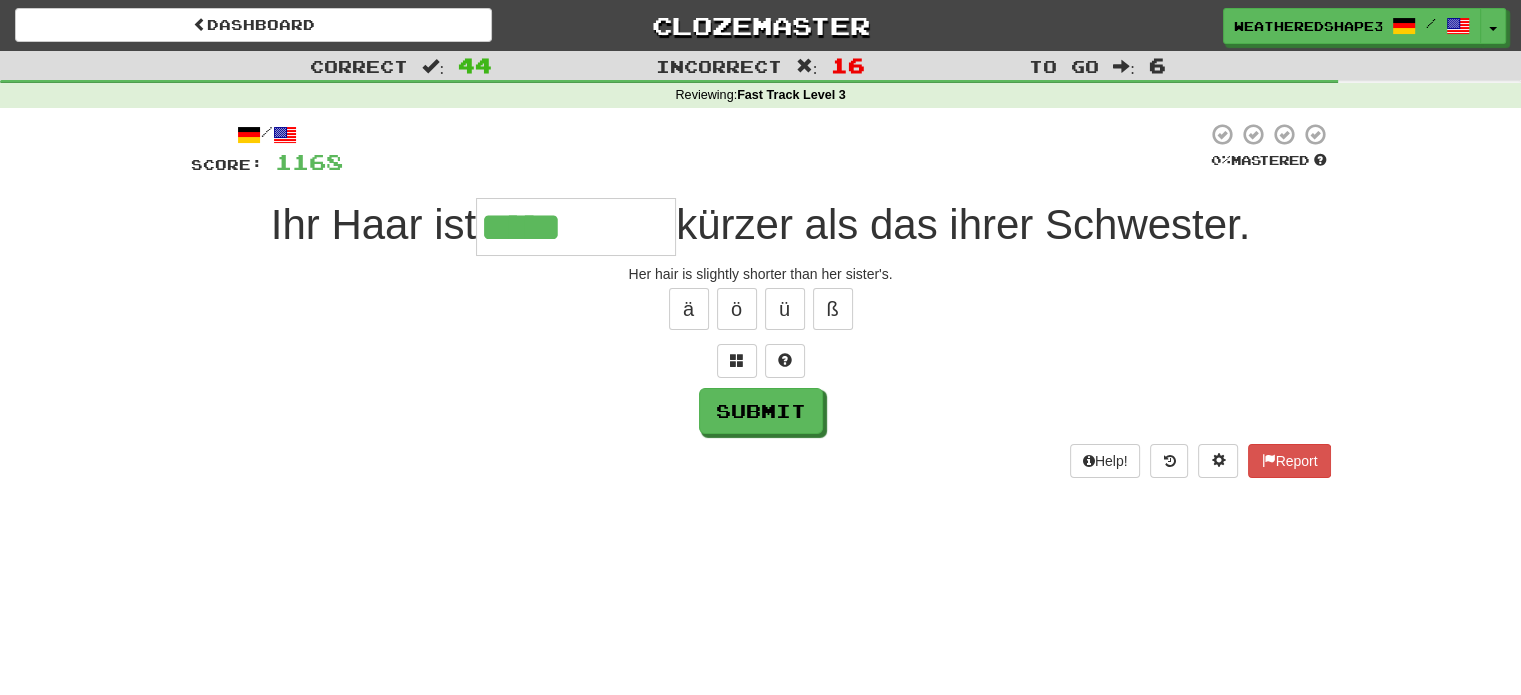 type on "*****" 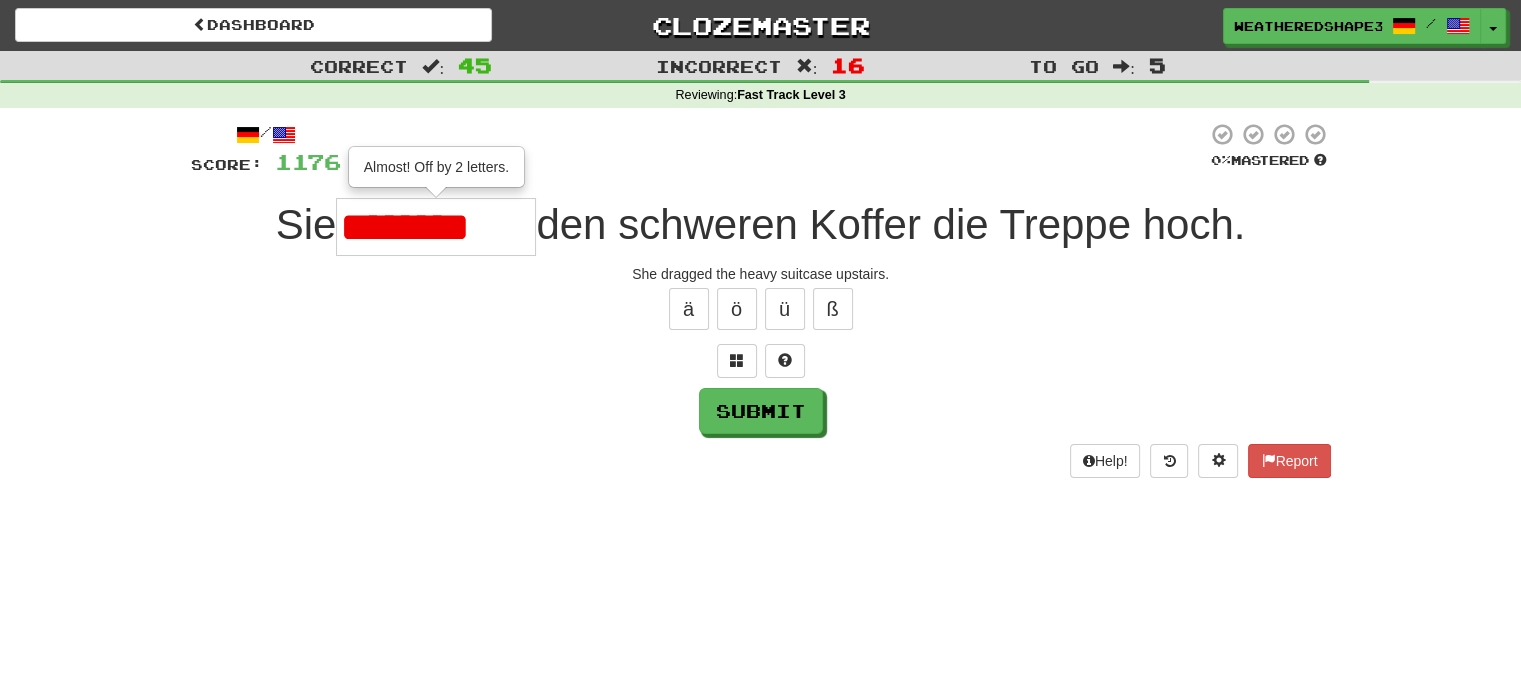 type on "*********" 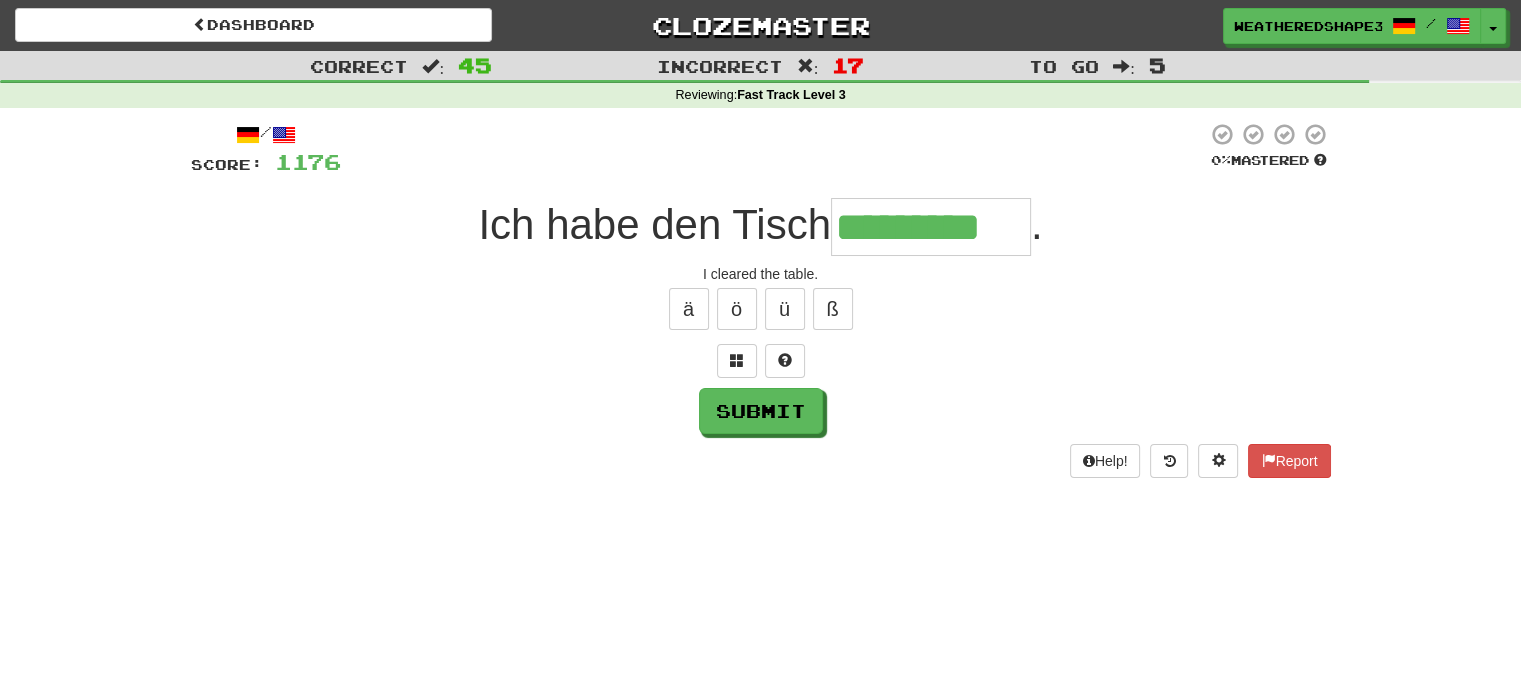 type on "*********" 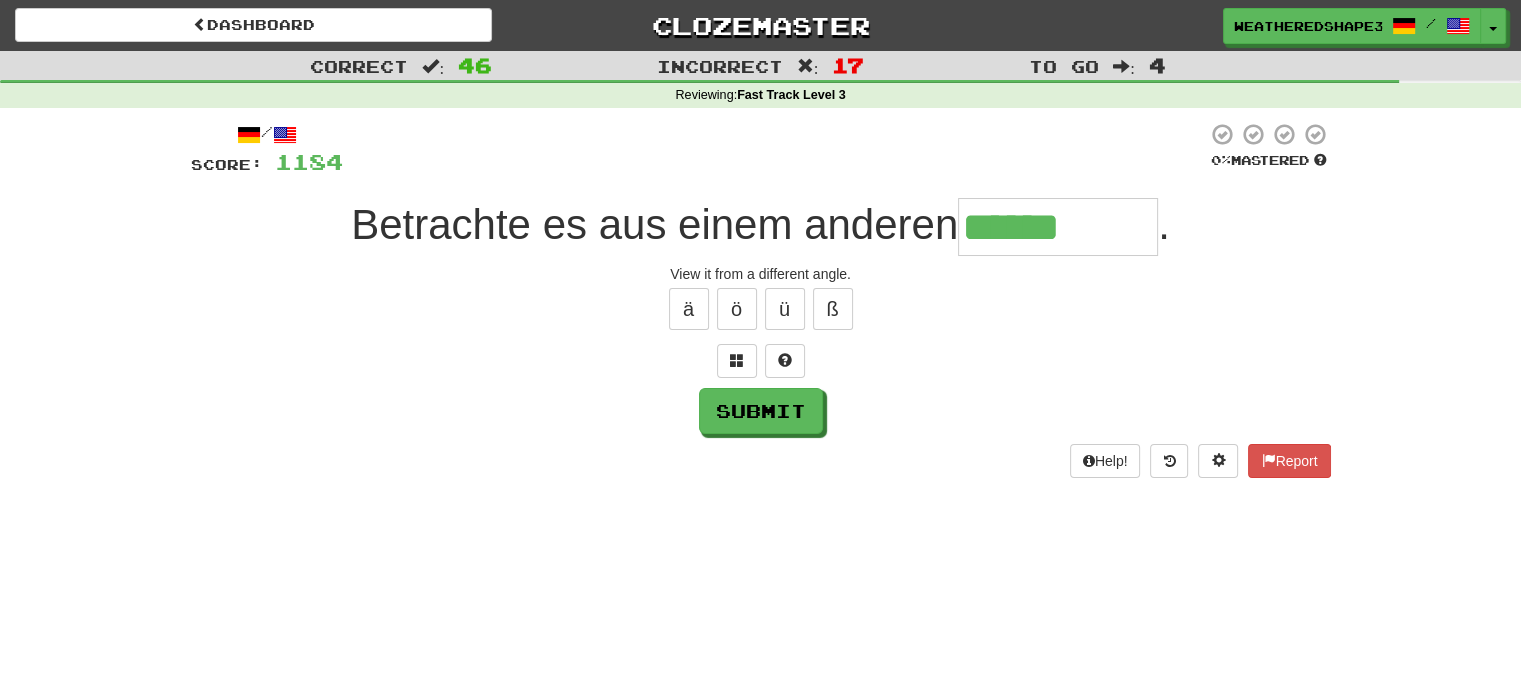 type on "******" 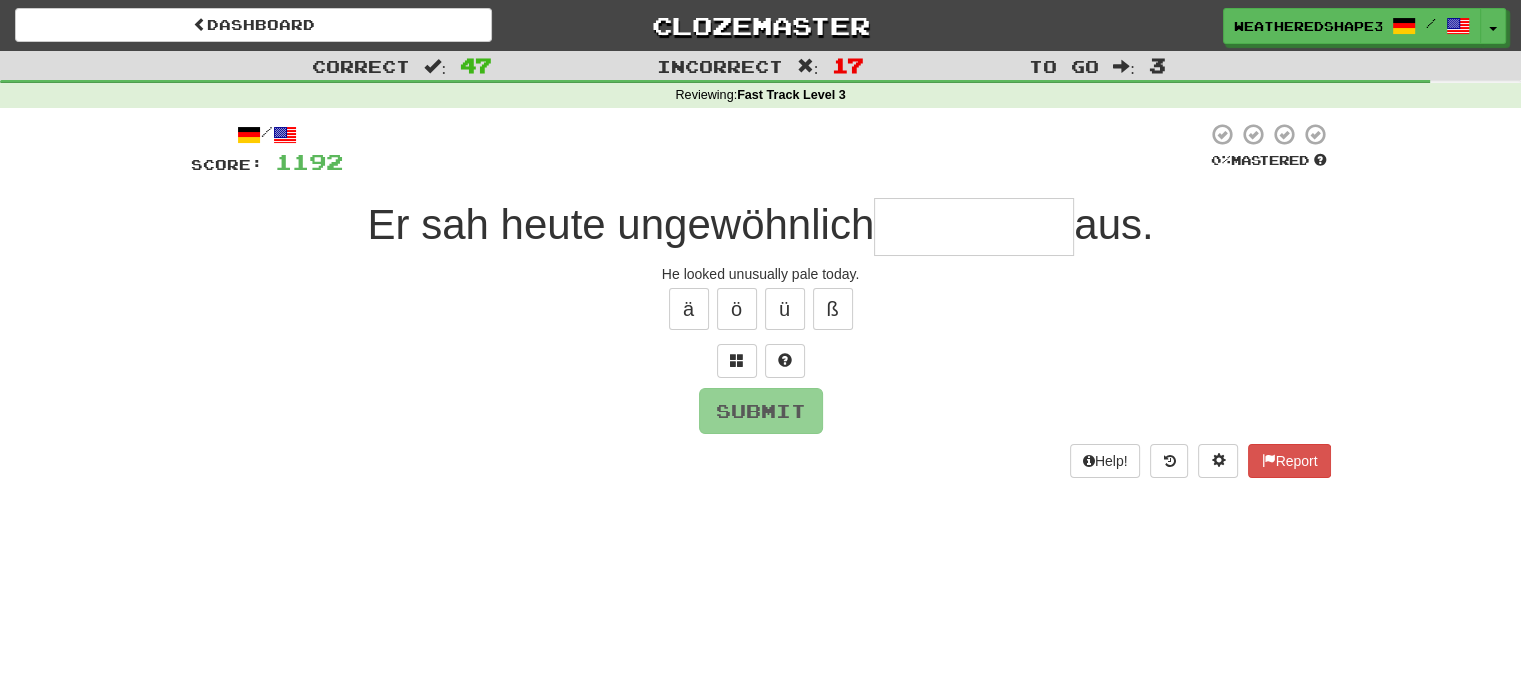 type on "*****" 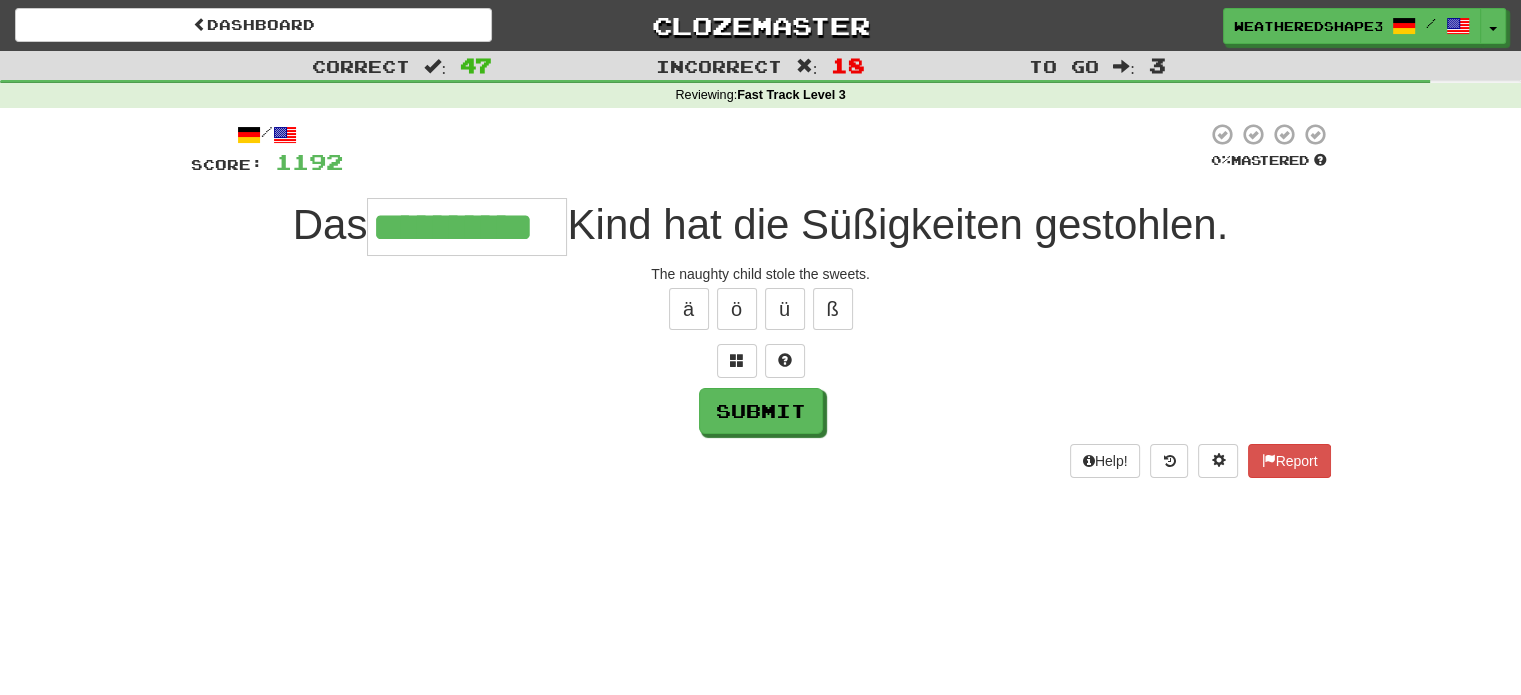scroll, scrollTop: 0, scrollLeft: 38, axis: horizontal 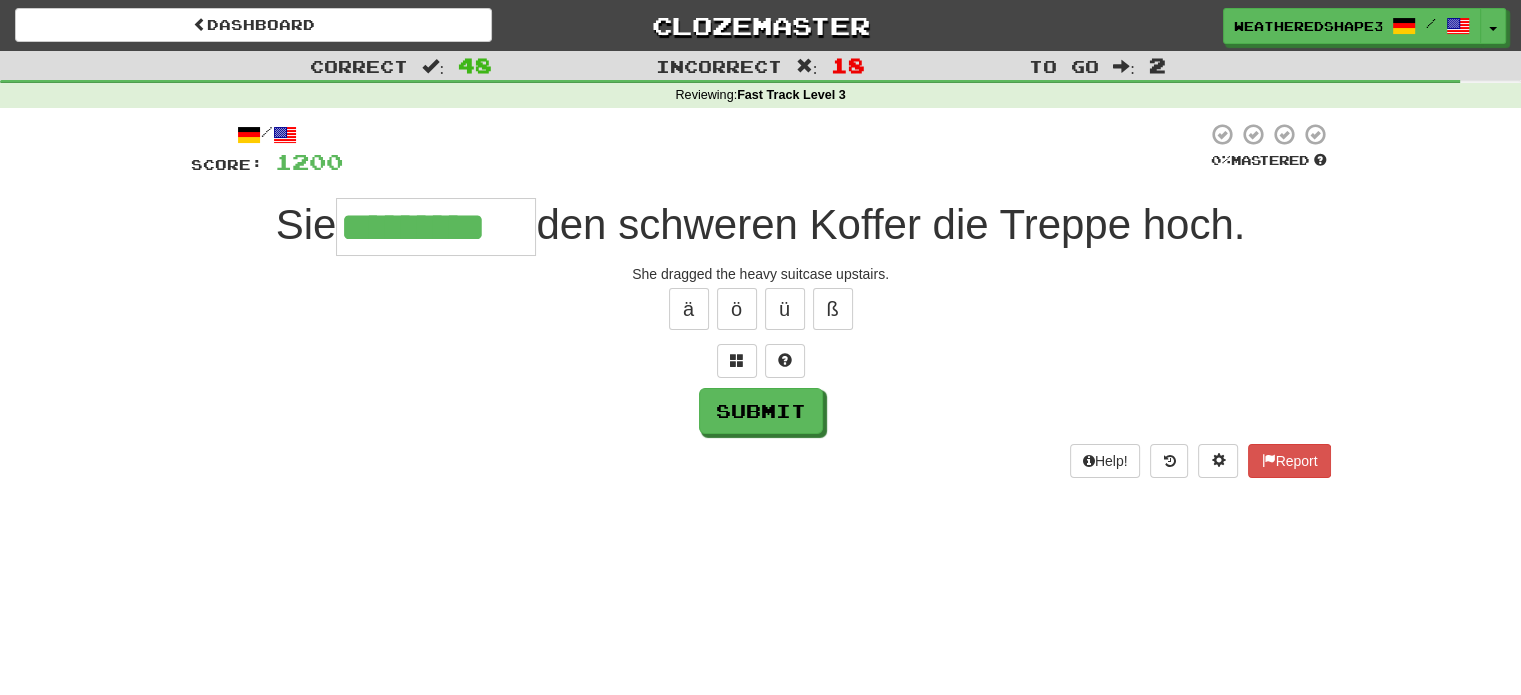 type on "*********" 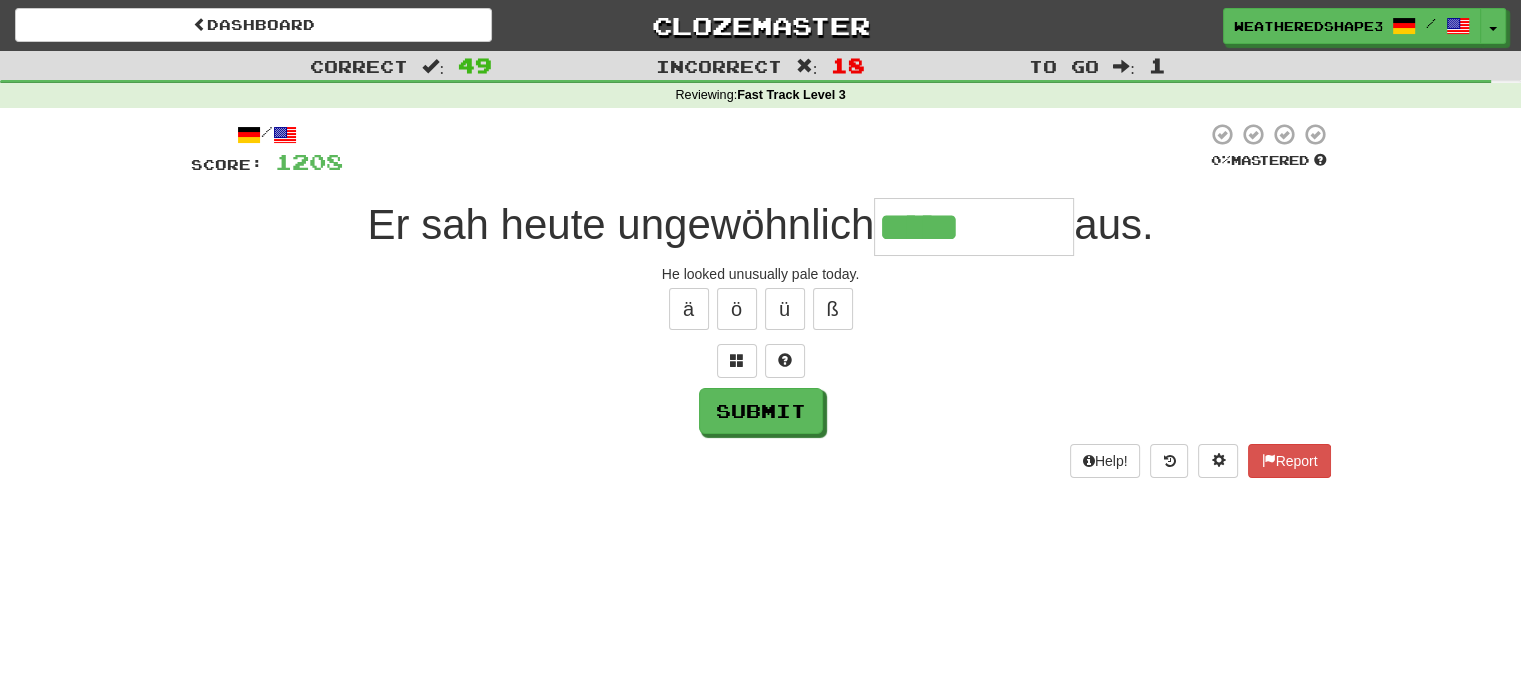 type on "*****" 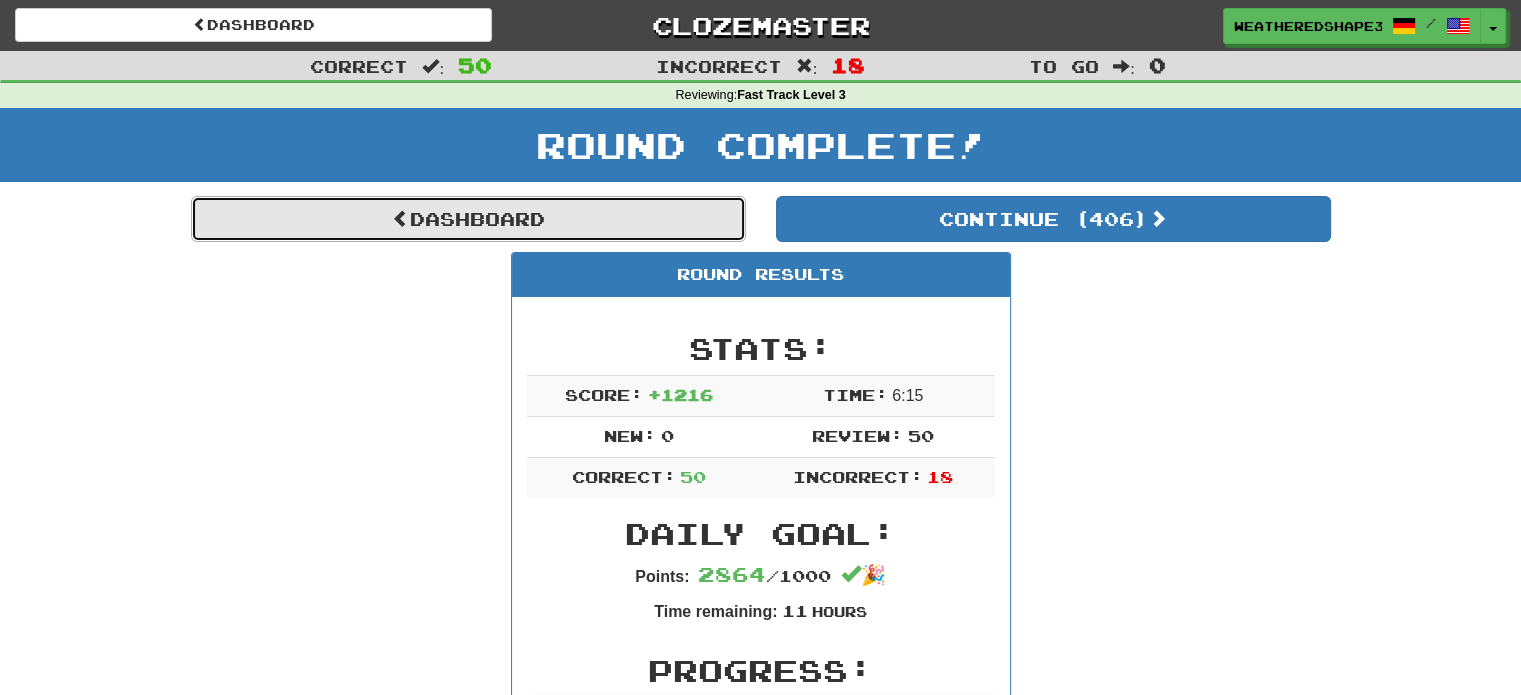 click on "Dashboard" at bounding box center [468, 219] 